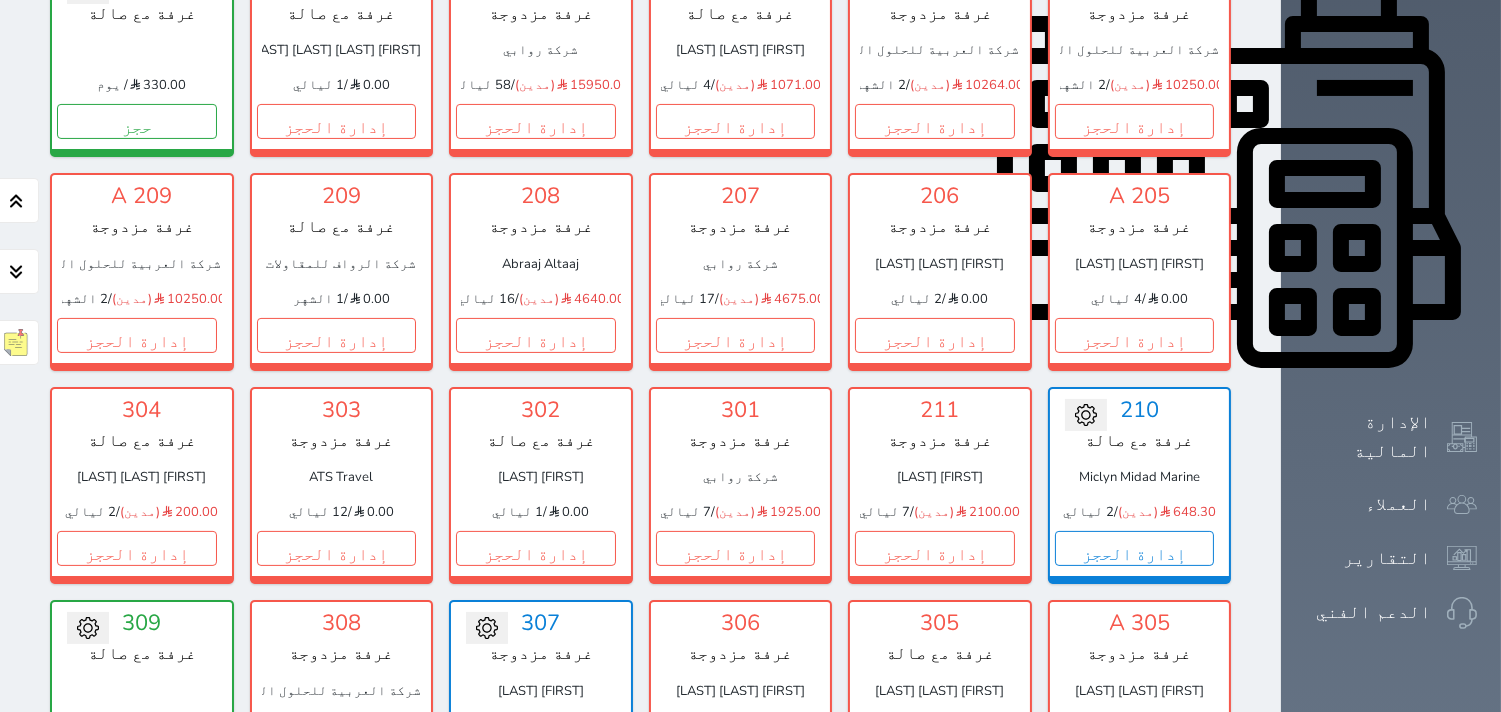 scroll, scrollTop: 744, scrollLeft: 0, axis: vertical 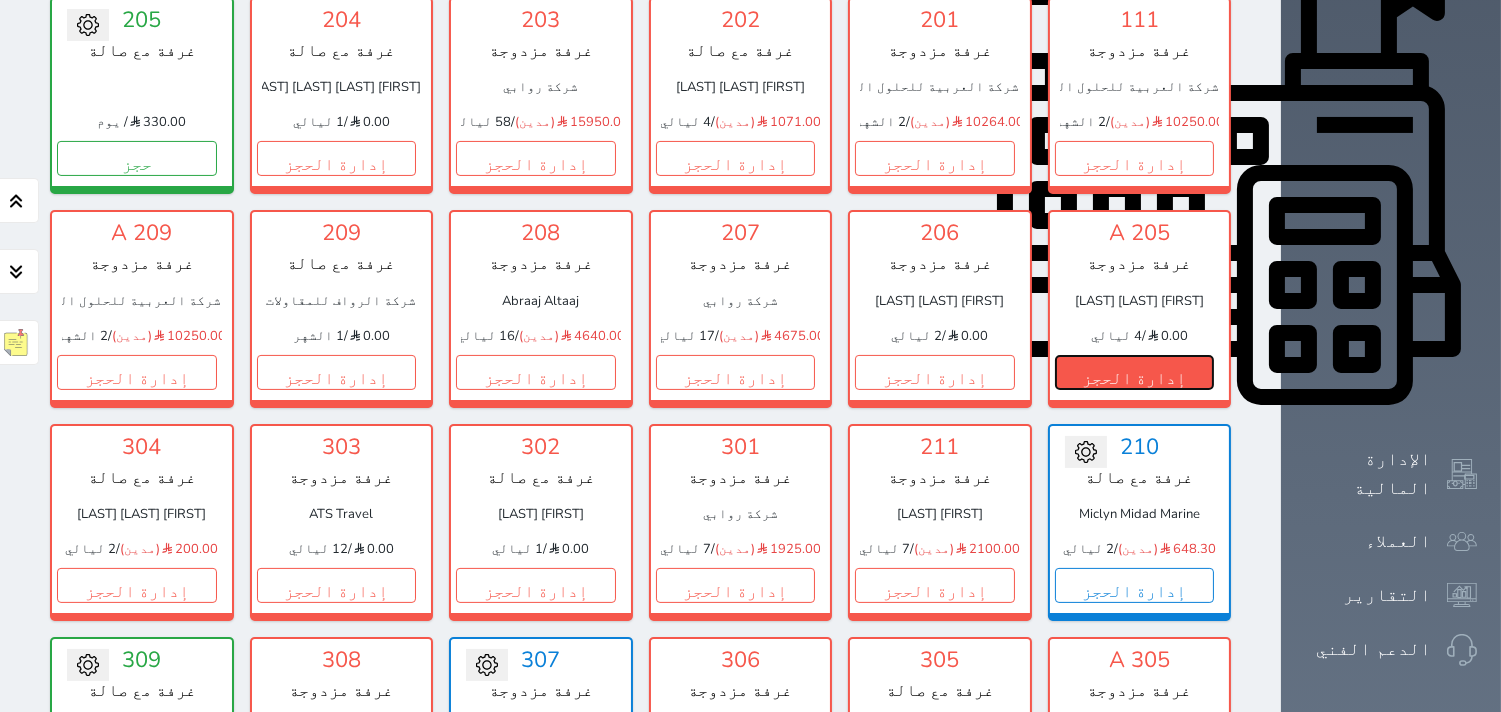 click on "إدارة الحجز" at bounding box center [1135, 372] 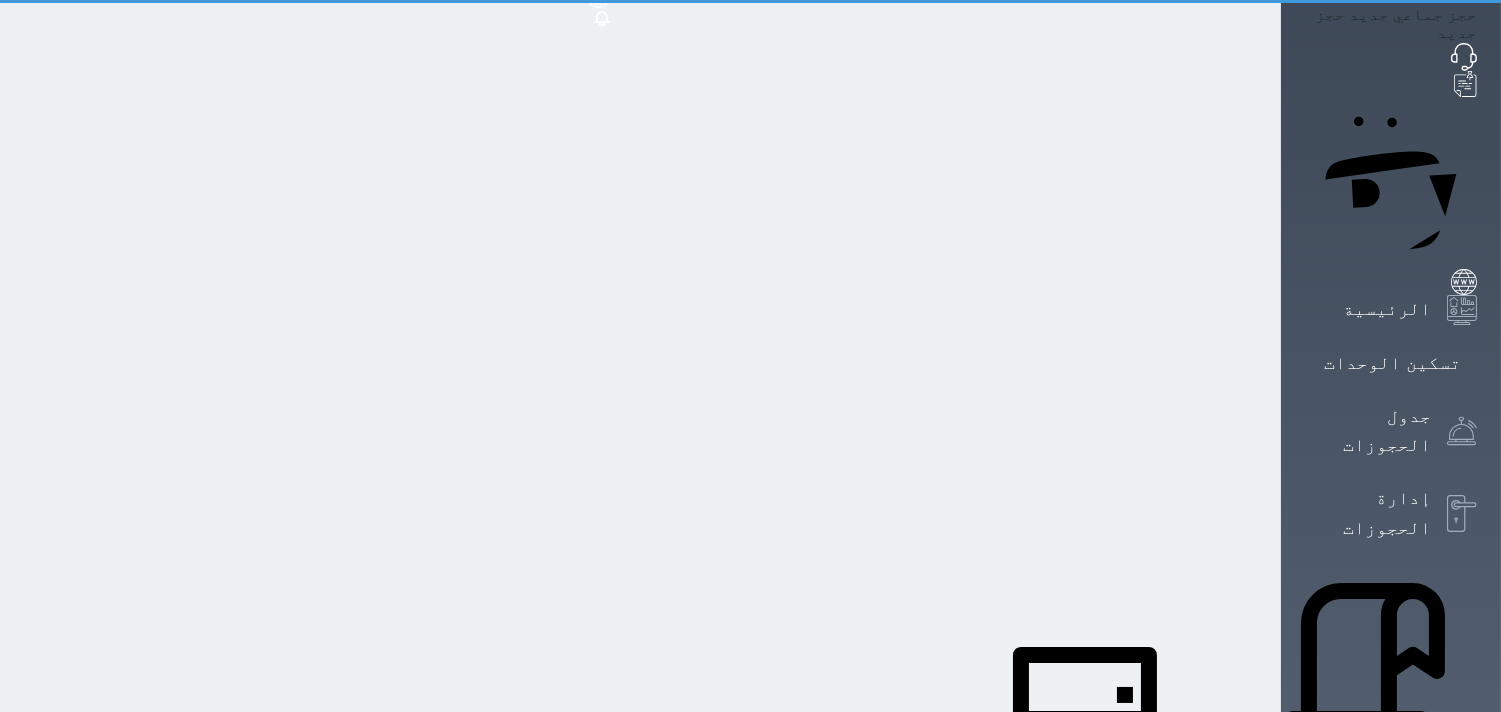 scroll, scrollTop: 0, scrollLeft: 0, axis: both 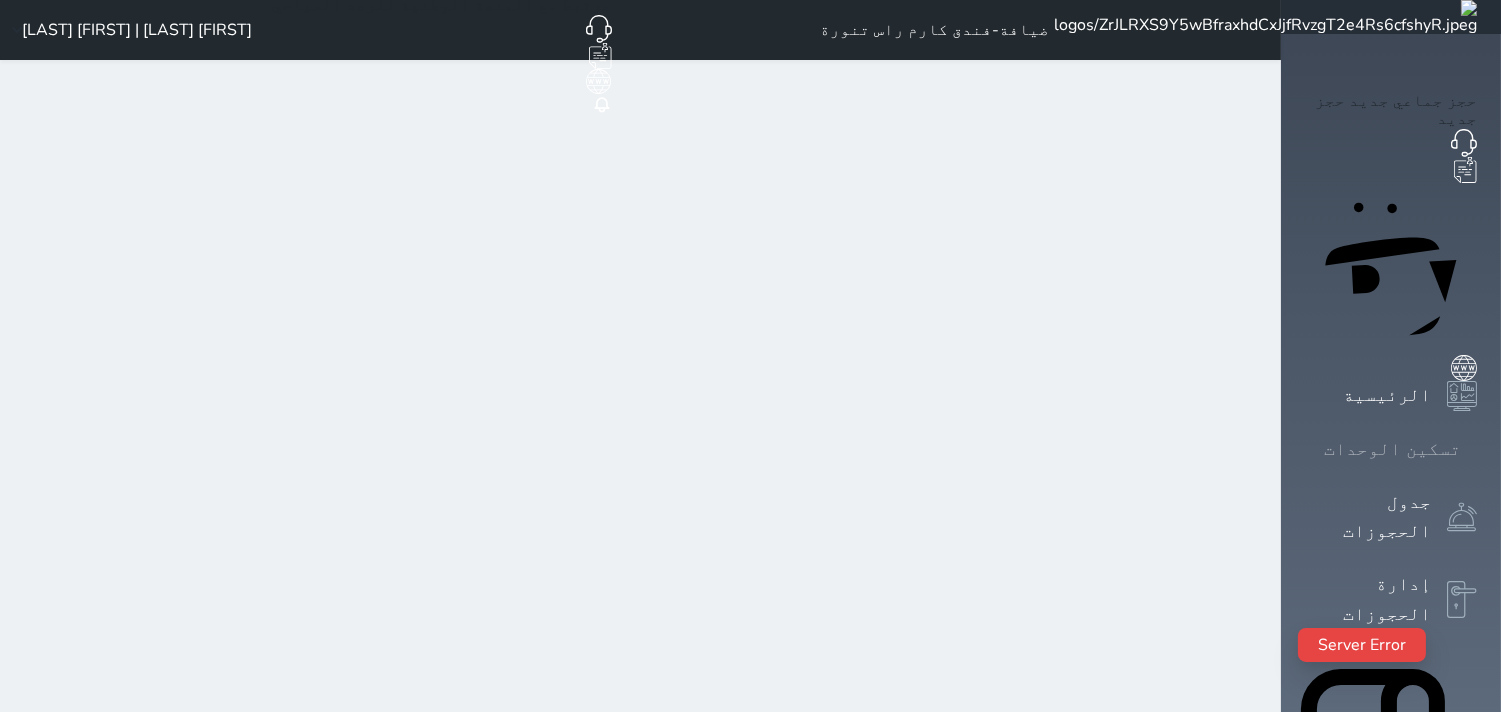 click at bounding box center (1477, 449) 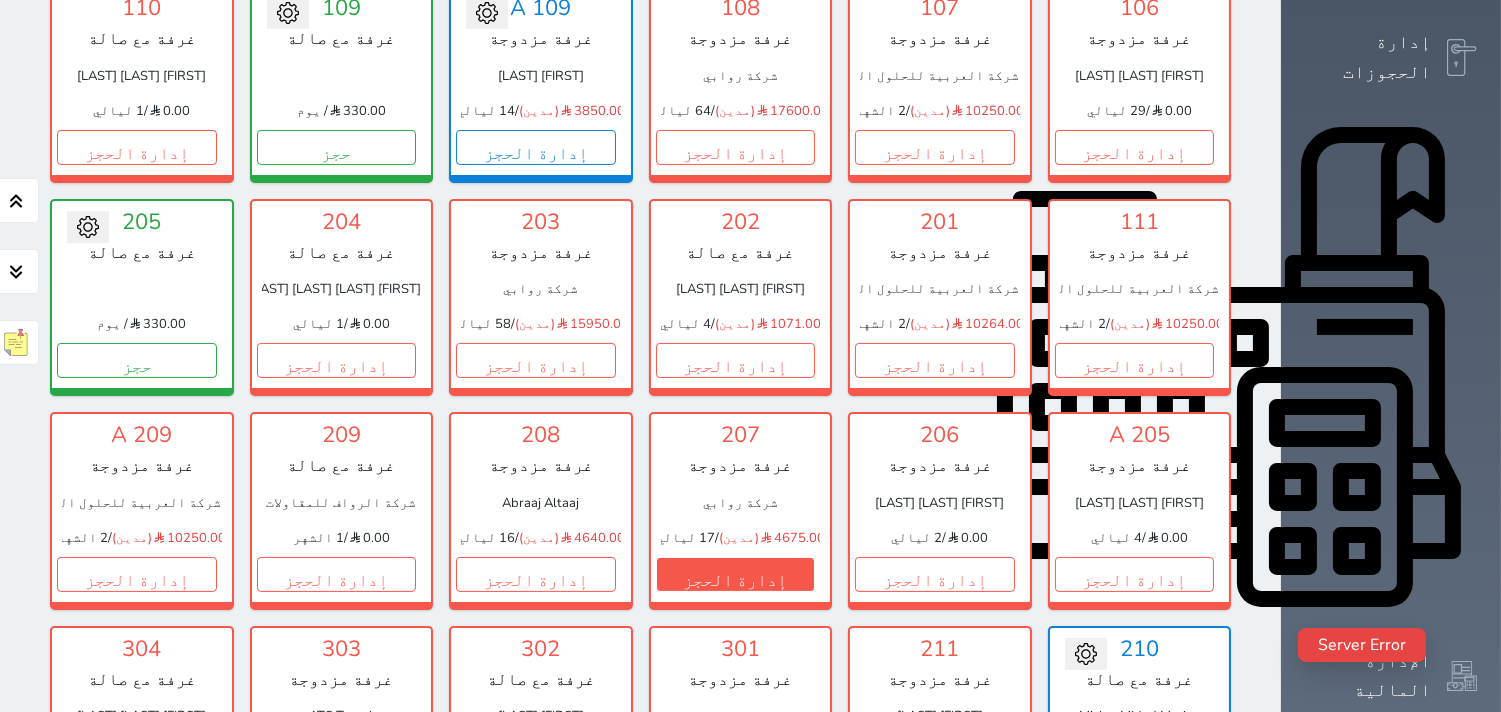 scroll, scrollTop: 633, scrollLeft: 0, axis: vertical 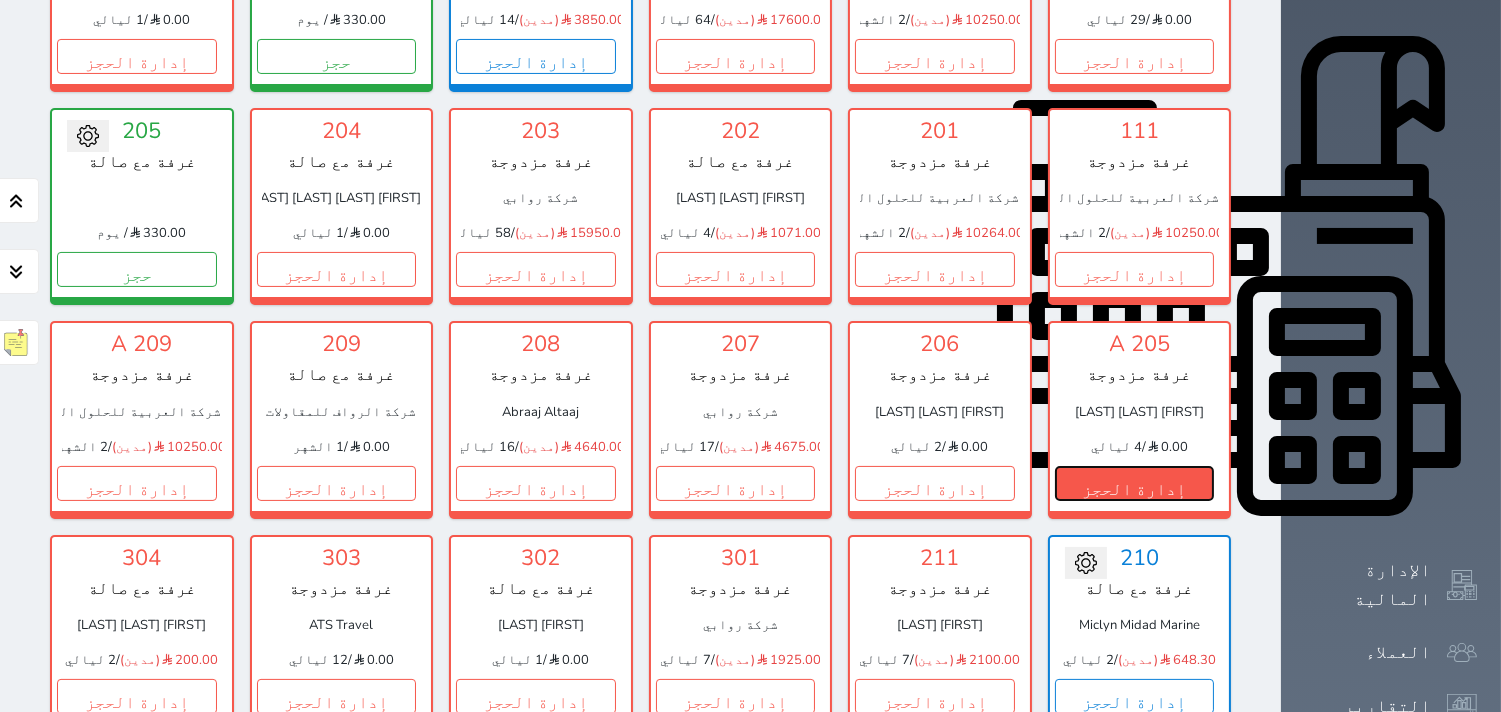 click on "إدارة الحجز" at bounding box center (1135, 483) 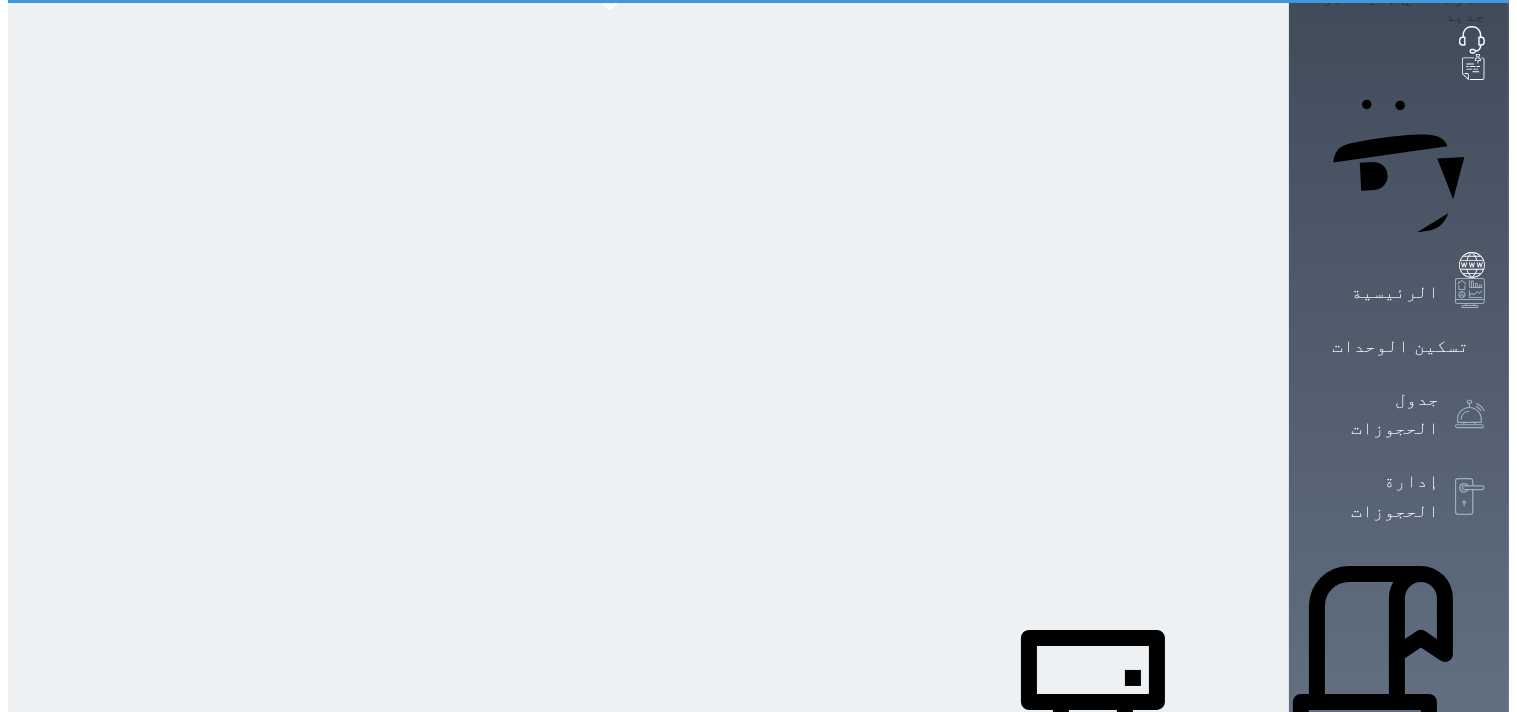 scroll, scrollTop: 0, scrollLeft: 0, axis: both 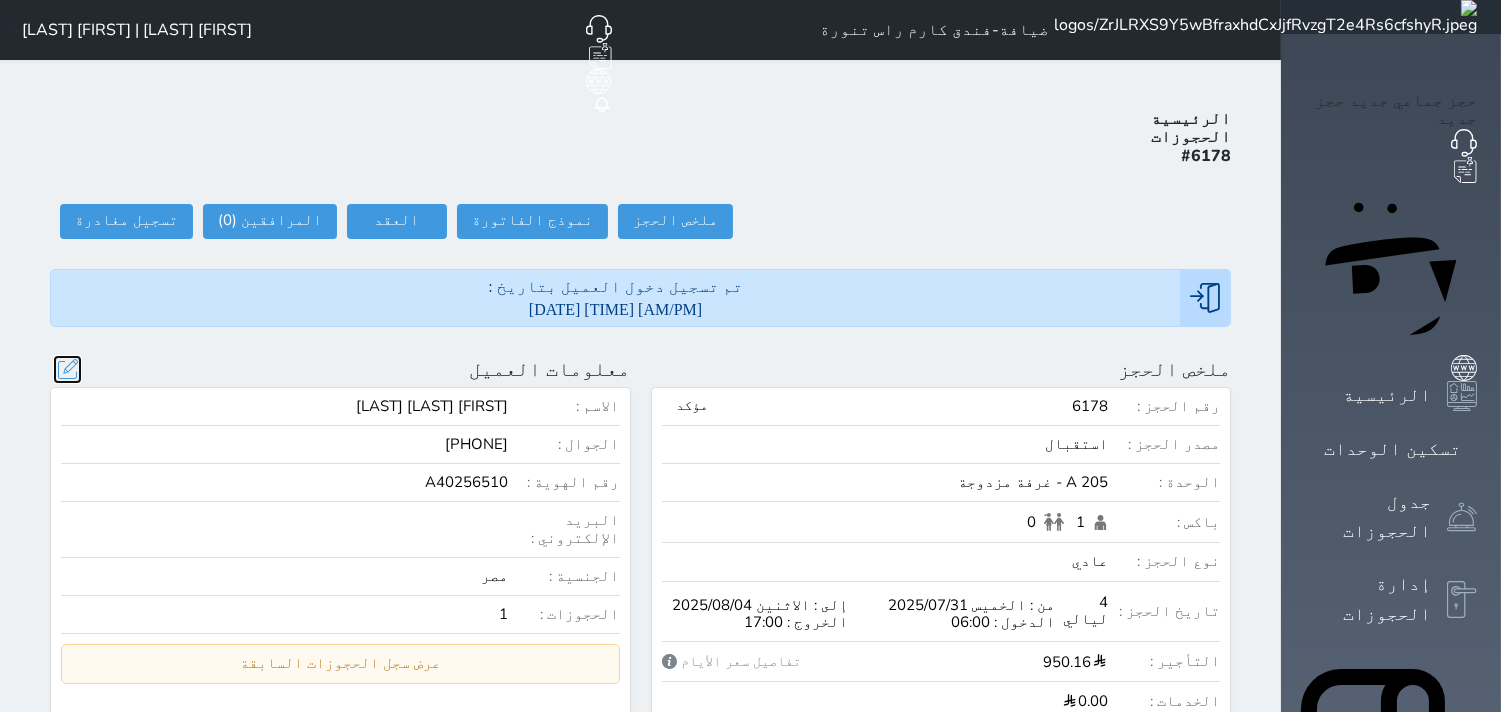 click at bounding box center [67, 369] 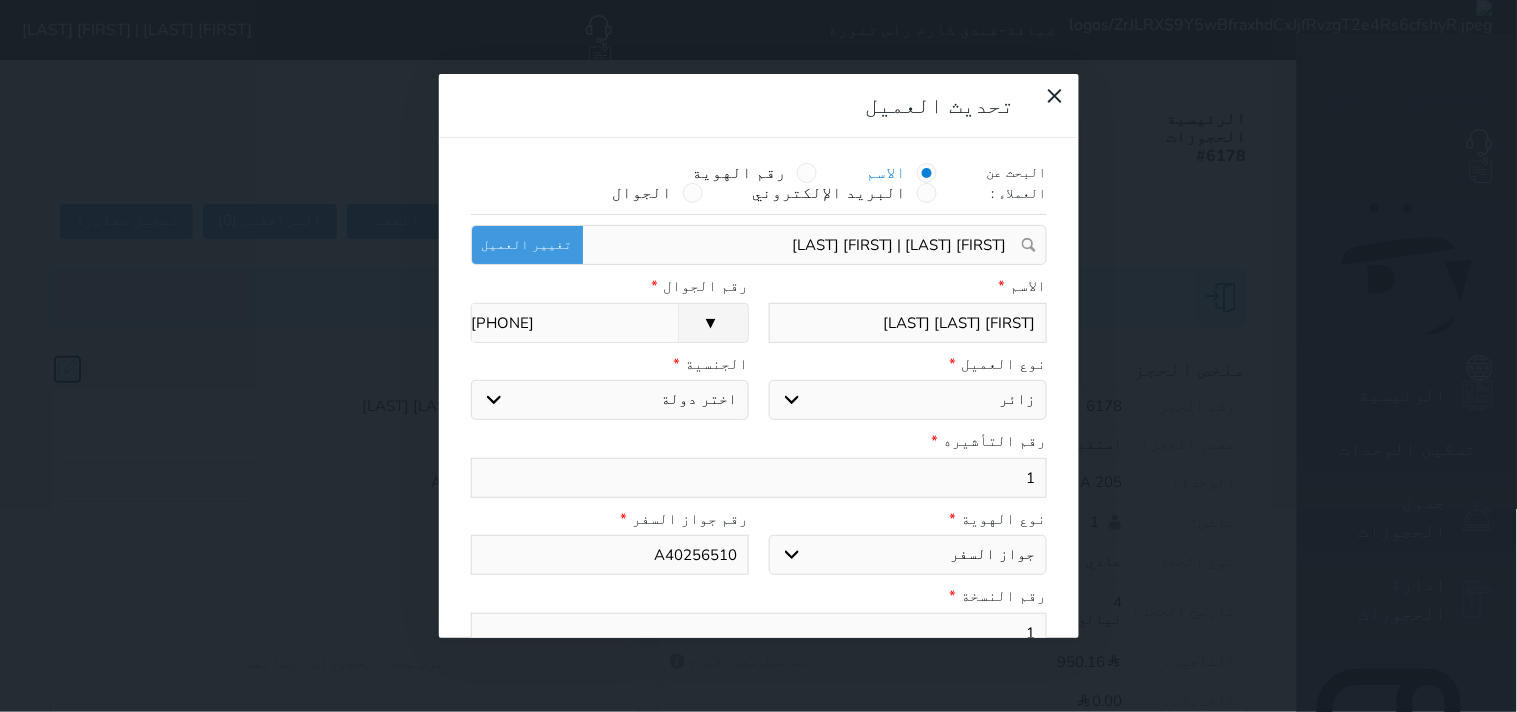 select on "5" 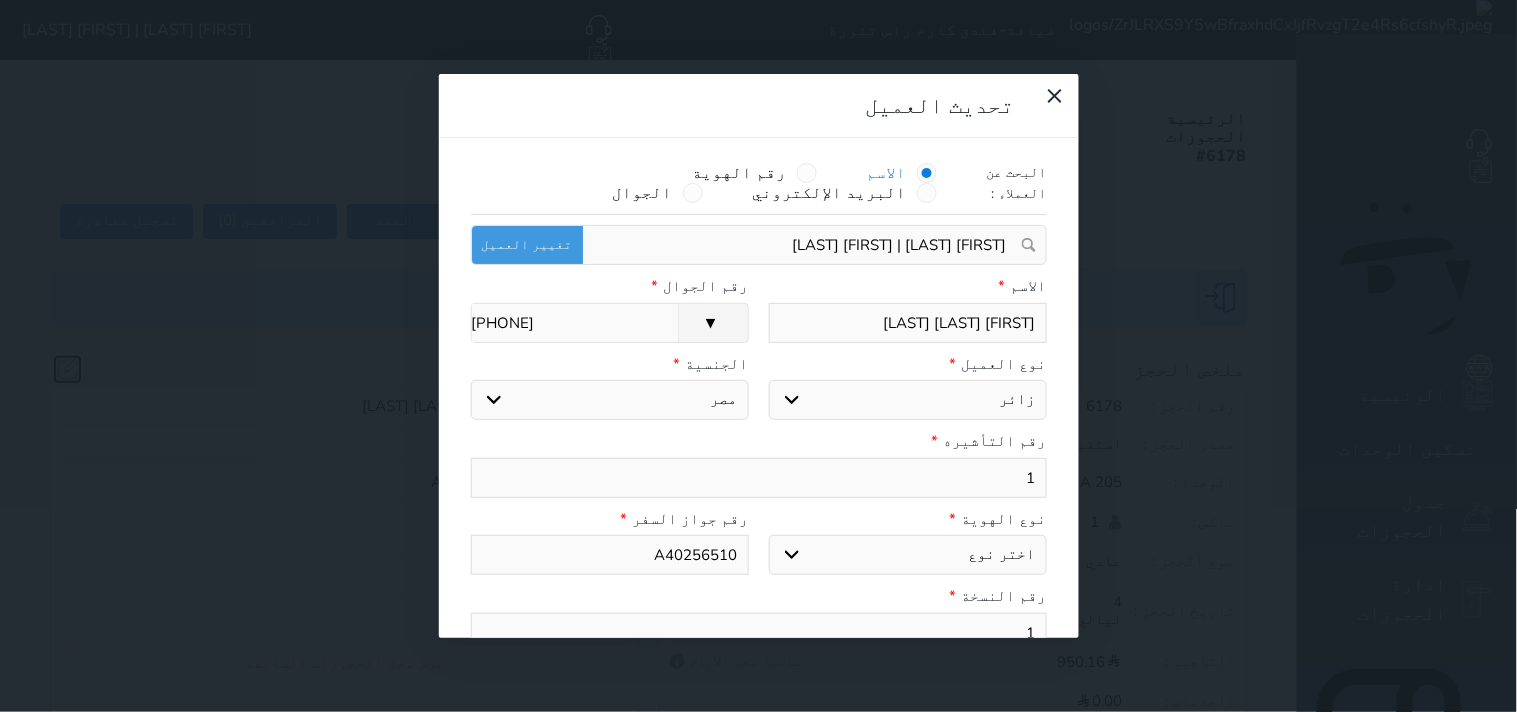select 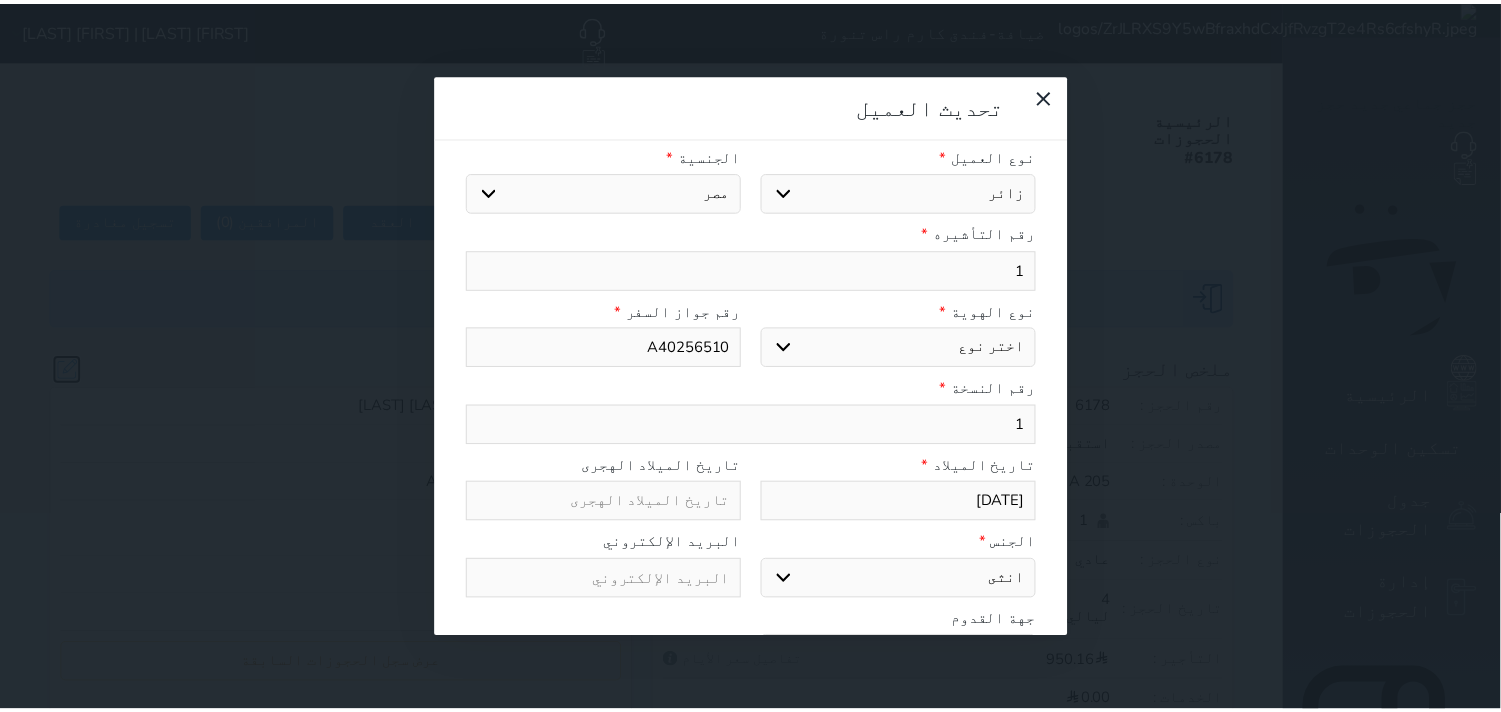 scroll, scrollTop: 222, scrollLeft: 0, axis: vertical 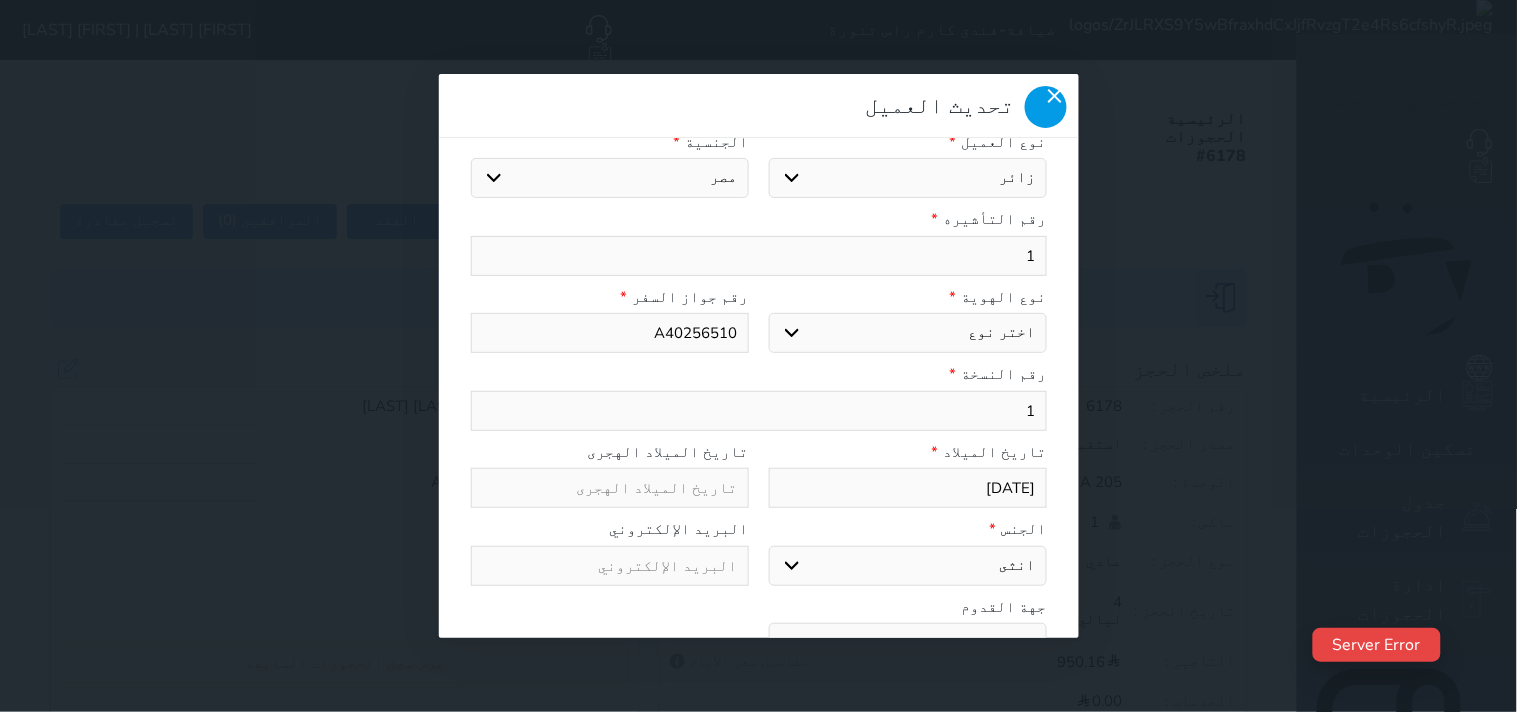 click 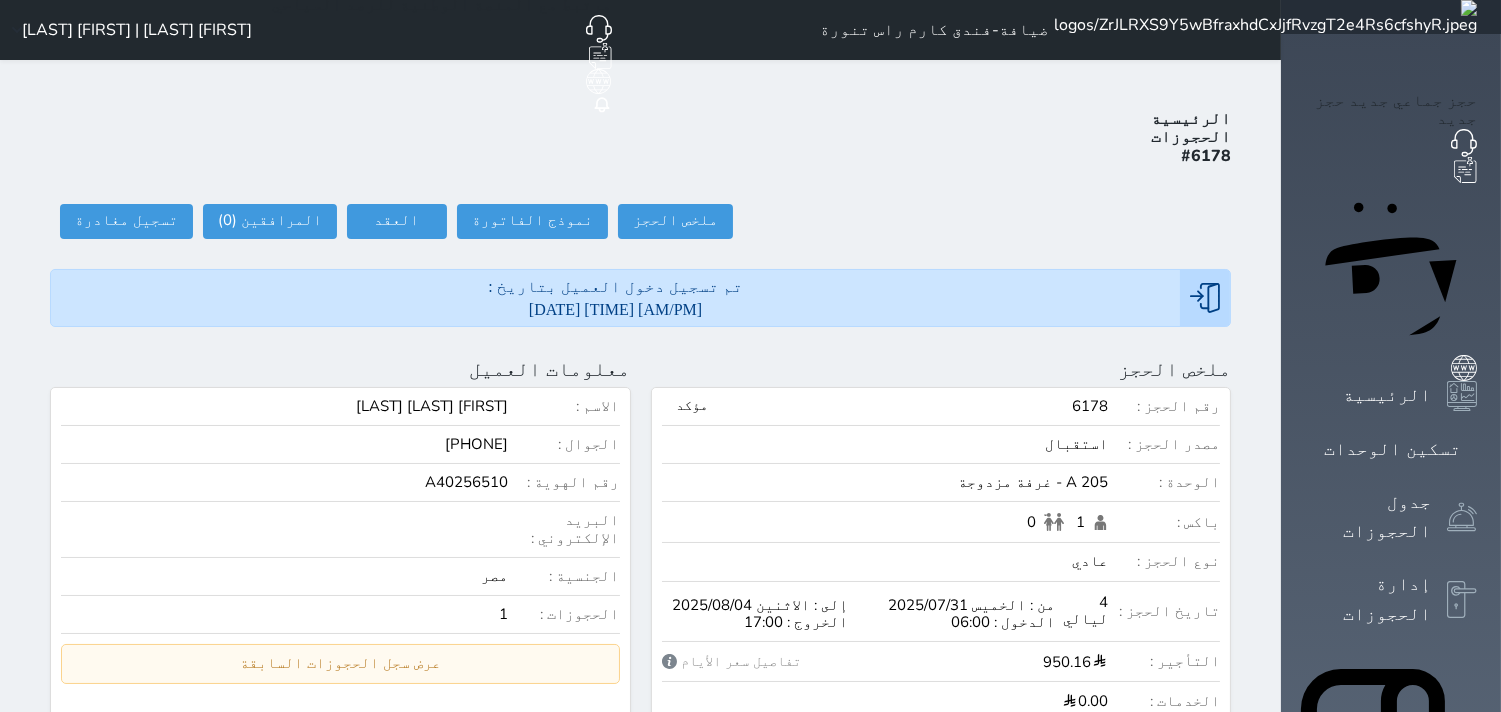 click on "الإدارة المالية" at bounding box center (1391, 1218) 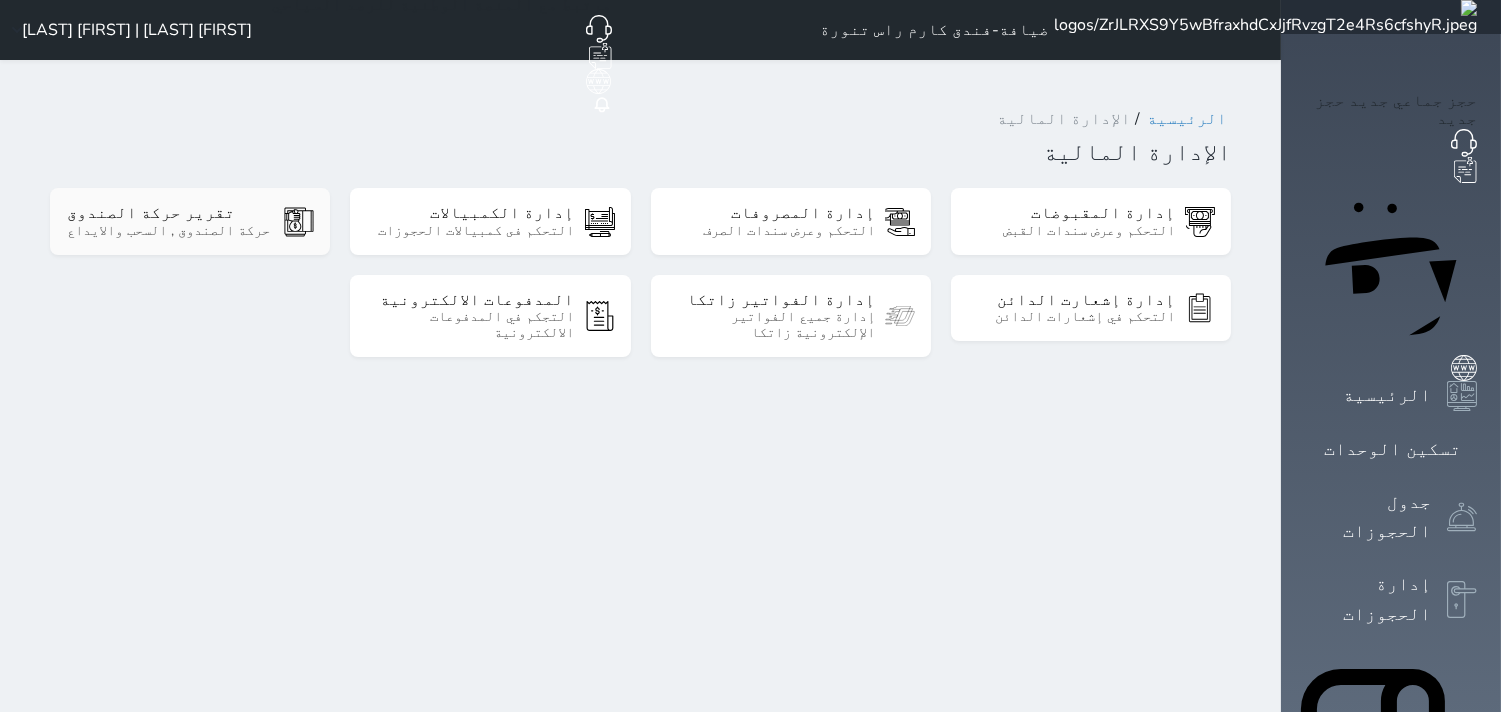 click on "حركة الصندوق , السحب والايداع" at bounding box center [170, 231] 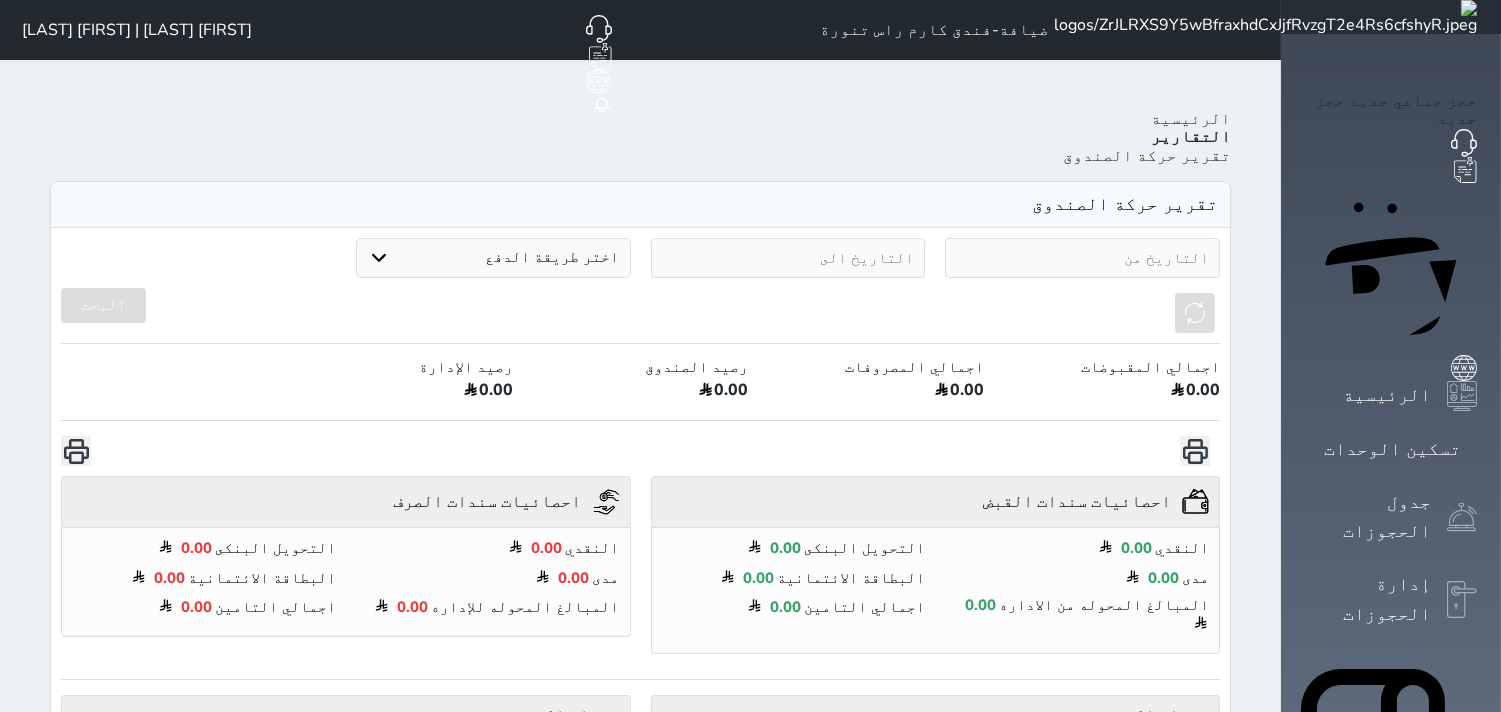 select on "7" 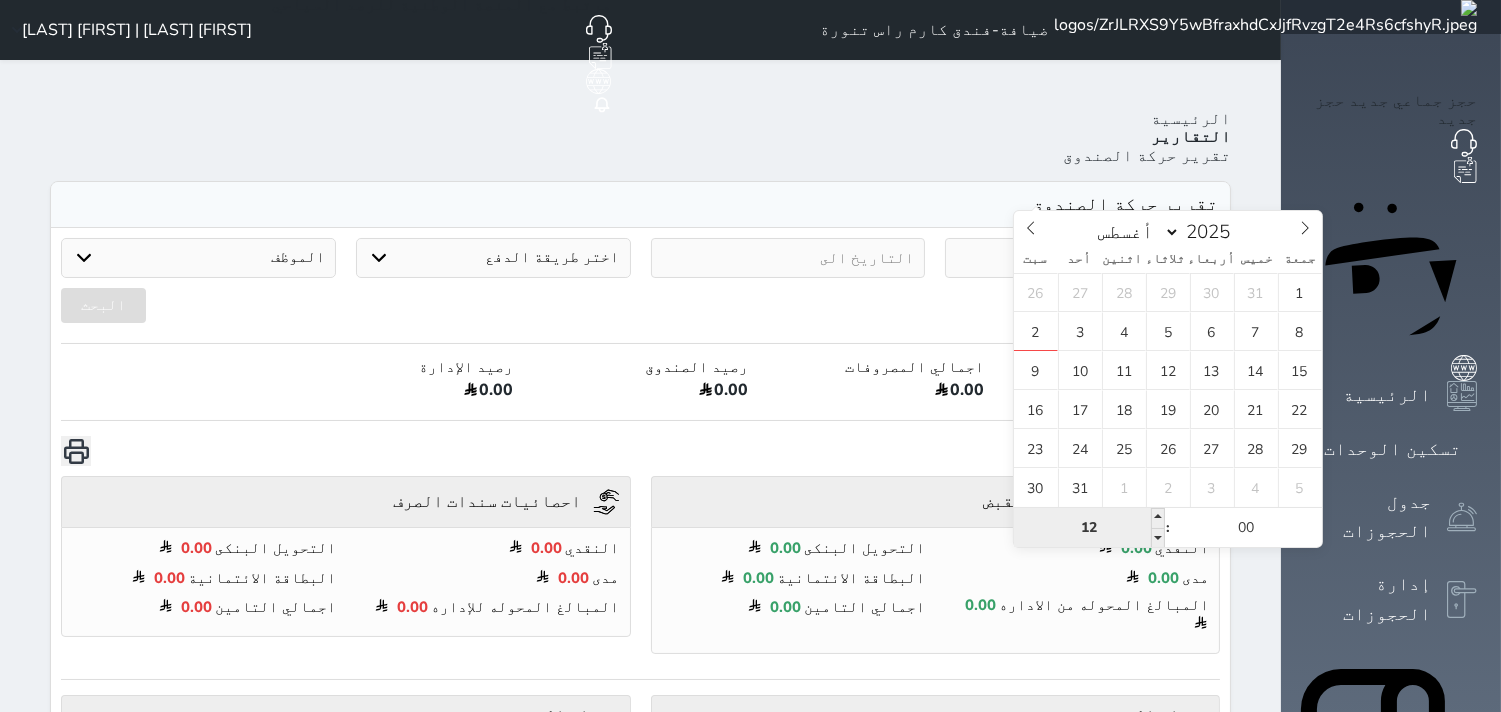 click on "12" at bounding box center [1089, 528] 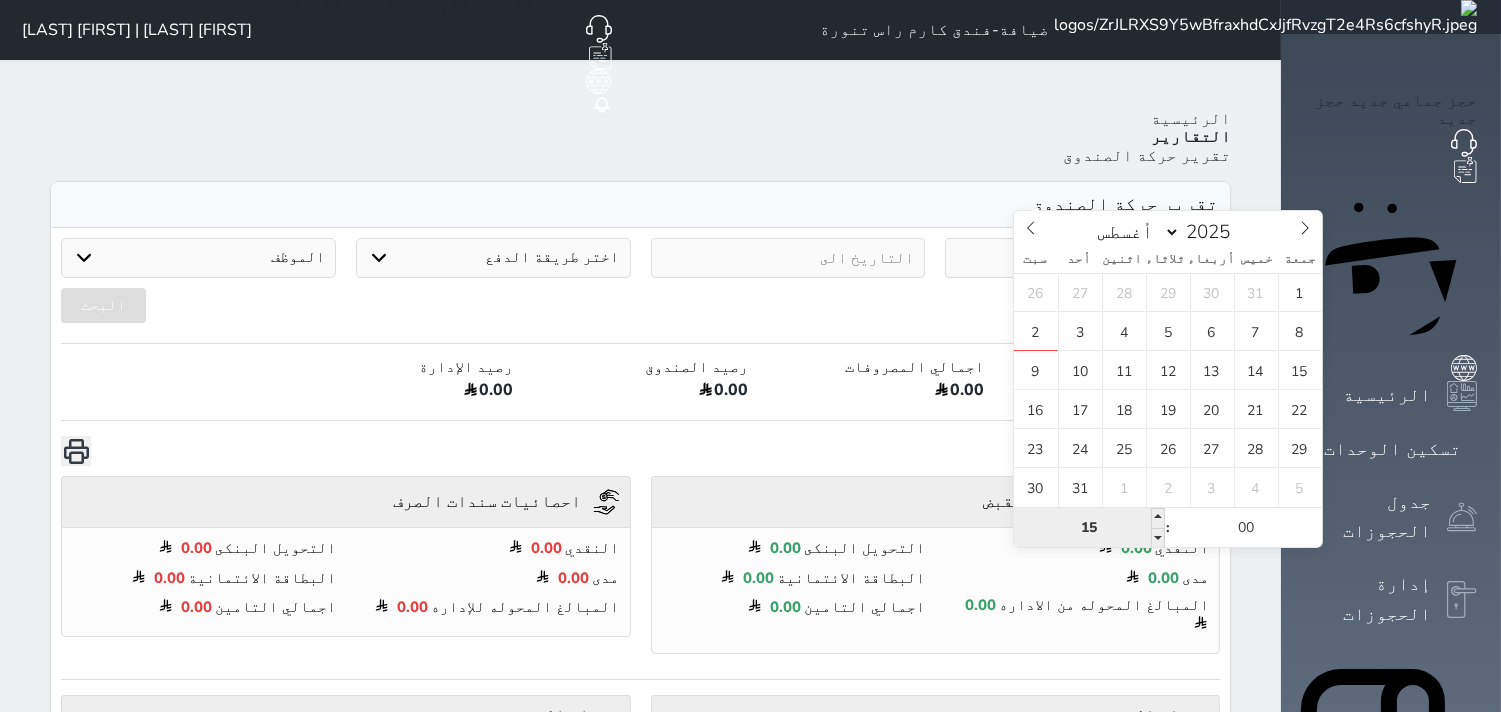 click on "15" at bounding box center [1089, 528] 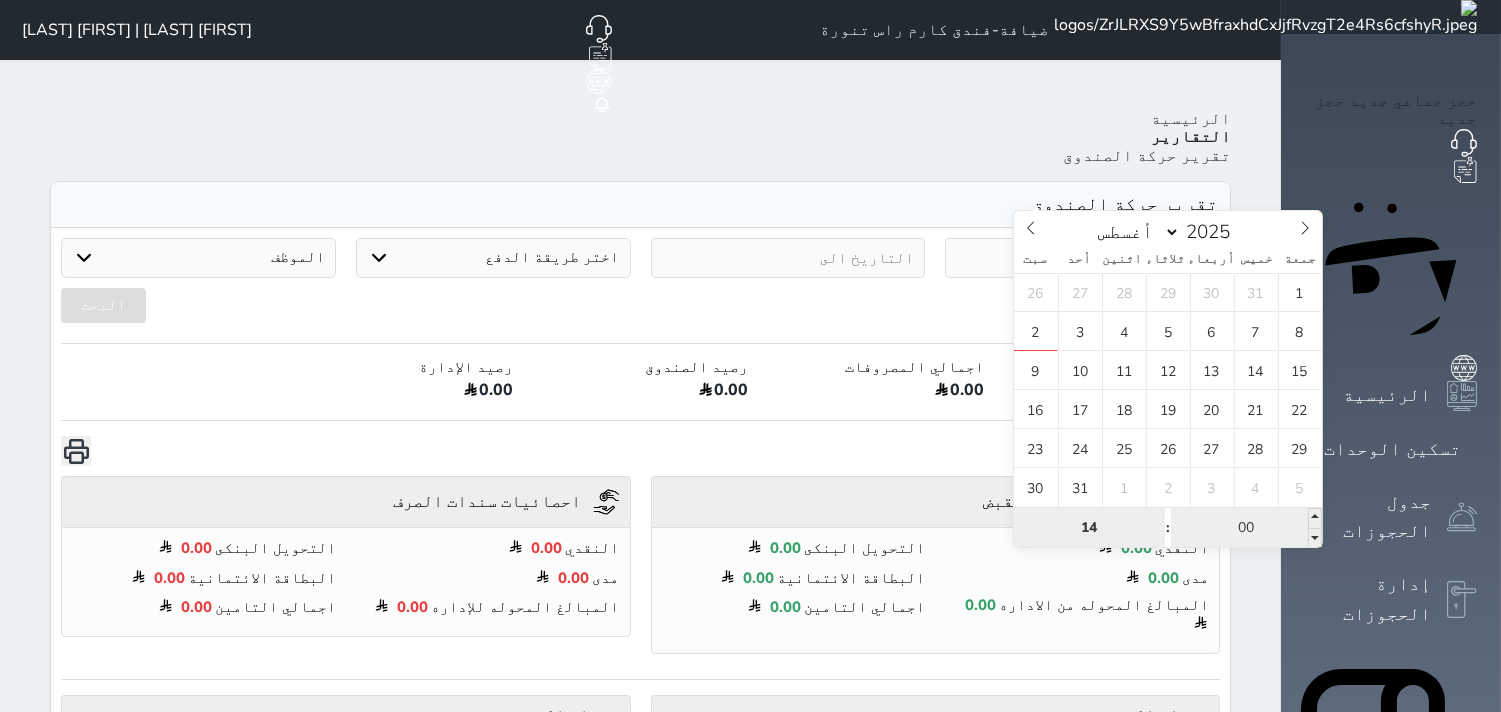 type on "14" 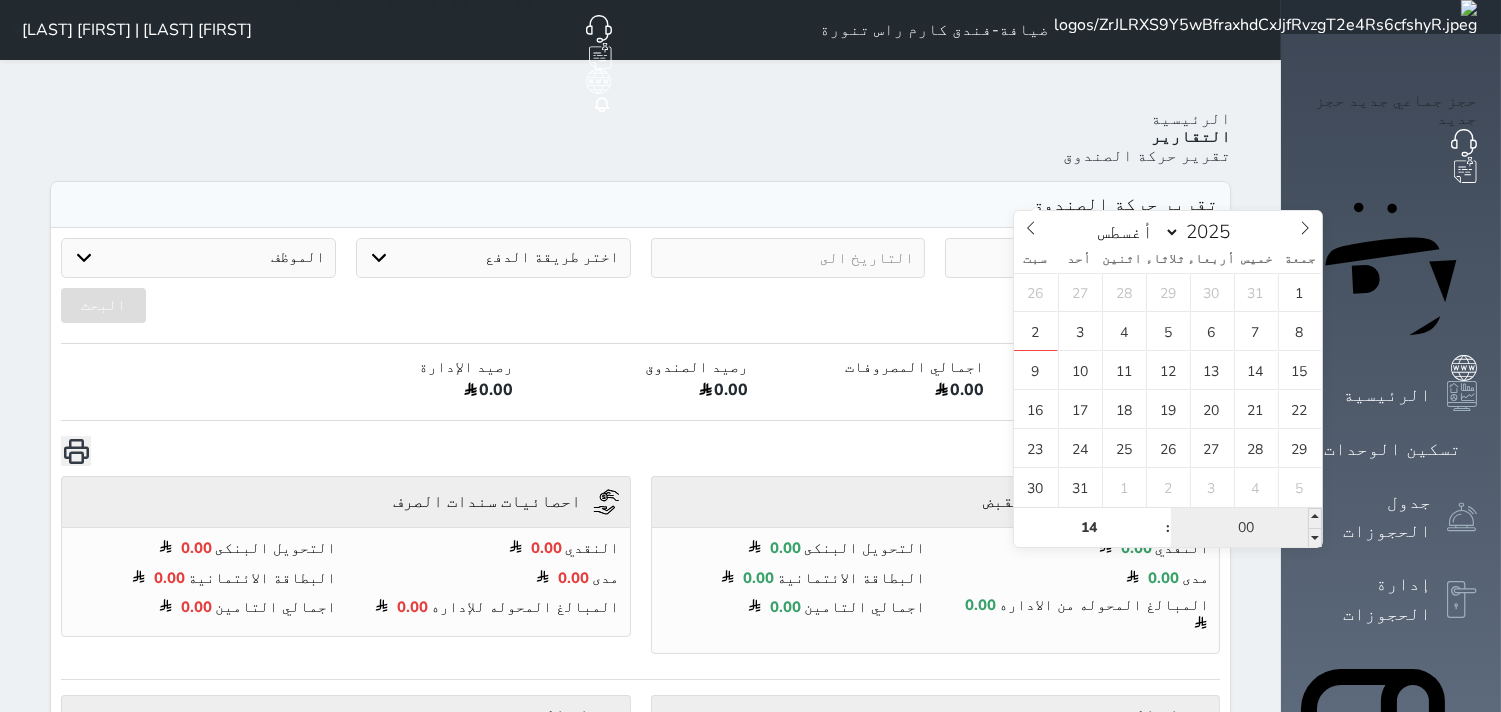 type on "[DATE] [TIME]" 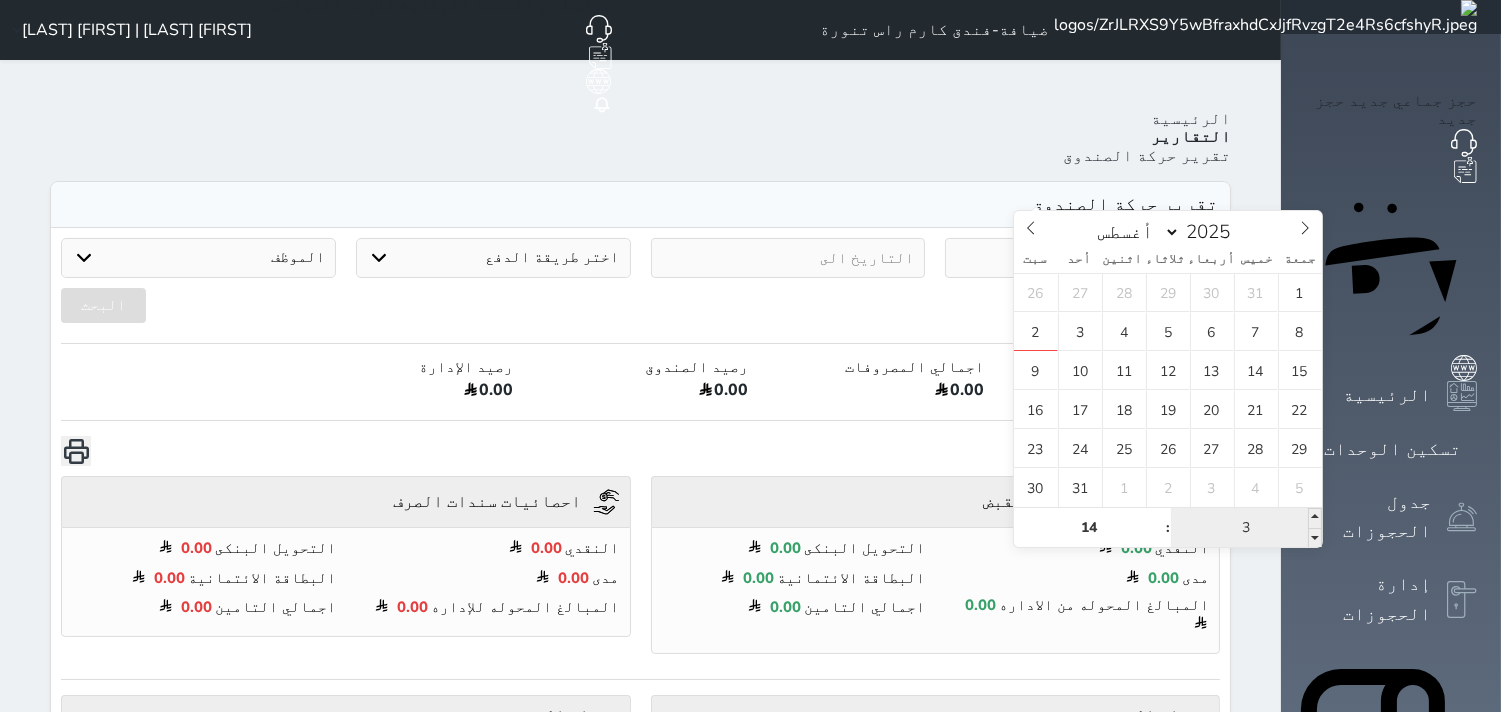 type on "30" 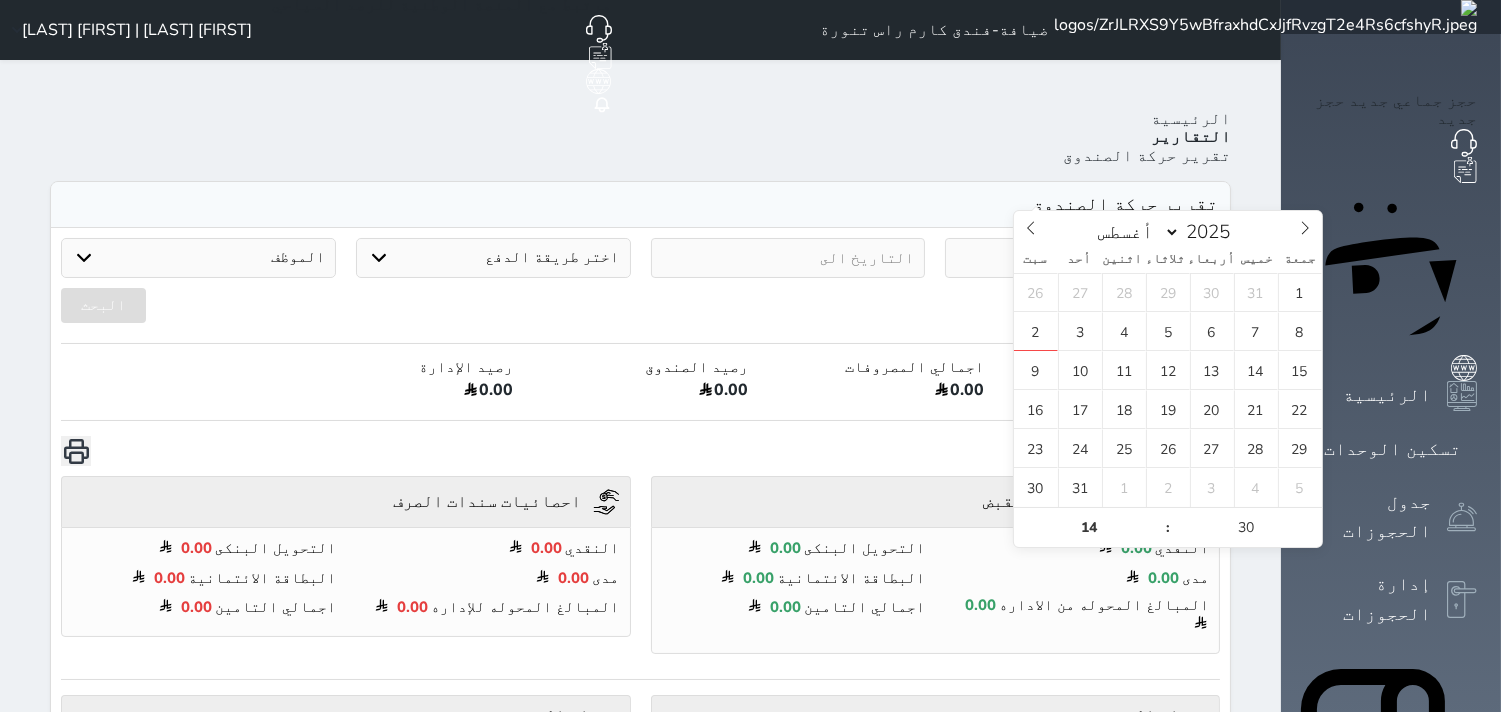 type on "2025-08-02 14:30" 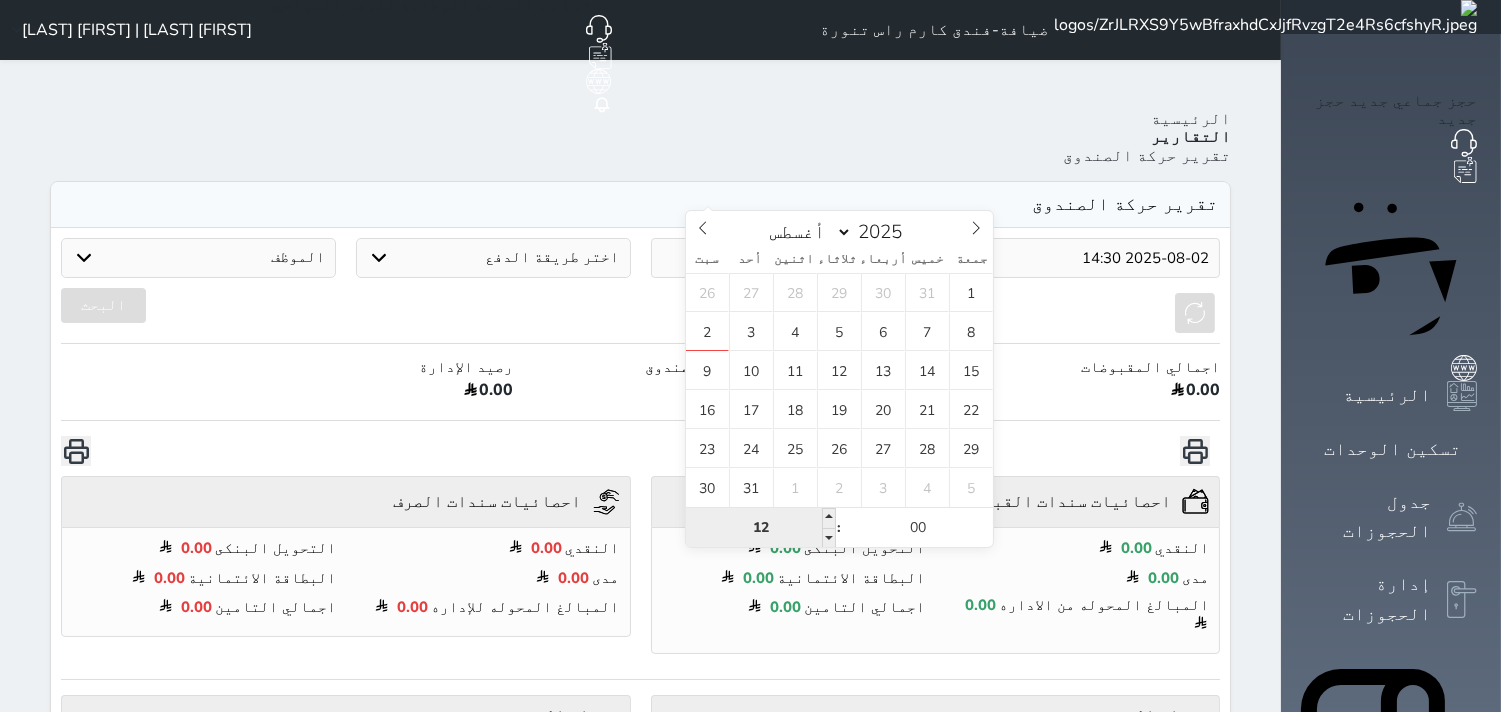 click on "12" at bounding box center [761, 528] 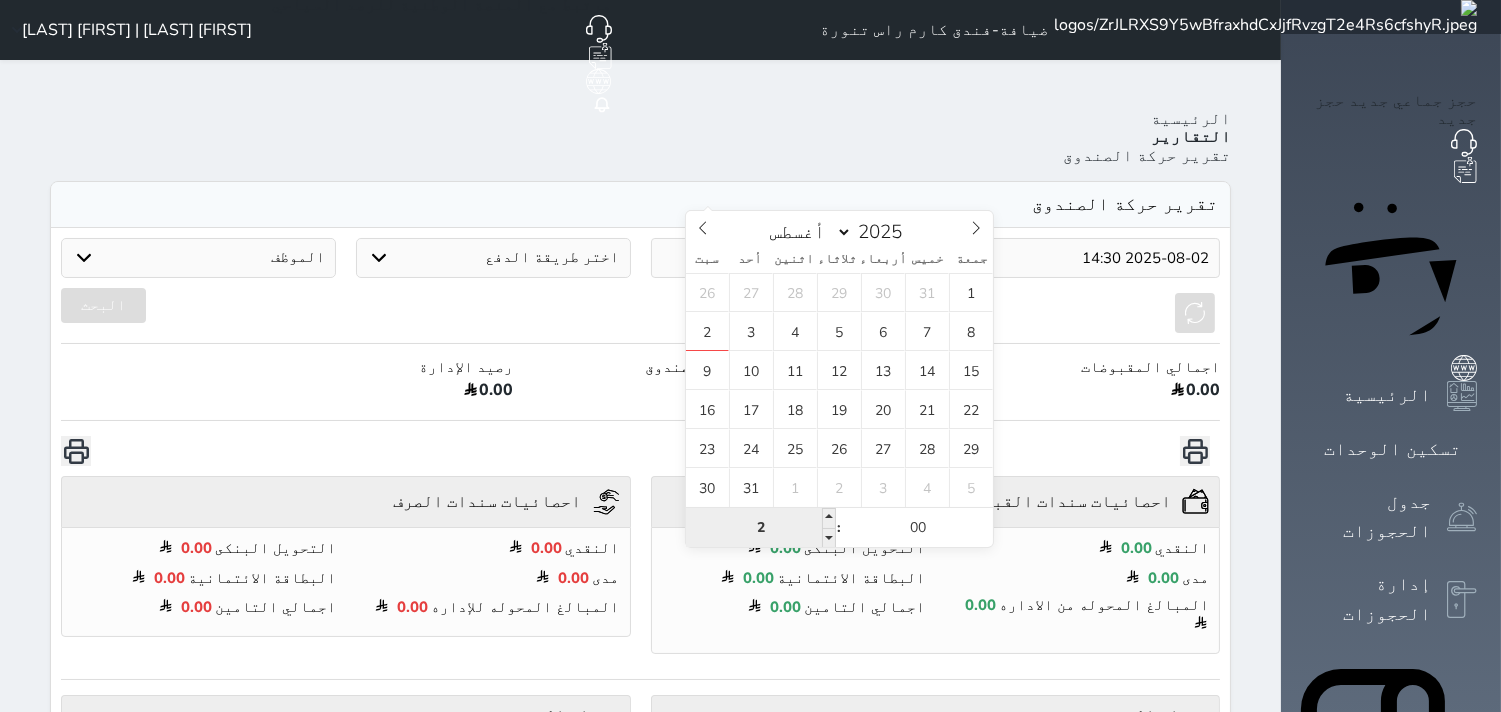 type on "21" 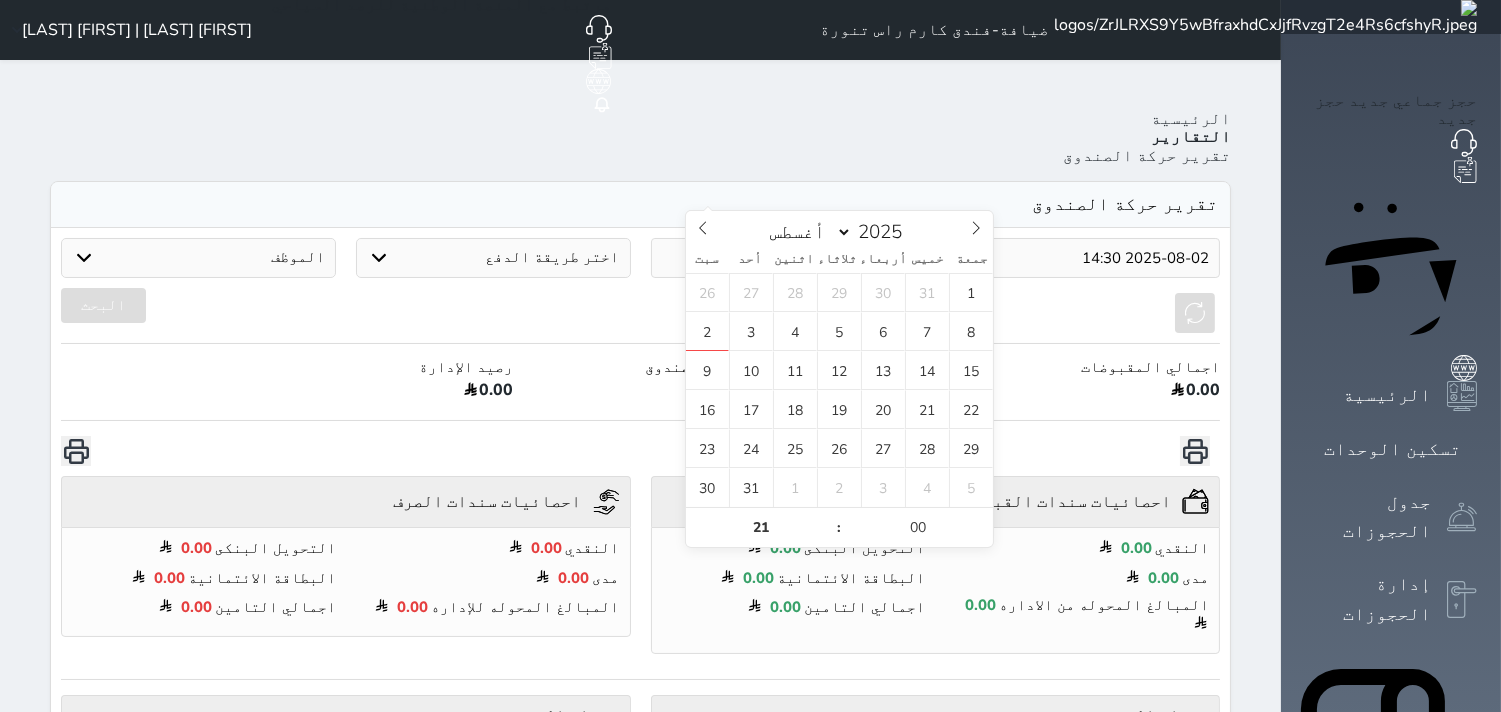 type on "[DATE] [TIME]" 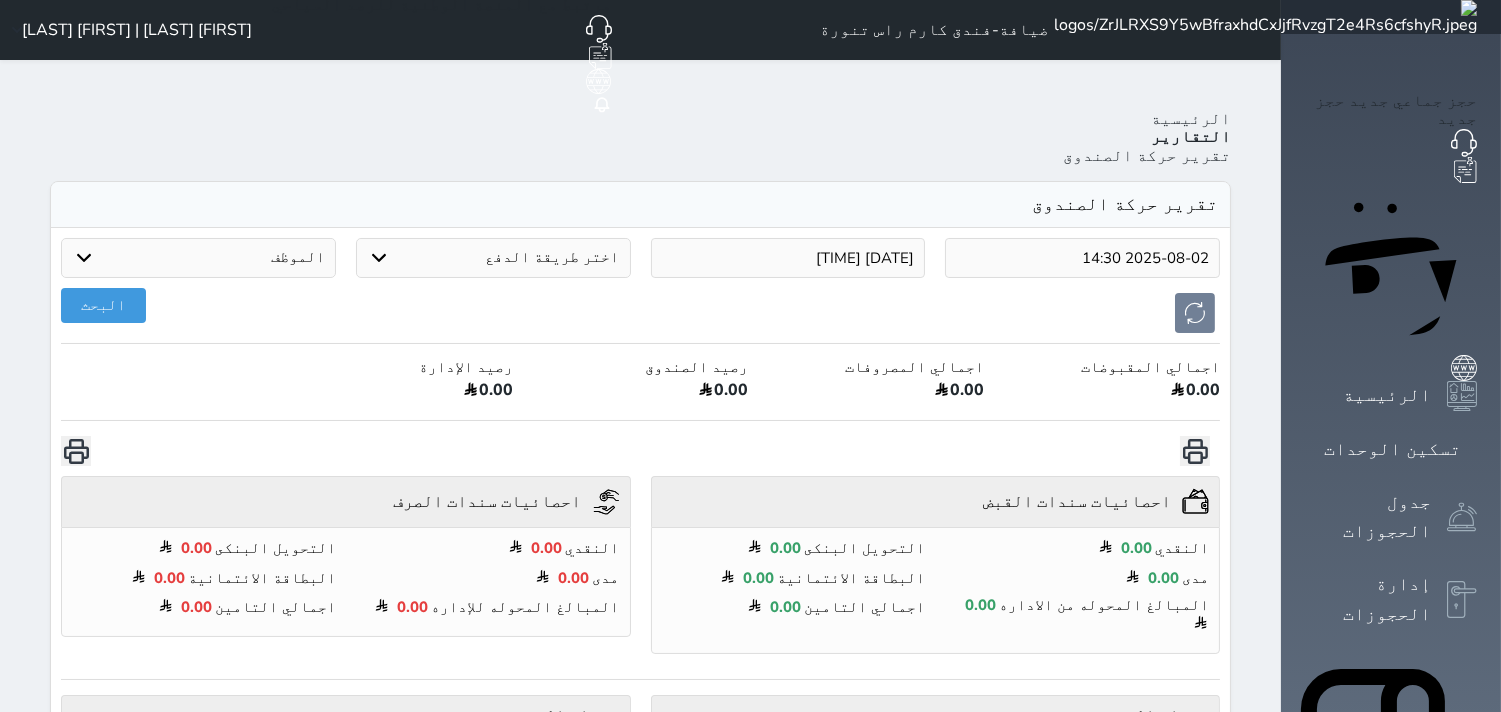 click on "[DATE] [TIME] [DATE] [TIME] اختر طريقة الدفع   دفع نقدى   تحويل بنكى   مدى   بطاقة ائتمان   آجل   الموظف   [FIRST] [LAST] | [FIRST] [LAST] [FIRST] [LAST] | [FIRST] [LAST] [FIRST] [LAST] | [FIRST] [LAST] [FIRST] [LAST] | [FIRST] [LAST] [FIRST] [LAST] | [FIRST] [LAST] [FIRST] [LAST]
البحث
اجمالي المقبوضات   0.00    اجمالي المصروفات   0.00    رصيد الصندوق   0.00    رصيد الإدارة   0.00          احصائيات سندات القبض   undefined    النقدي  0.00      التحويل البنكى  0.00      مدى  0.00      البطاقة الائتمانية  0.00      المبالغ المحوله من الاداره  0.00   اجمالي التامين  0.00     احصائيات سندات الصرف   undefined" at bounding box center (640, 568) 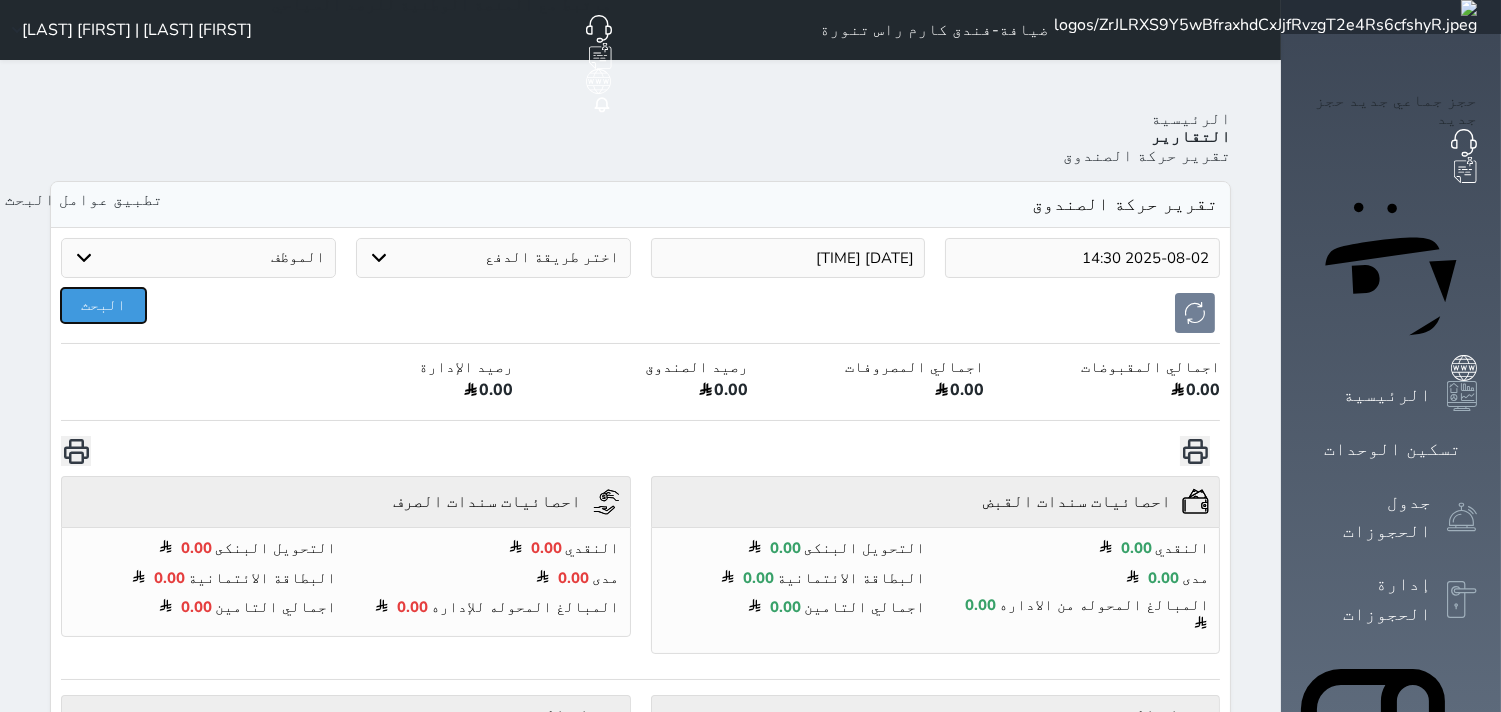click on "البحث" at bounding box center (103, 305) 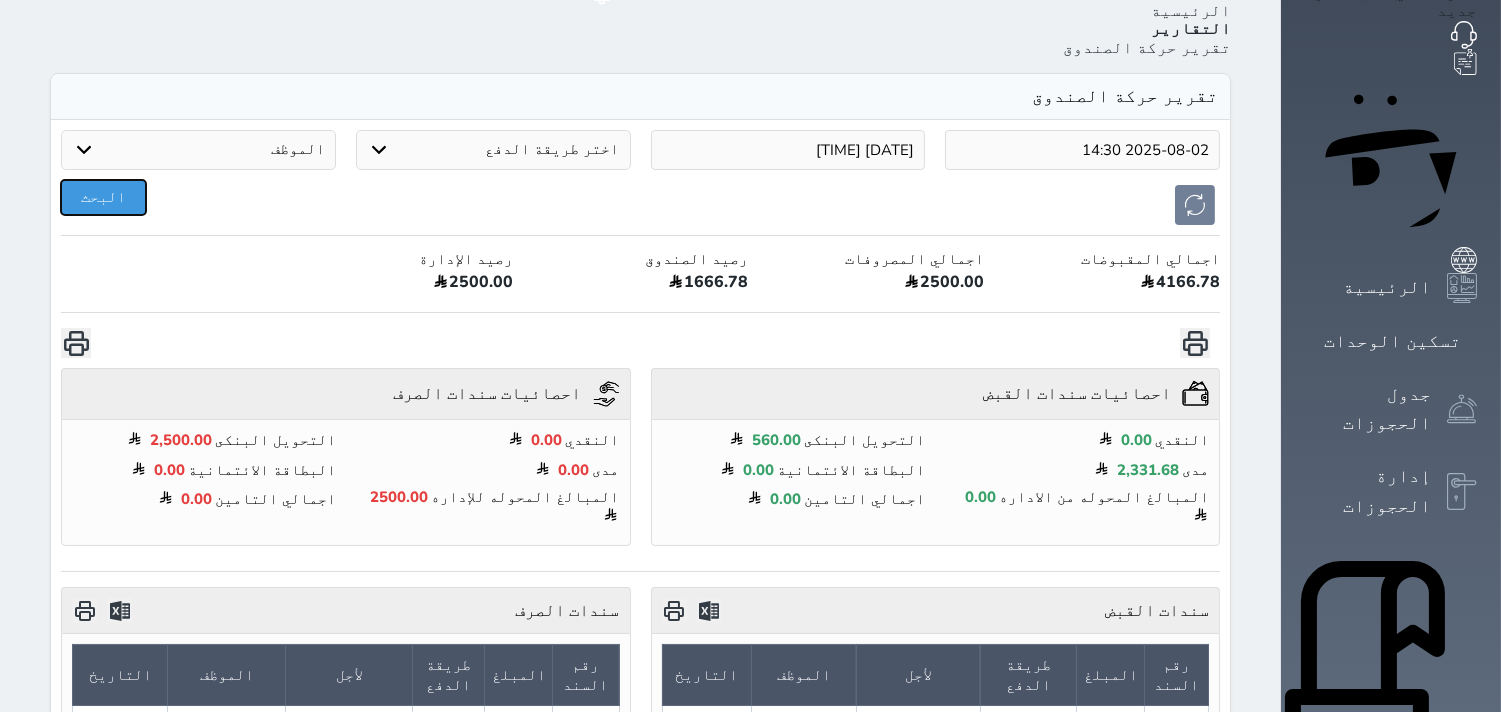 scroll, scrollTop: 333, scrollLeft: 0, axis: vertical 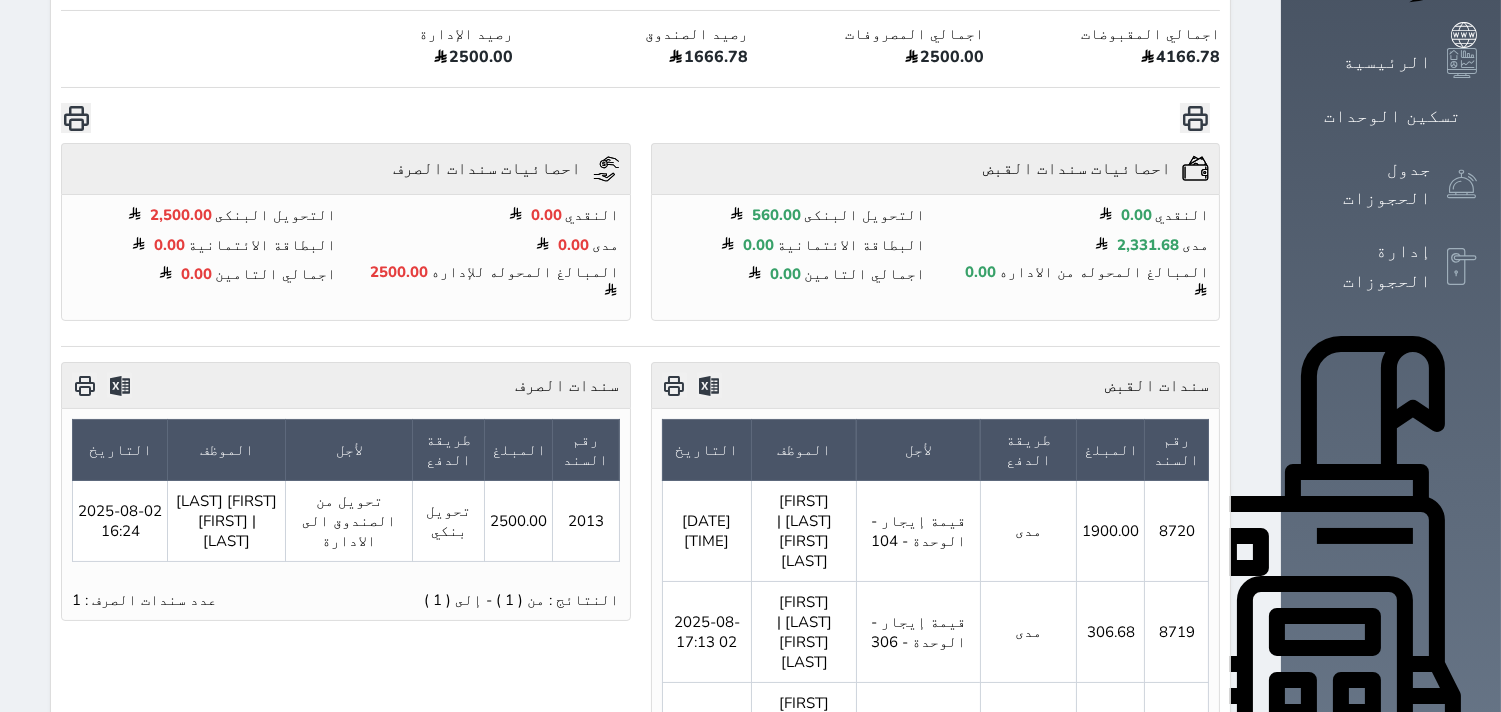 click at bounding box center (674, 385) 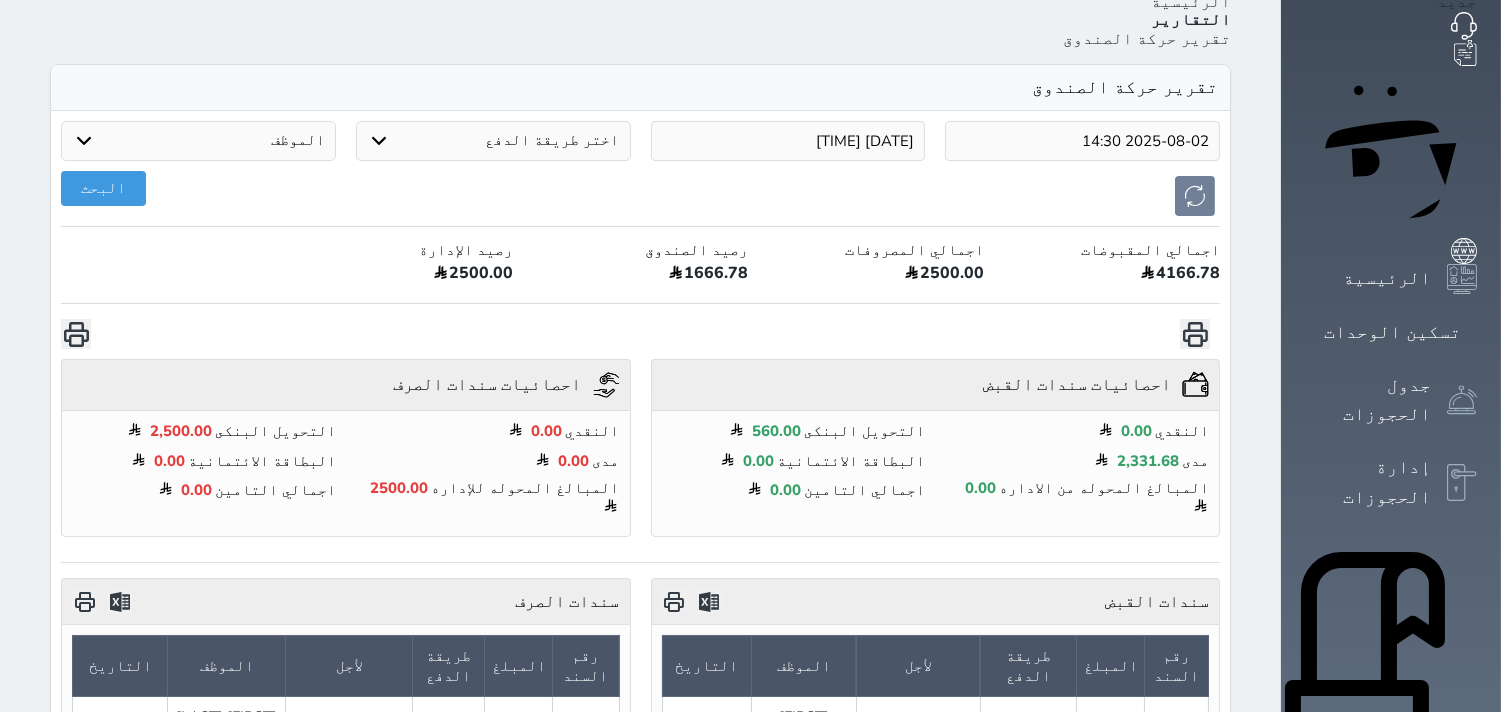 scroll, scrollTop: 0, scrollLeft: 0, axis: both 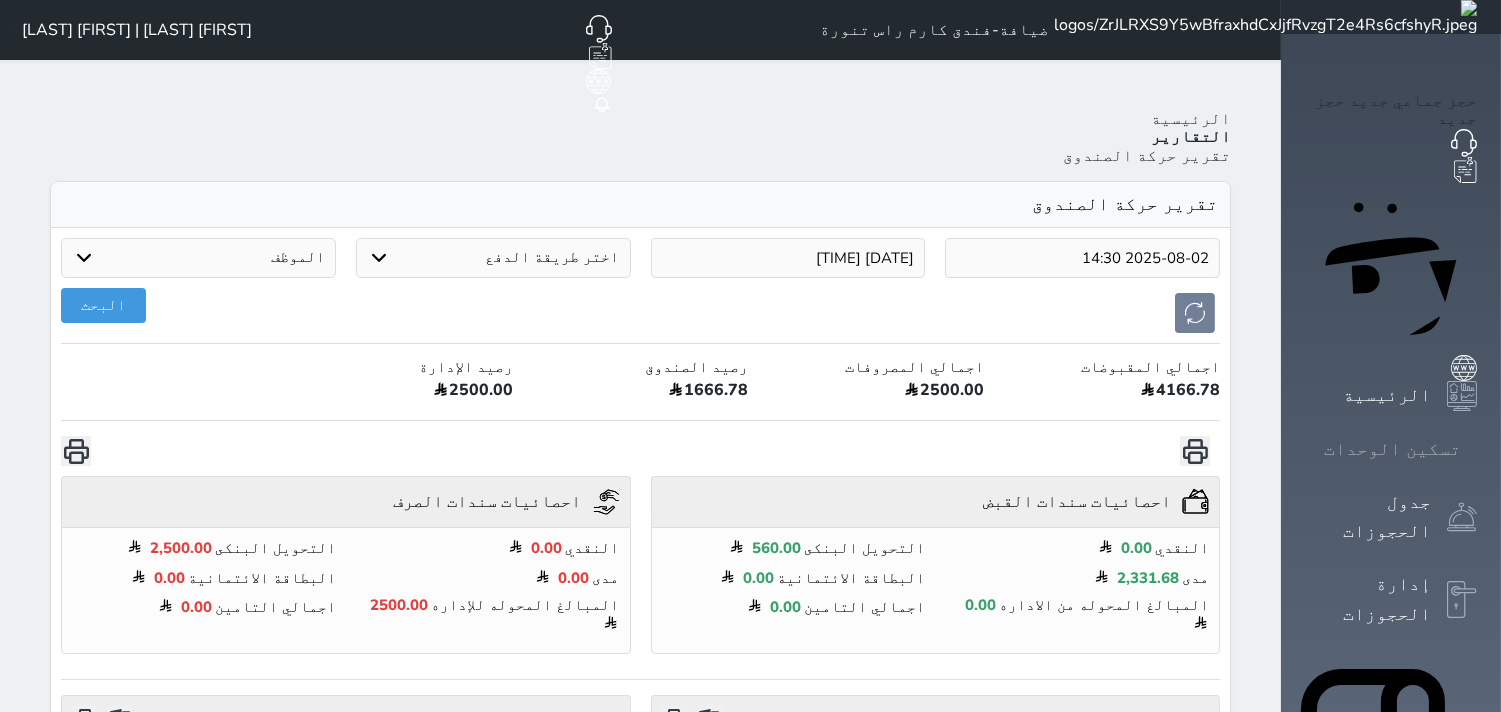 click at bounding box center (1477, 449) 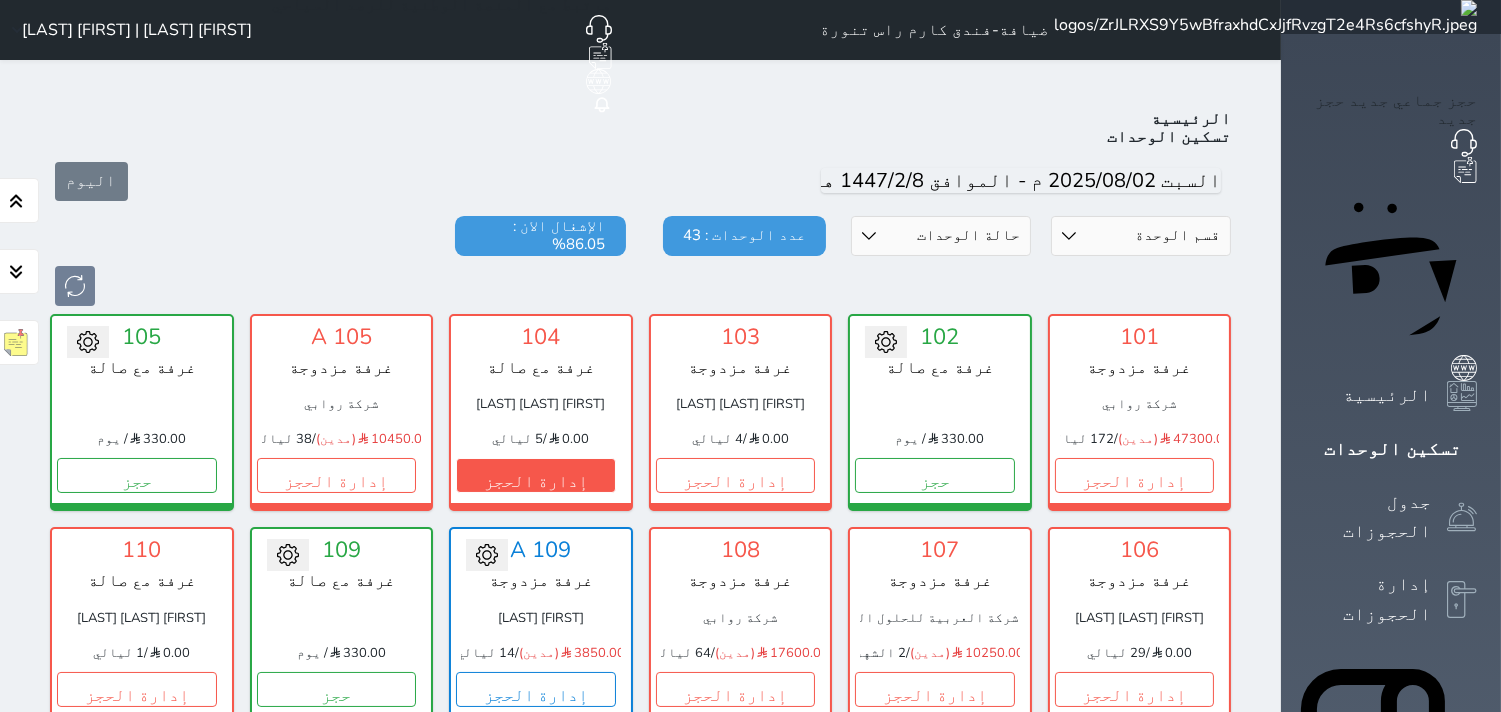 scroll, scrollTop: 77, scrollLeft: 0, axis: vertical 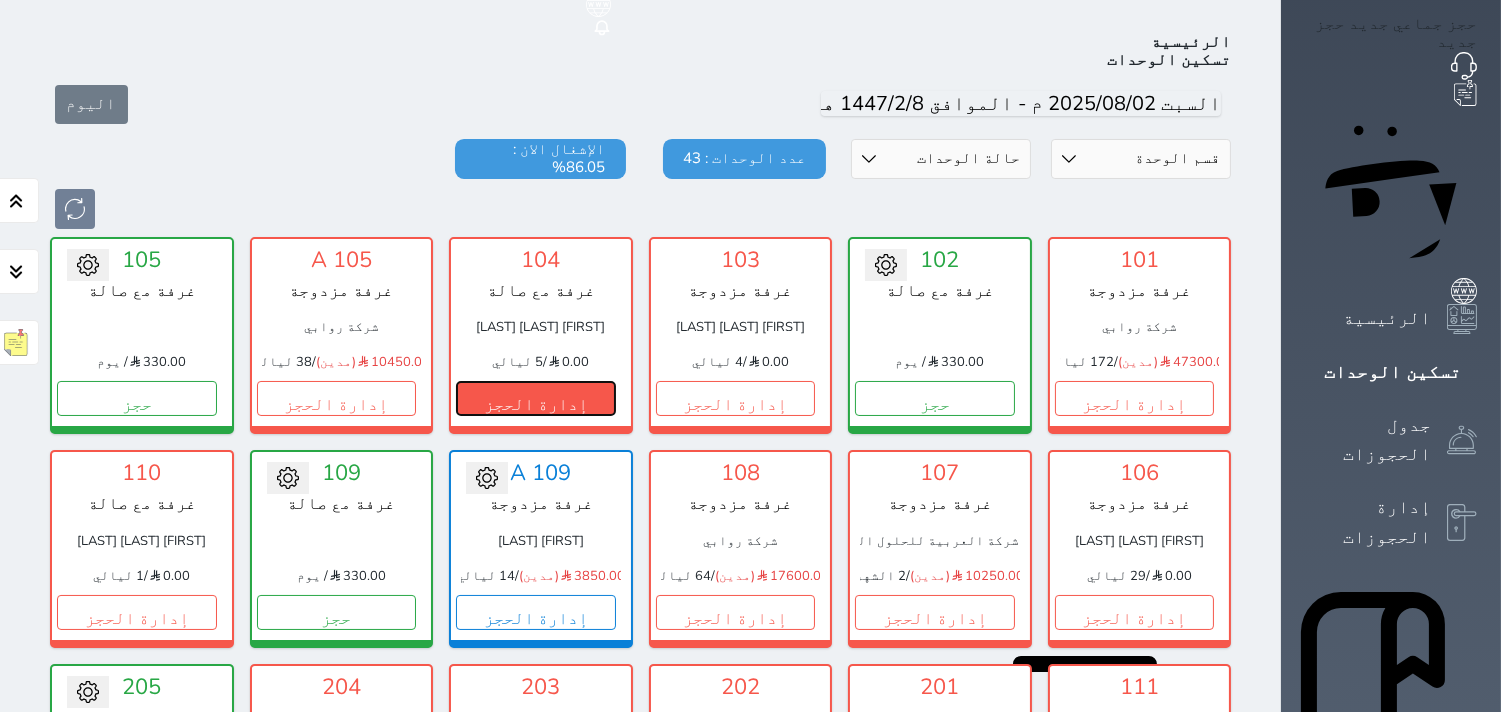 click on "إدارة الحجز" at bounding box center (536, 398) 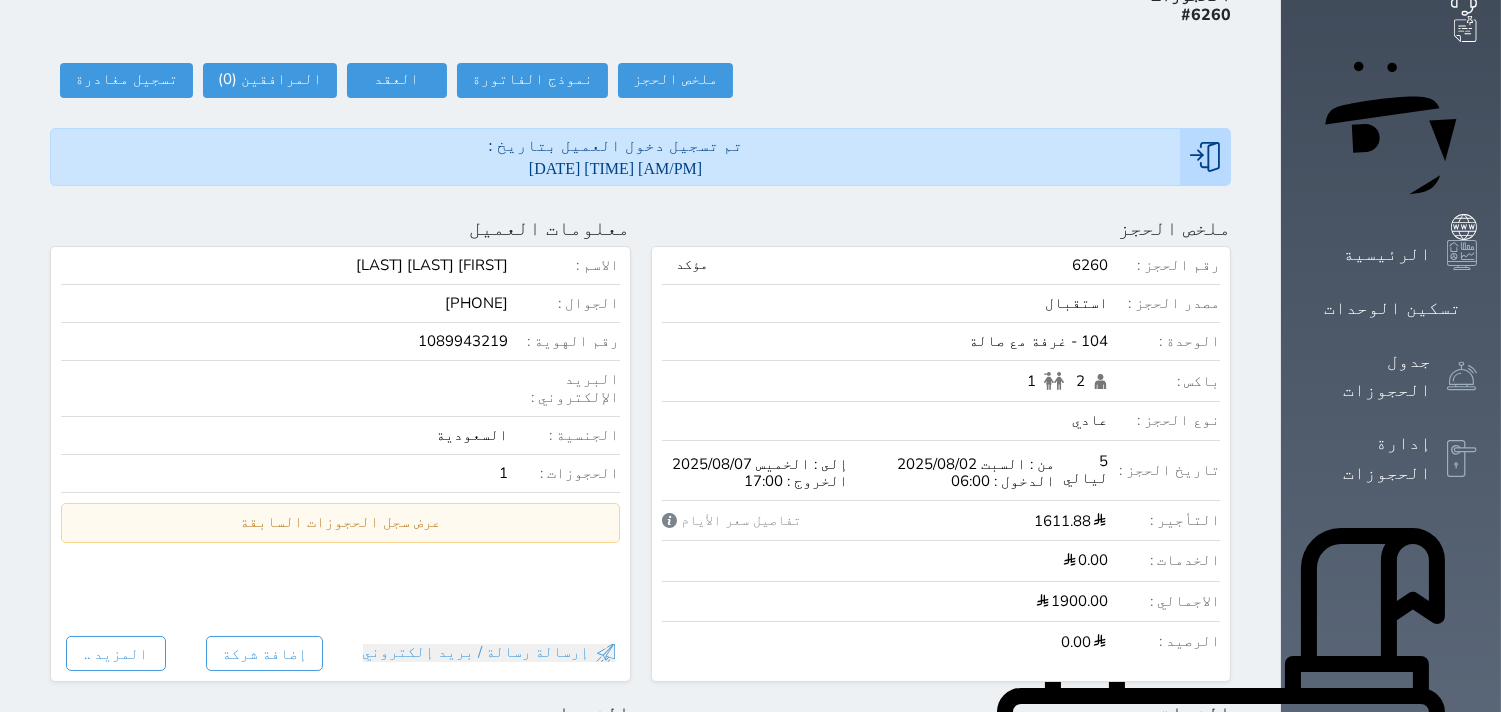 scroll, scrollTop: 1068, scrollLeft: 0, axis: vertical 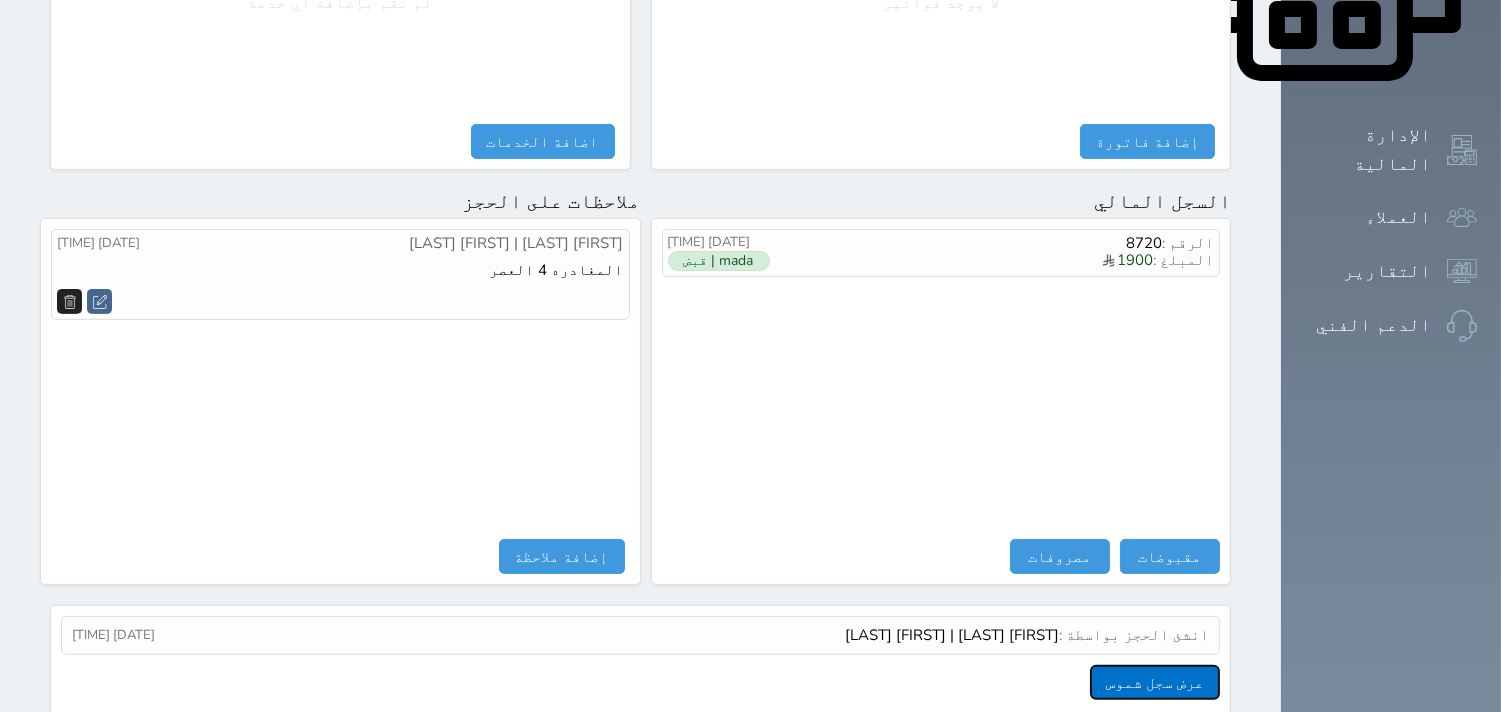 click on "عرض سجل شموس" at bounding box center [1155, 682] 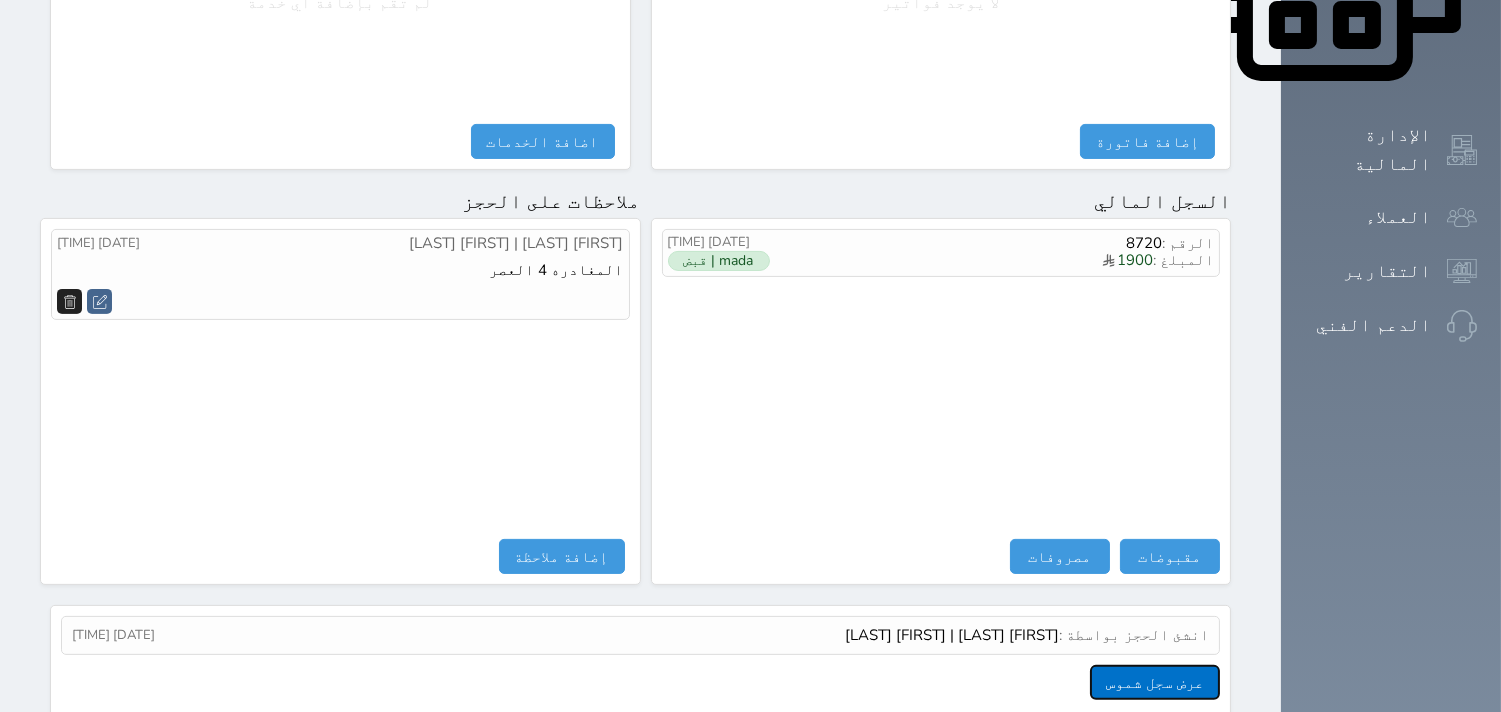 click on "عرض سجل شموس" at bounding box center [1155, 682] 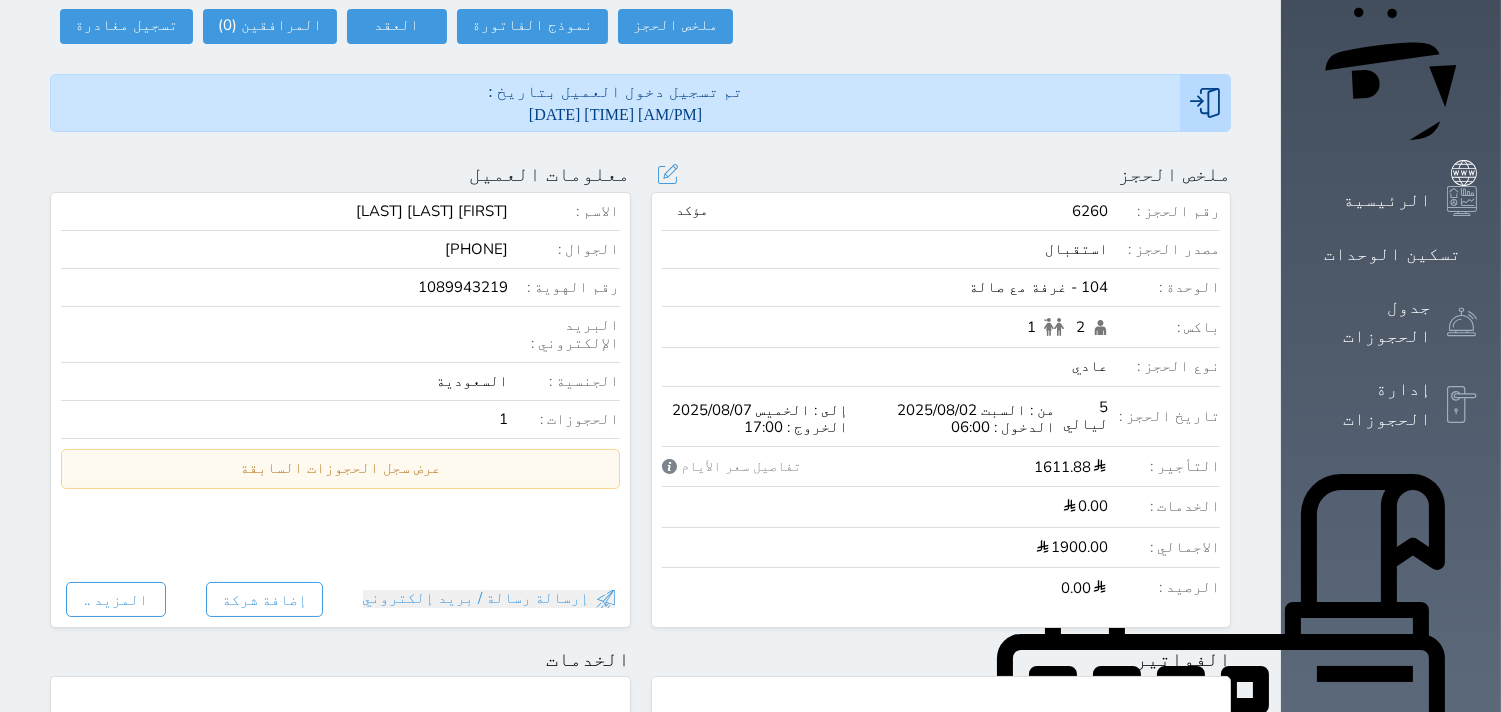 scroll, scrollTop: 0, scrollLeft: 0, axis: both 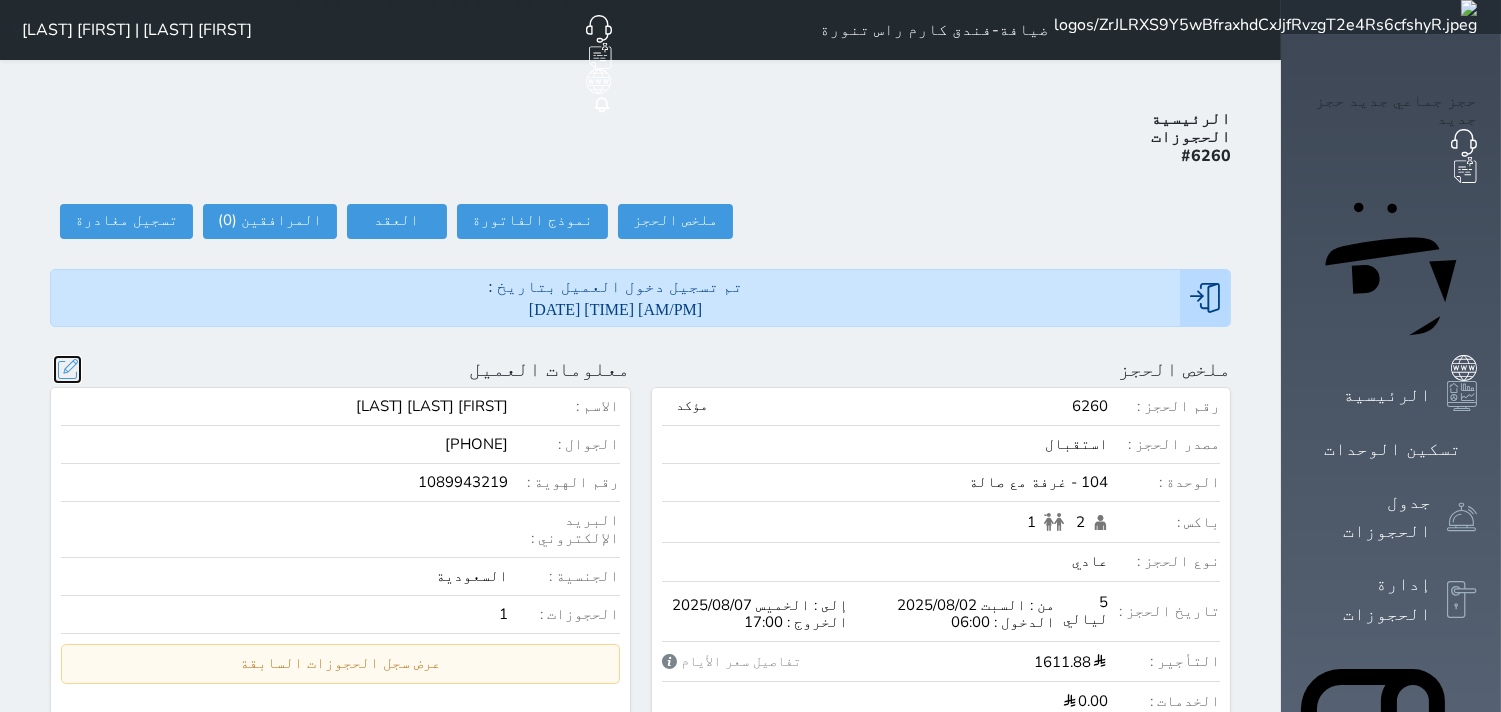 click at bounding box center (67, 369) 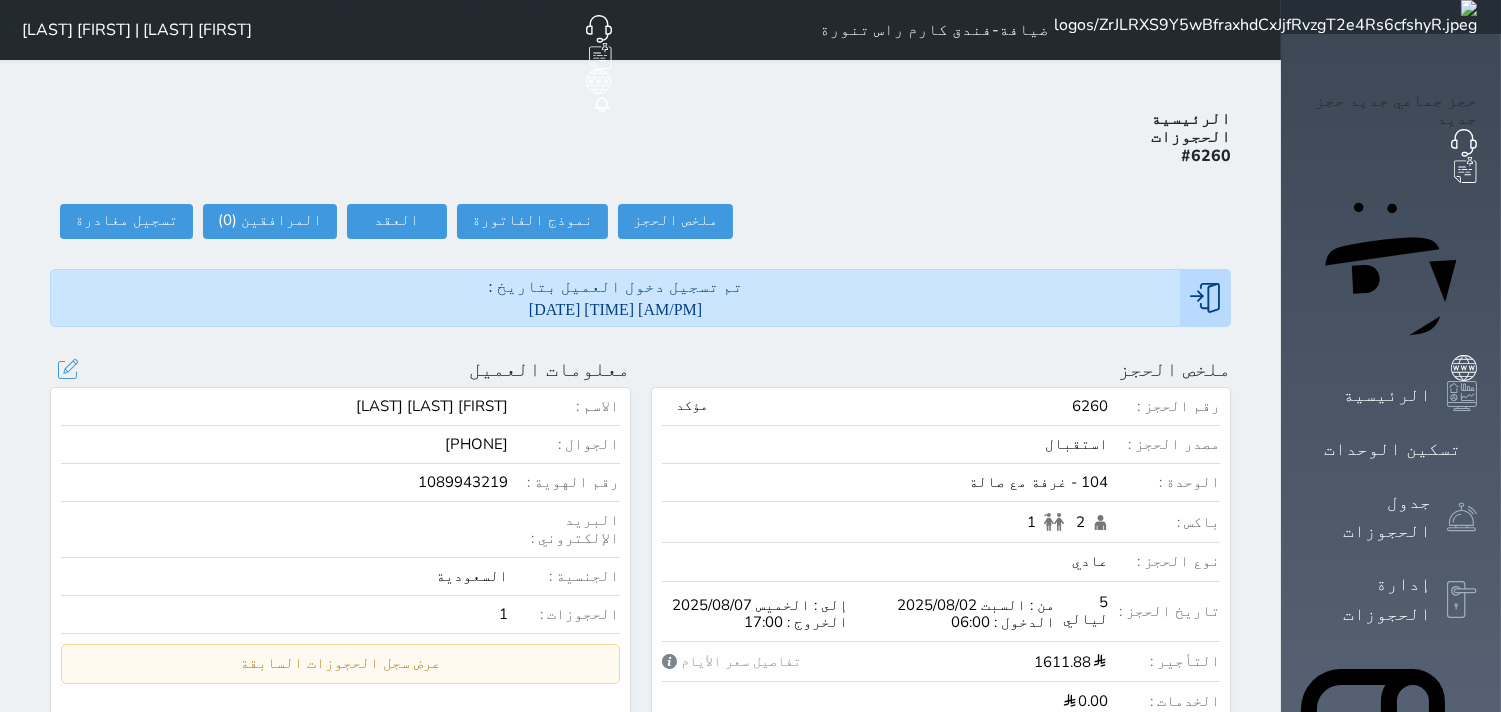 click on "تحديث العميل                 البحث عن العملاء :        الاسم       رقم الهوية       البريد الإلكتروني       الجوال       [FIRST] [LAST] [LAST] [PHONE]     تغيير العميل                الاسم *   [FIRST] [LAST] [LAST]   رقم الجوال *       ▼     Afghanistan (‫افغانستان‬‎)   +93   Albania (Shqipëri)   +355   Algeria (‫الجزائر‬‎)   +213   American Samoa   +1684   Andorra   +376   Angola   +244   Anguilla   +1264   Antigua and Barbuda   +1268   Argentina   +54   Armenia (Հայաստան)   +374   Aruba   +297   Australia   +61   Austria (Österreich)   +43   Azerbaijan ( Azərbaycan)   +994   Bahamas   +1242   Bahrain (‫البحرين‬‎)   +973   Bangladesh (বাংলাদেশ)   +880   Barbados   +1246   Belarus (Беларусь)   +375   Belgium (België)   +32   Belize   +501   Benin (Bénin)   +229   Bermuda   +1441     +975   Bolivia" at bounding box center [0, 0] 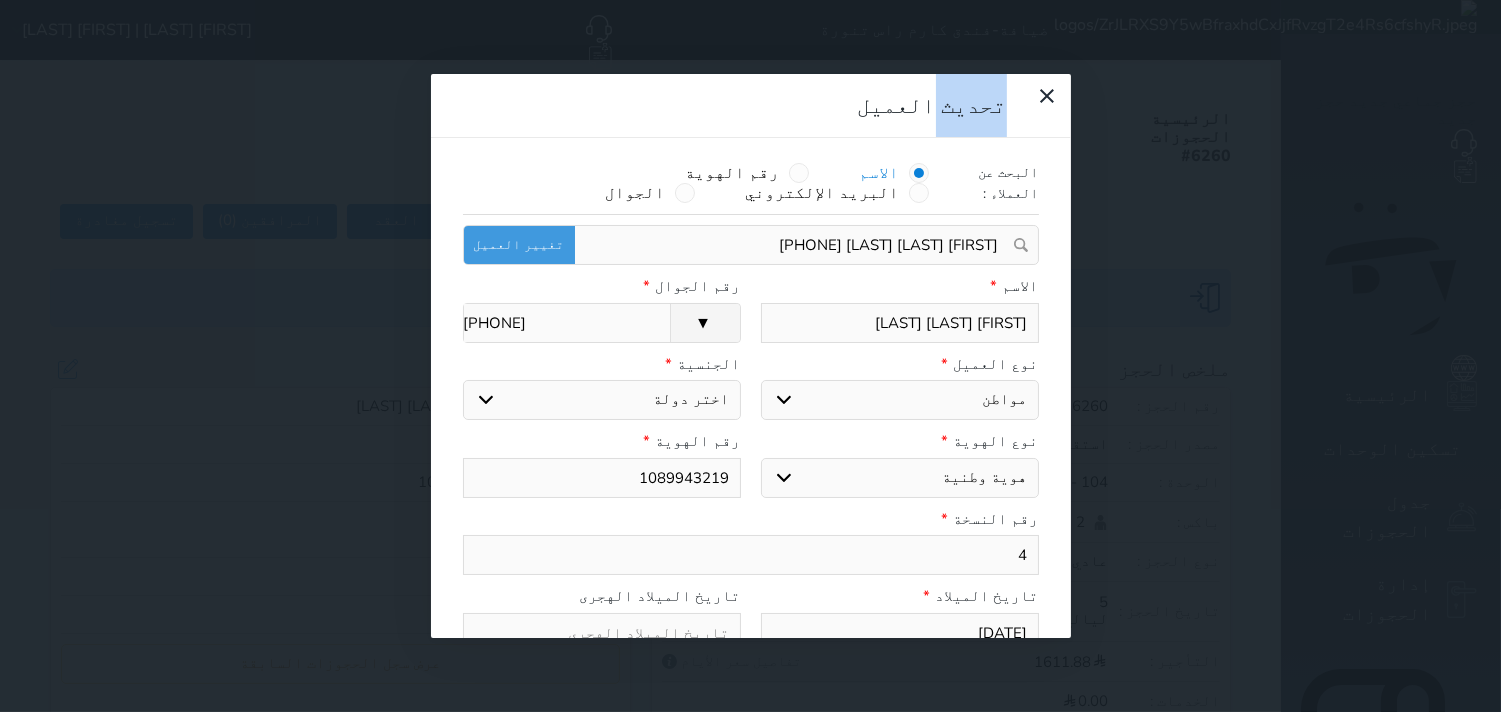 select 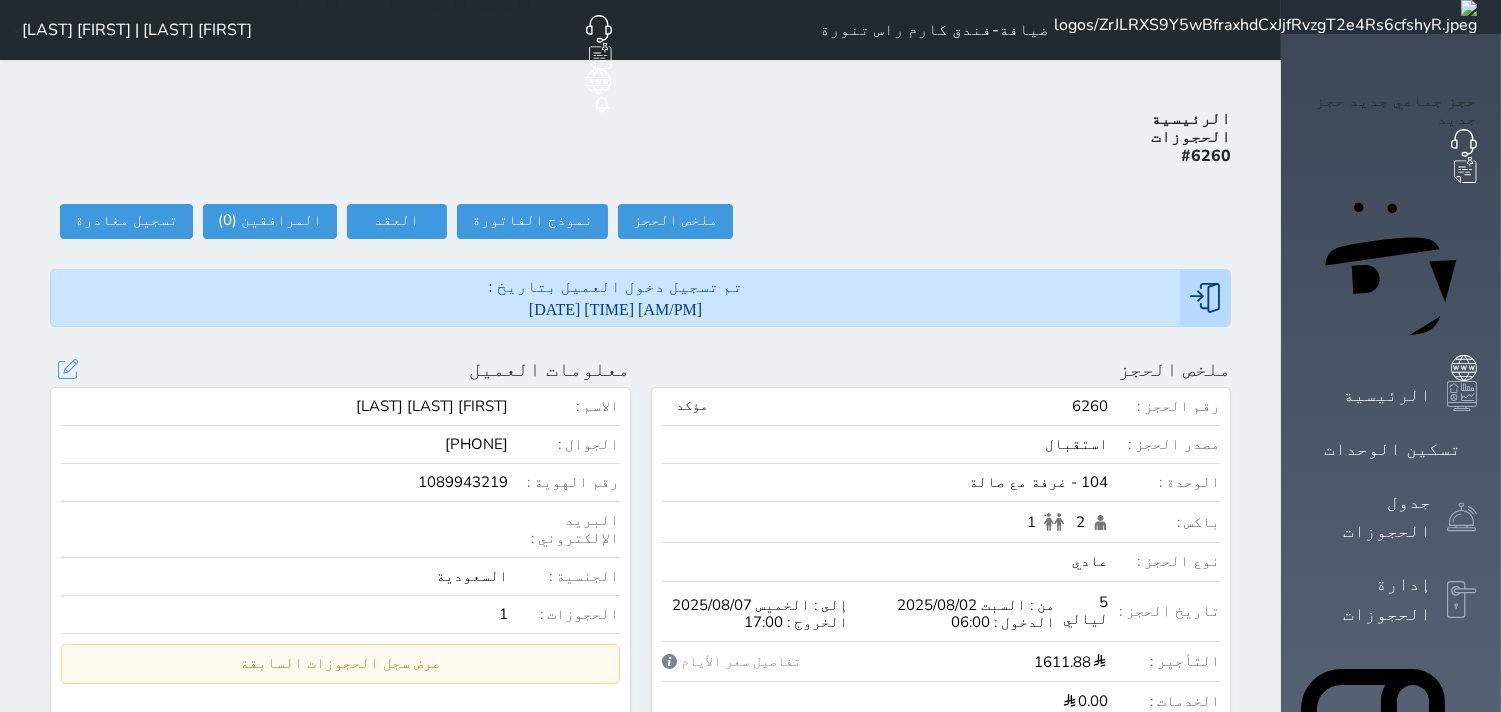 select 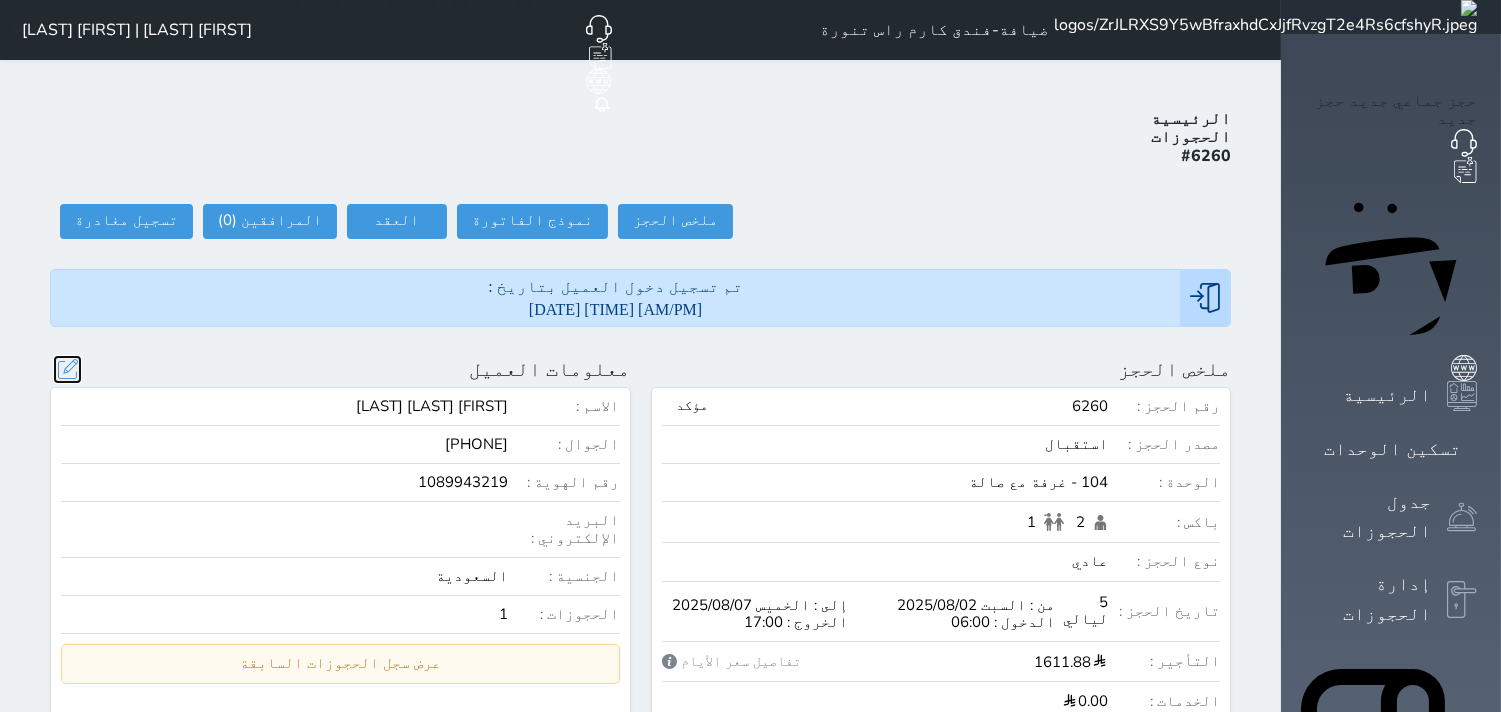 click at bounding box center [67, 369] 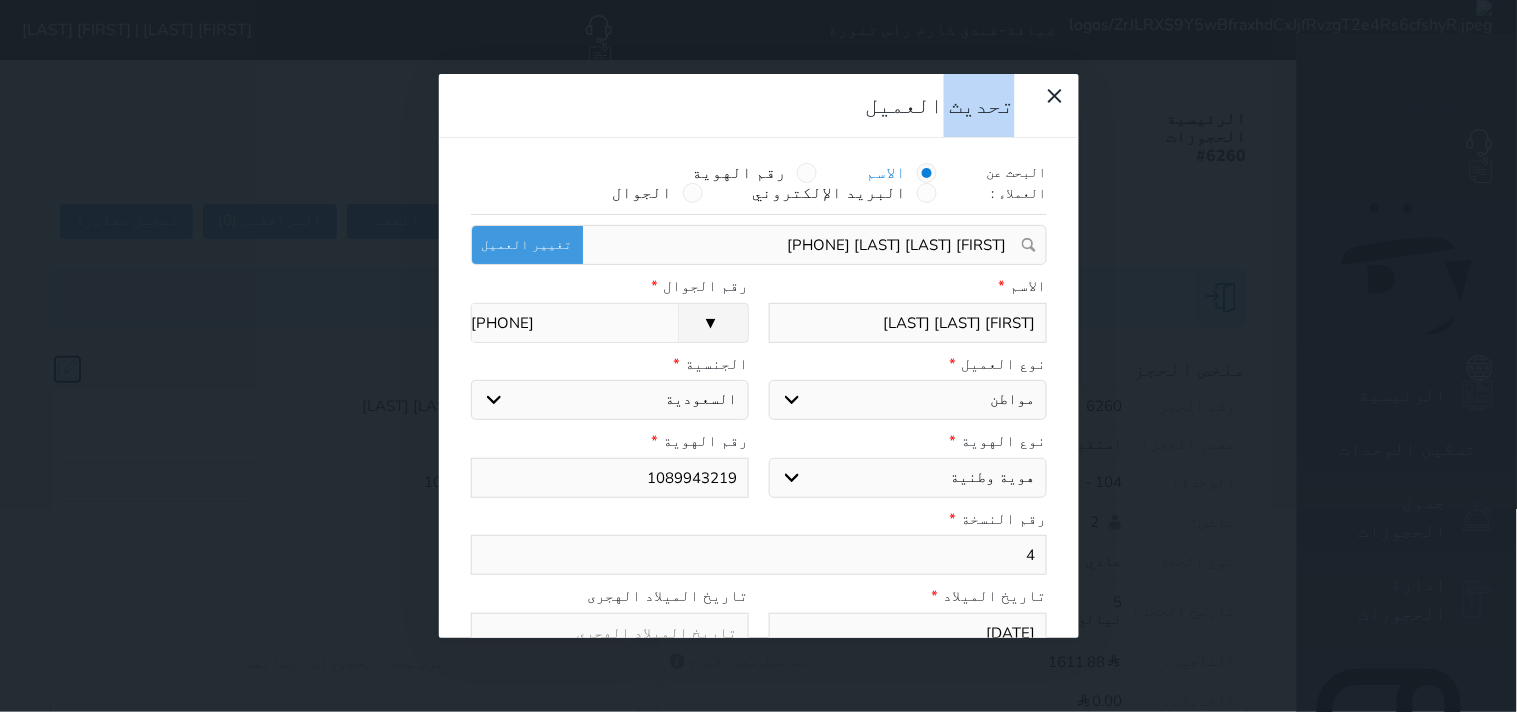 select 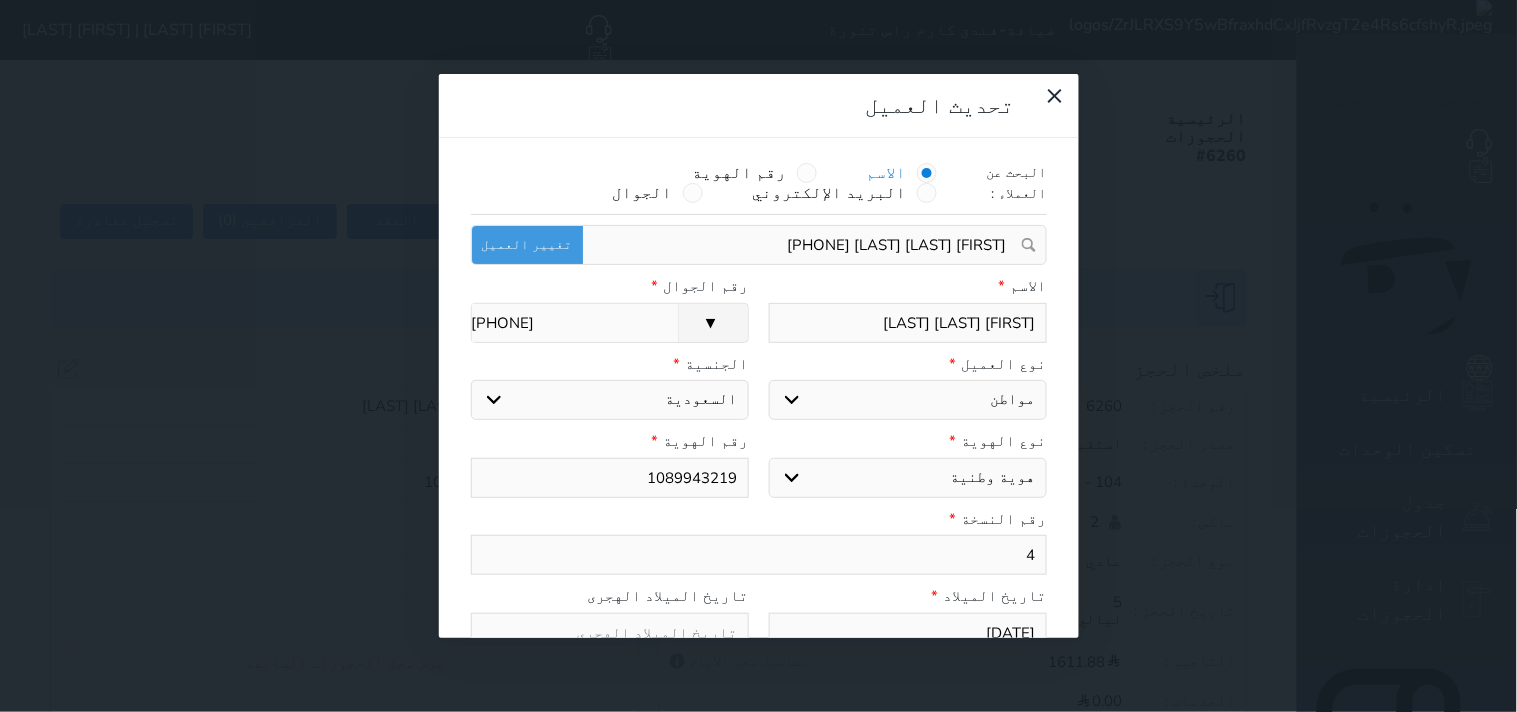 click on "1089943219" at bounding box center (610, 478) 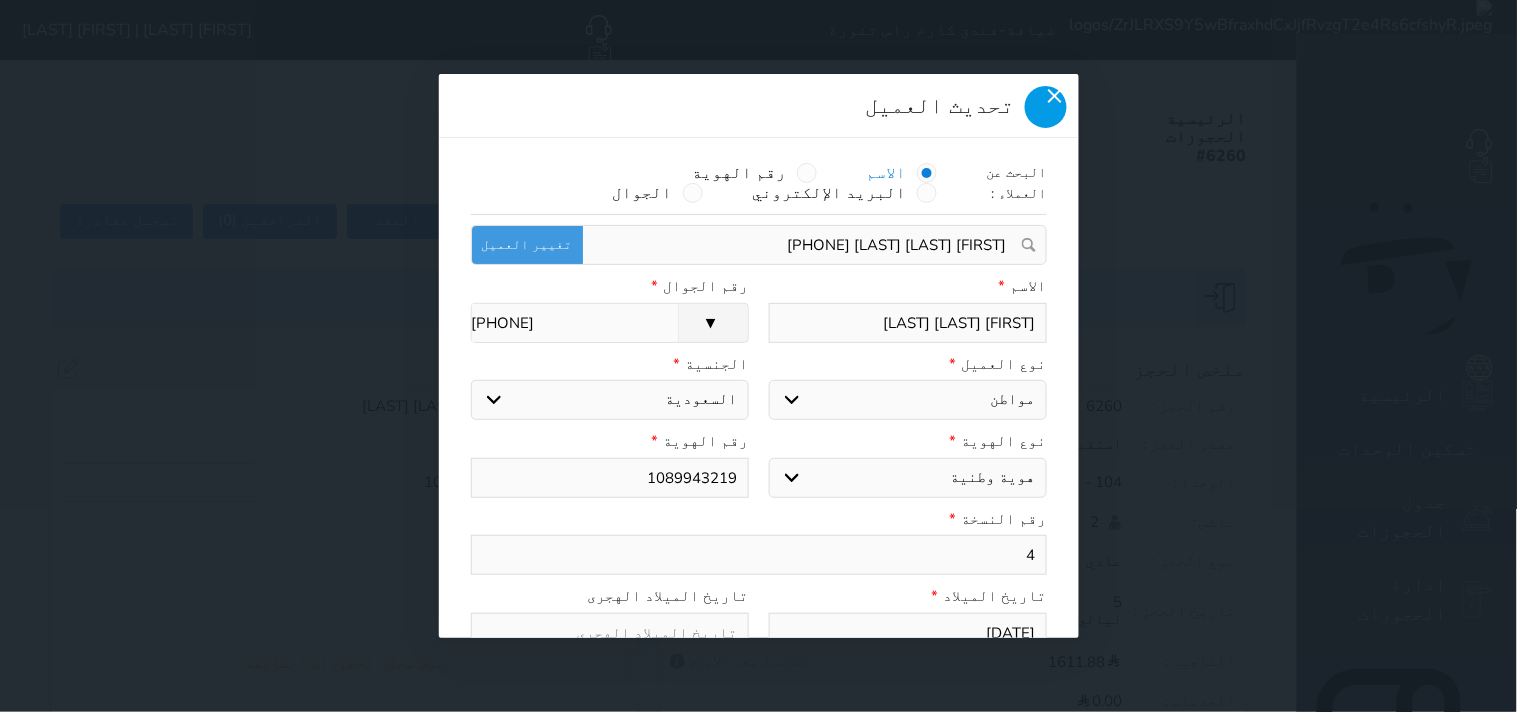 click 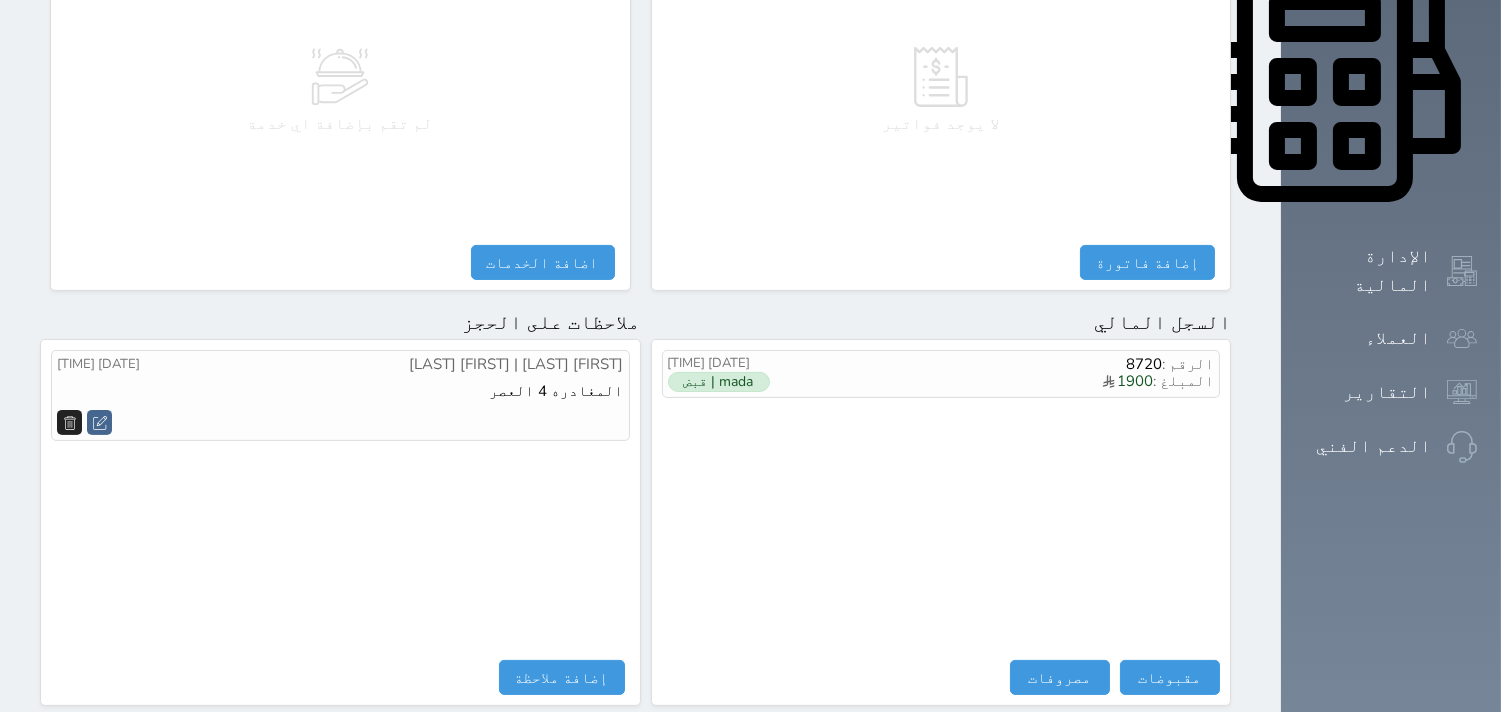 scroll, scrollTop: 1068, scrollLeft: 0, axis: vertical 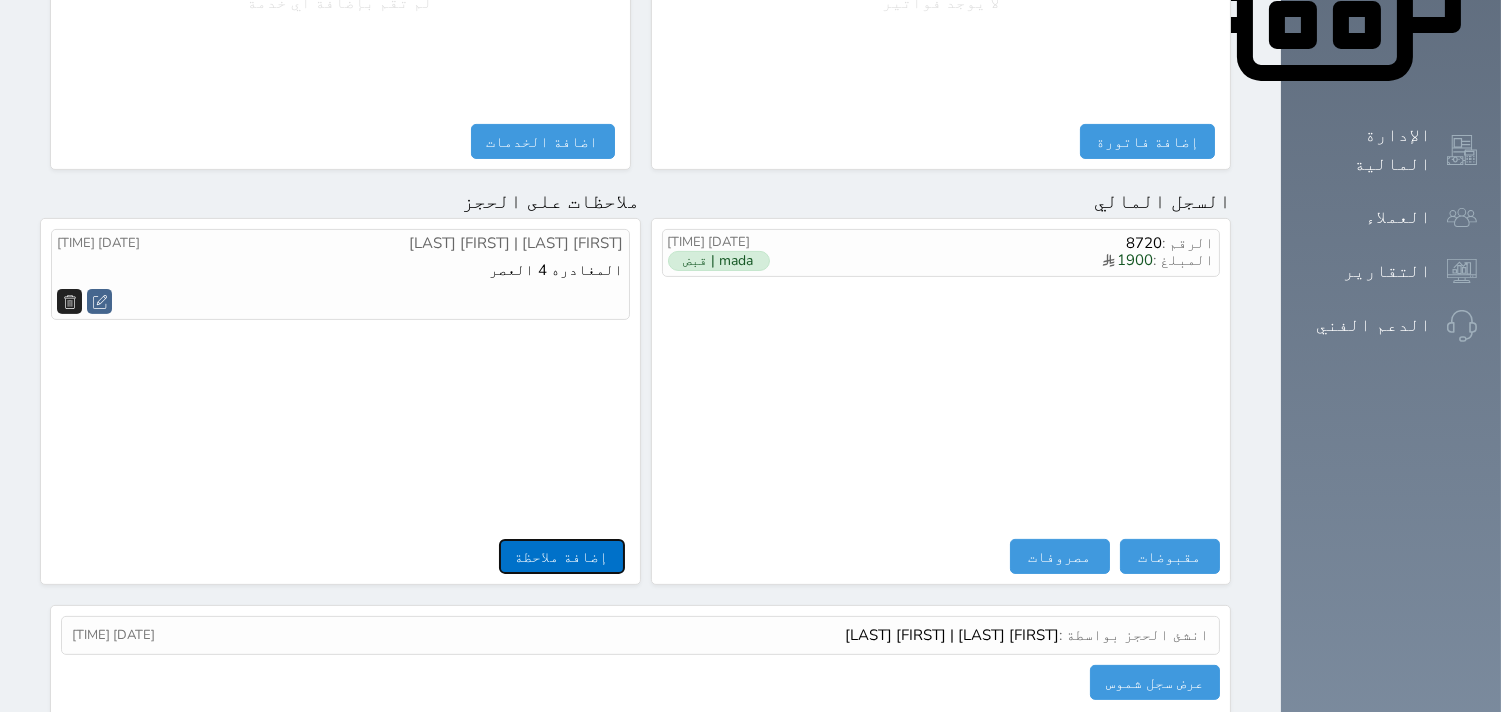 click on "إضافة ملاحظة" at bounding box center [562, 556] 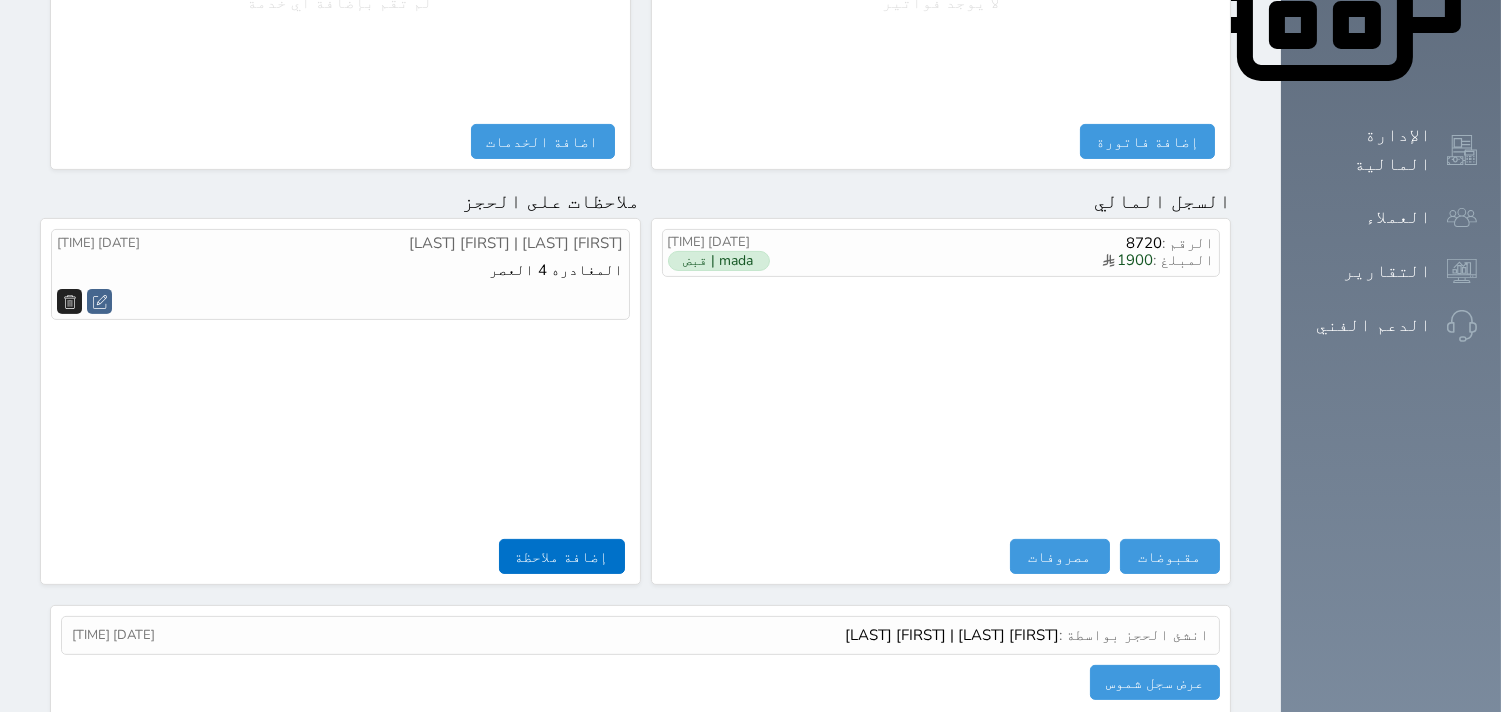 click on "اضافة ملاحظة جديدة                    إضافة ملاحظة" at bounding box center (0, 0) 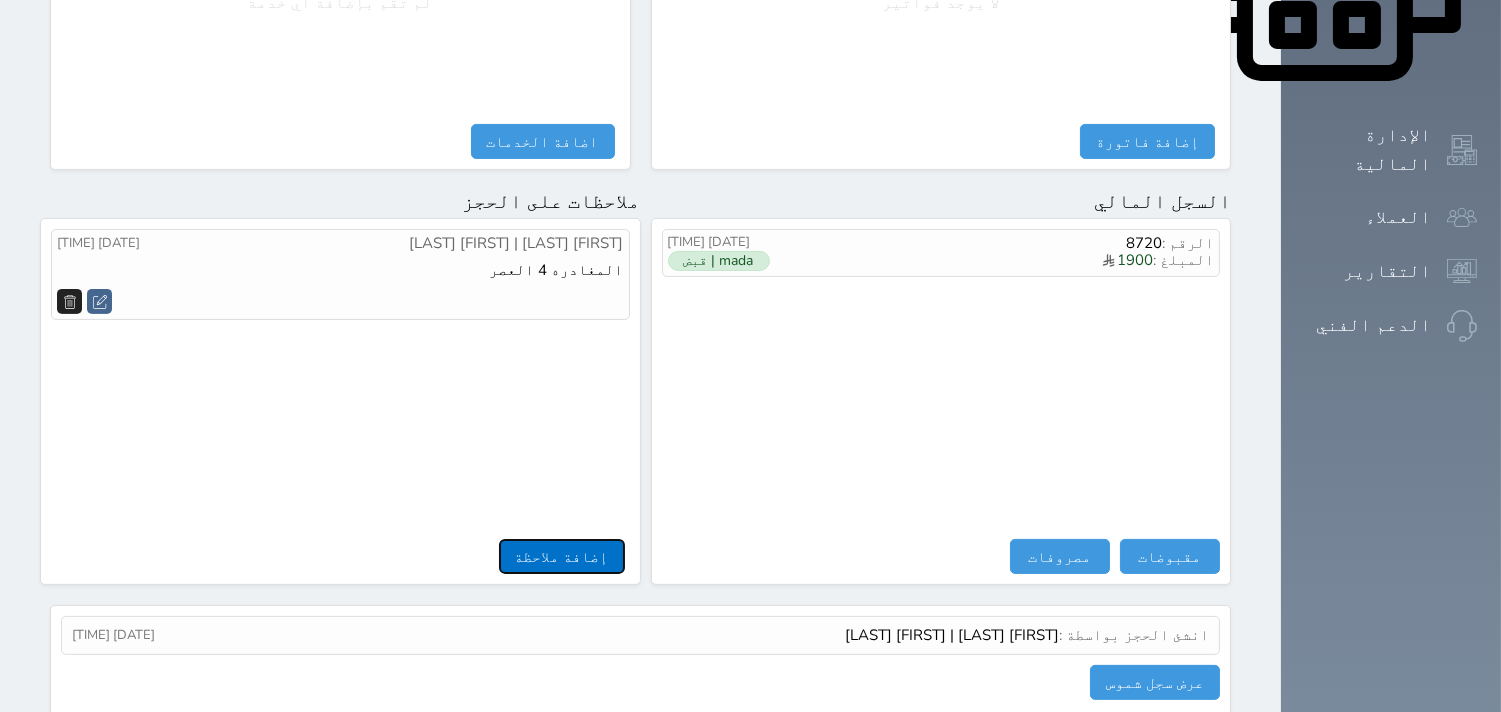 click on "إضافة ملاحظة" at bounding box center [562, 556] 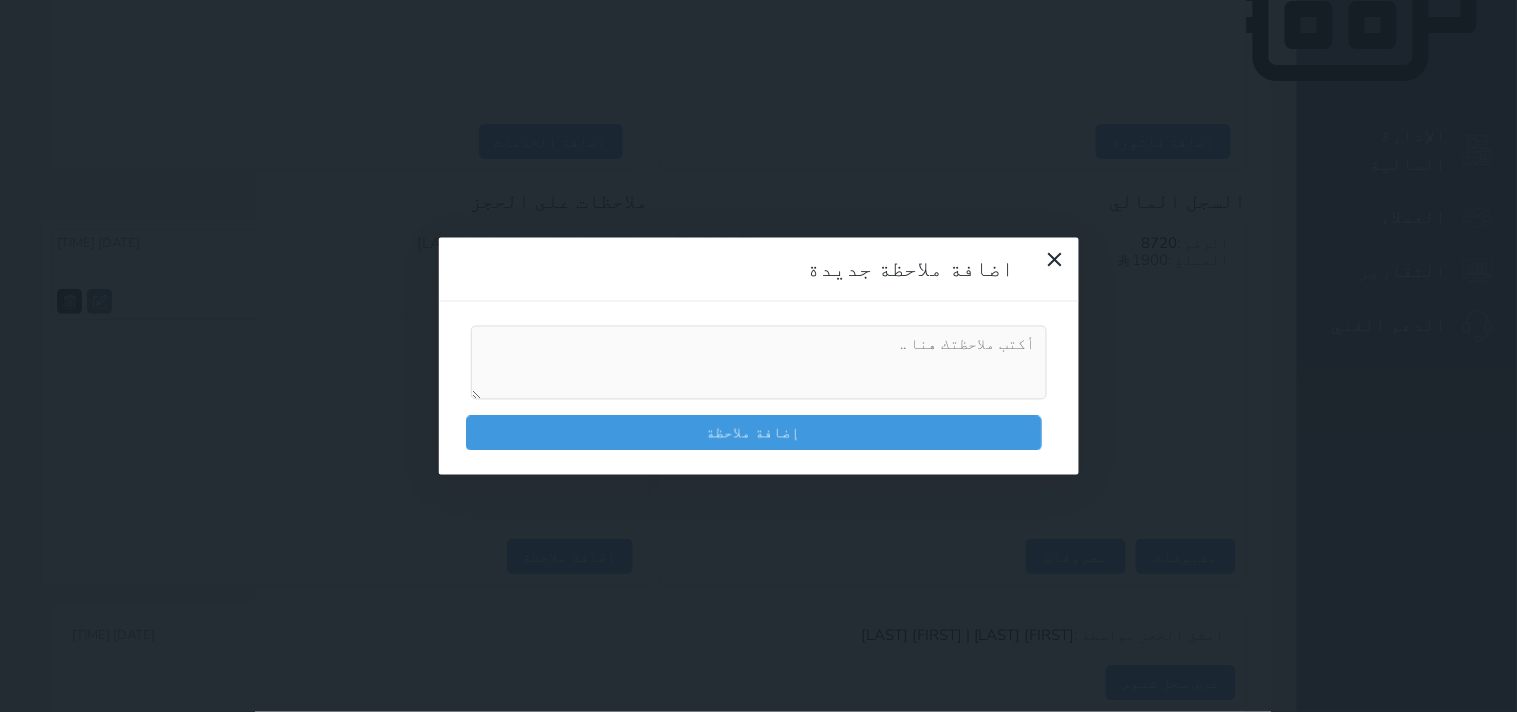 click at bounding box center [759, 363] 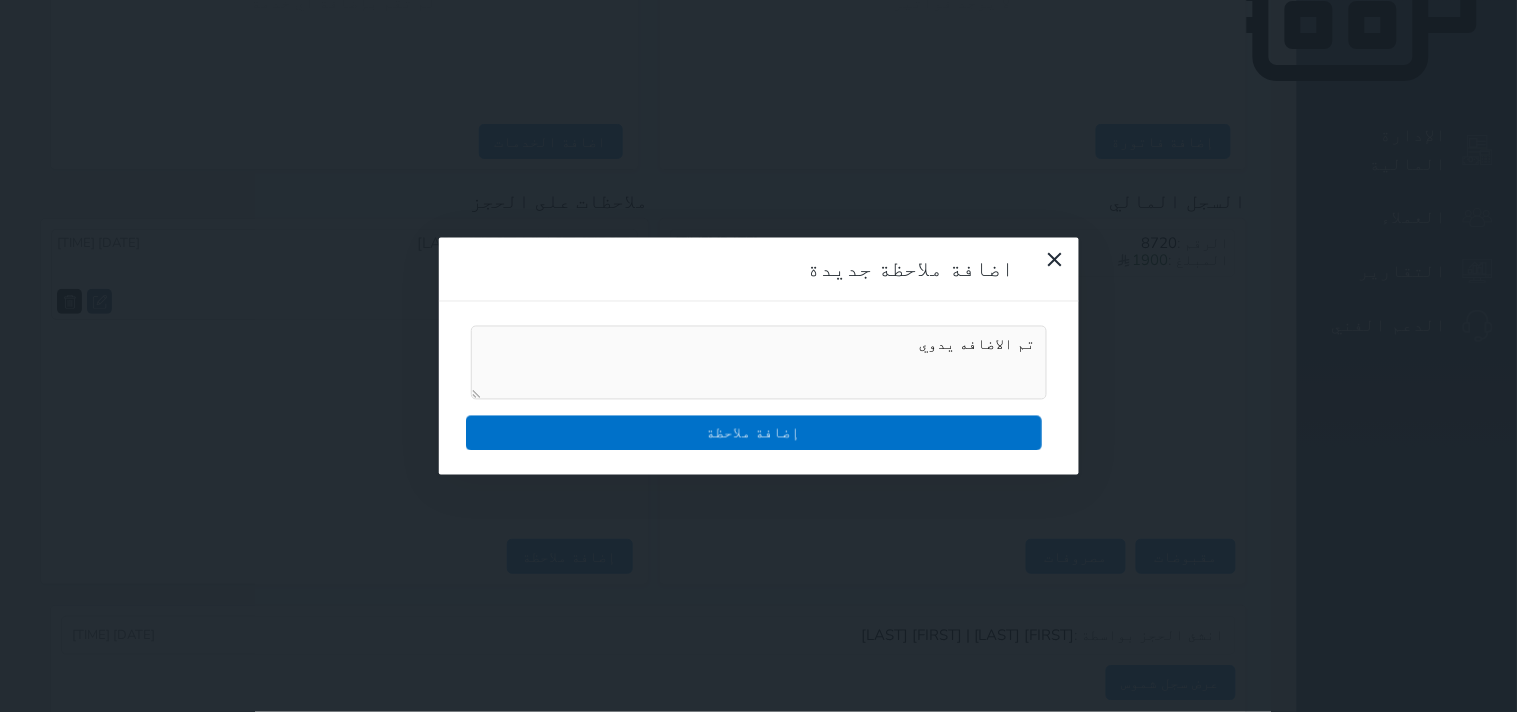 type on "تم الاضافه يدوي" 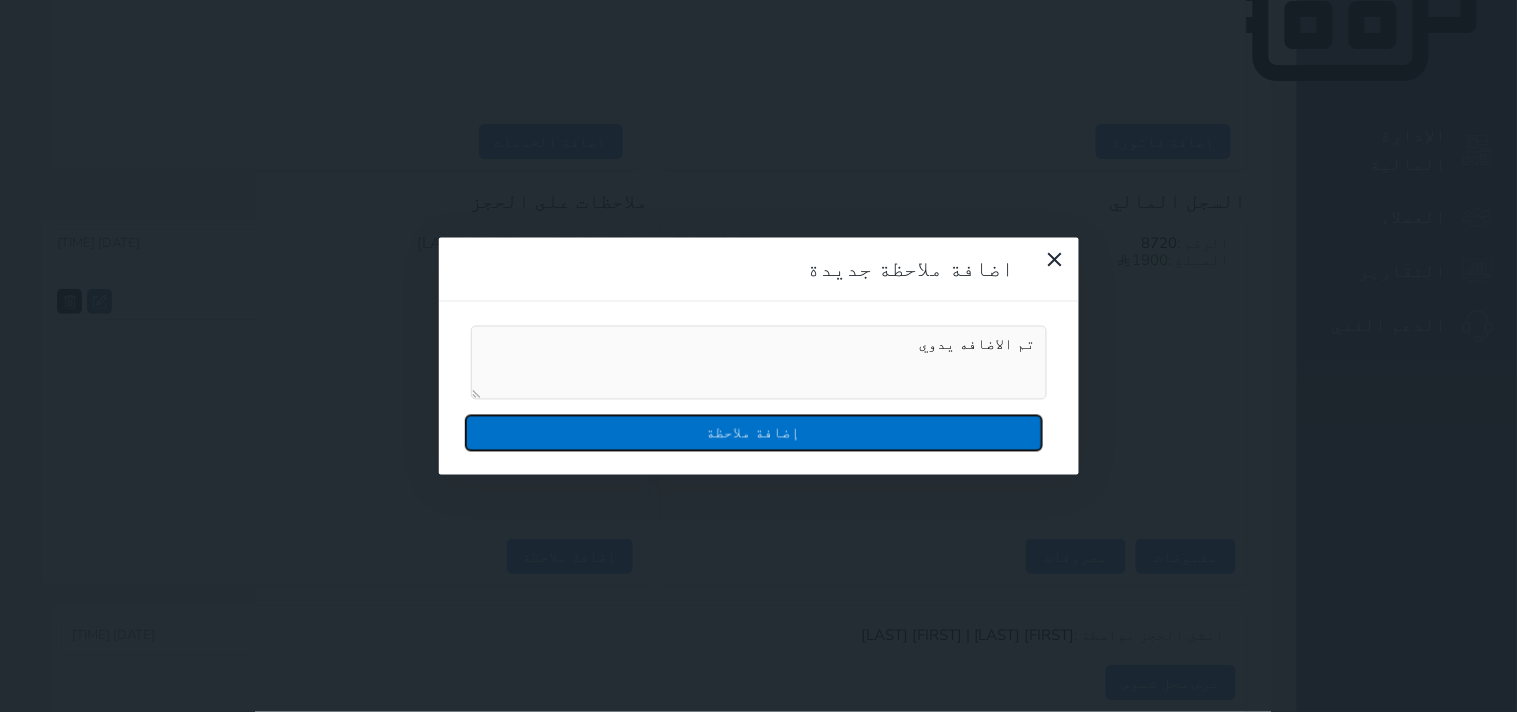 click on "إضافة ملاحظة" at bounding box center [754, 432] 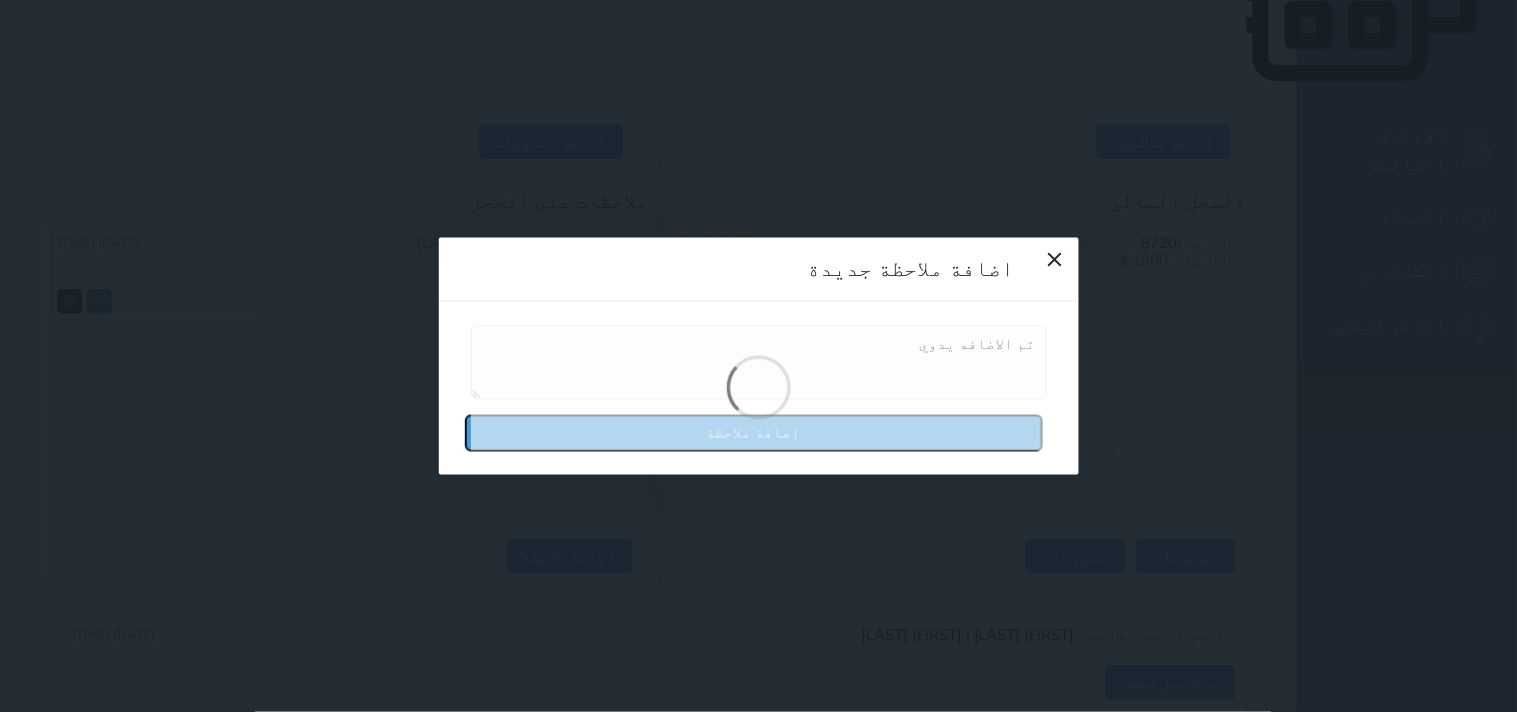 type 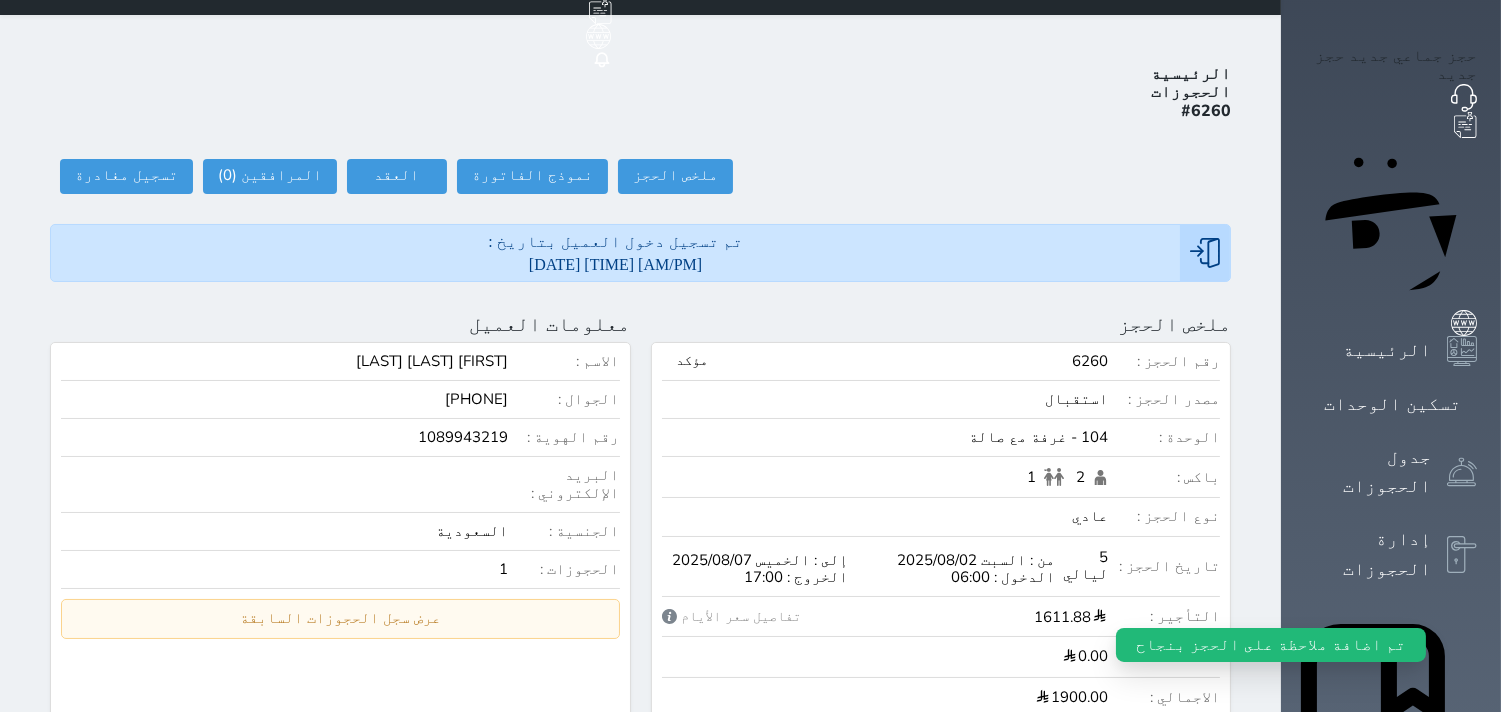 scroll, scrollTop: 0, scrollLeft: 0, axis: both 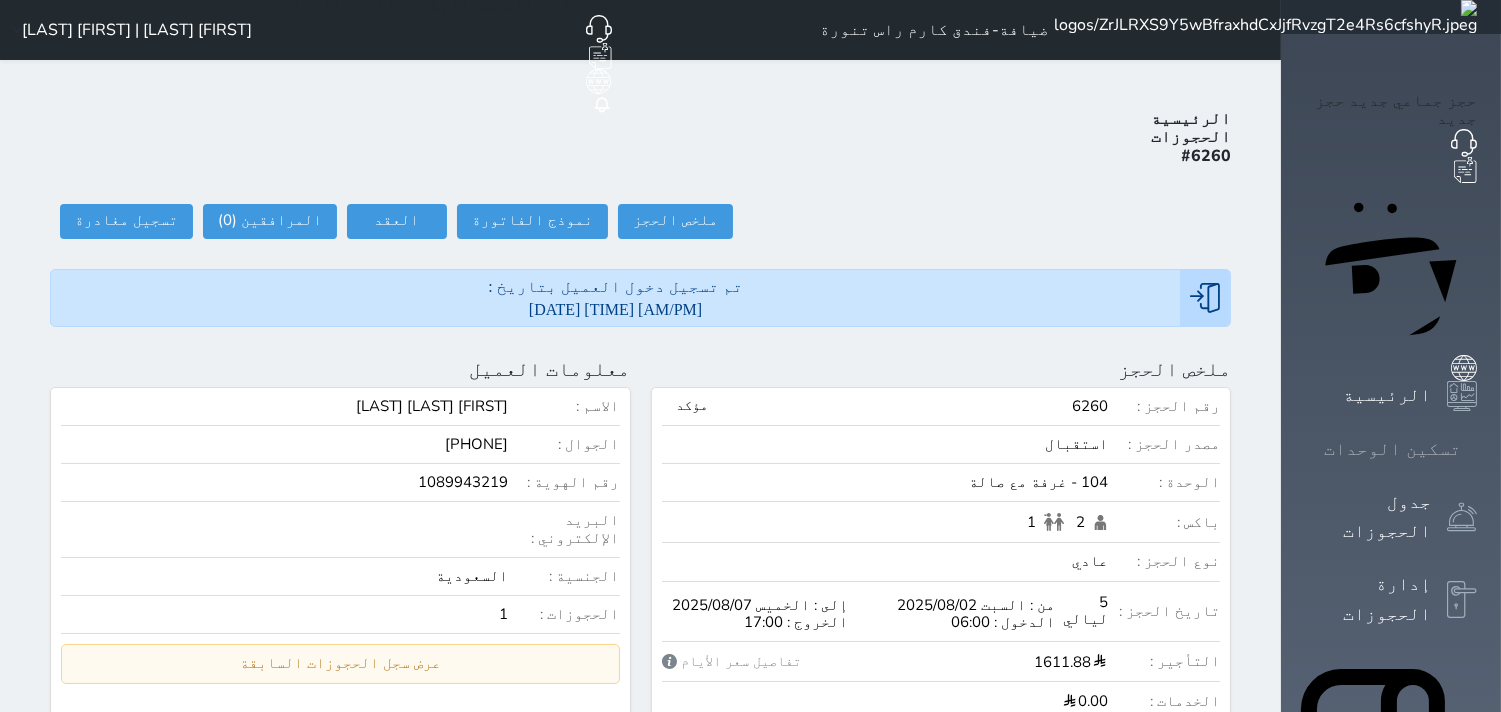 click at bounding box center [1477, 449] 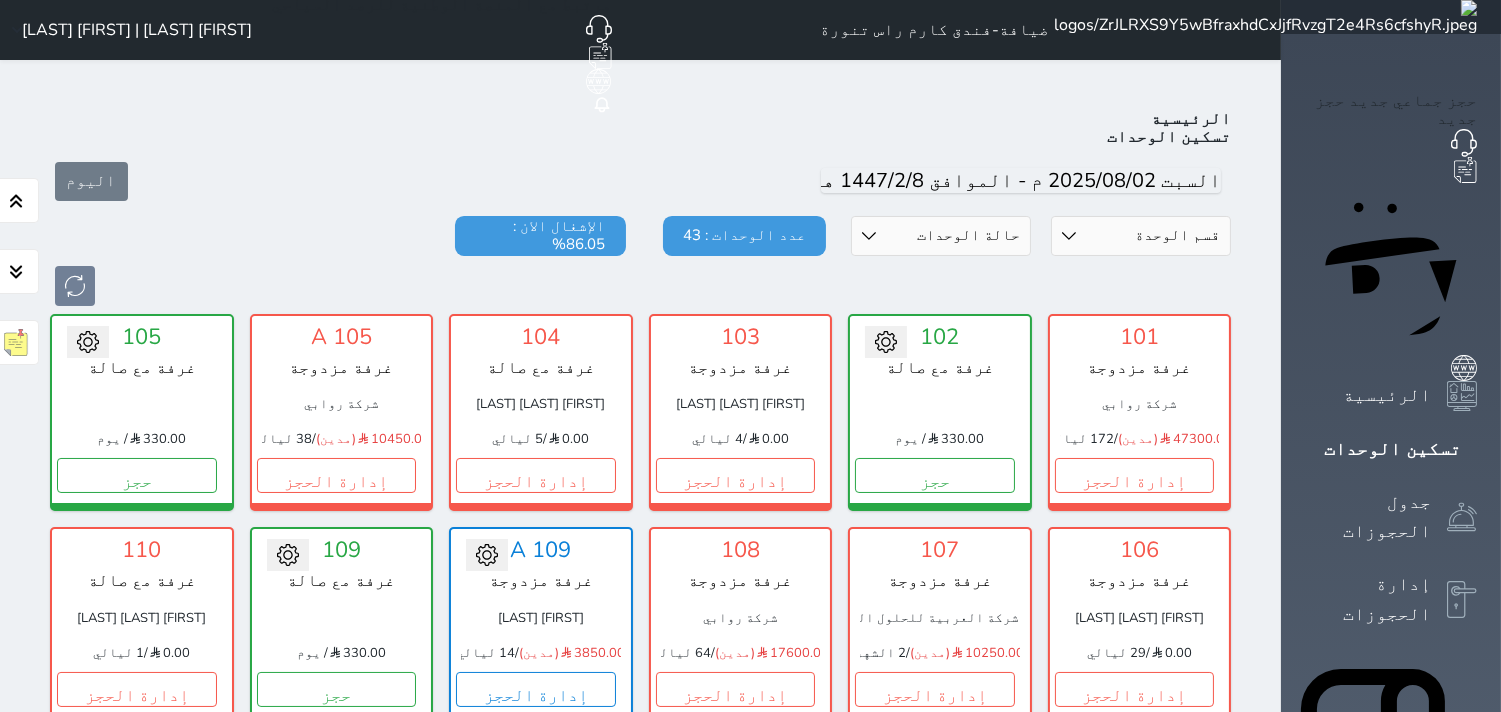 scroll, scrollTop: 411, scrollLeft: 0, axis: vertical 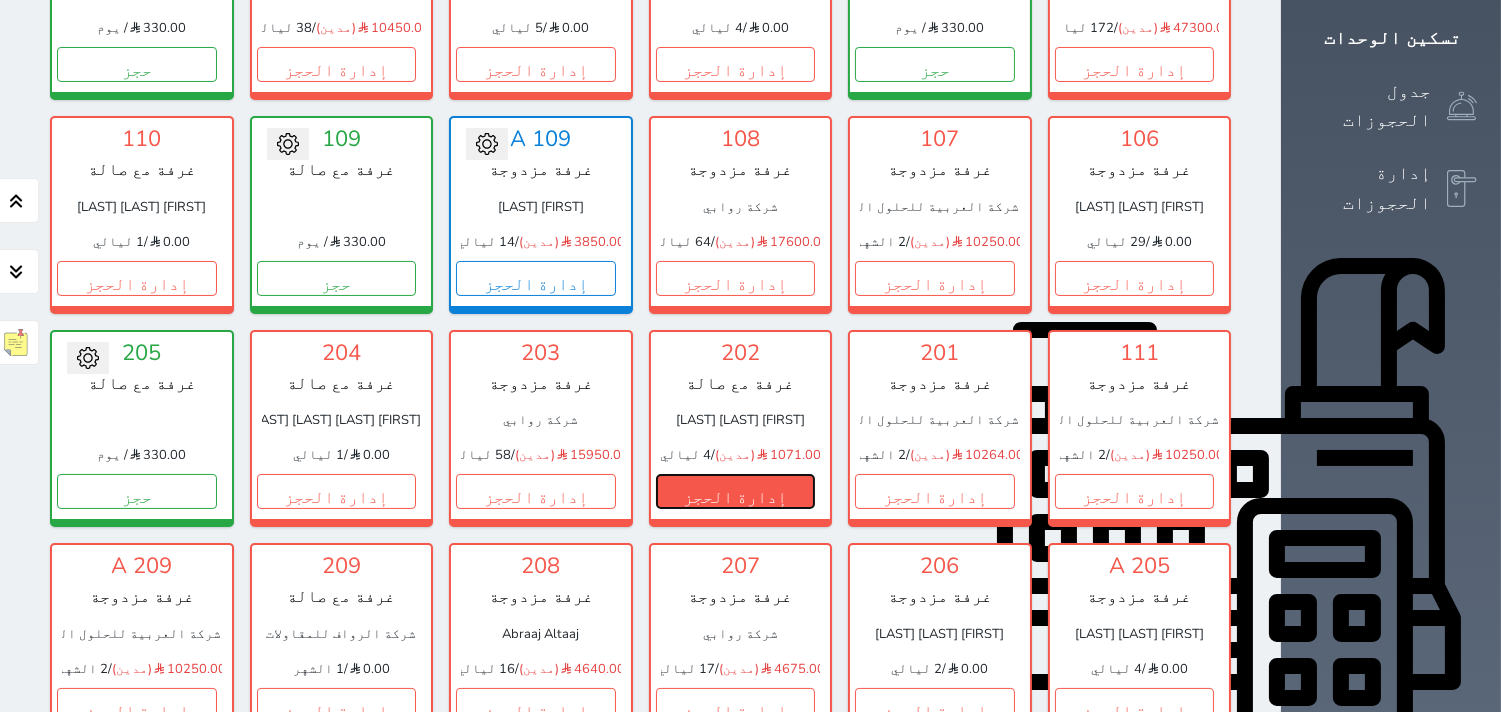 click on "إدارة الحجز" at bounding box center (736, 491) 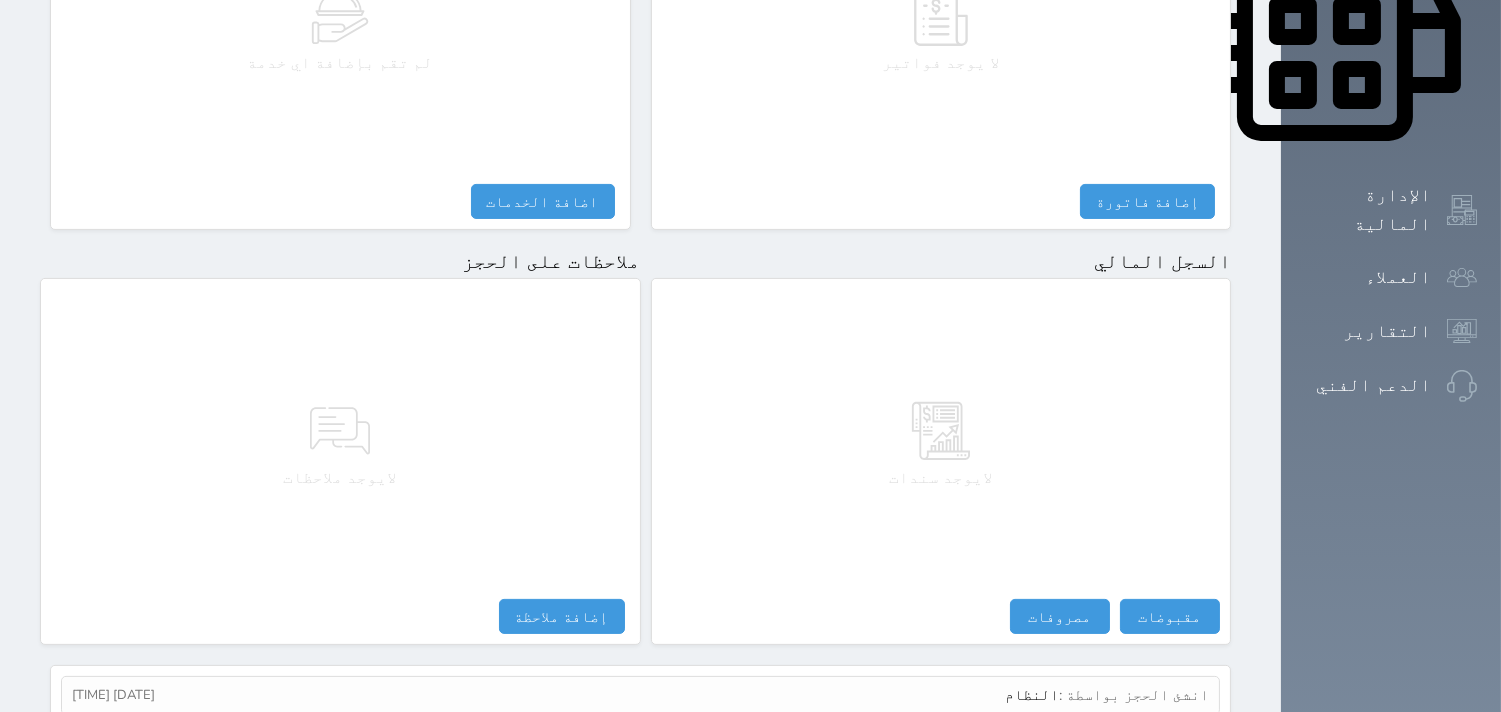 scroll, scrollTop: 1068, scrollLeft: 0, axis: vertical 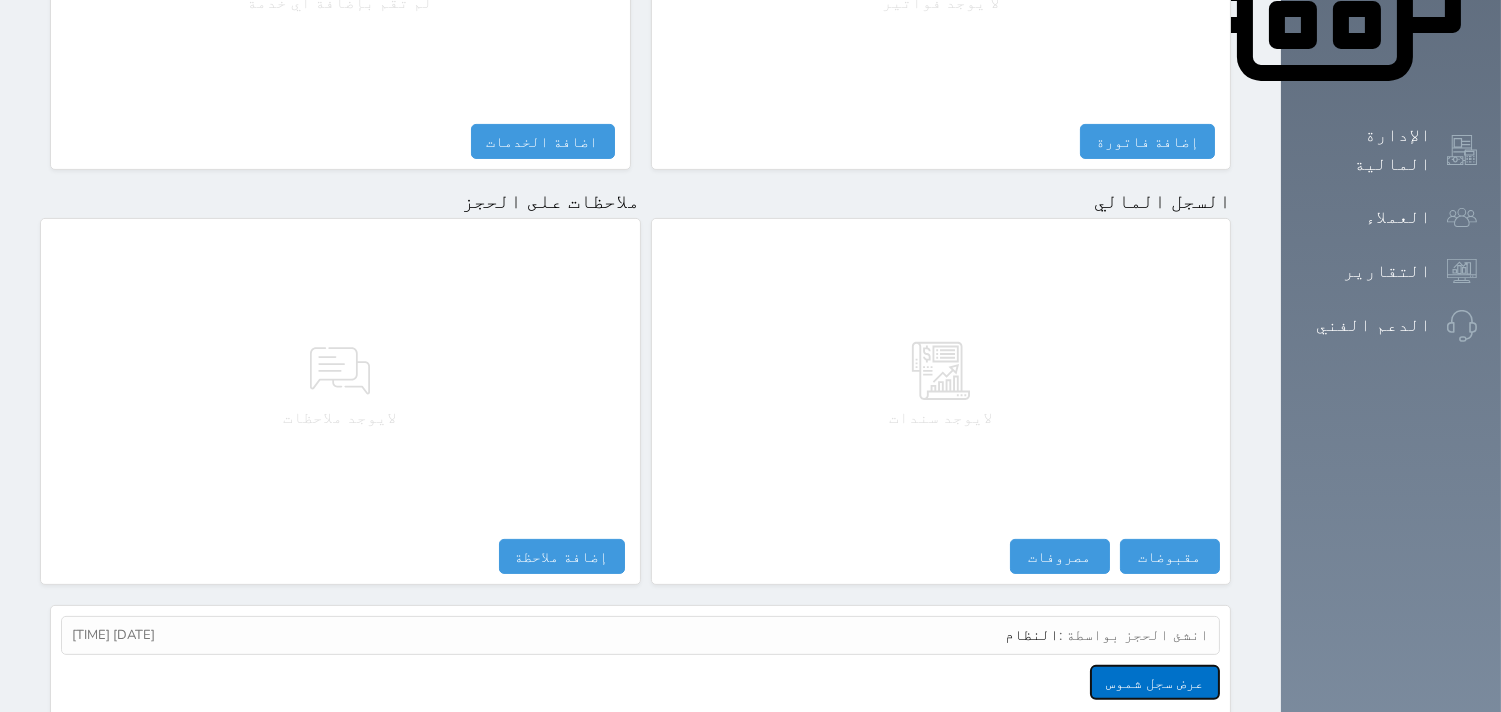 click on "عرض سجل شموس" at bounding box center (1155, 682) 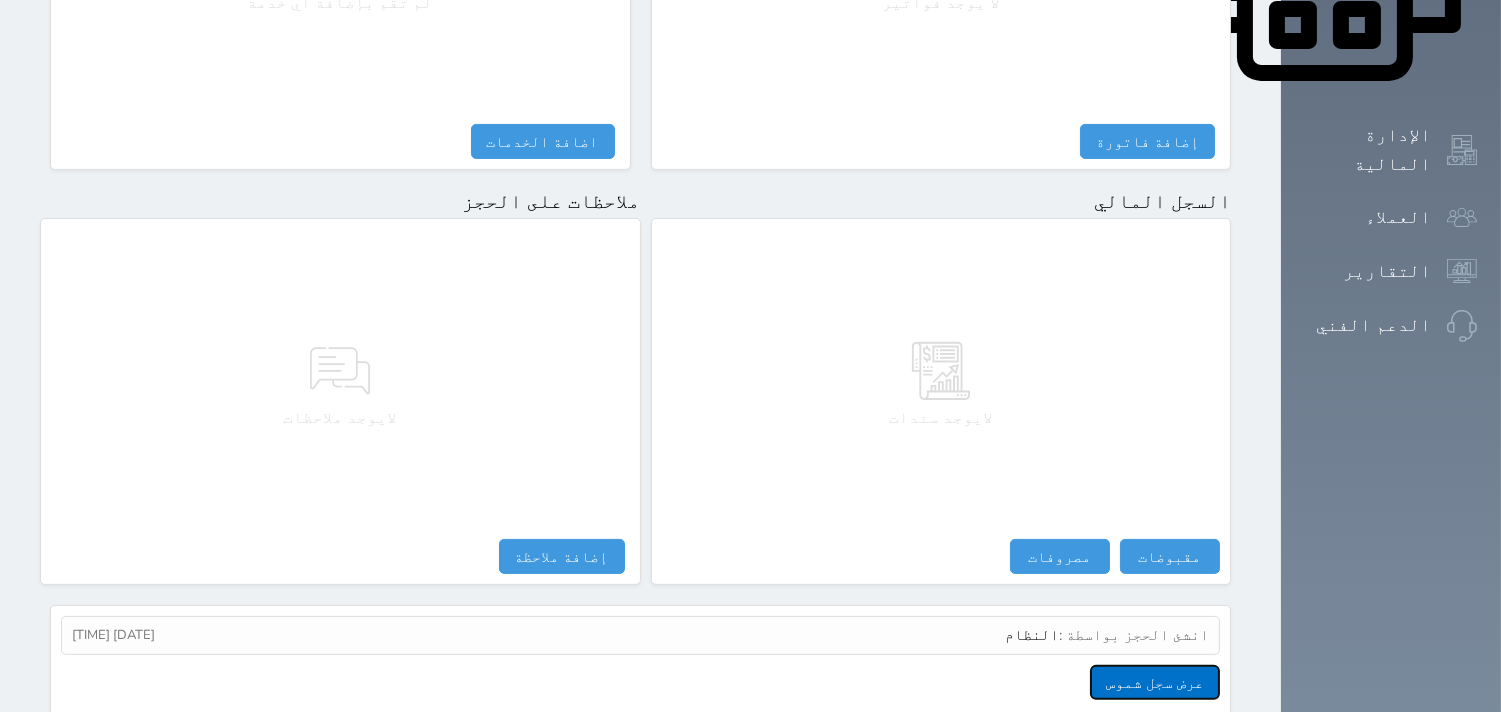 click on "عرض سجل شموس" at bounding box center [1155, 682] 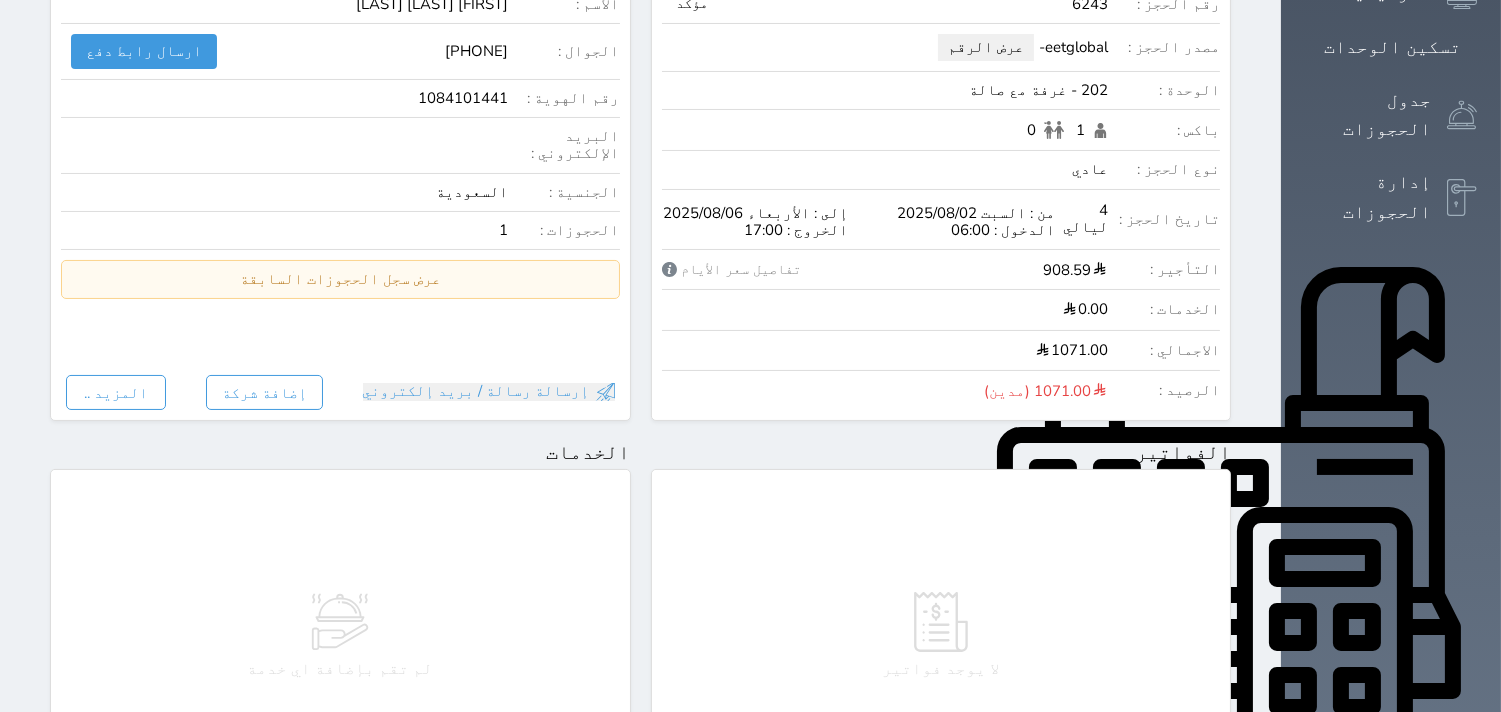 scroll, scrollTop: 0, scrollLeft: 0, axis: both 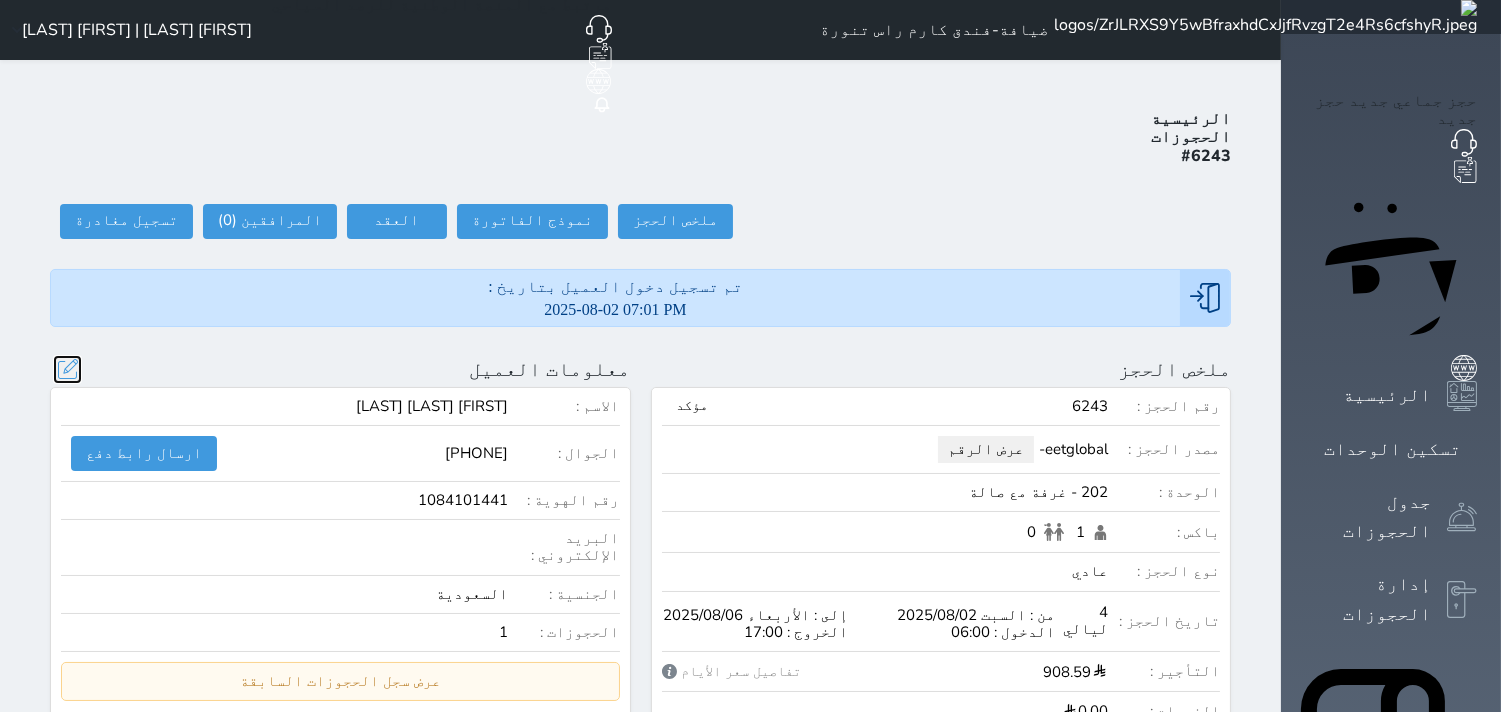 click at bounding box center (67, 369) 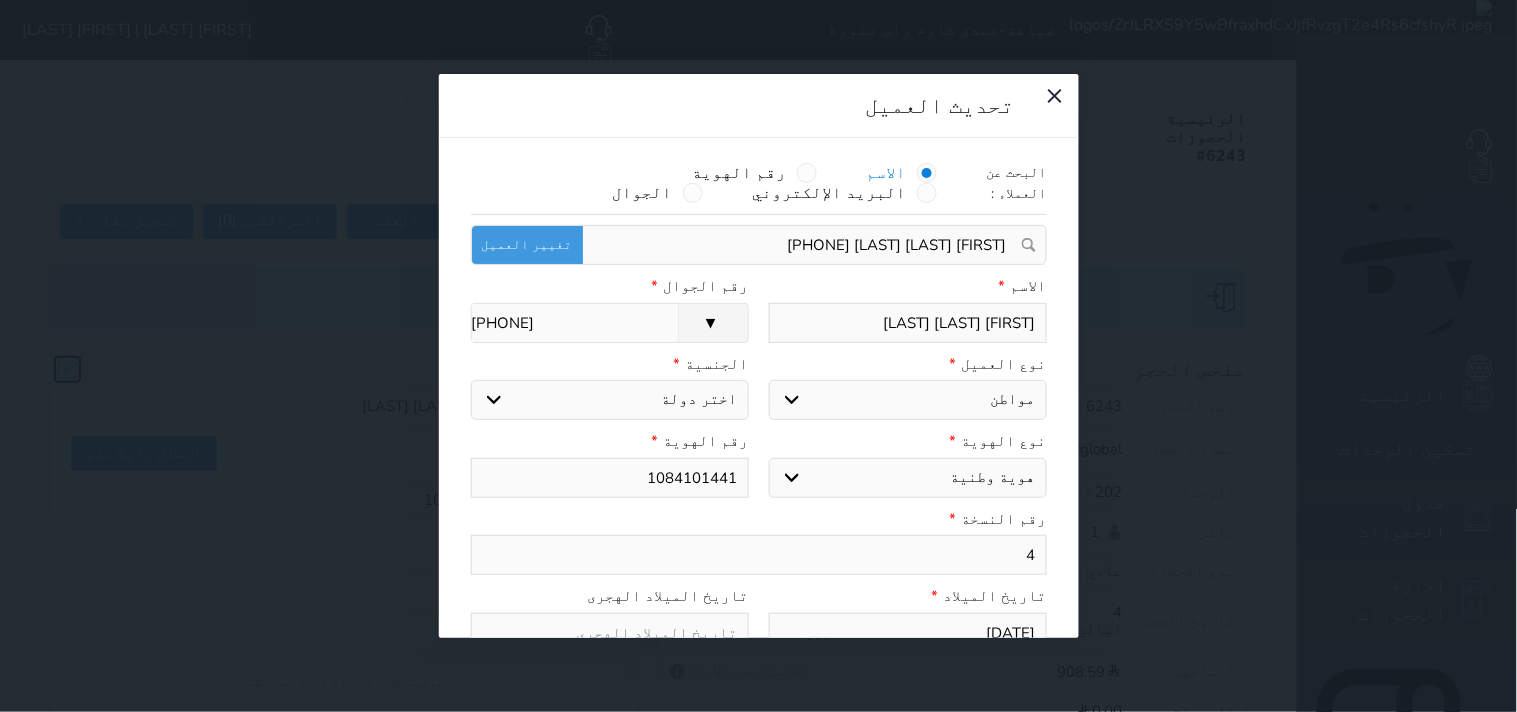 select 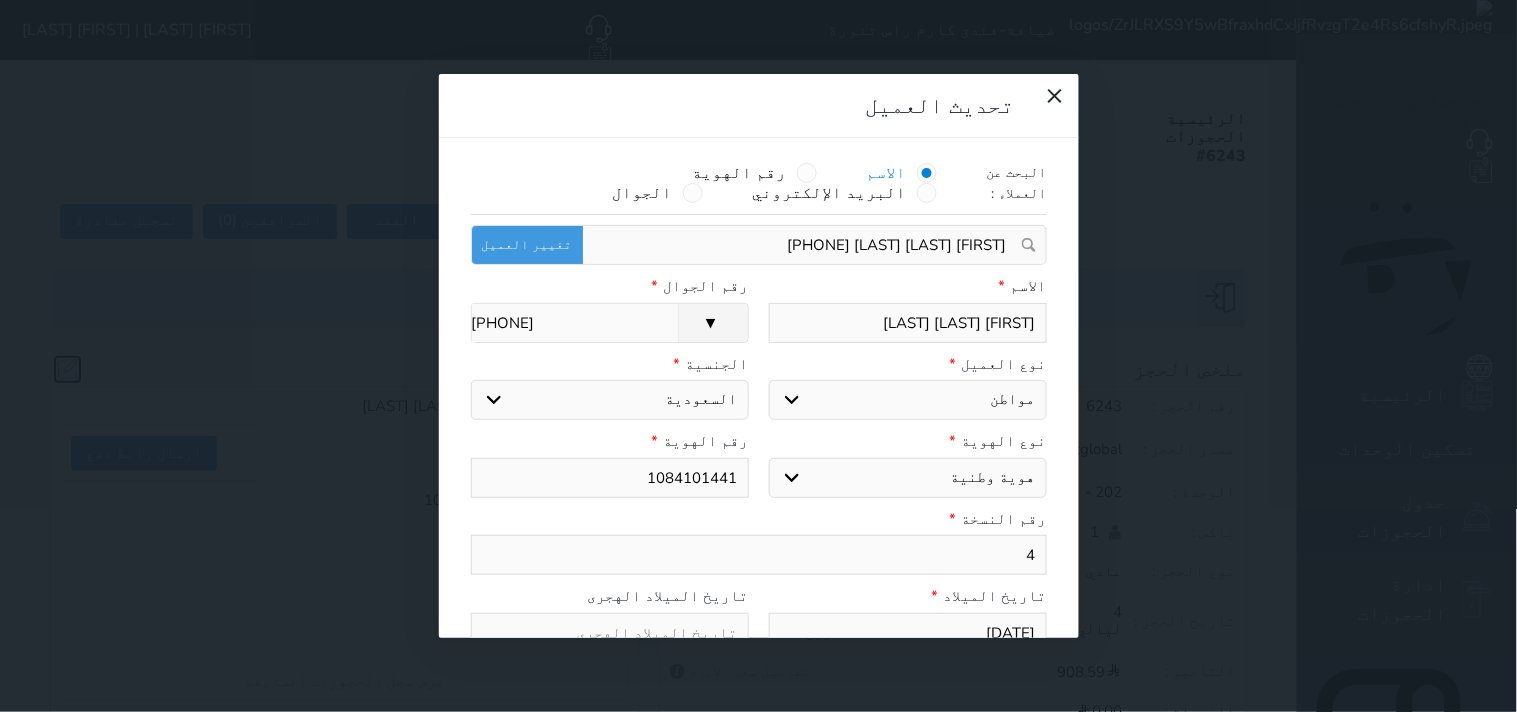 select 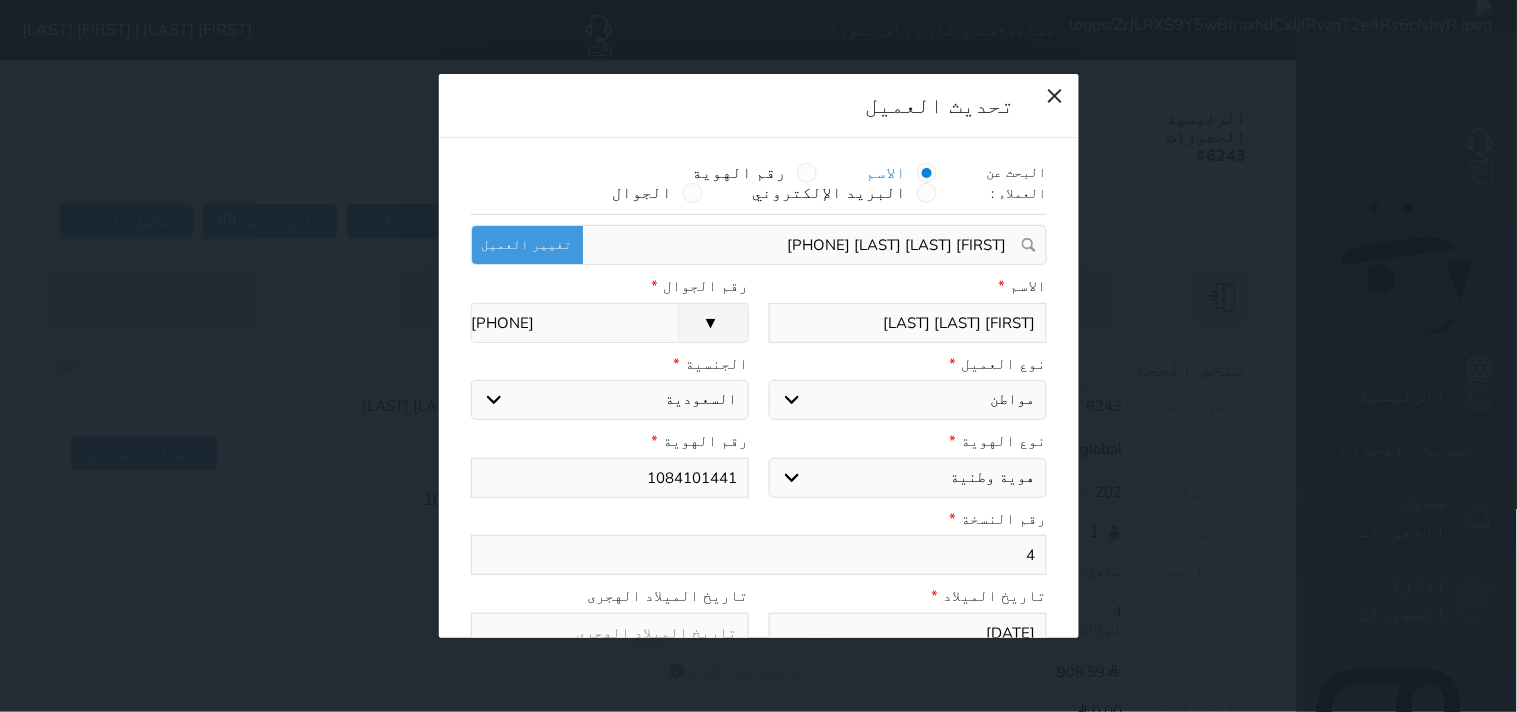 click on "1084101441" at bounding box center [610, 478] 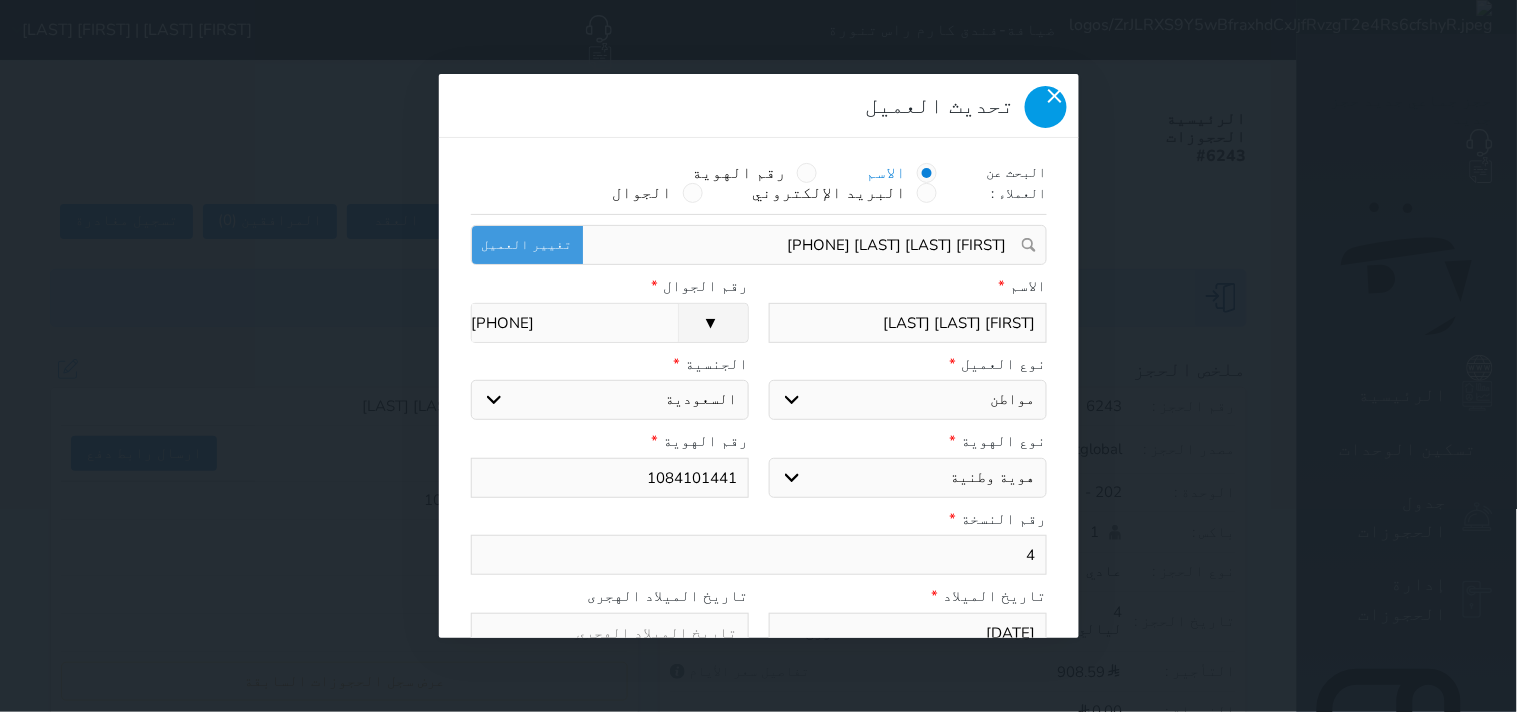 click 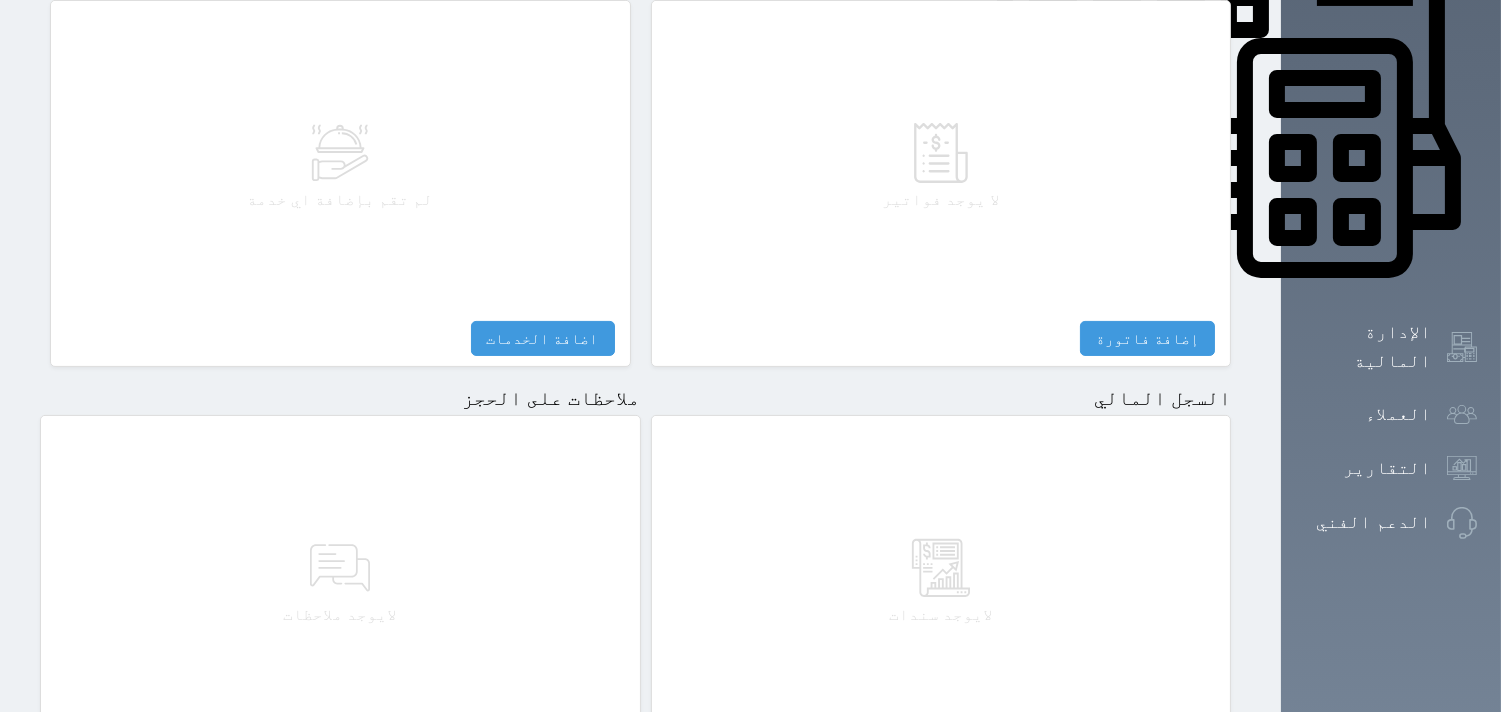 scroll, scrollTop: 888, scrollLeft: 0, axis: vertical 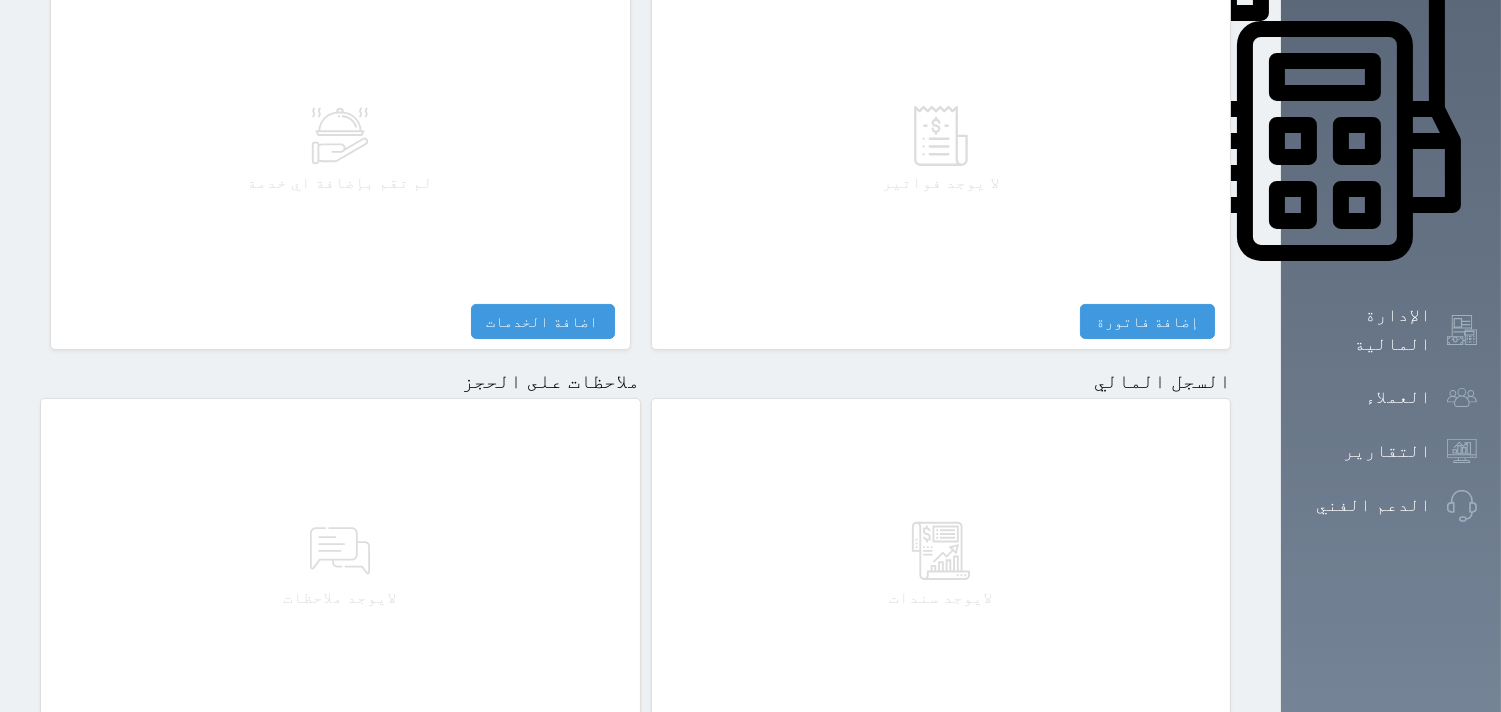 click on "إضافة ملاحظة" at bounding box center (562, 736) 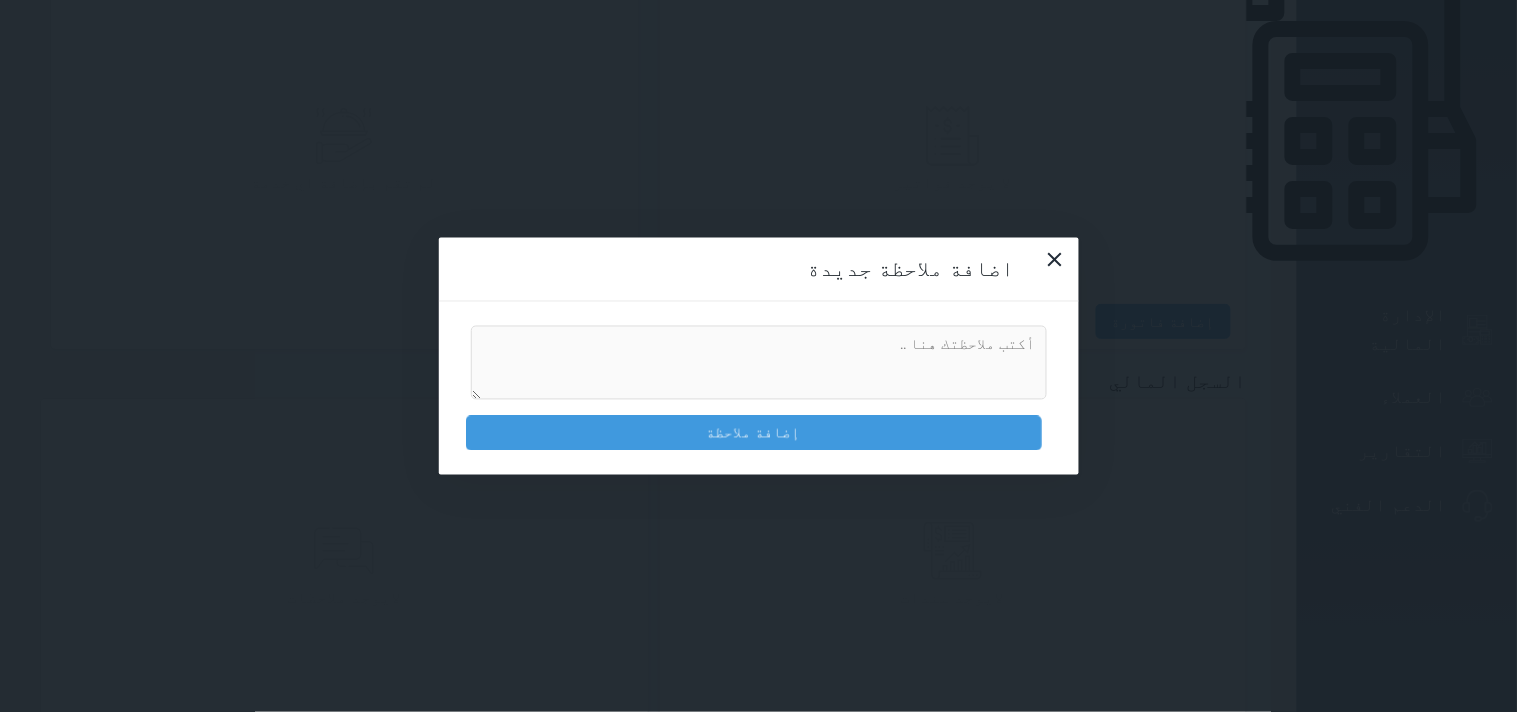 click at bounding box center [759, 363] 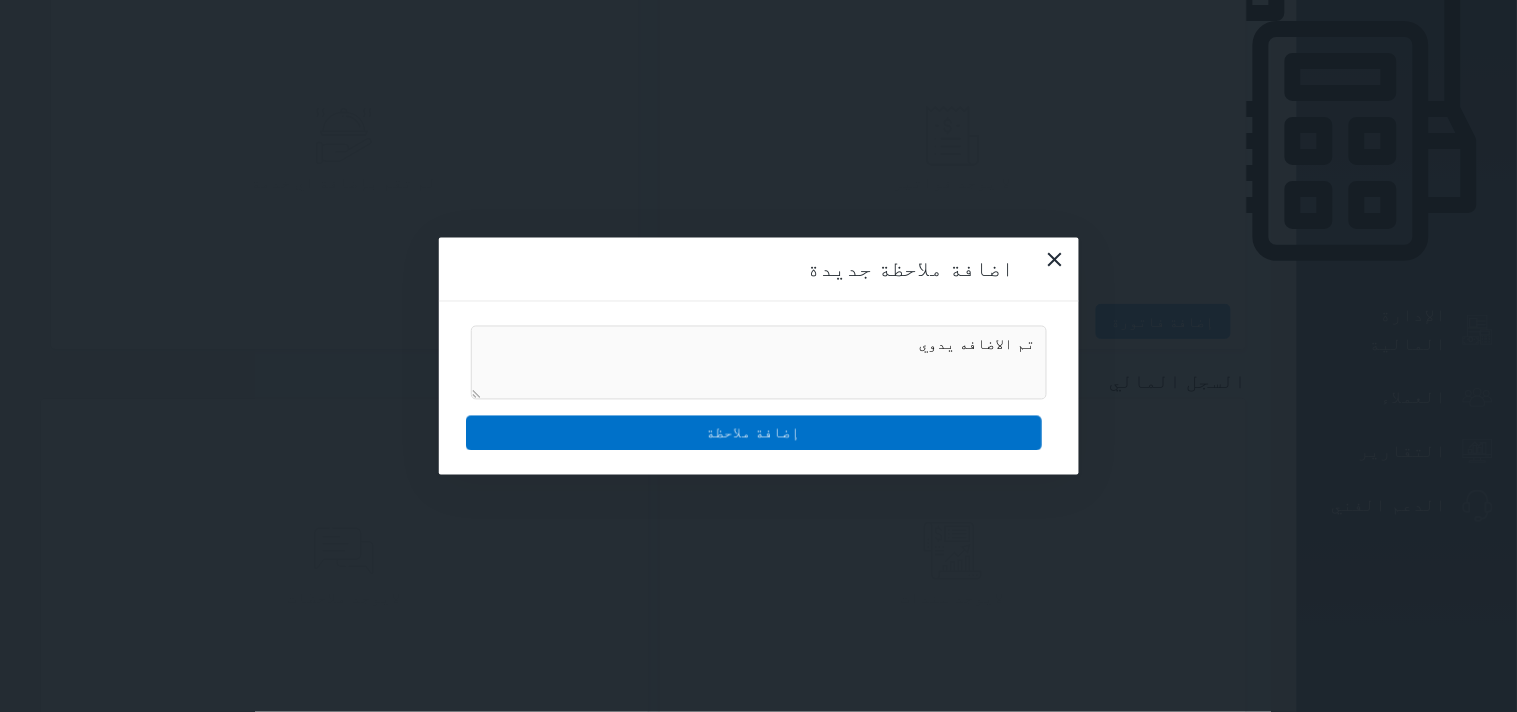 type on "تم الاضافه يدوي" 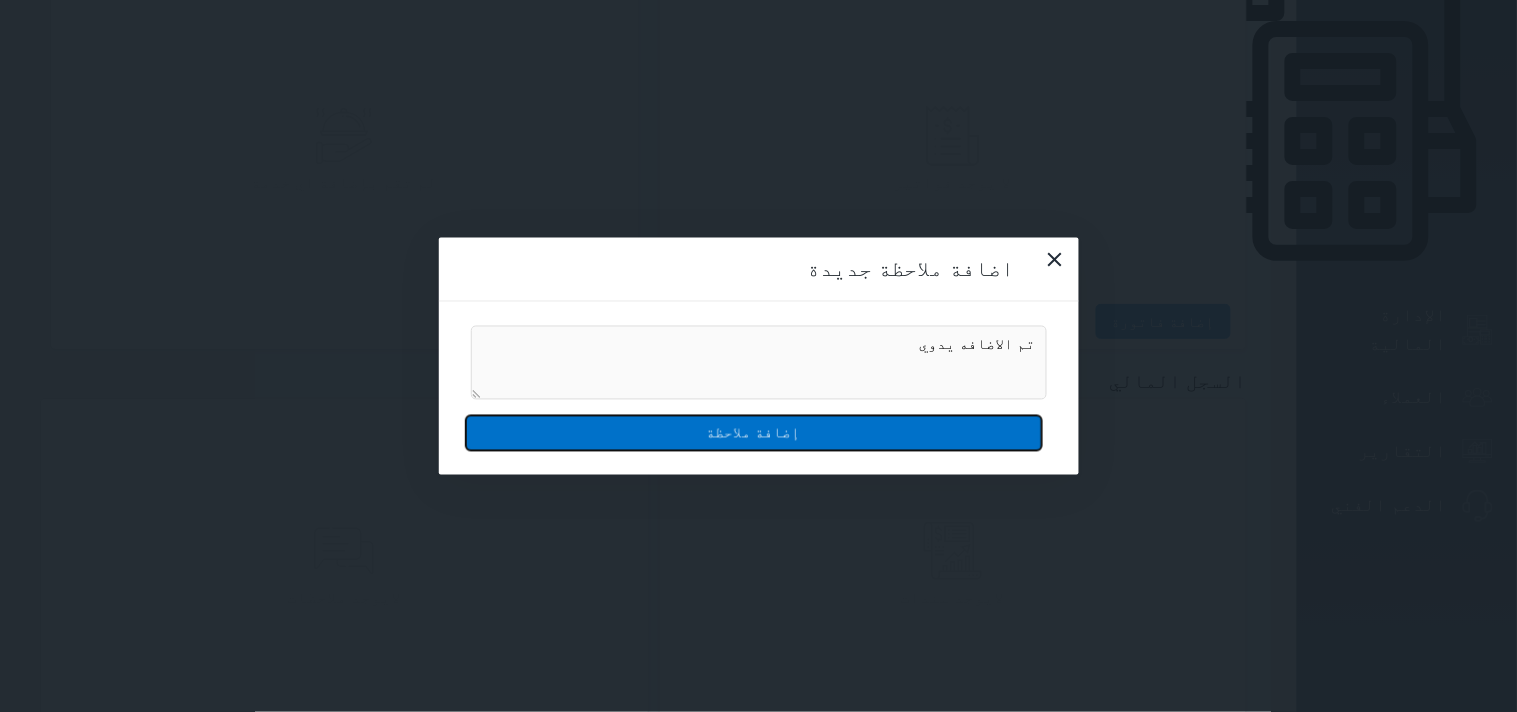 click on "إضافة ملاحظة" at bounding box center (754, 432) 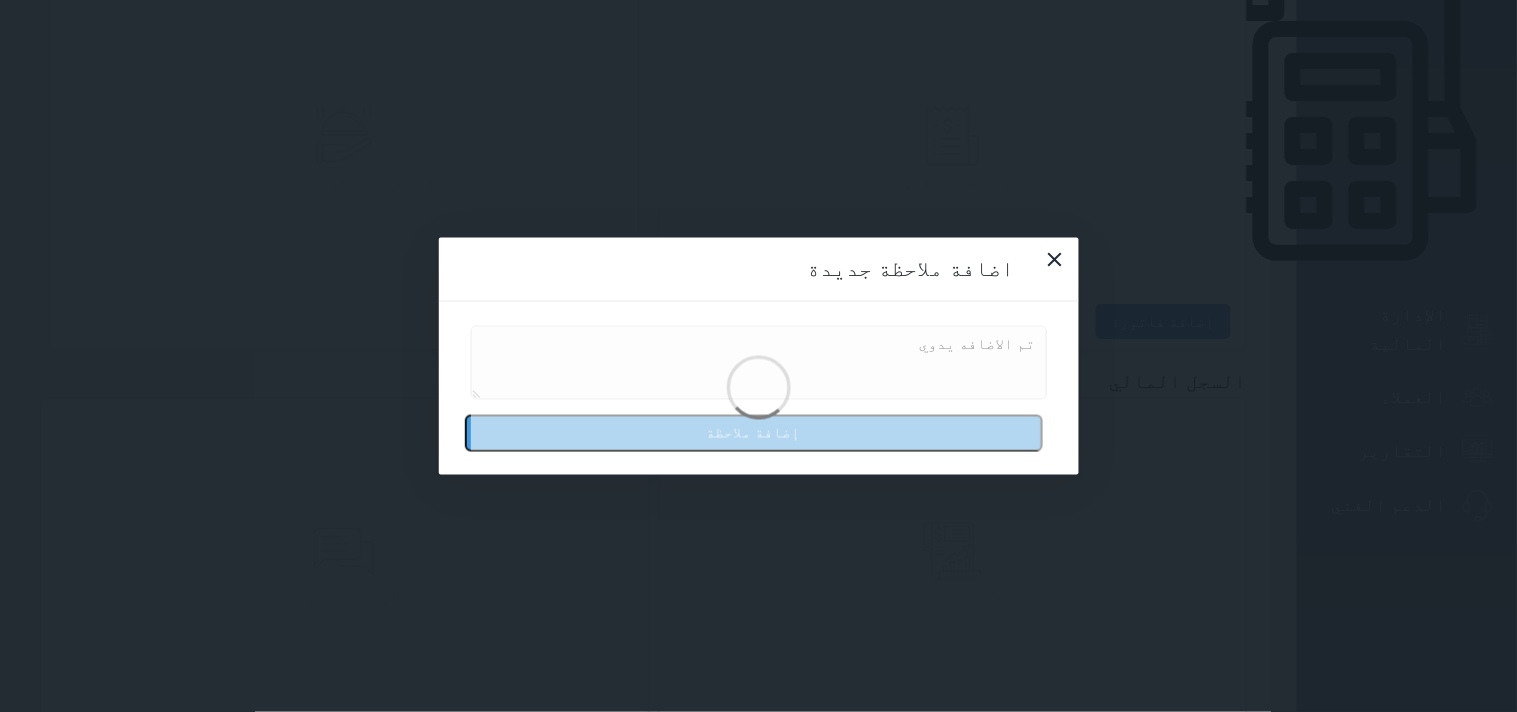 type 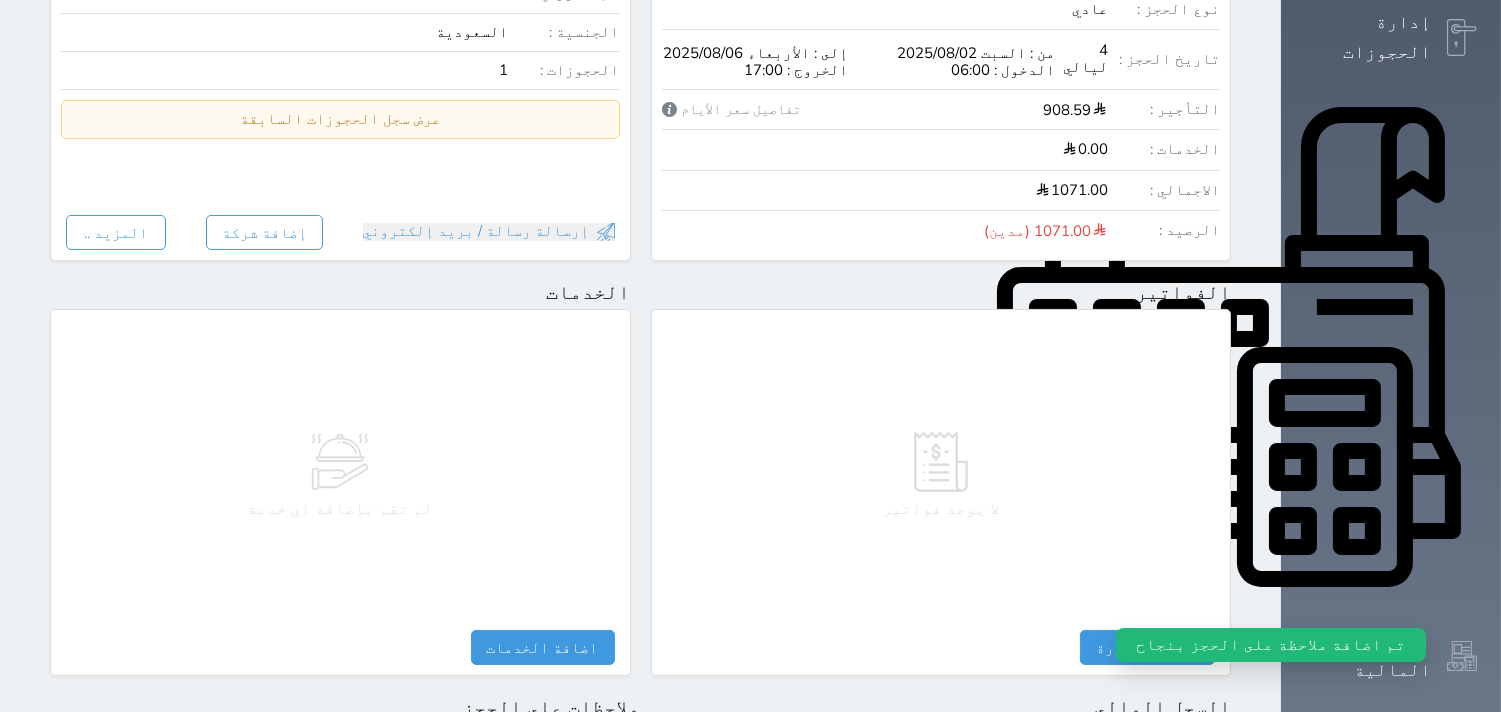 scroll, scrollTop: 0, scrollLeft: 0, axis: both 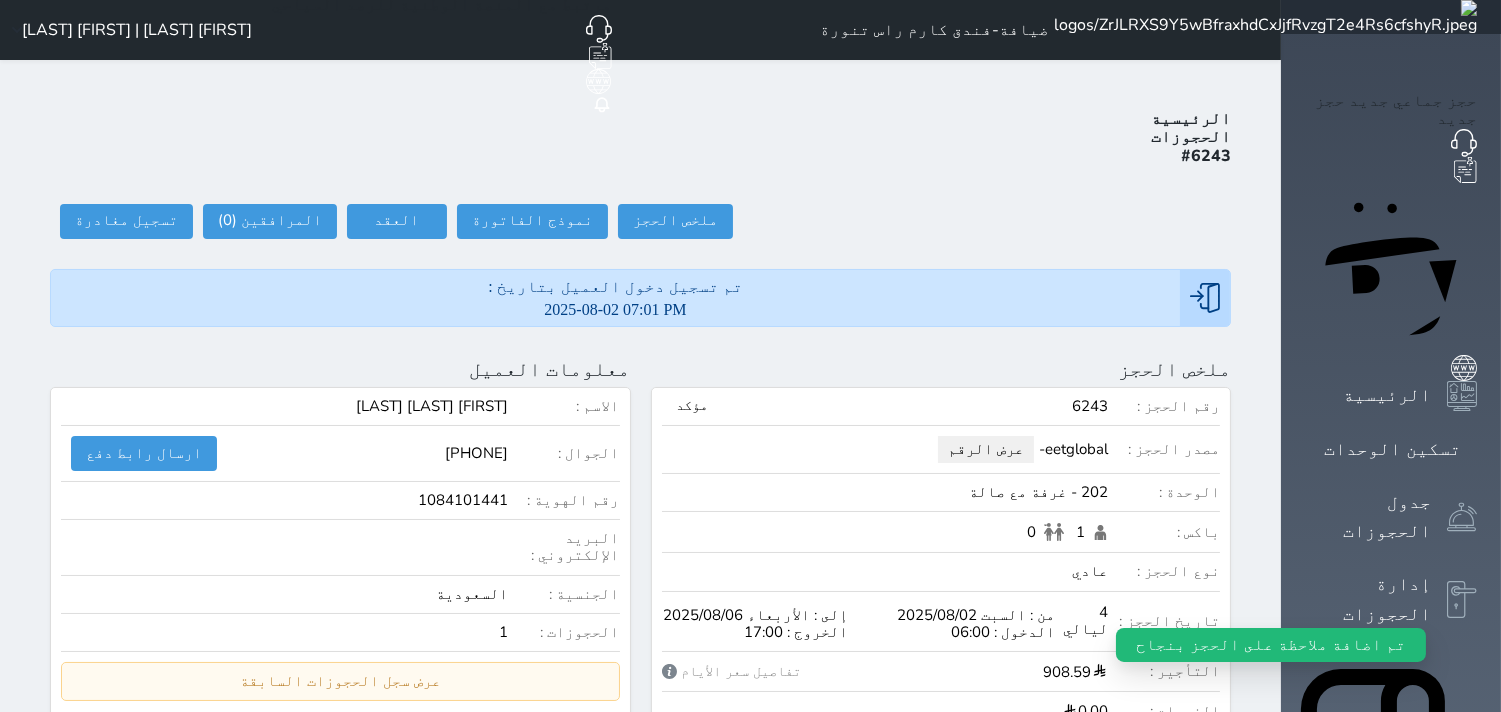 click on "[FIRST] [LAST] | [FIRST] [LAST]" at bounding box center [128, 30] 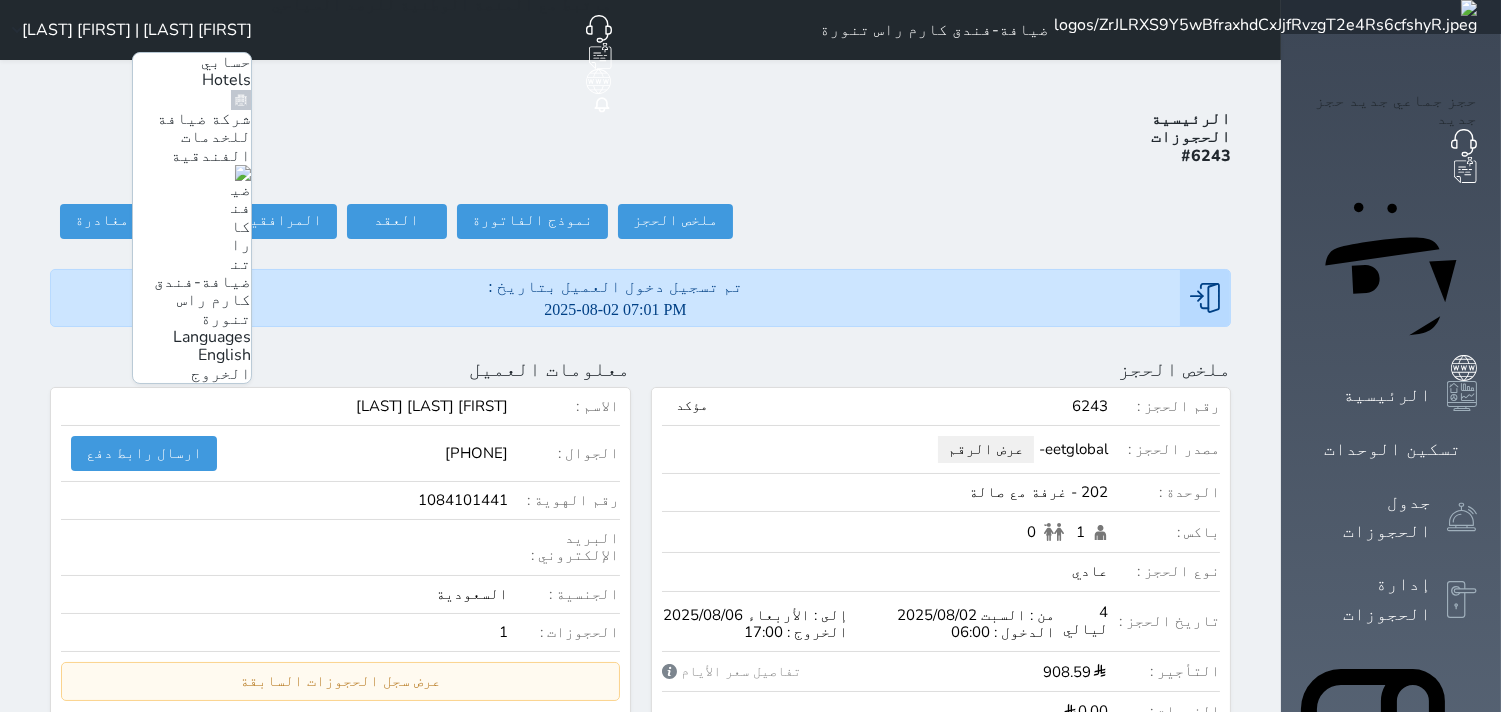 click on "الخروج" at bounding box center (221, 374) 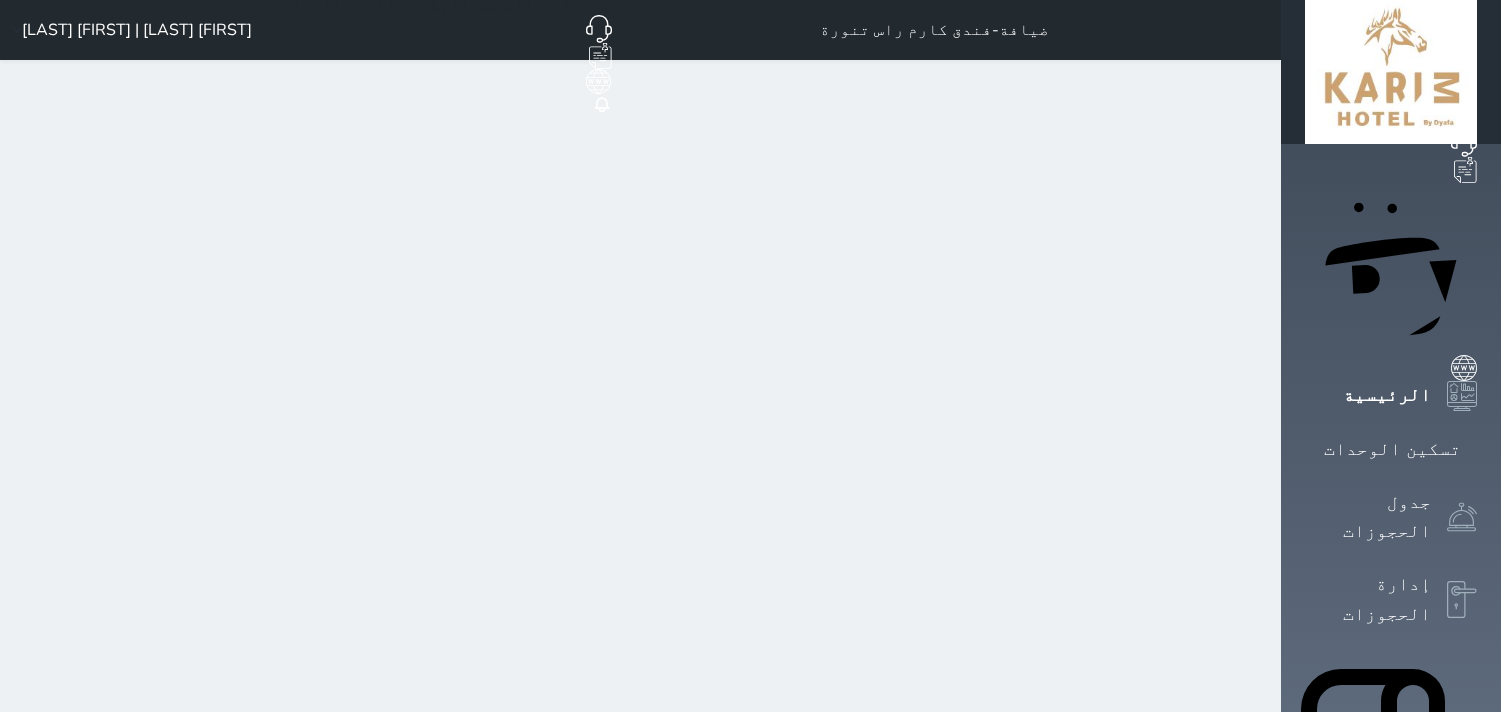 scroll, scrollTop: 0, scrollLeft: 0, axis: both 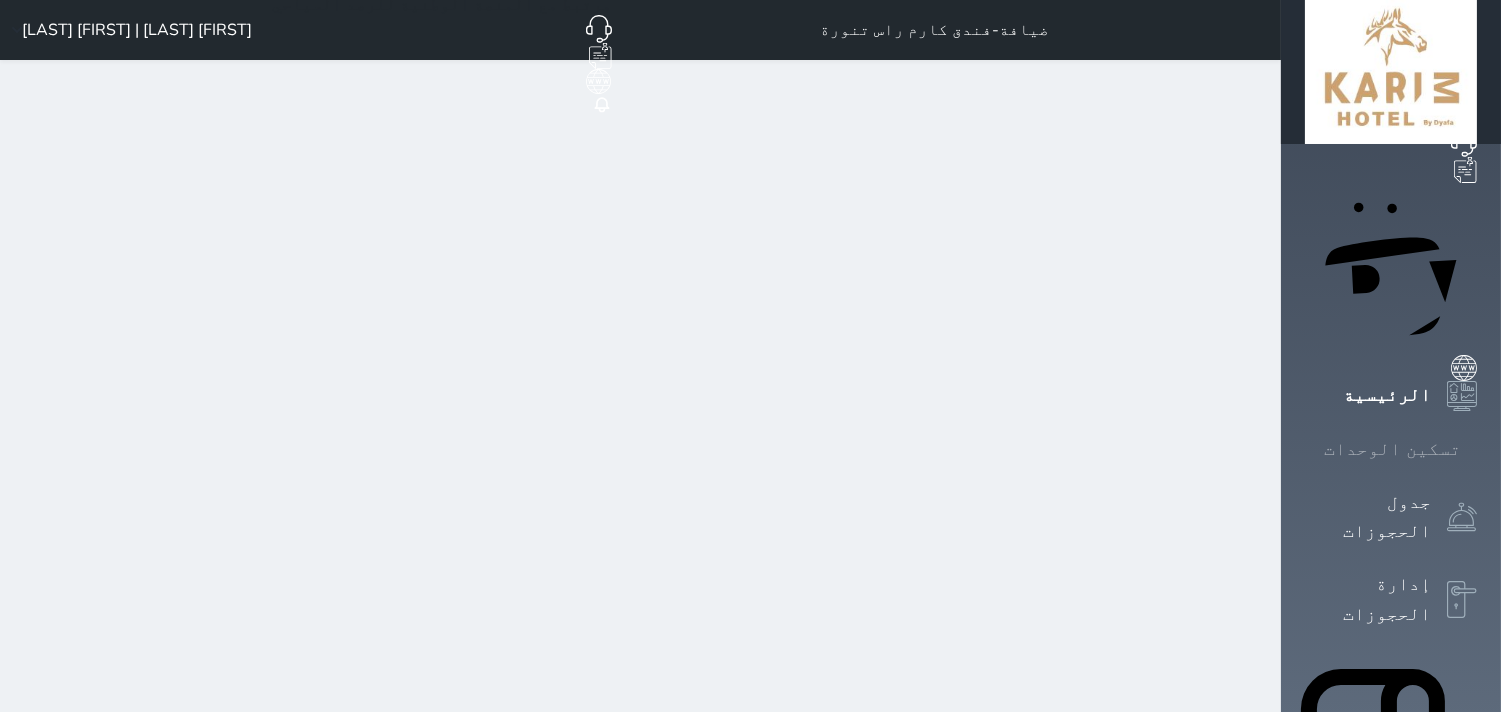 click at bounding box center (1477, 449) 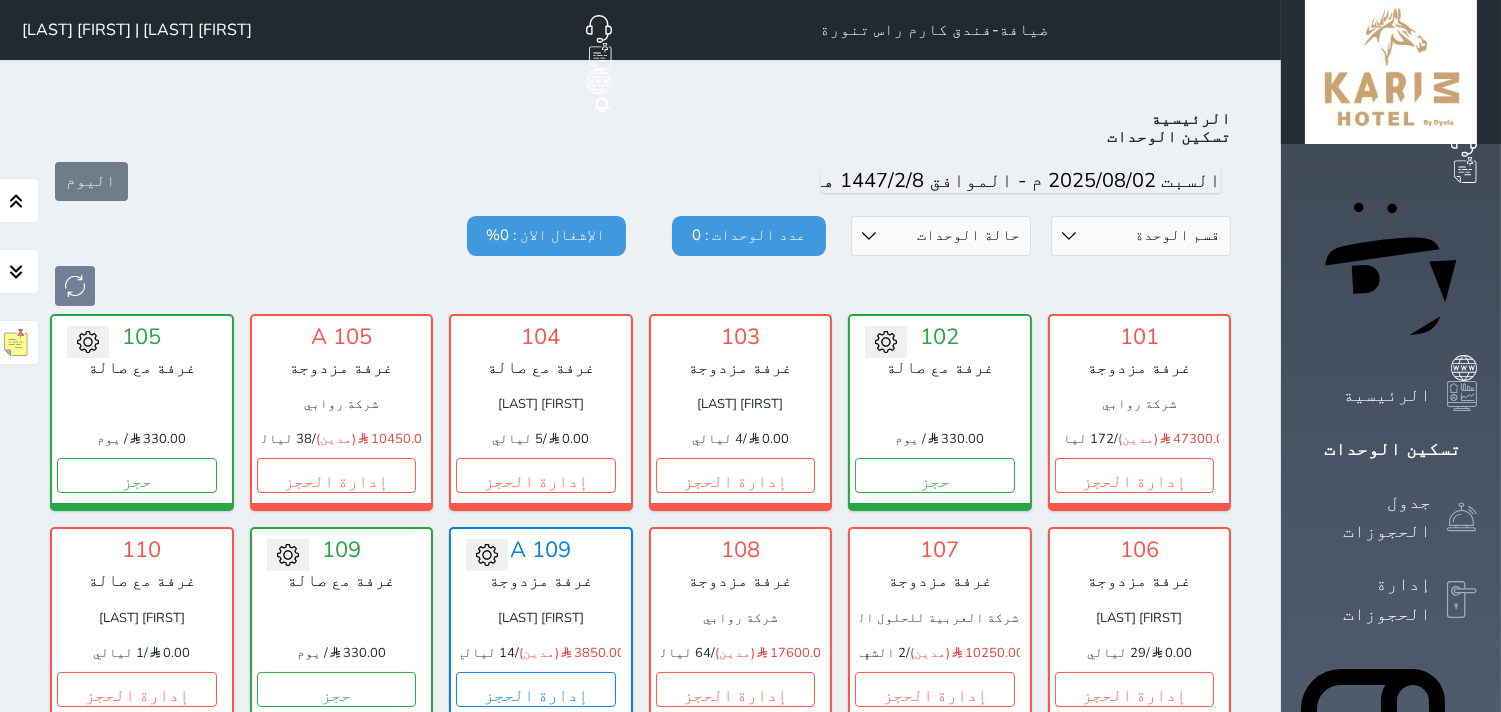 click on "ضيافة-فندق كارم راس تنورة
حجز جماعي جديد   حجز جديد   مرتبط مع منصة زاتكا المرحلة الثانية   مرتبط مع شموس   مرتبط مع المنصة الوطنية للرصد السياحي               إشعار   الغرفة   النزيل   المصدر
Rafah Mohmmad Aldosare | رفعه محمد راشد الدوسري
الرئيسية   تسكين الوحدات       اليوم   قسم الوحدة   جناح بغرفة نوم واحدة غرفة مزدوجة غرفة مع صالة   حالة الوحدات متاح تحت التنظيف تحت الصيانة سجل دخول  لم يتم تسجيل الدخول   عدد الوحدات : 0   الإشغال الان : 0%                             101   غرفة مزدوجة
شركة روابي
47300.00
(مدين)
/   172 ليالي           إدارة الحجز" at bounding box center (640, 1237) 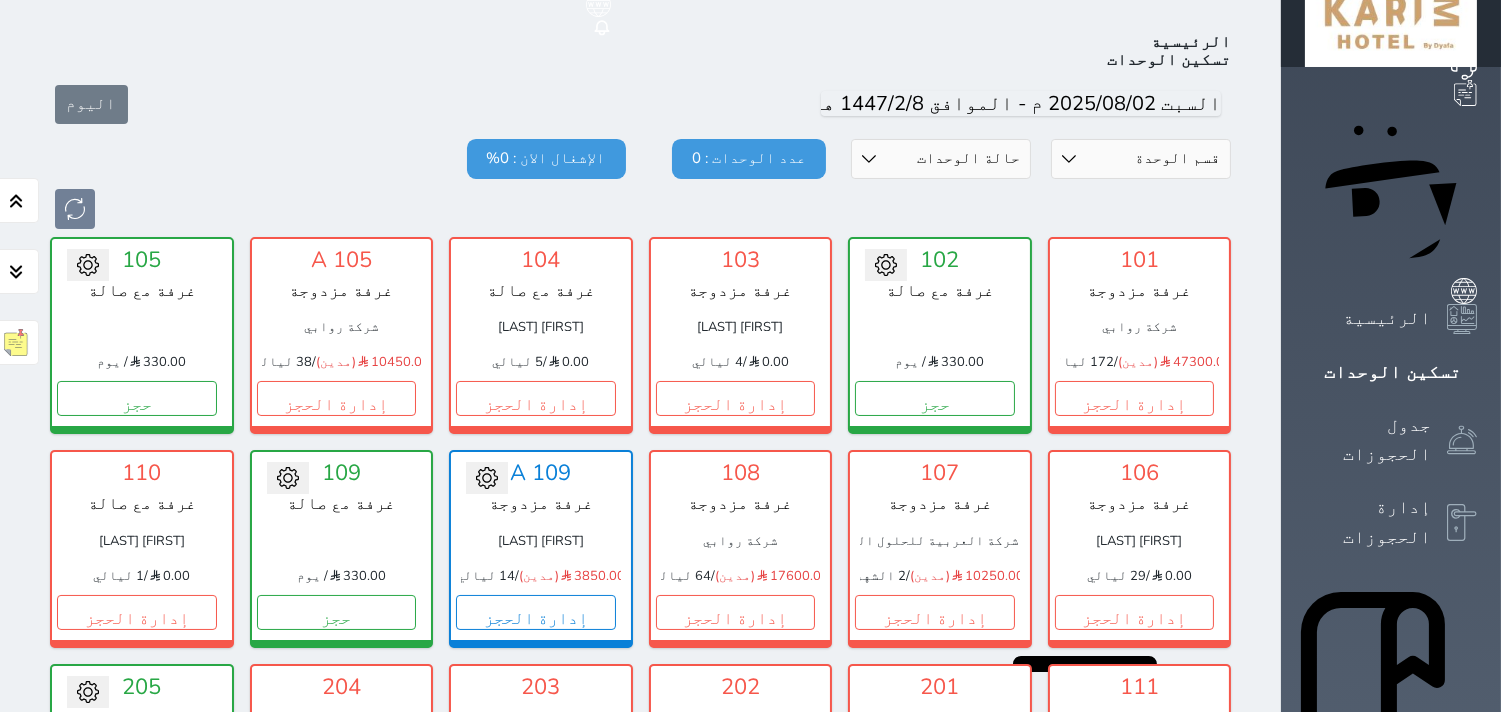 click on "اليوم" at bounding box center [640, 104] 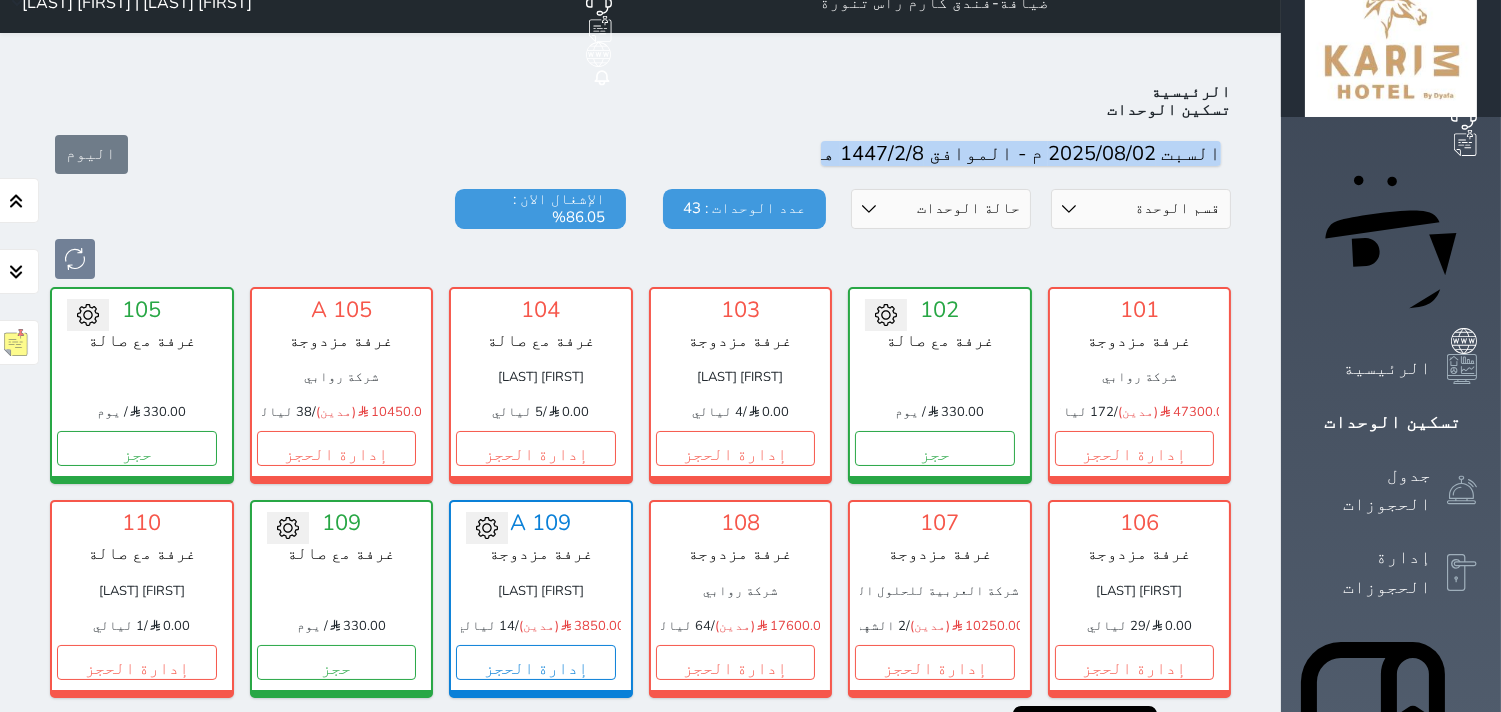scroll, scrollTop: 0, scrollLeft: 0, axis: both 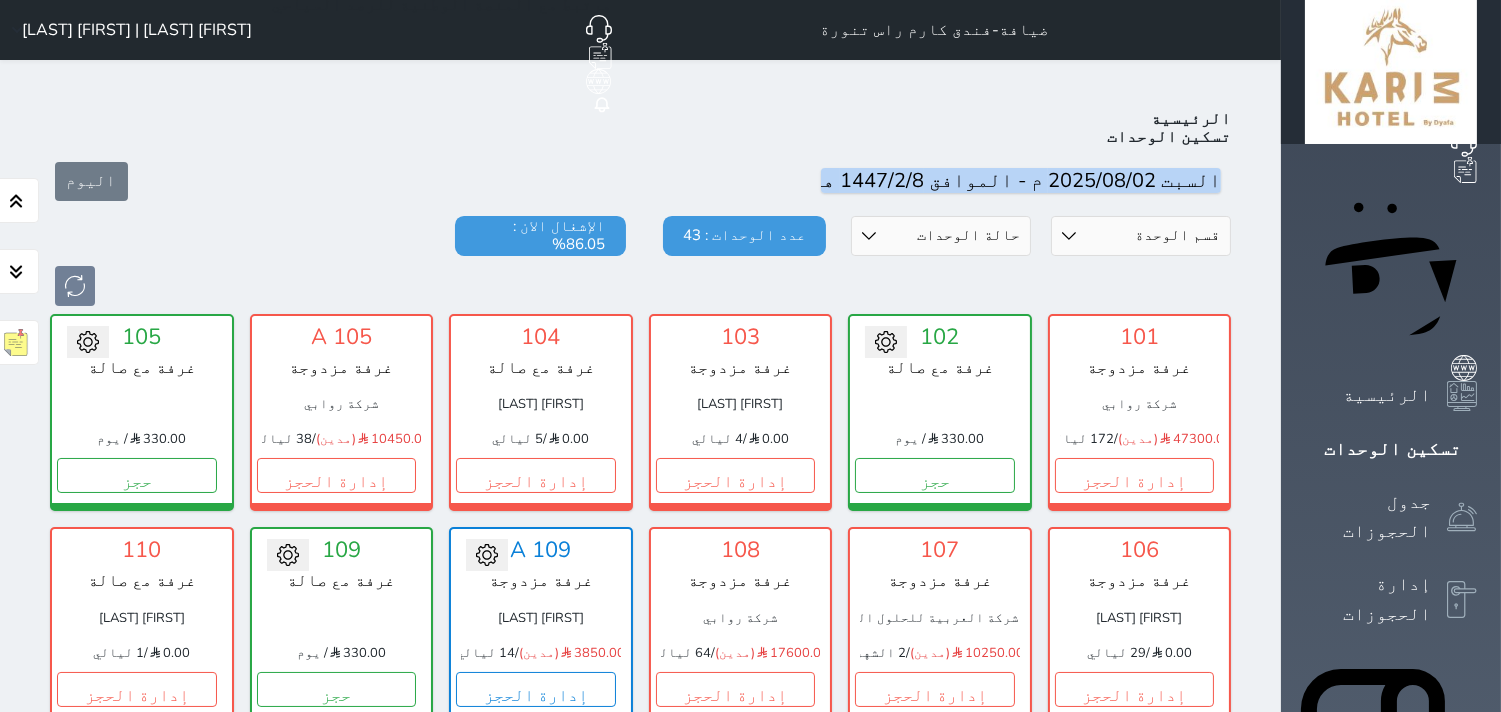 click on "حجز جديد" at bounding box center (443, -50) 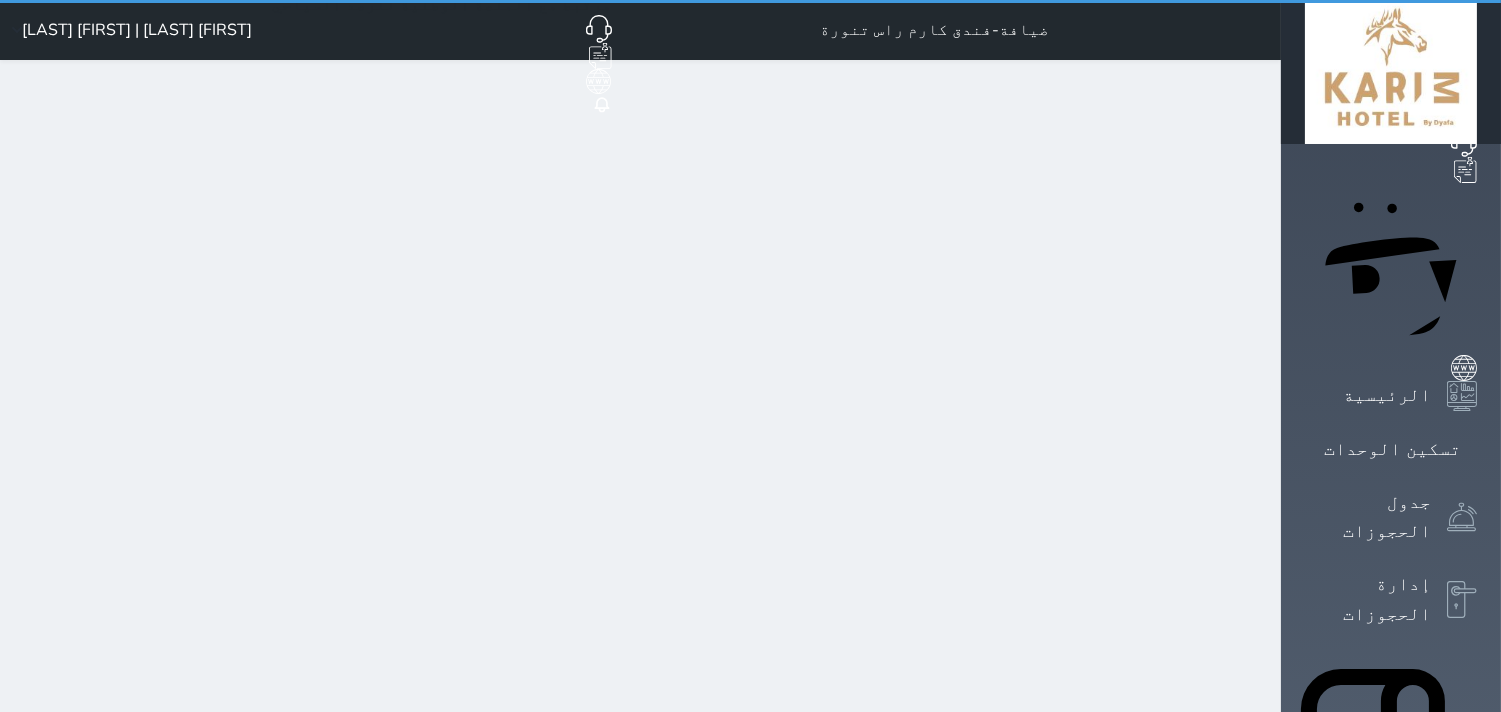 select on "1" 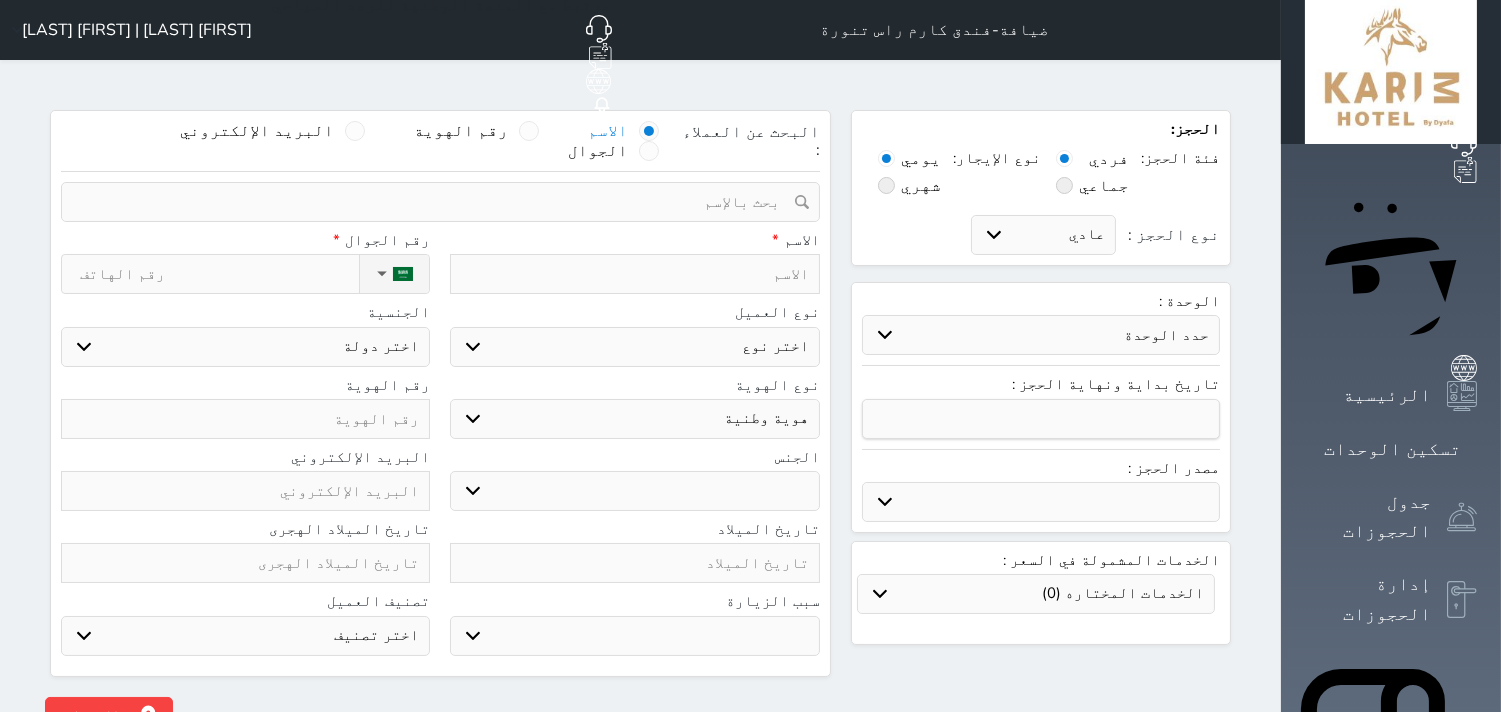 select 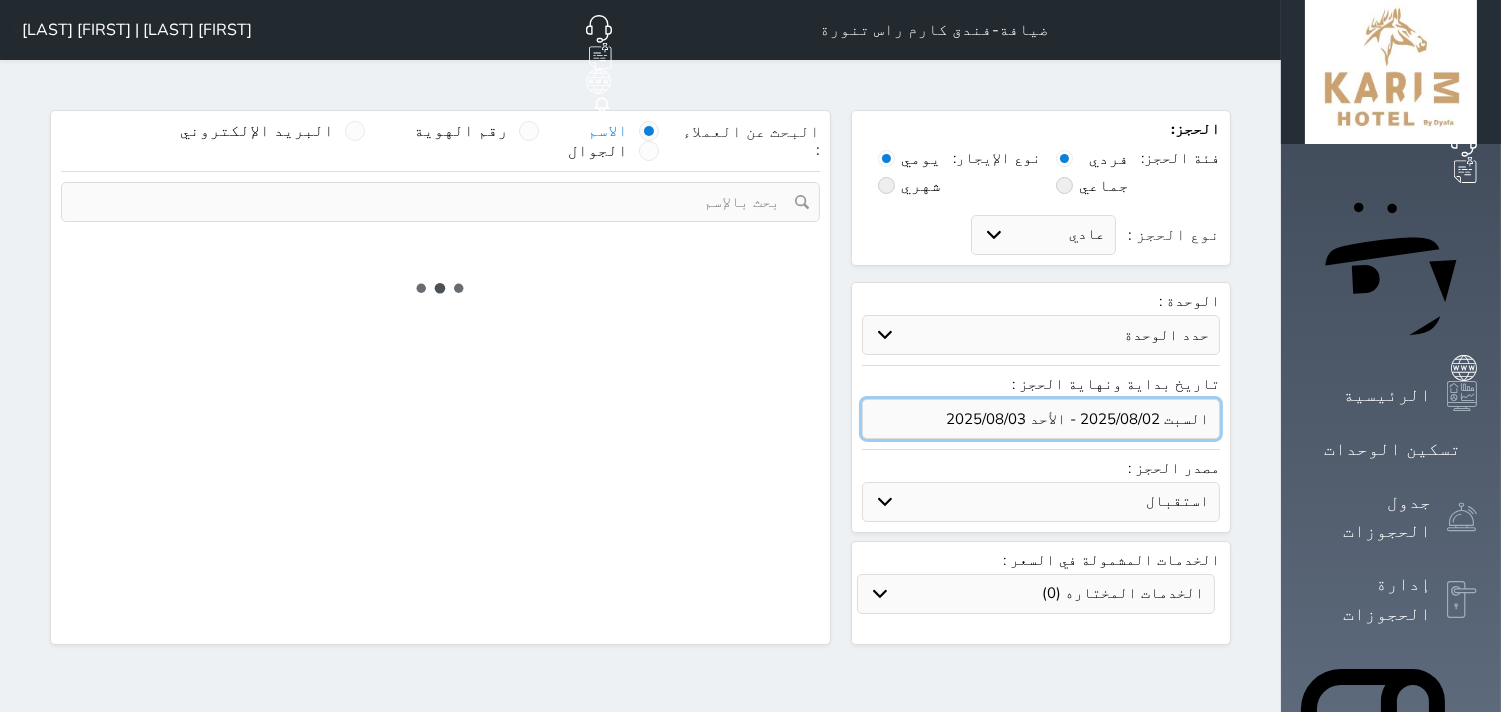 click at bounding box center [1041, 419] 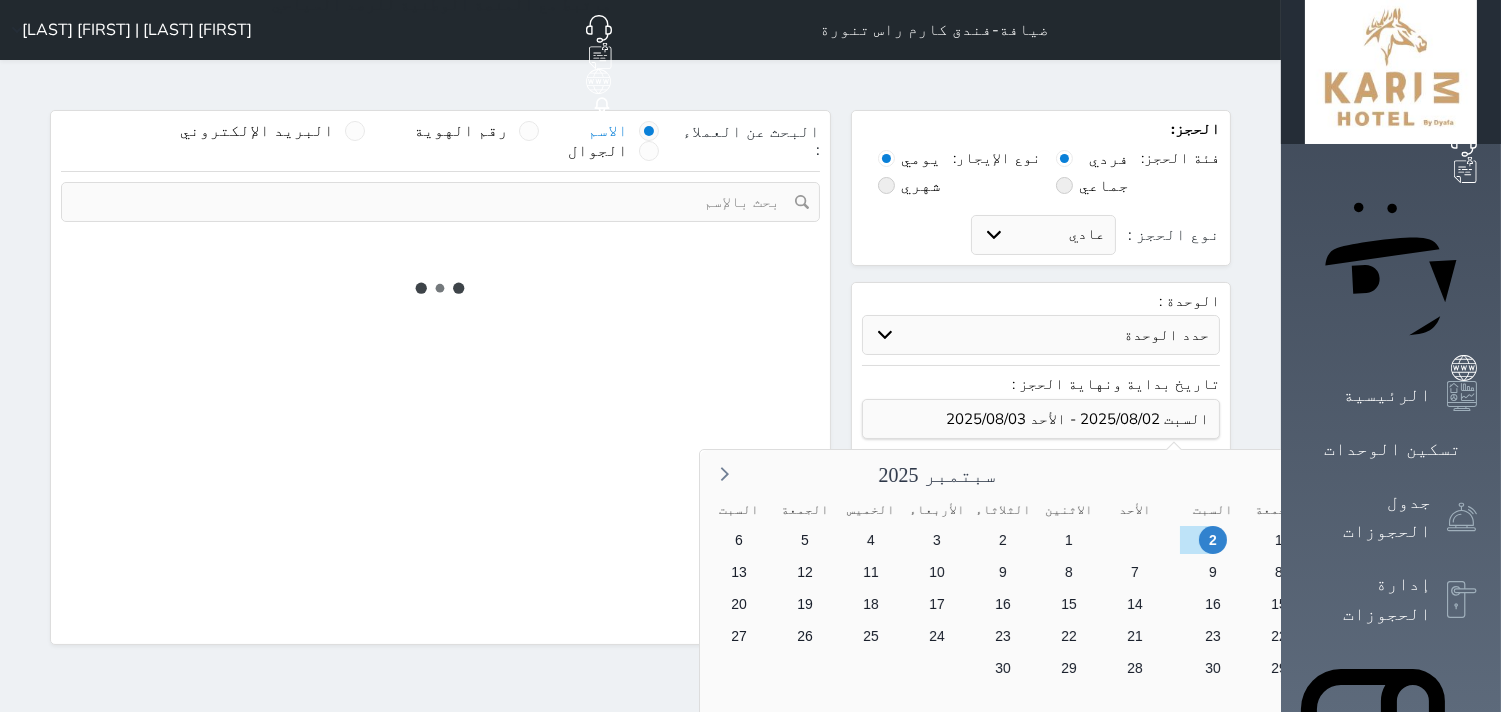 click on "3" at bounding box center [1608, 572] 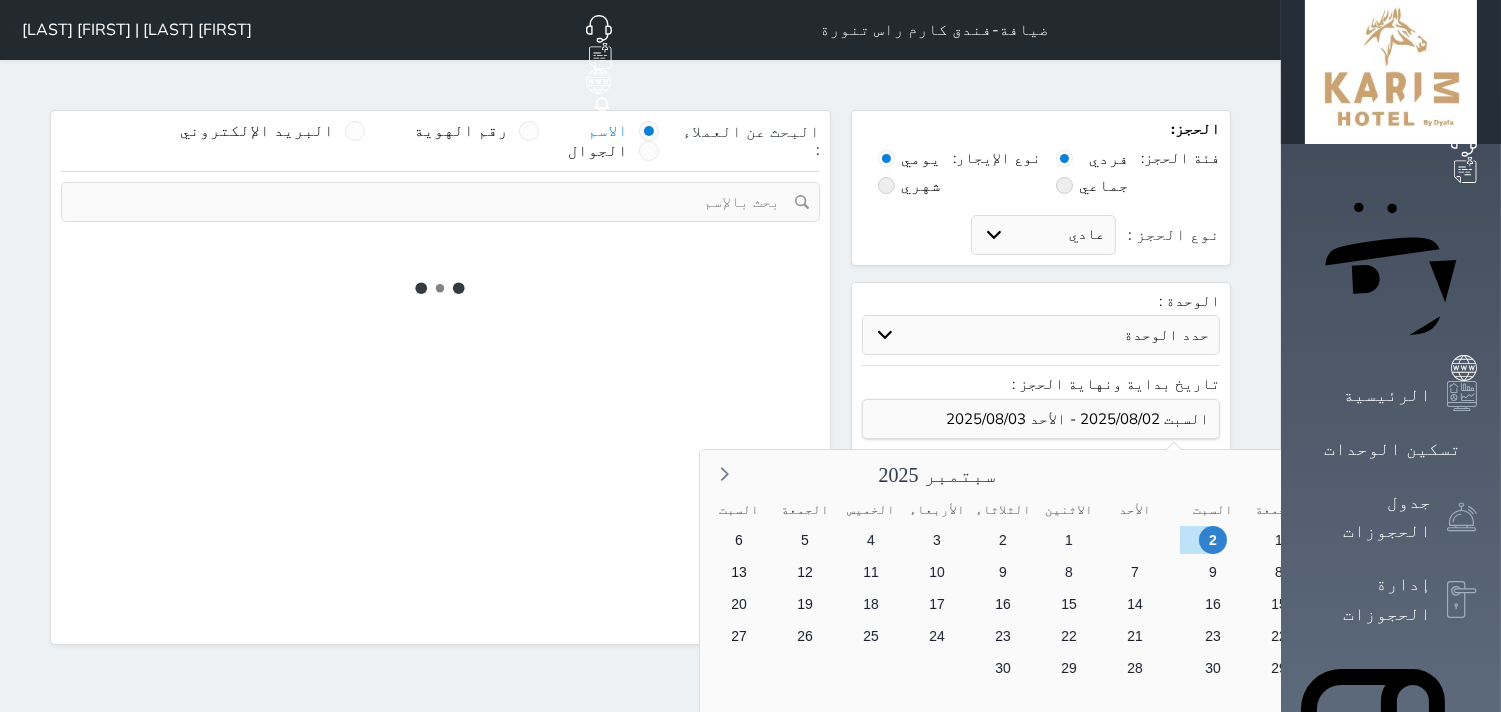 click on "3" at bounding box center (1608, 572) 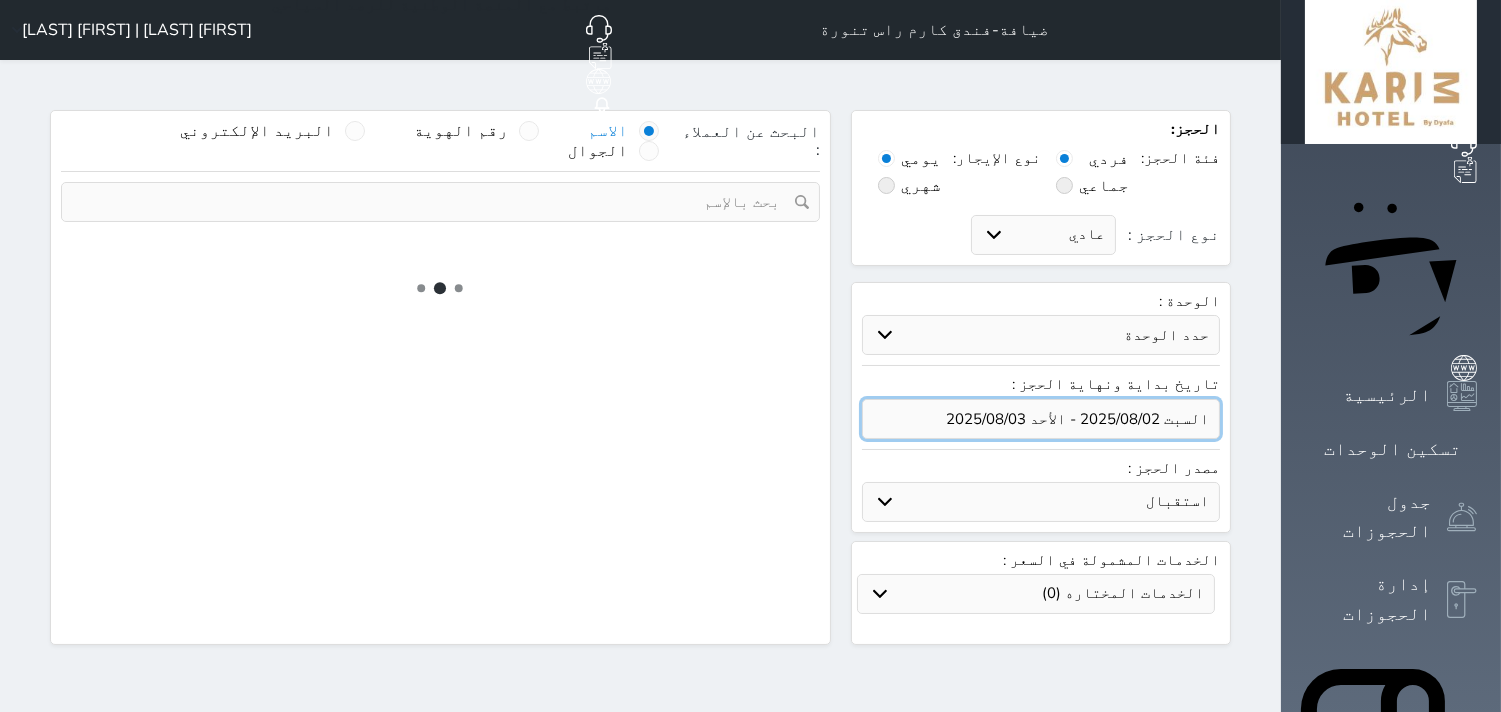 click at bounding box center (1041, 419) 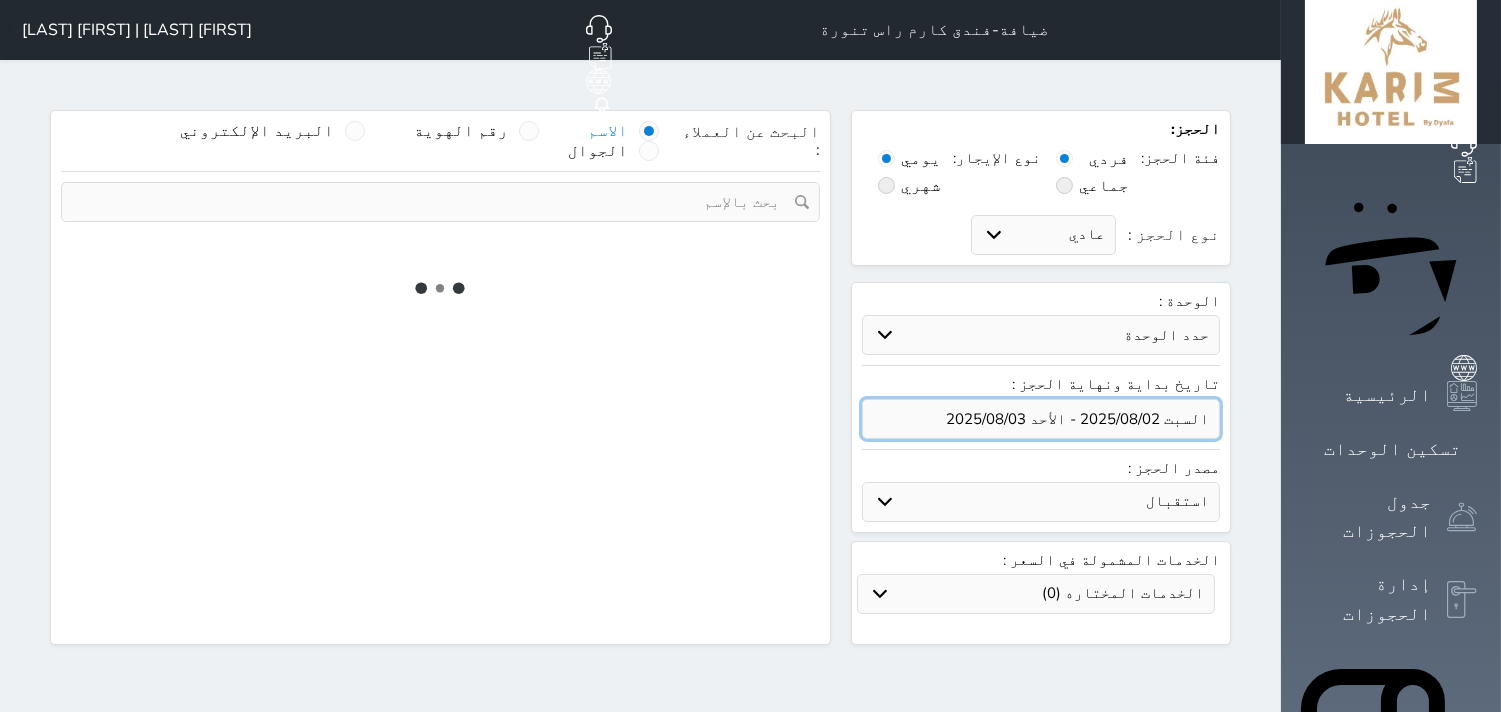 select 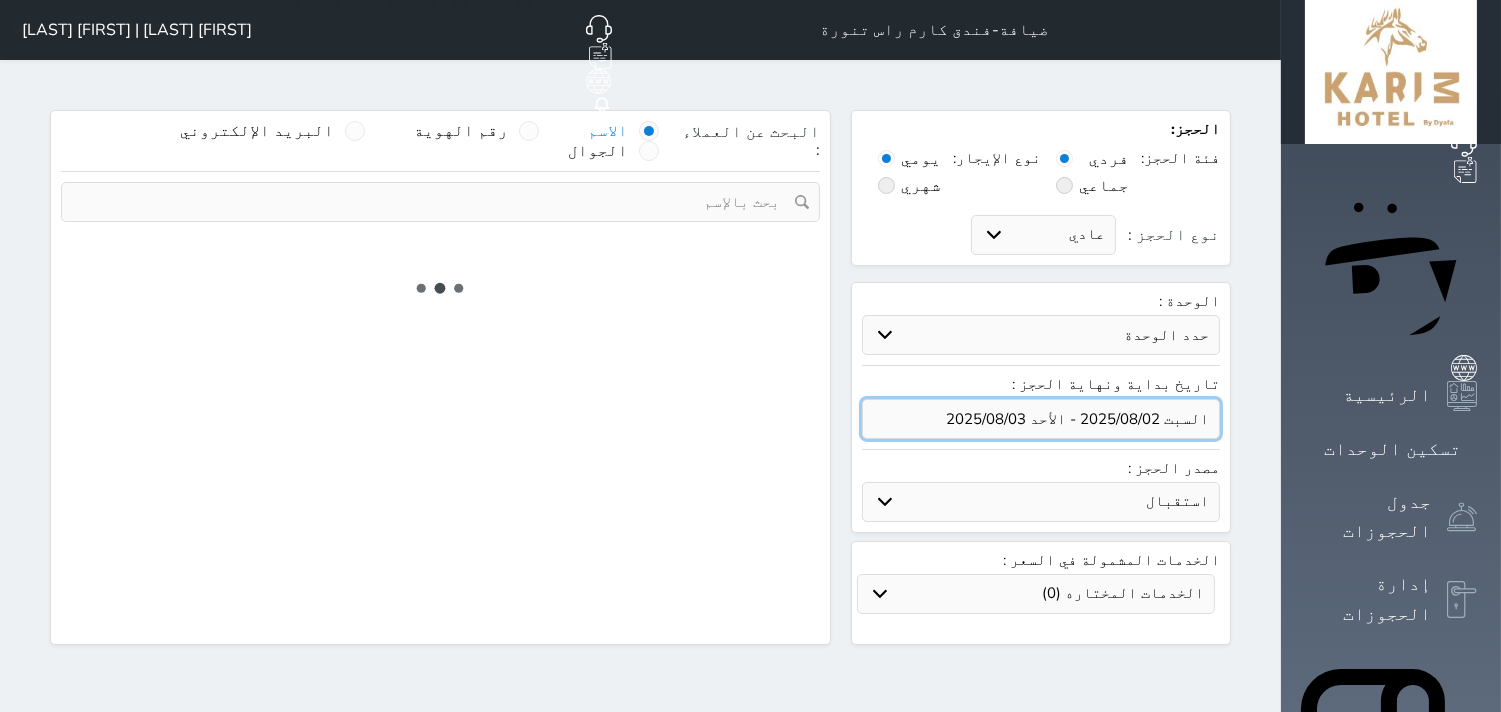 select on "1" 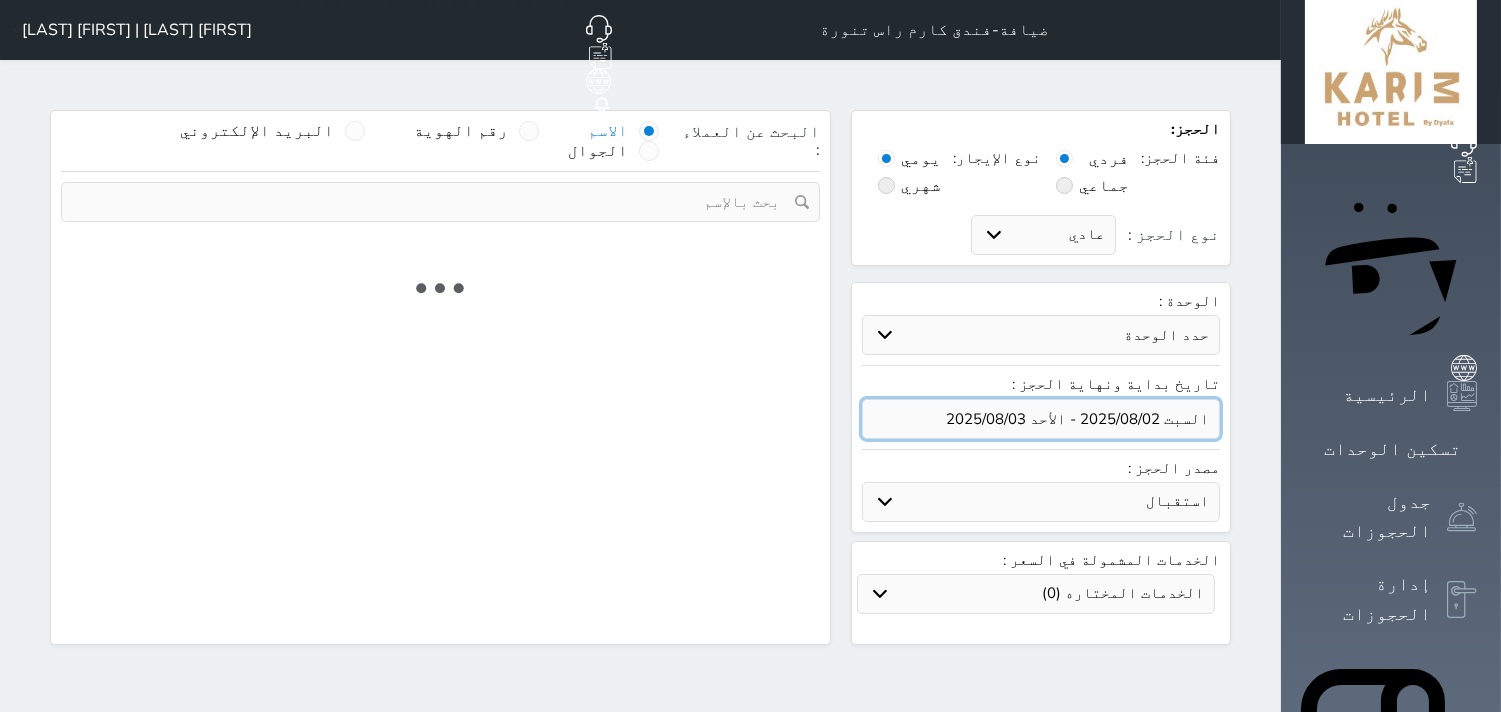 select on "113" 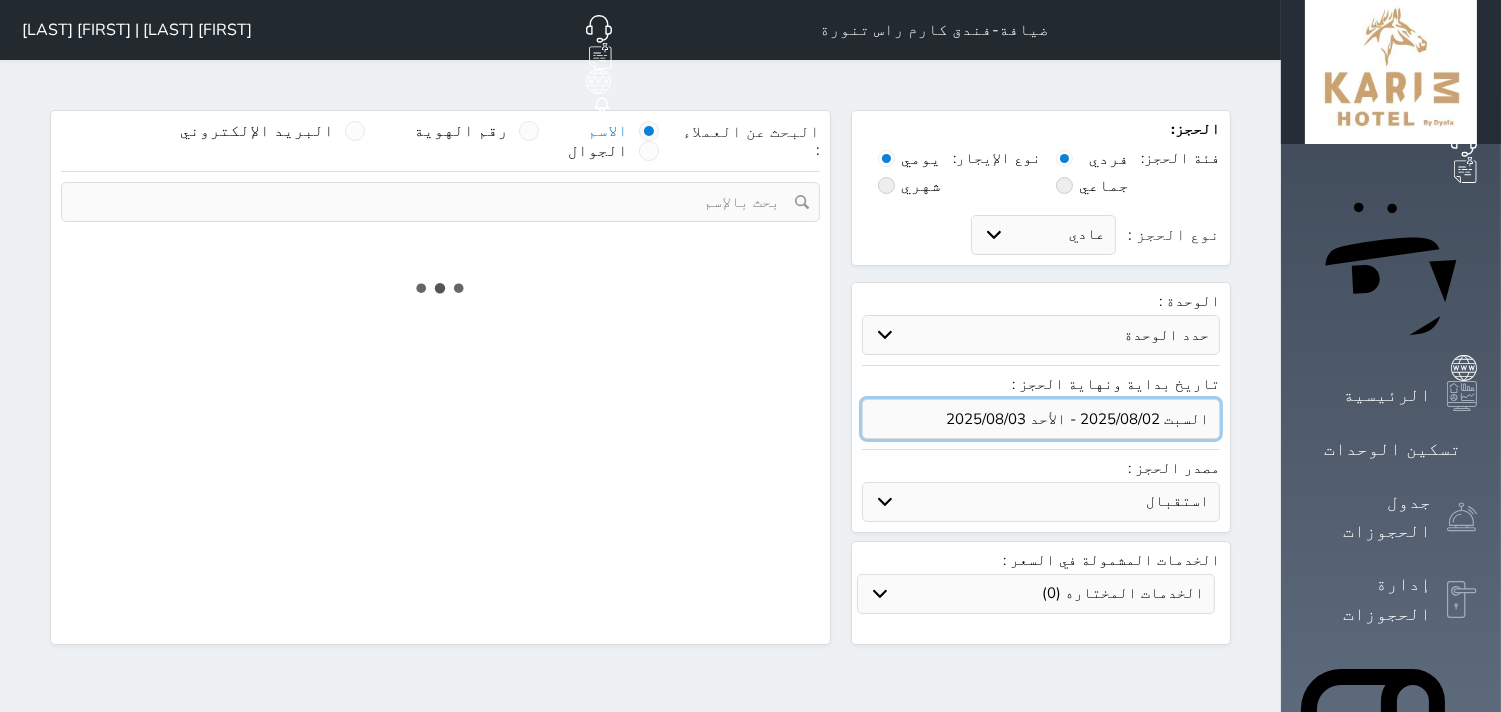 select on "1" 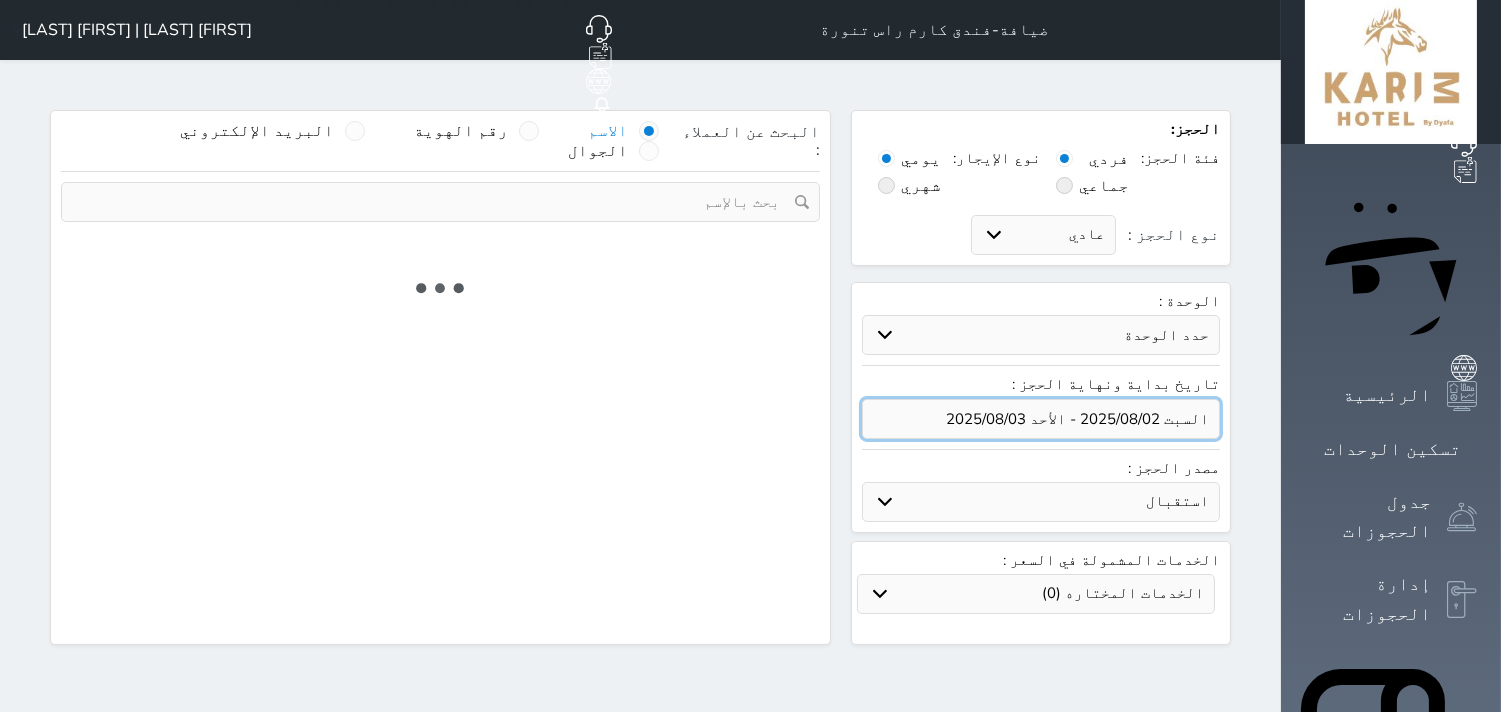 select 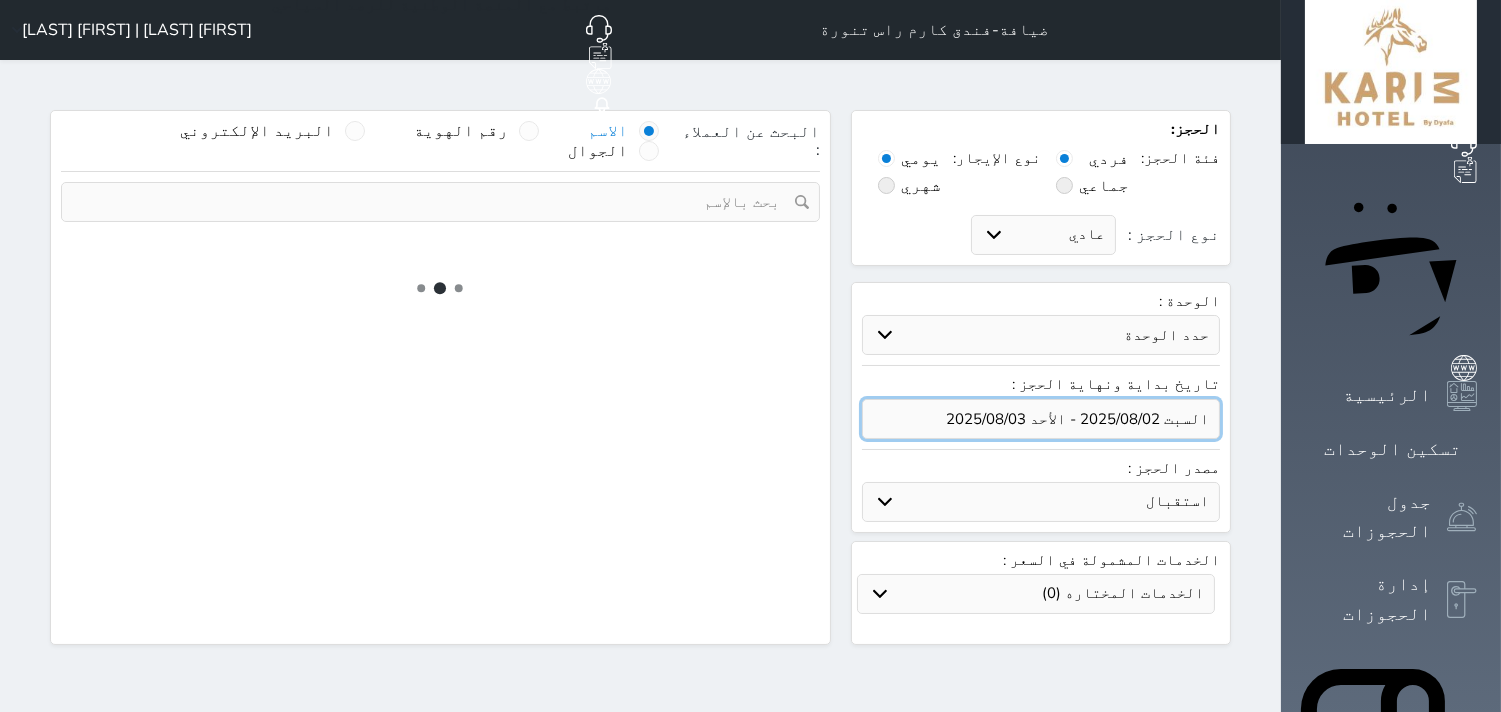 select on "7" 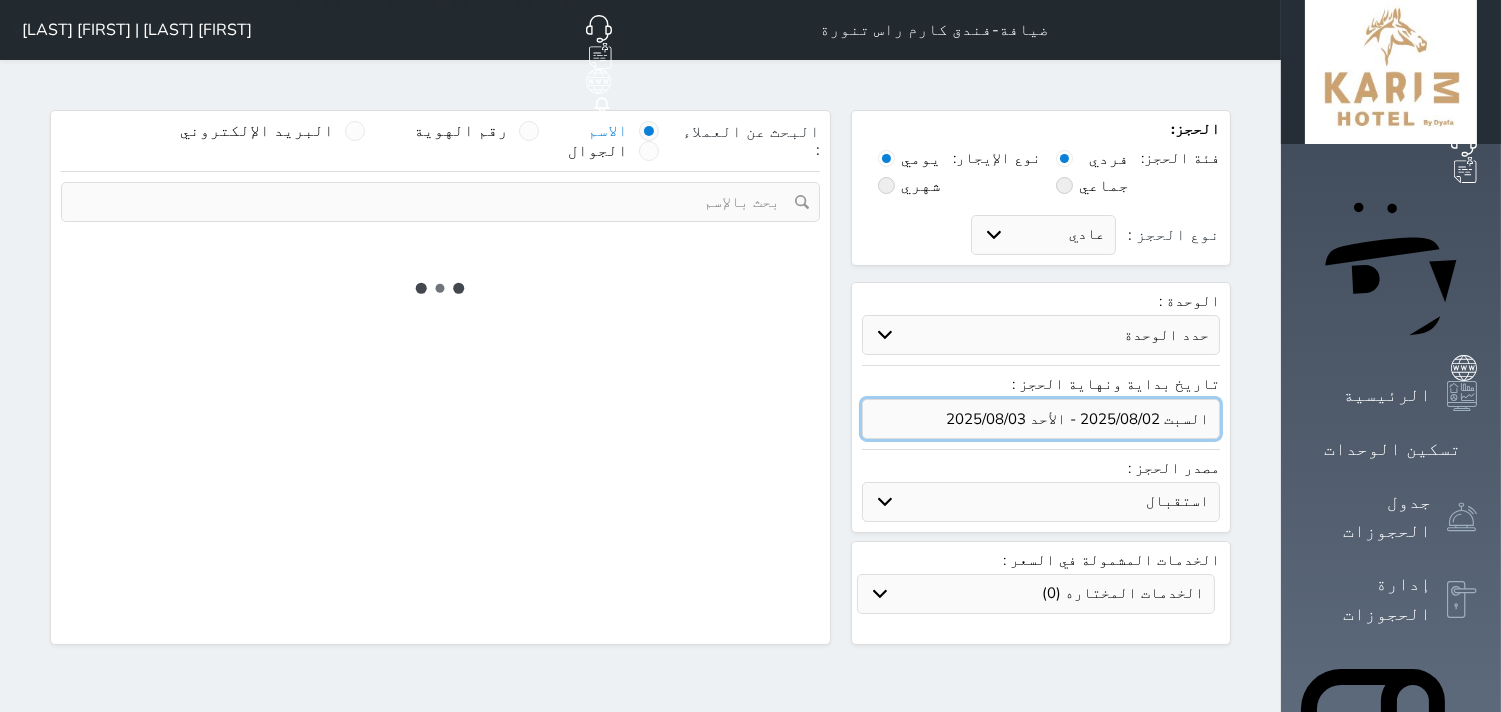 select 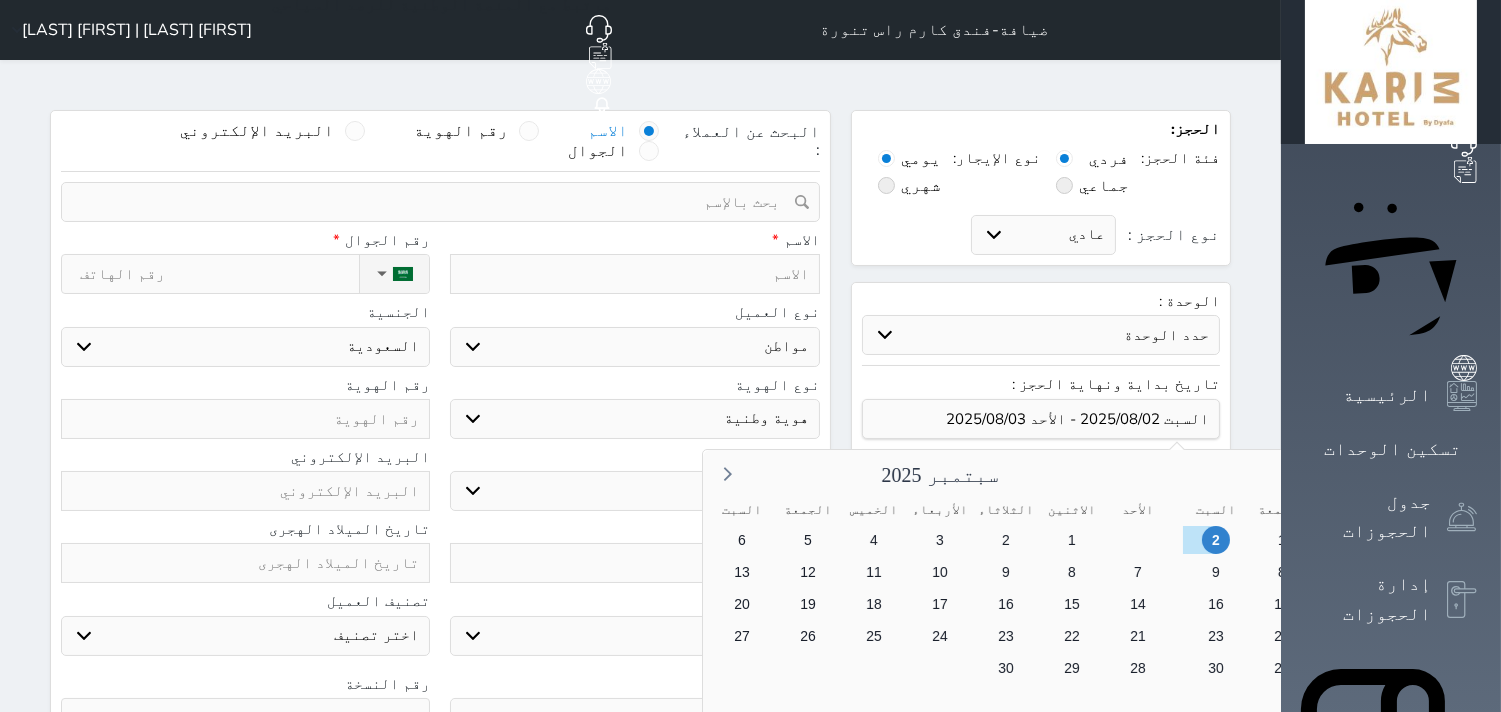 click on "3" at bounding box center [1611, 572] 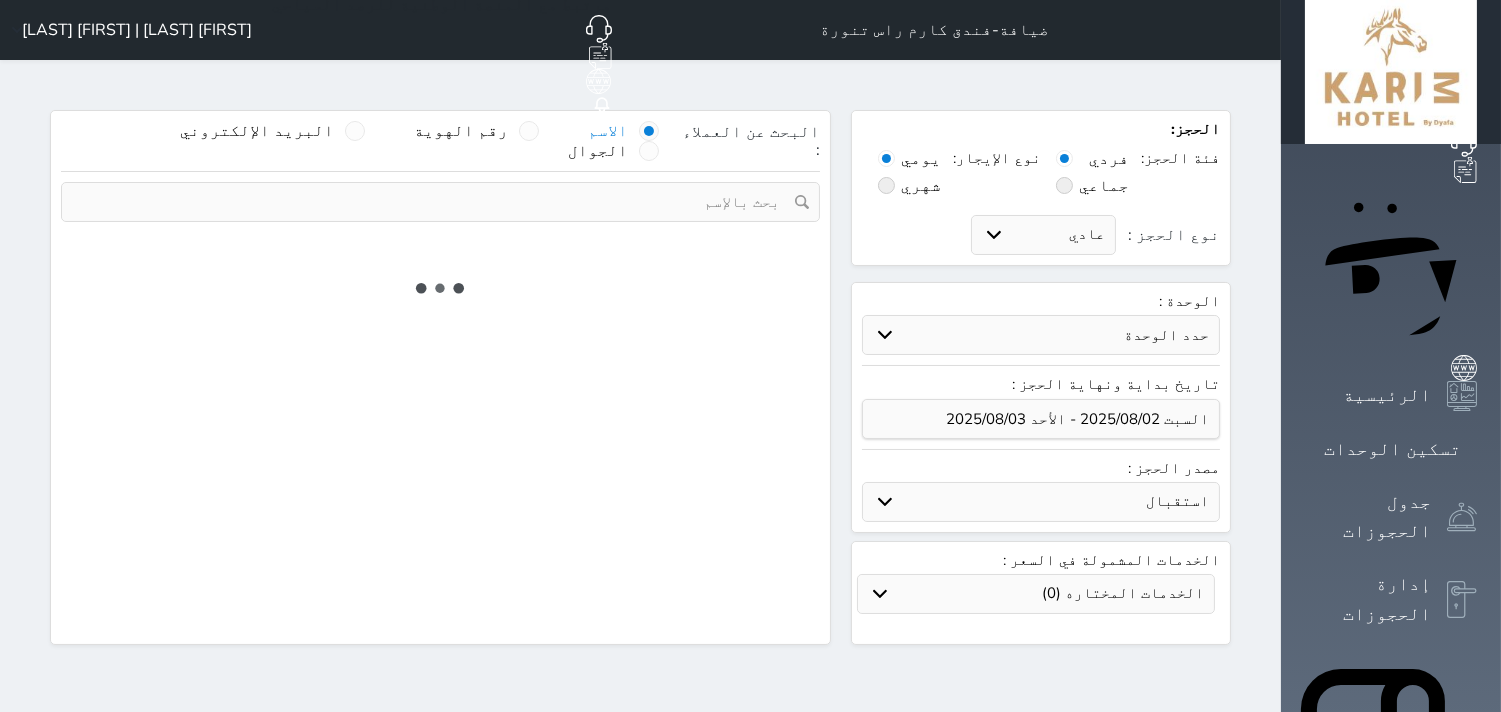 select 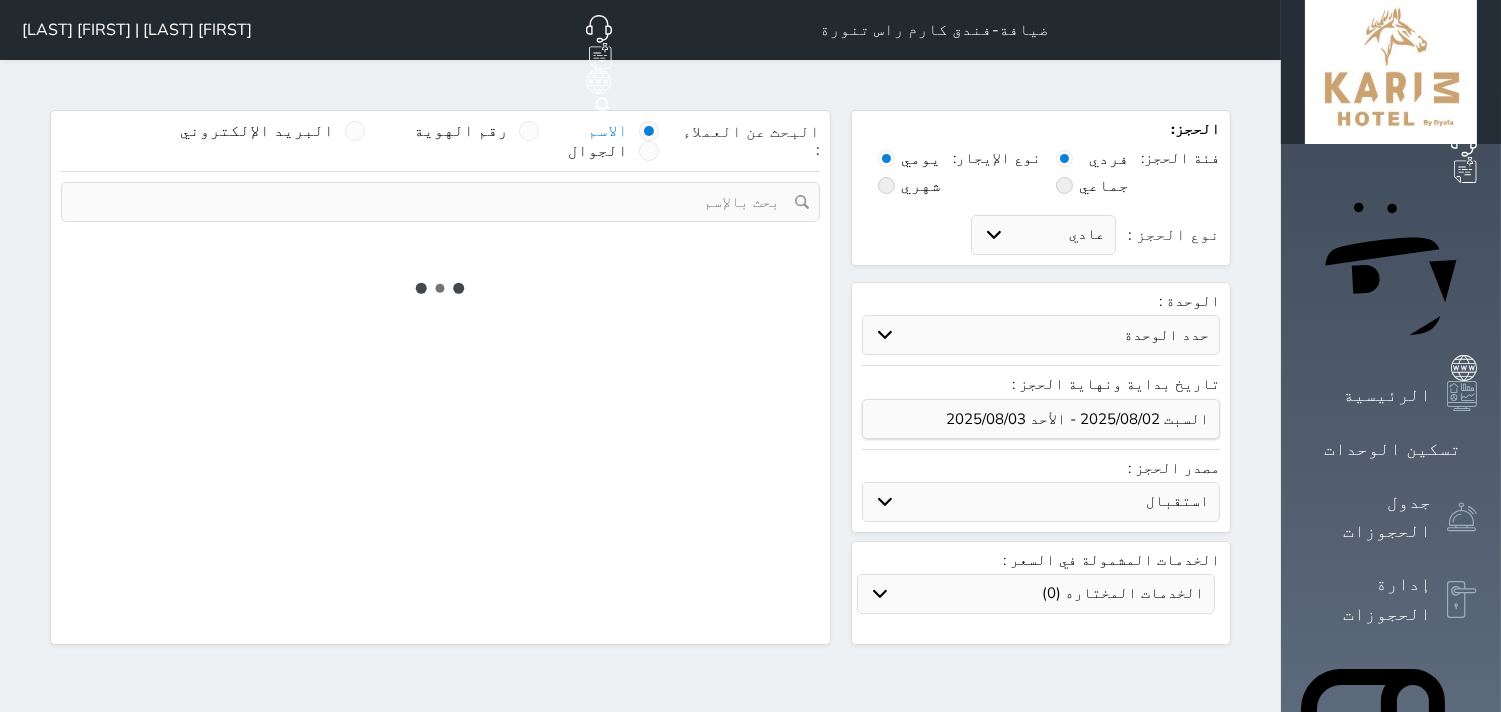 select on "1" 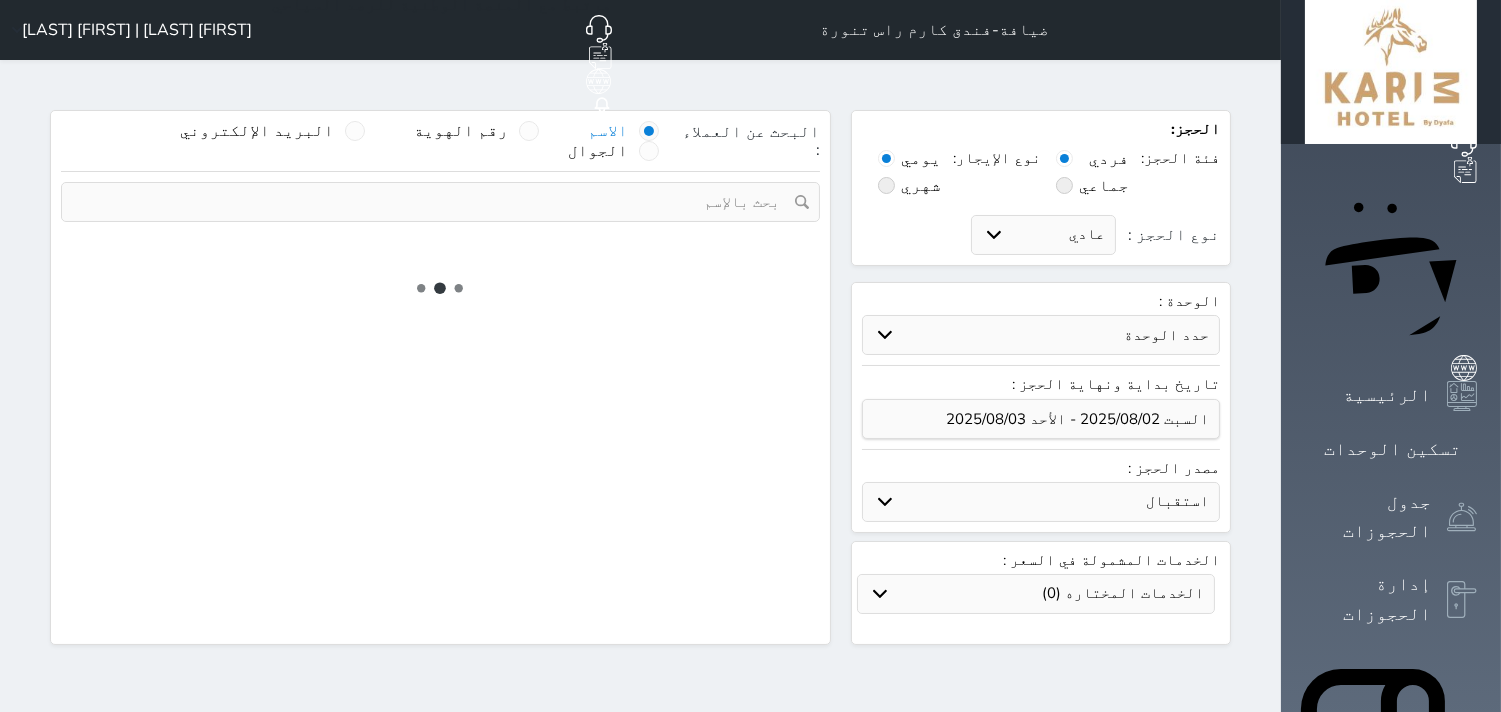 select on "113" 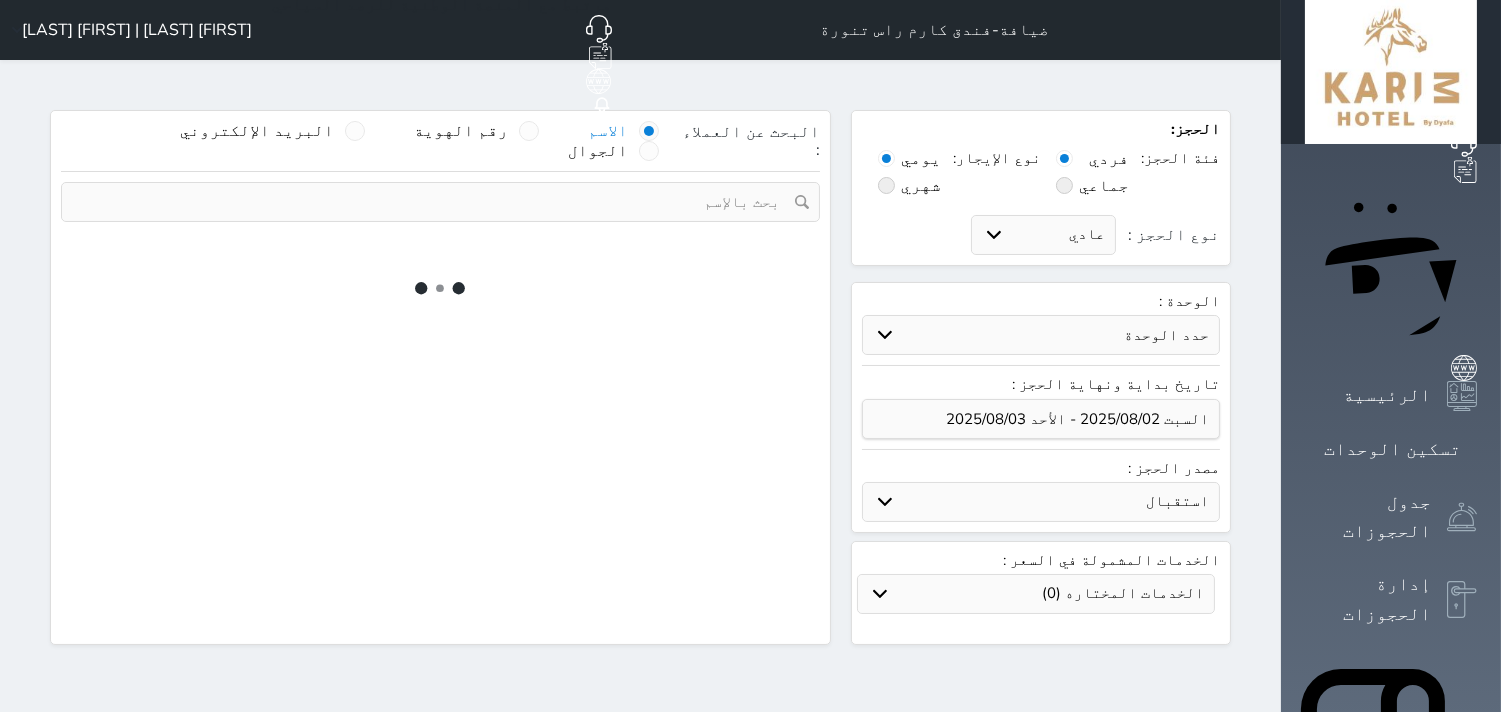 select on "1" 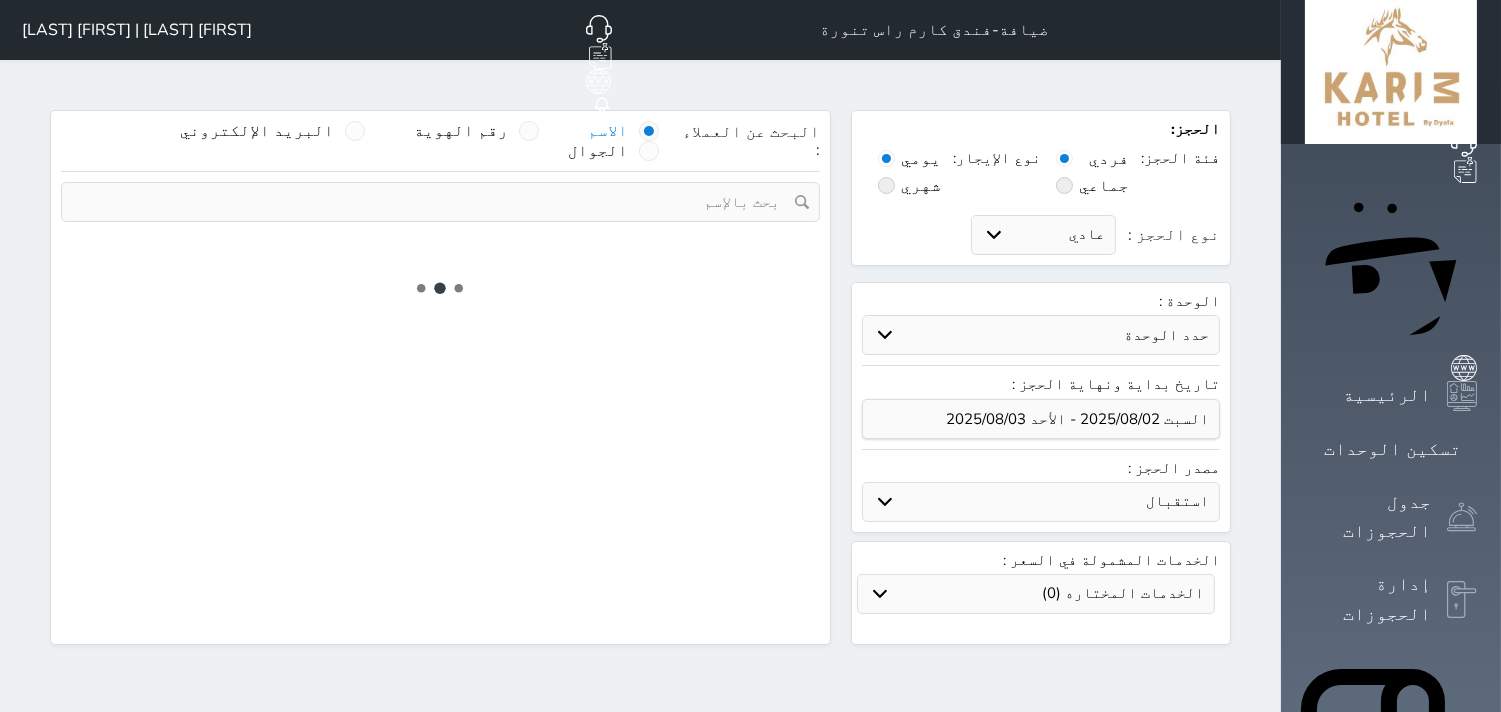 select 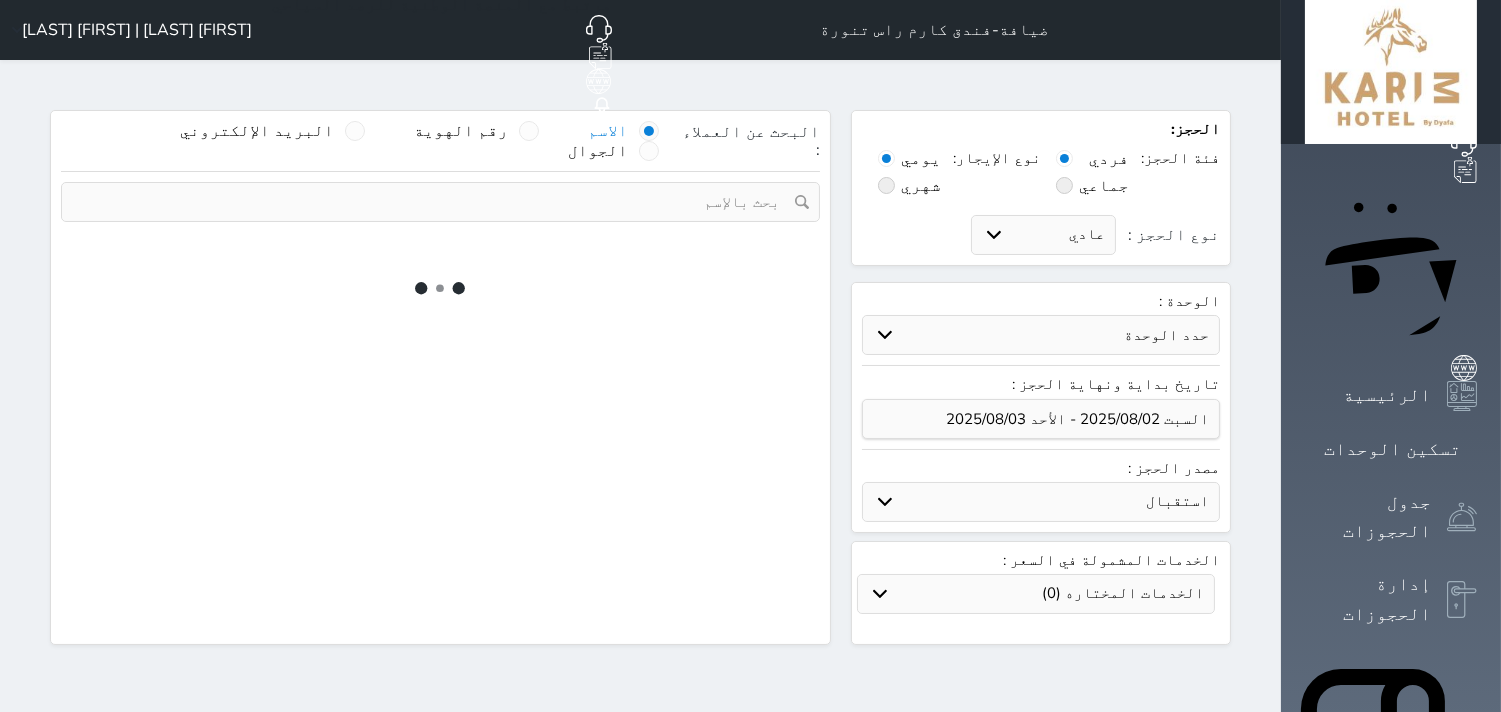 select on "7" 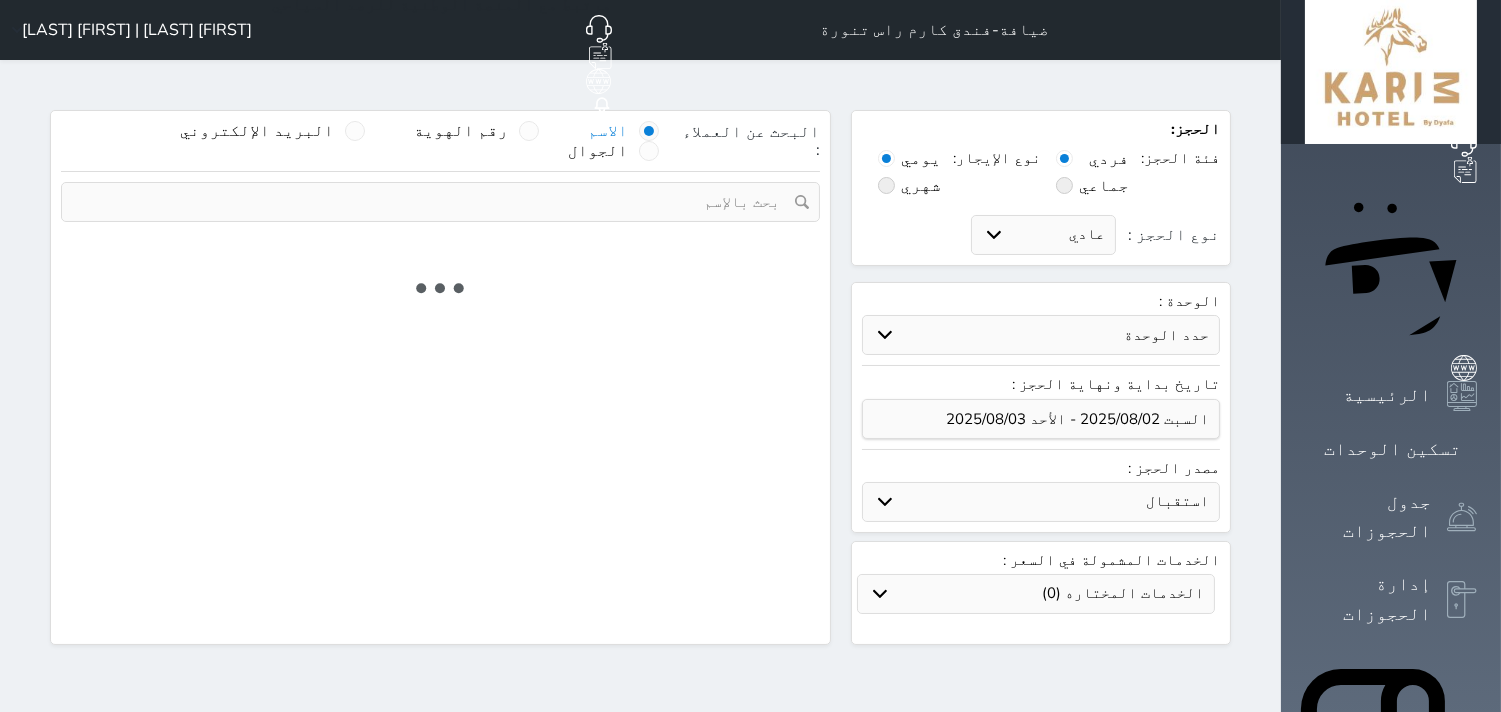 select 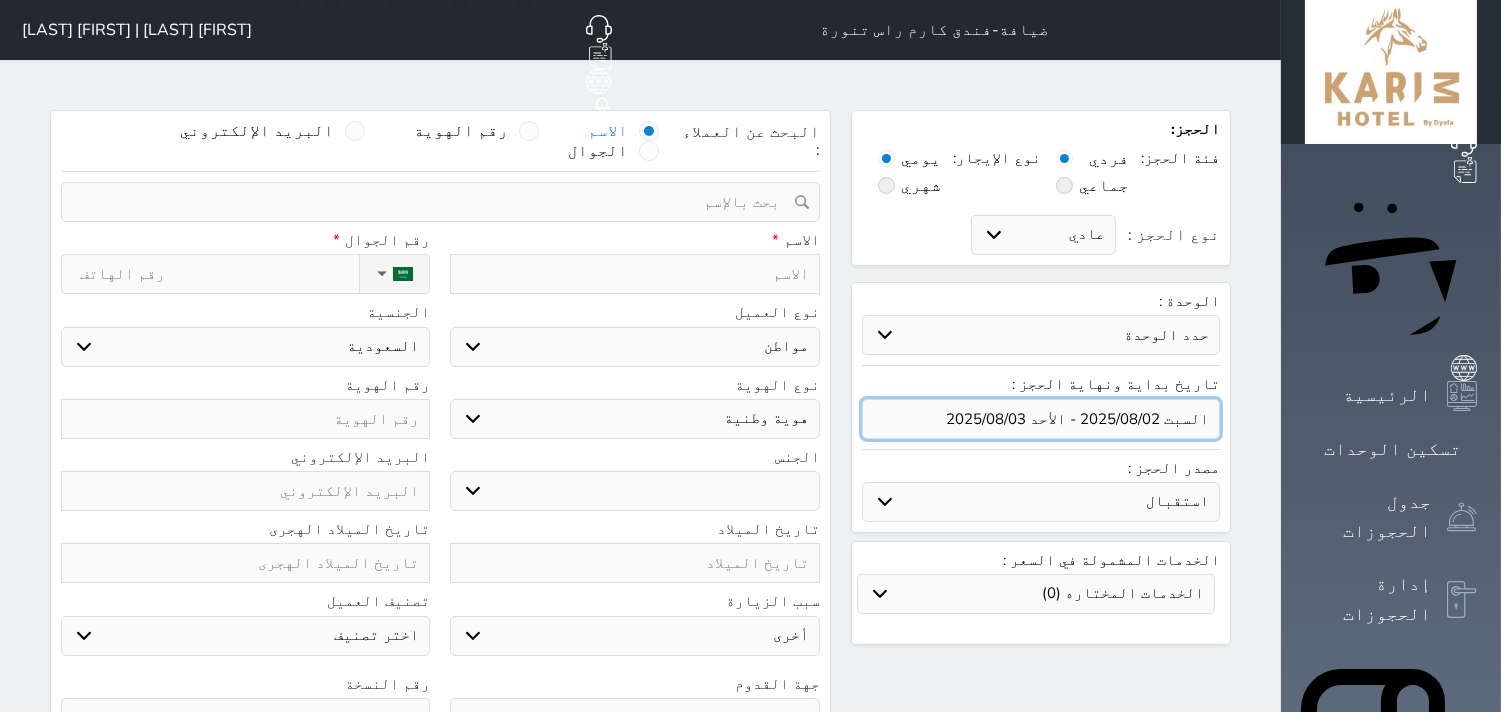 click at bounding box center (1041, 419) 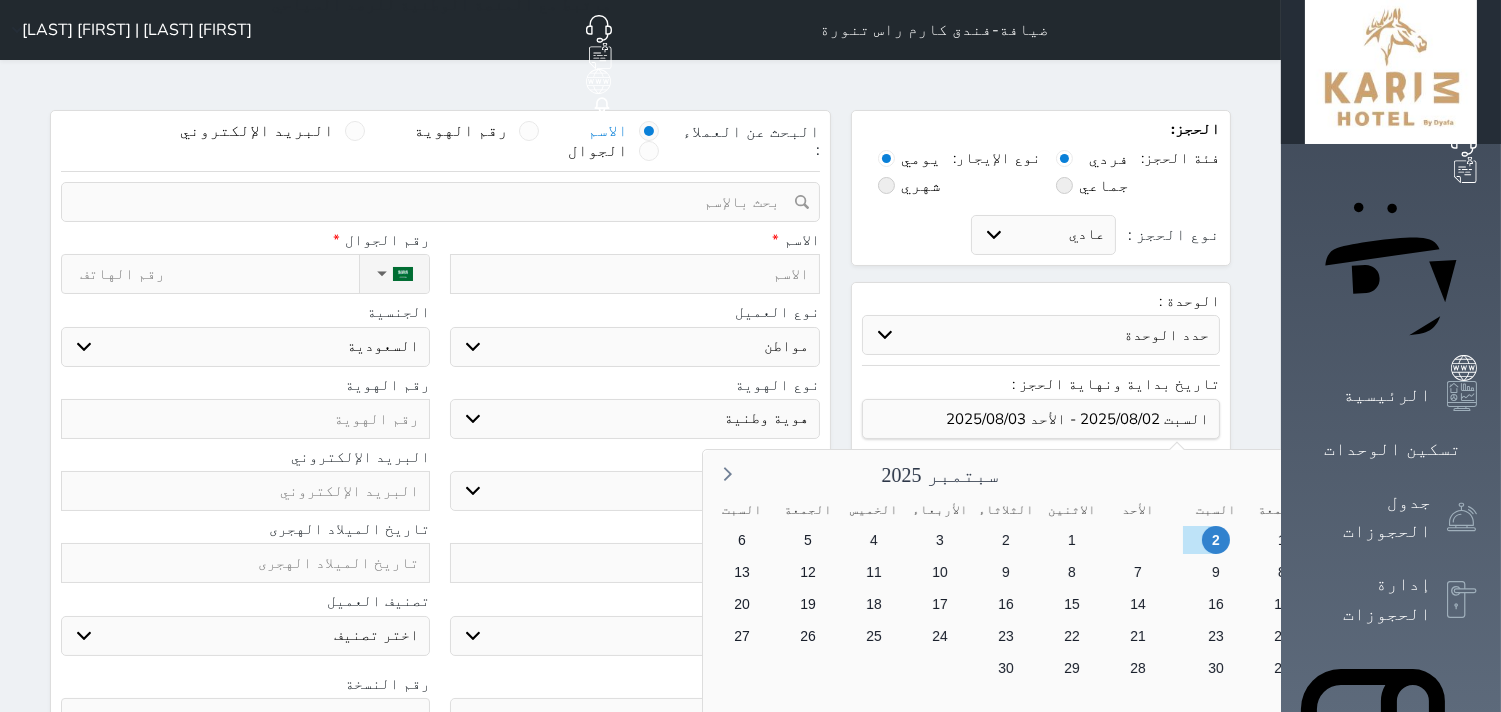 click on "3" at bounding box center (1611, 572) 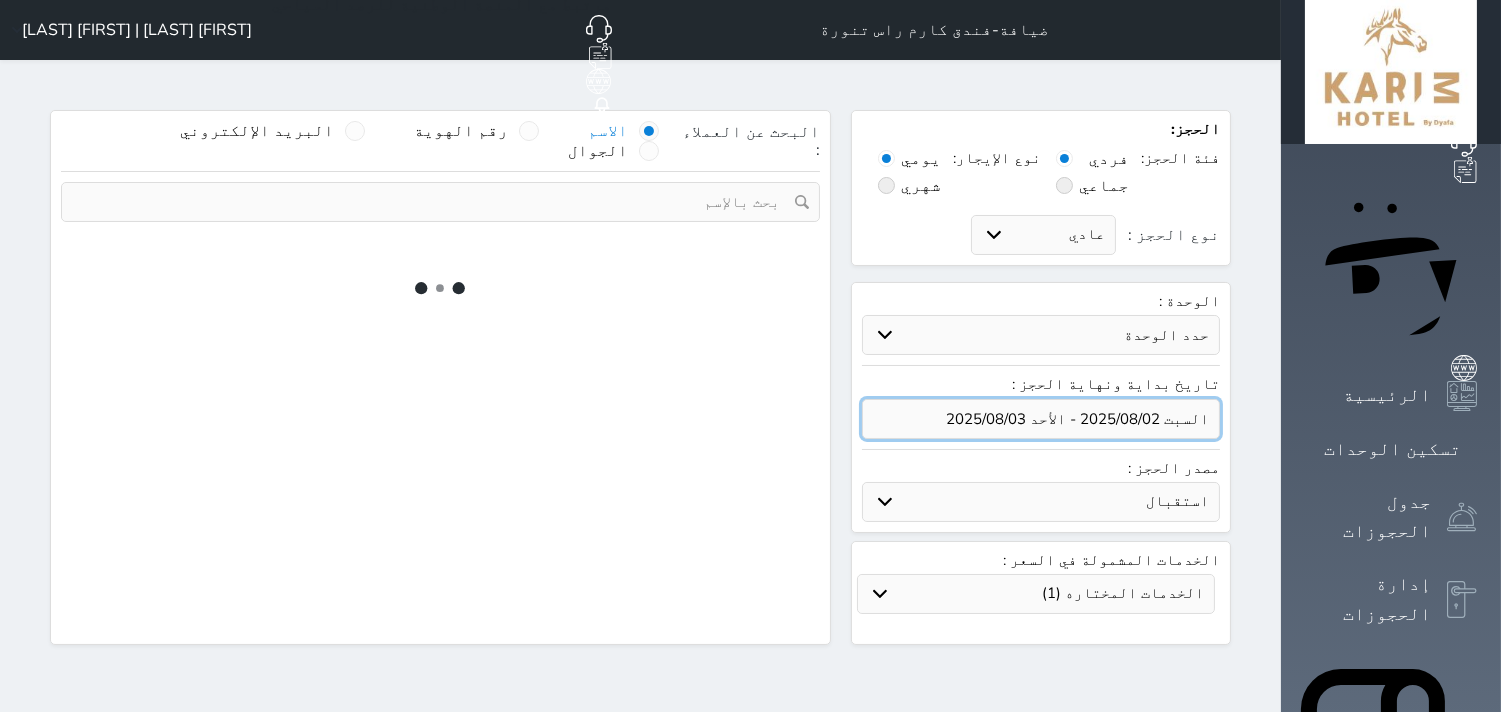 click at bounding box center (1041, 419) 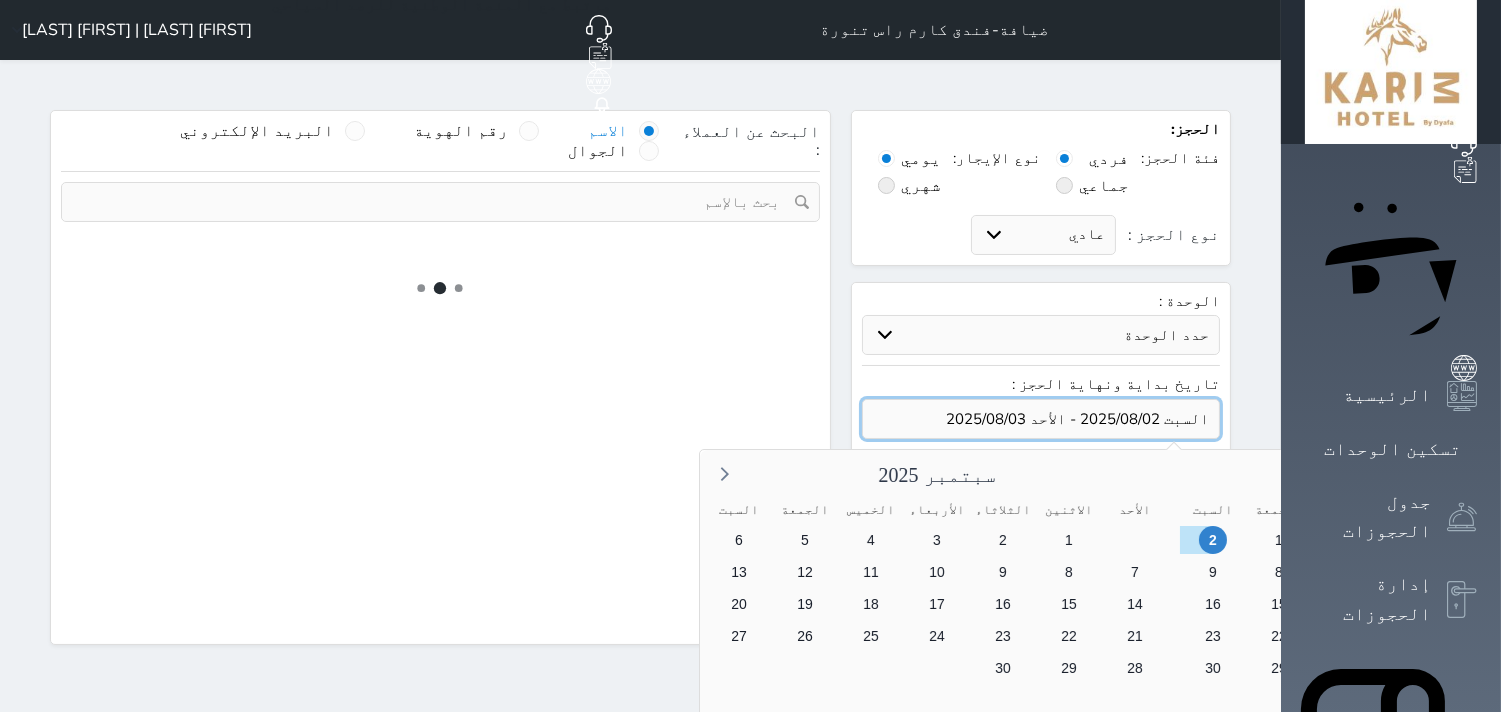 select 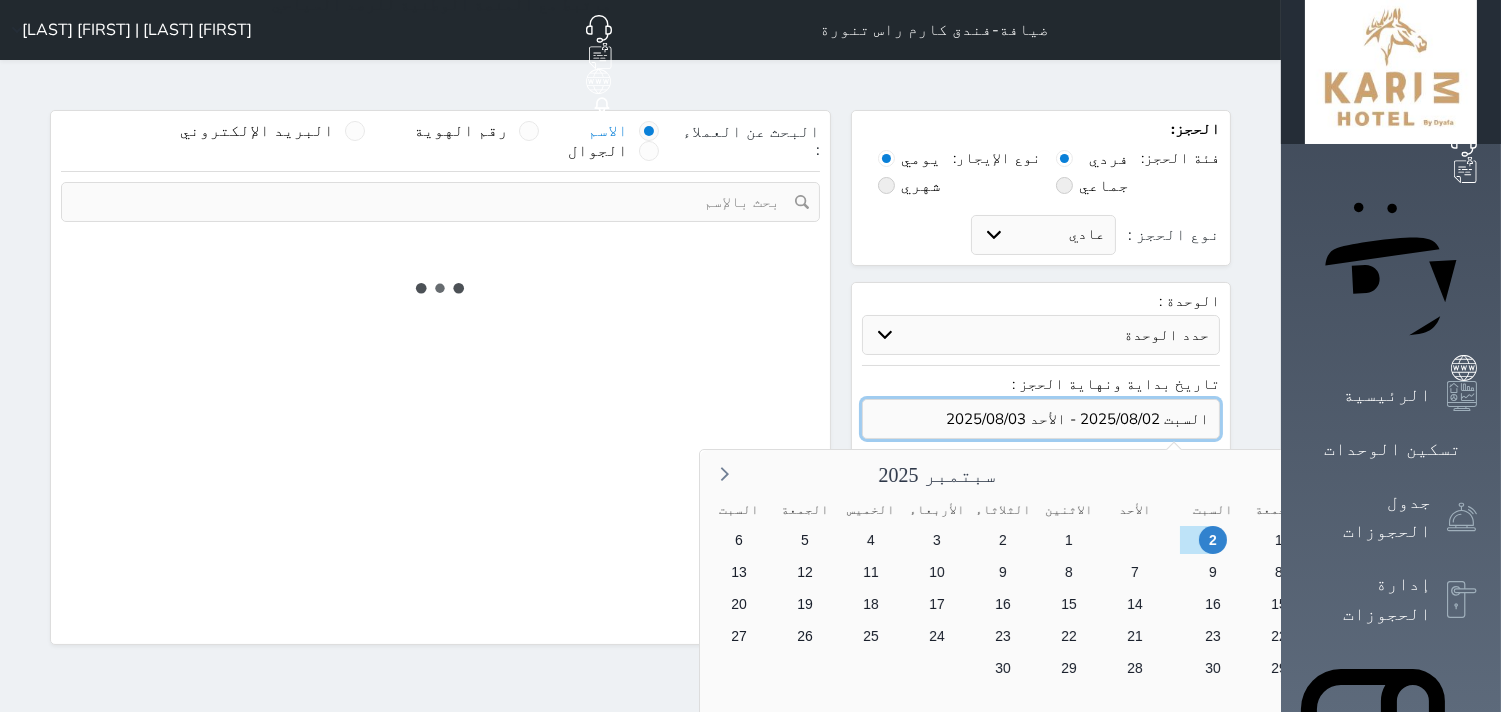 select on "1" 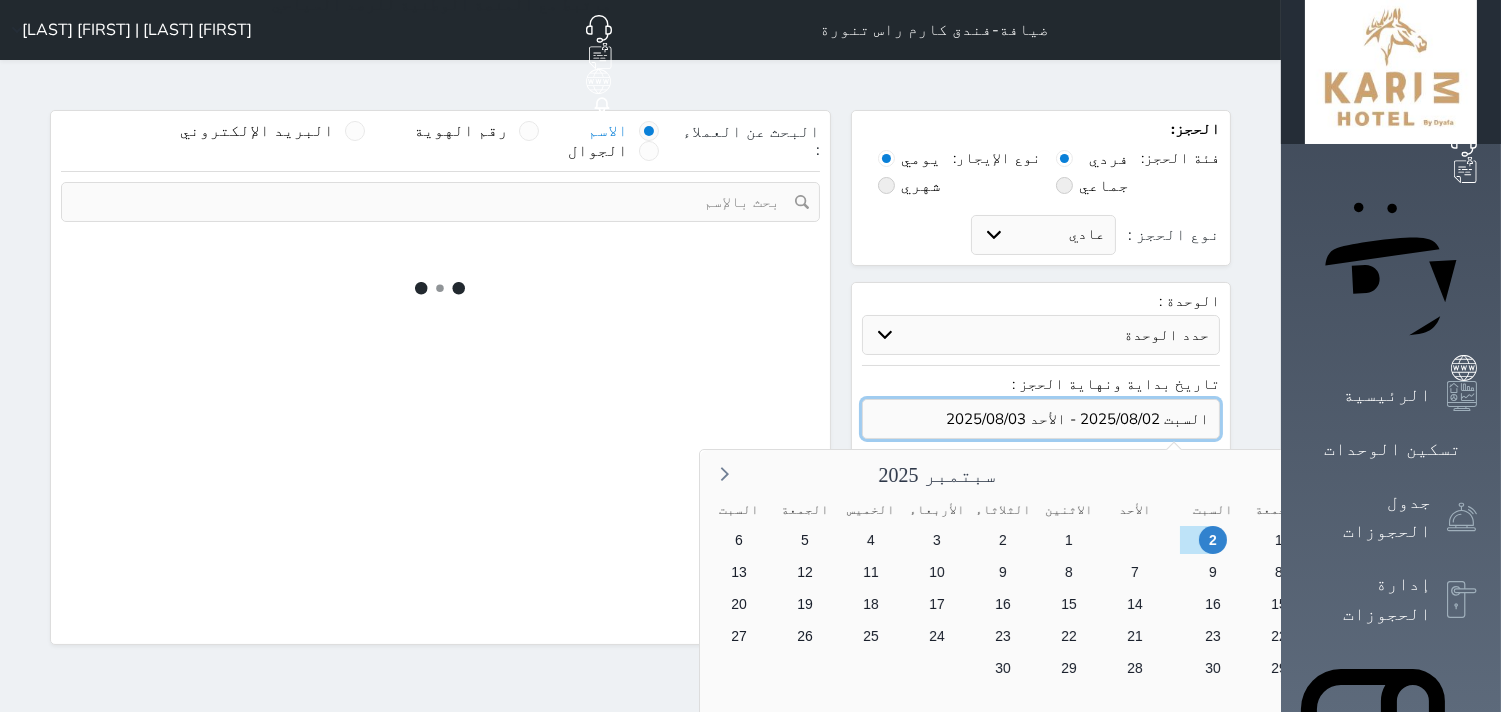 select on "113" 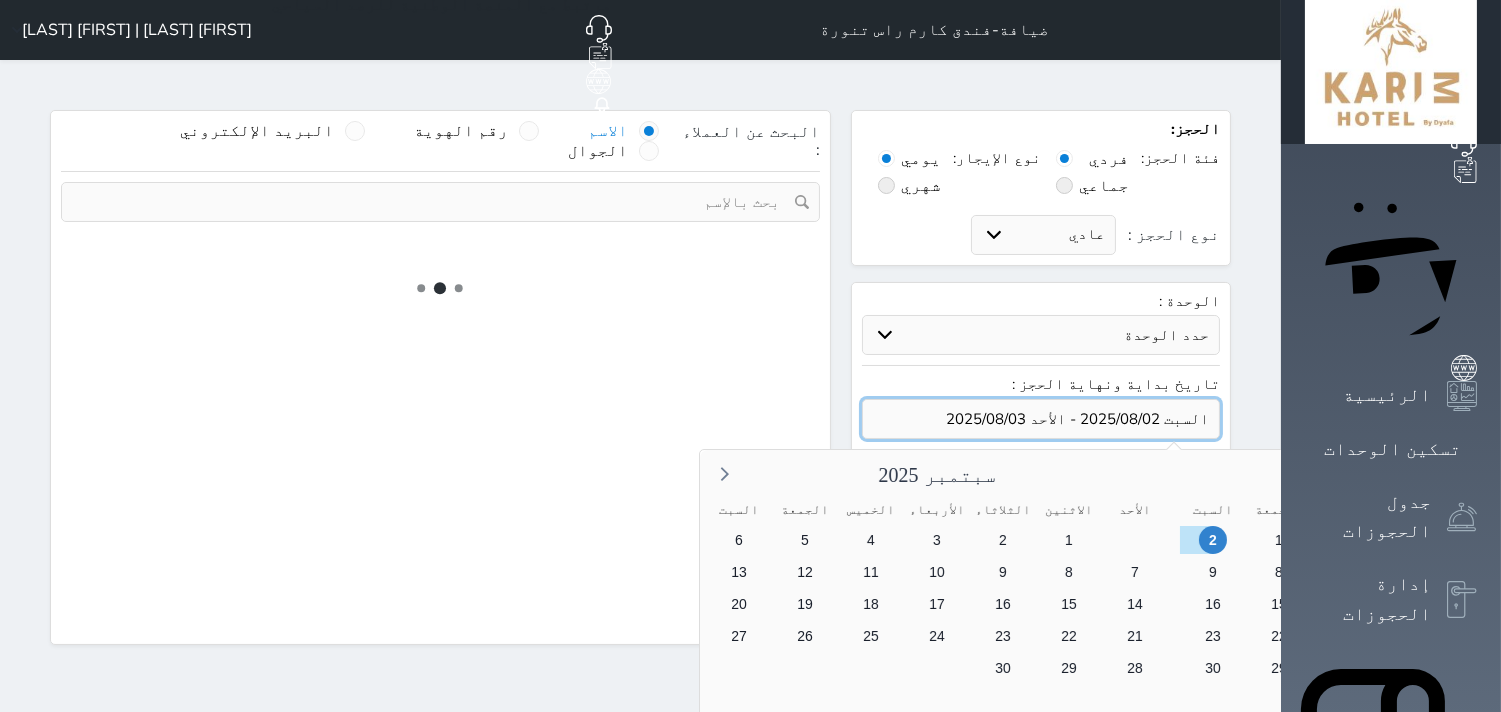 select on "1" 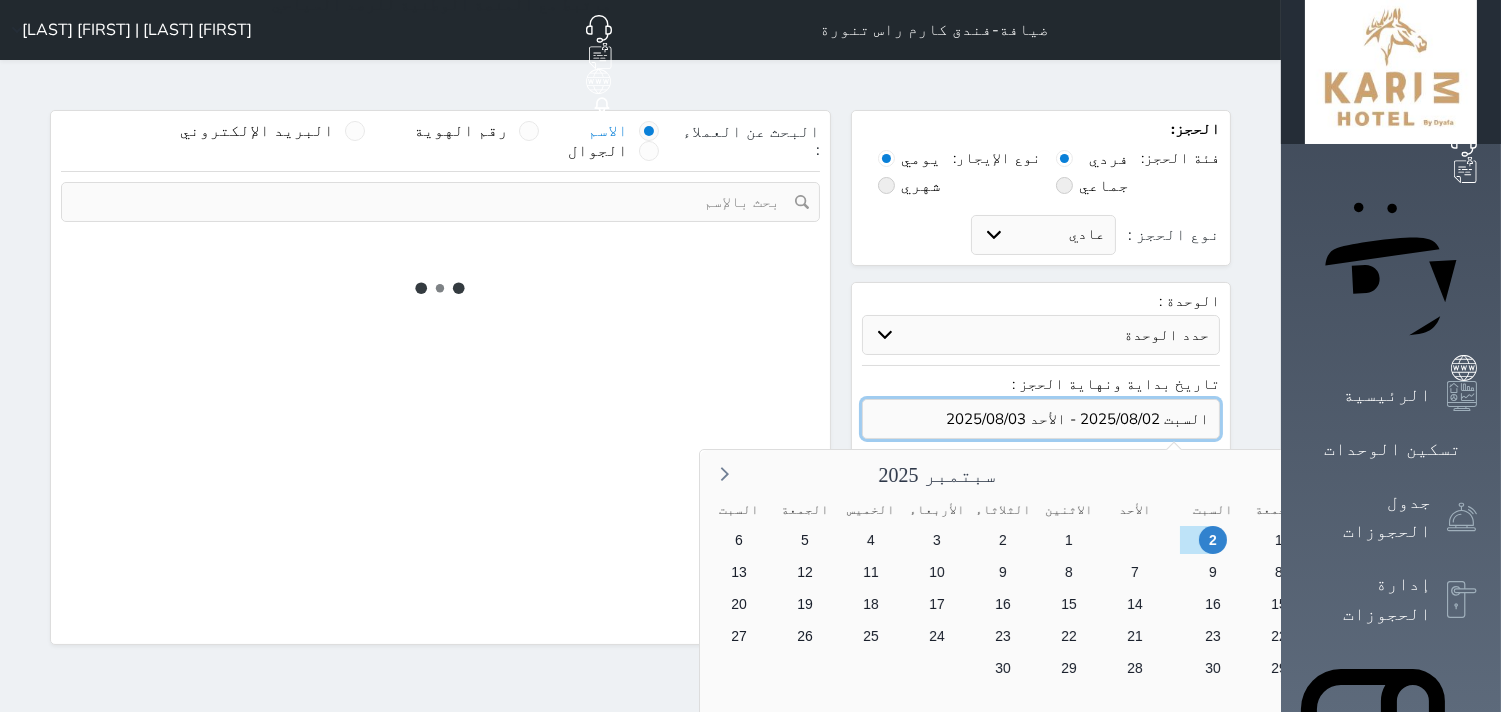 select 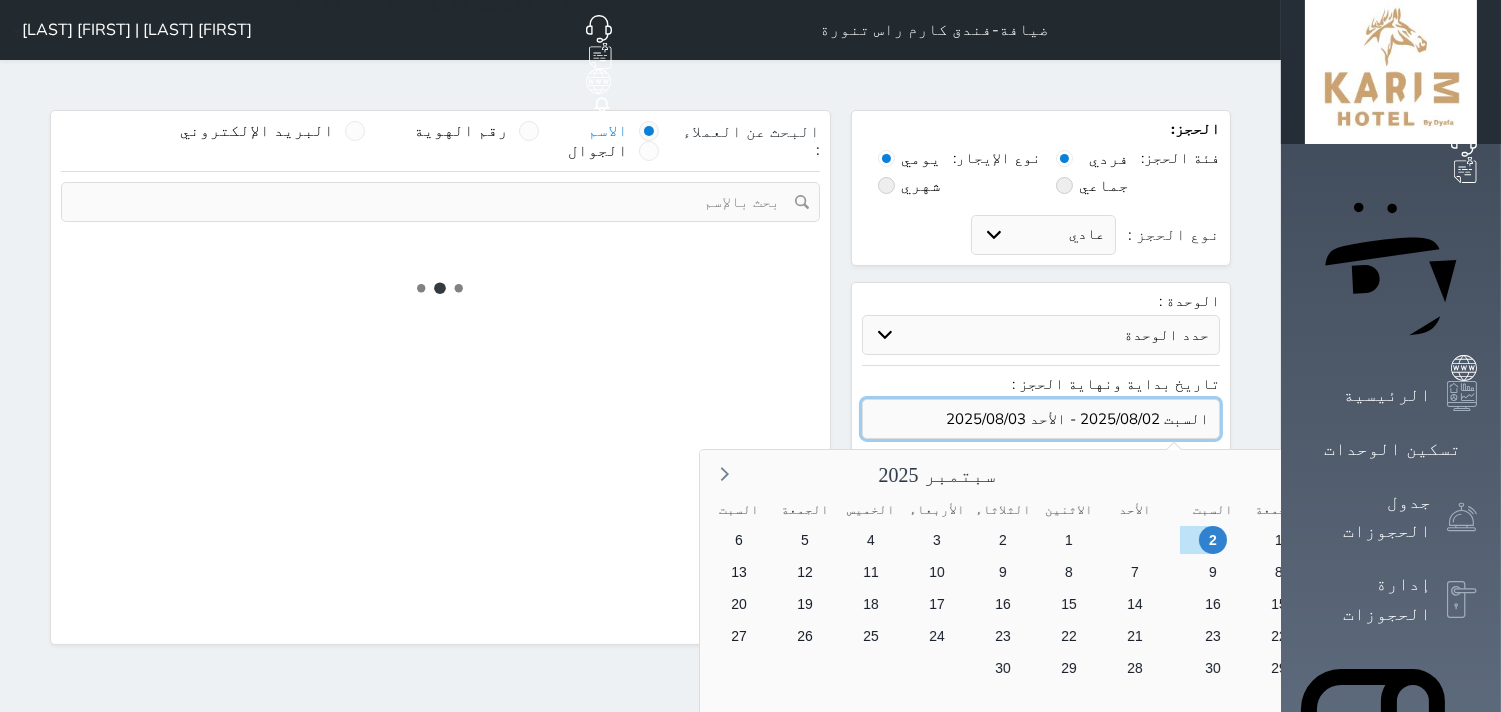 select on "7" 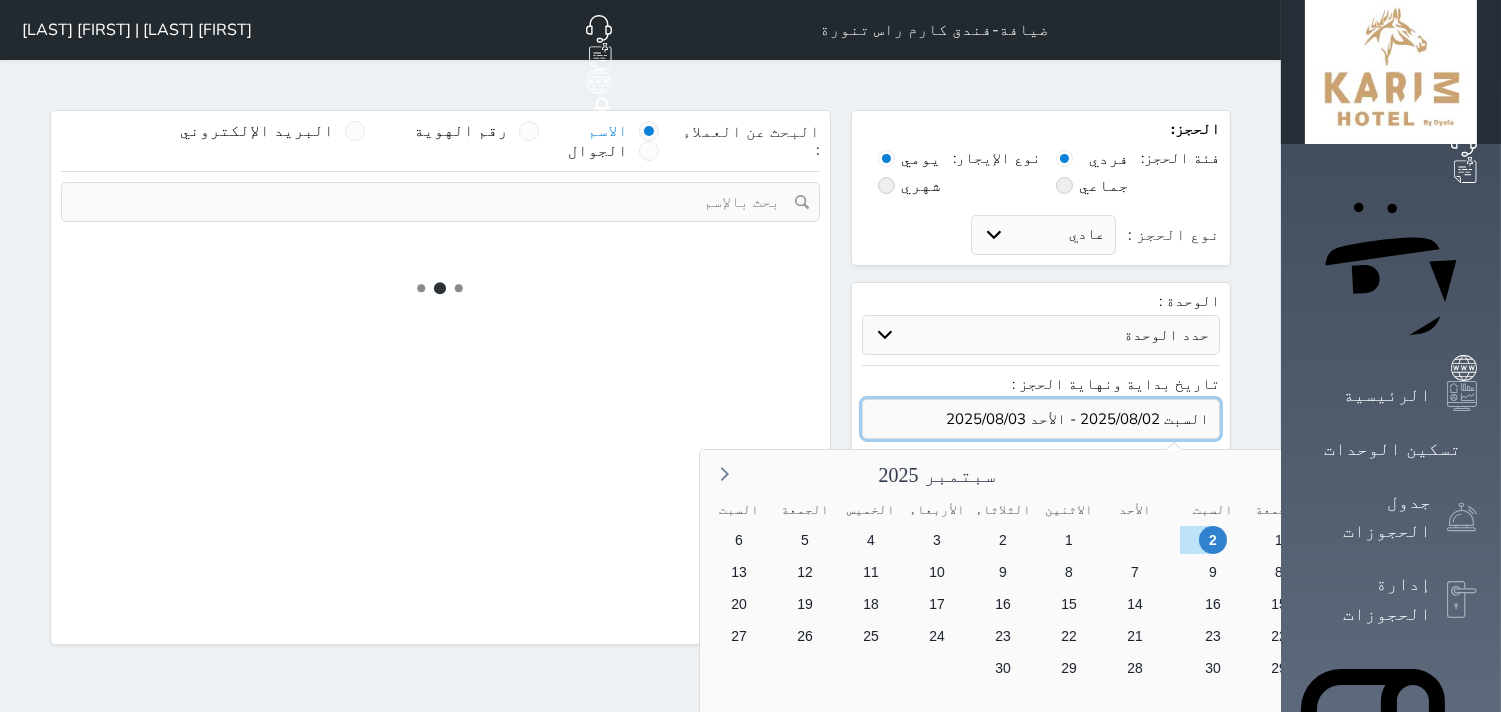 select 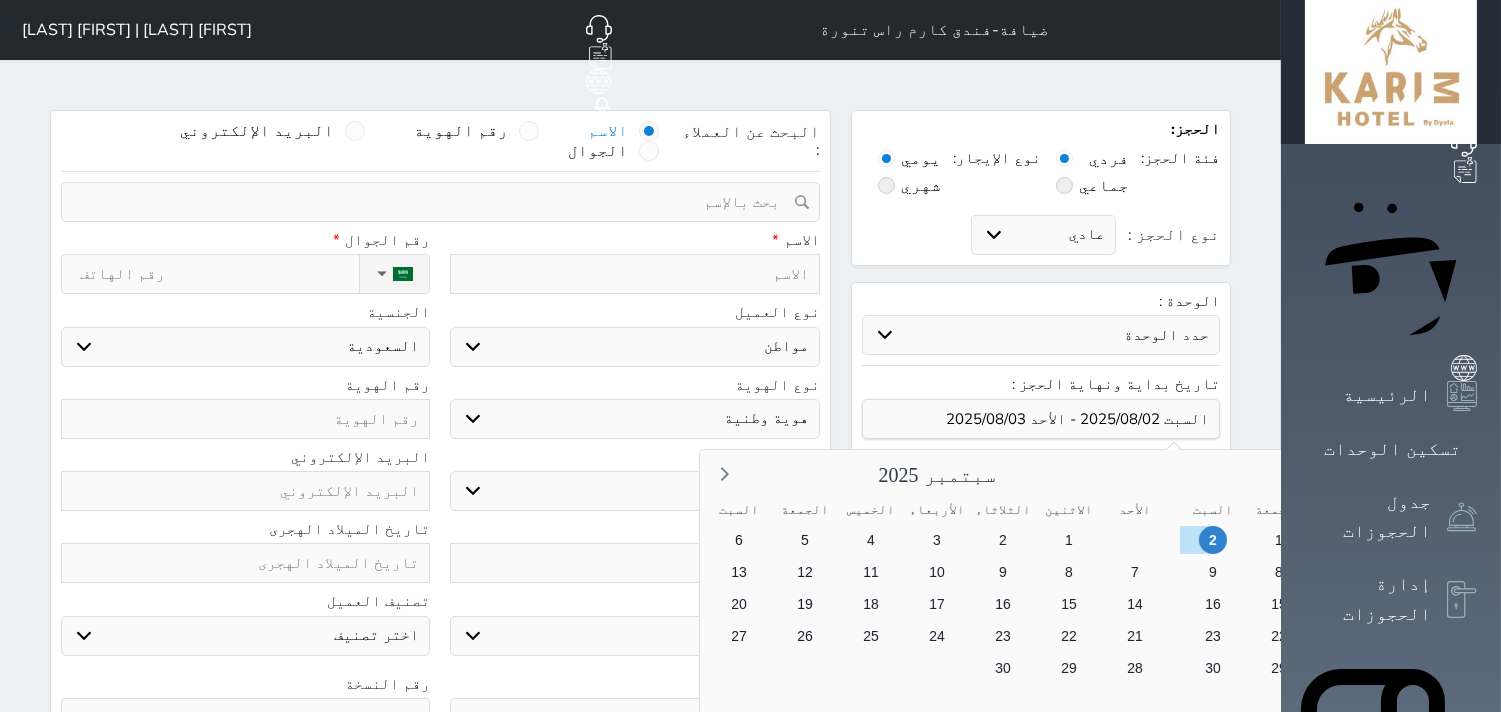 click on "3" at bounding box center (1608, 572) 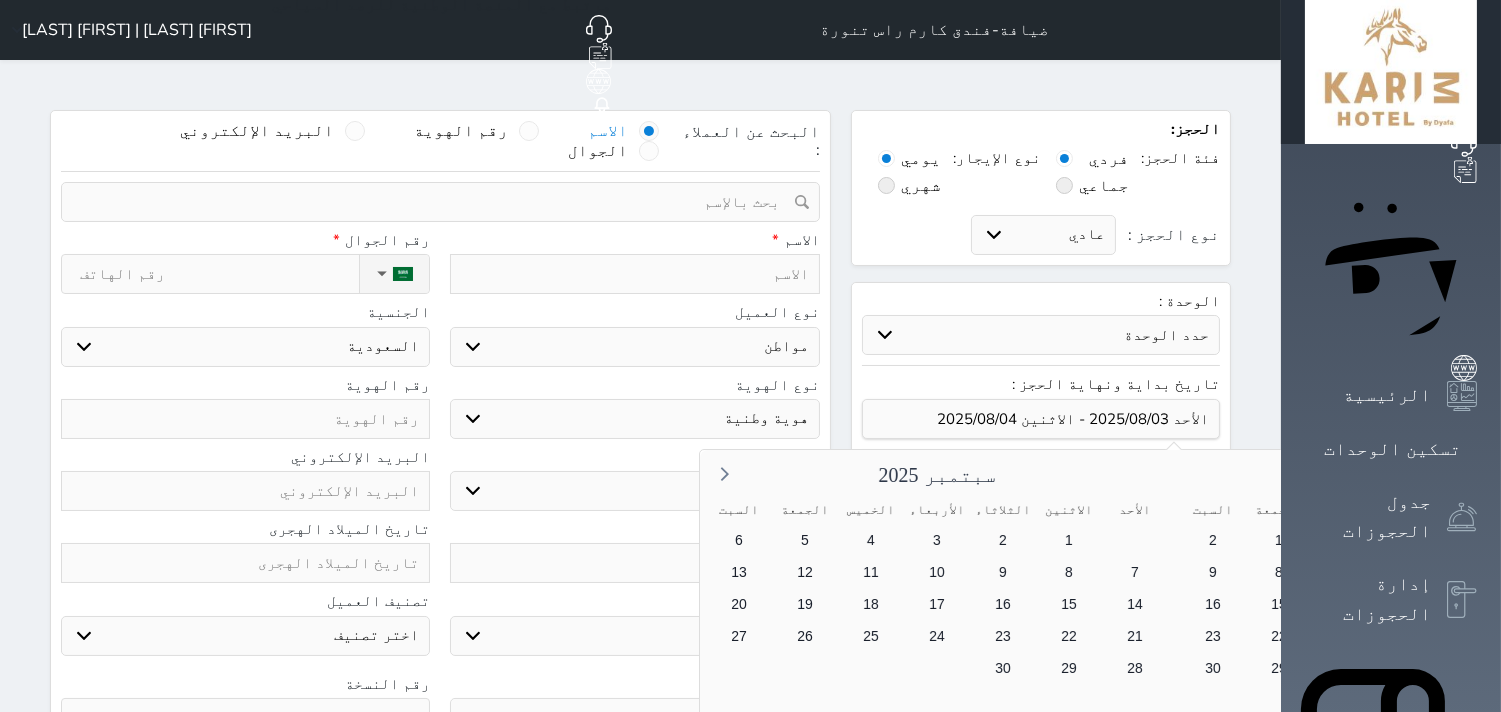 select 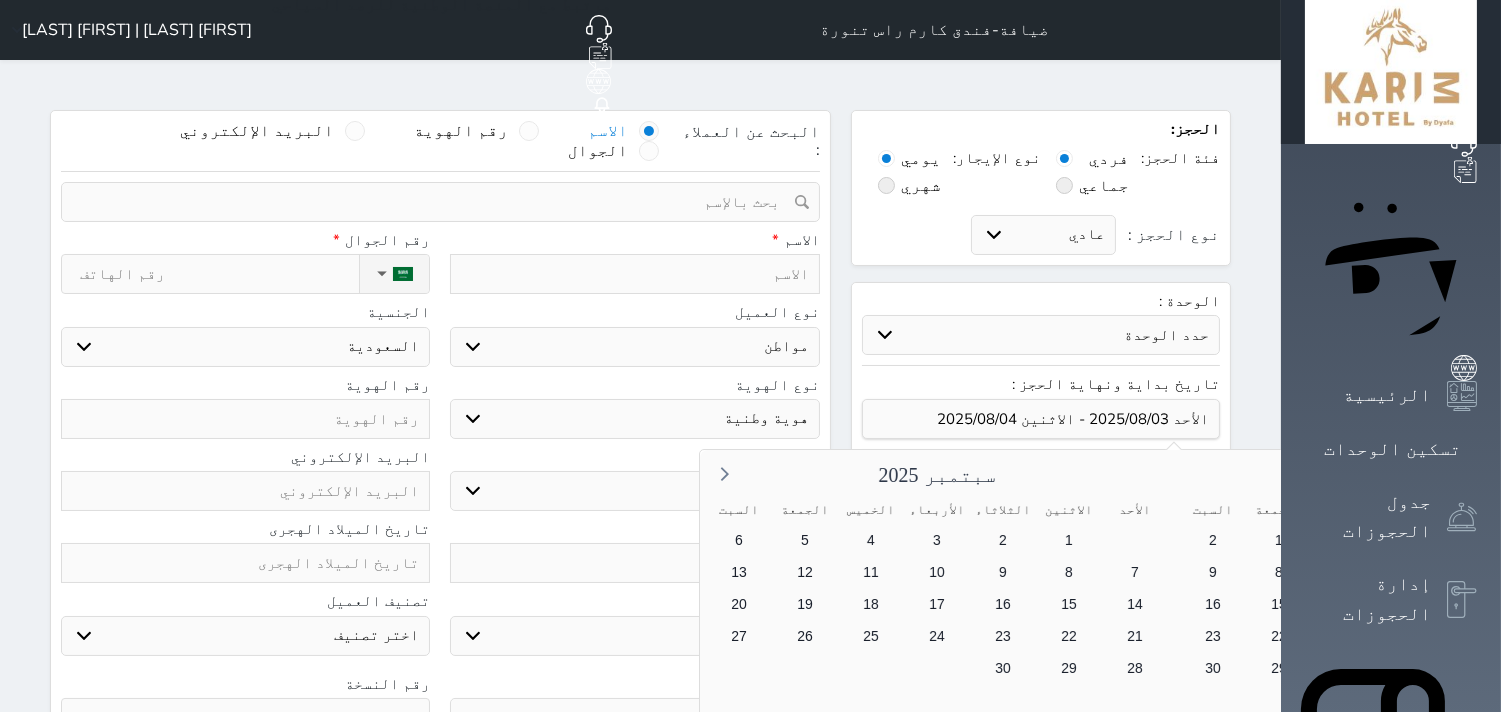 select 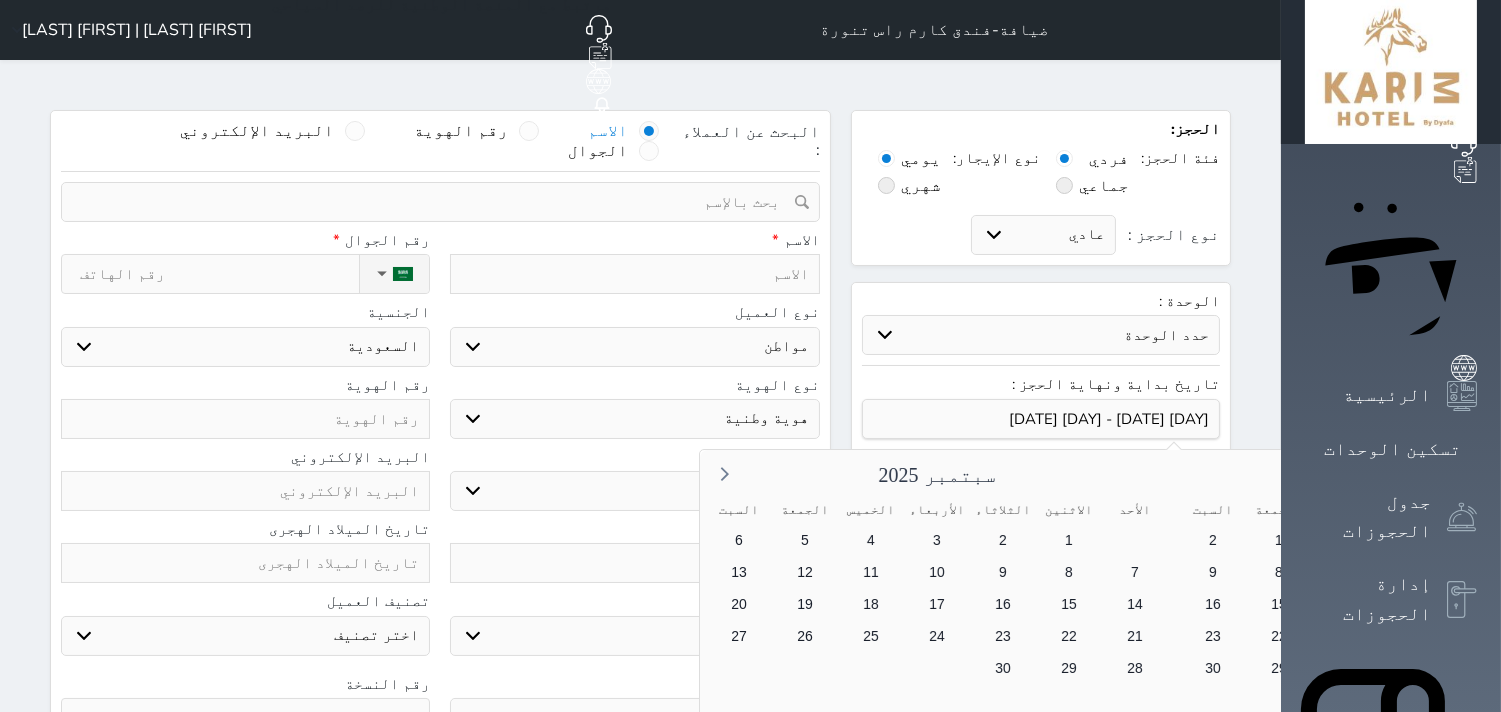 click on "6" at bounding box center [1410, 572] 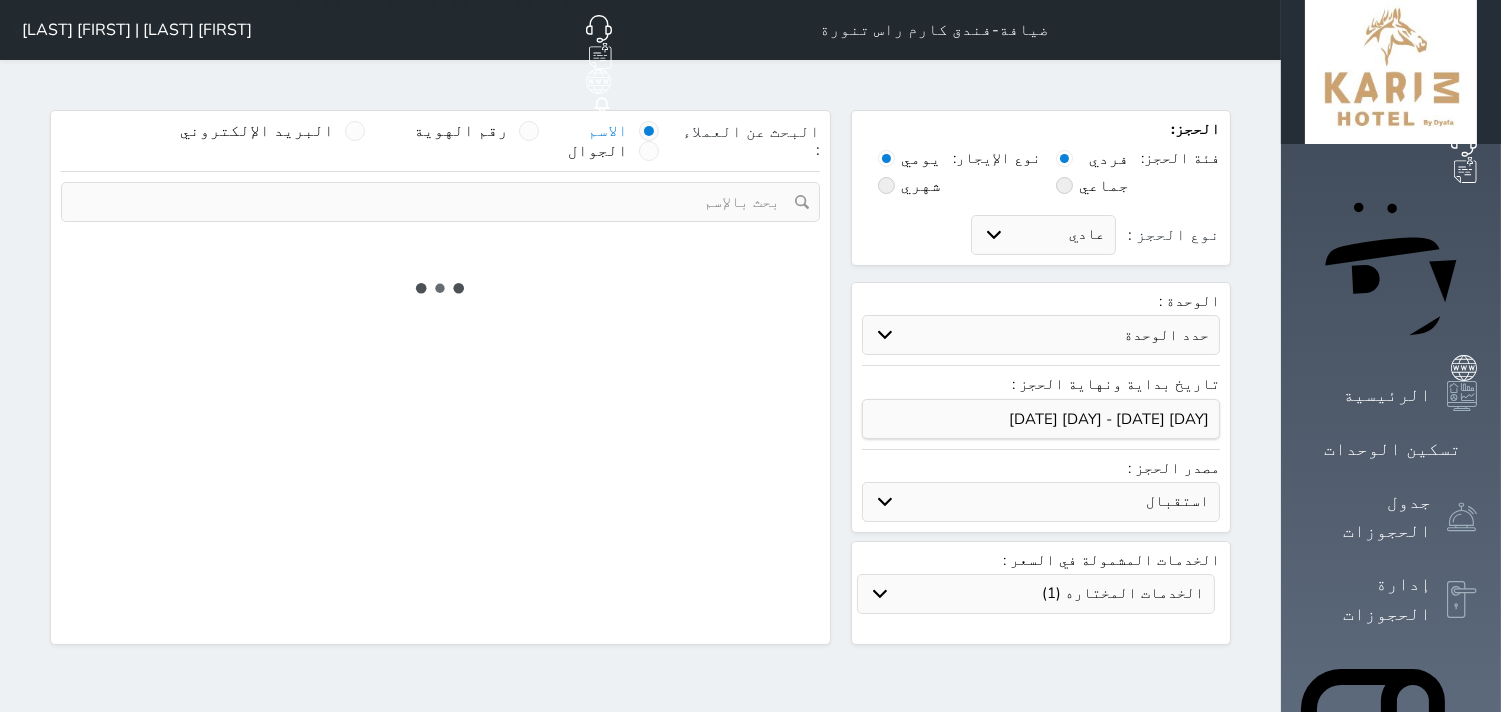 select 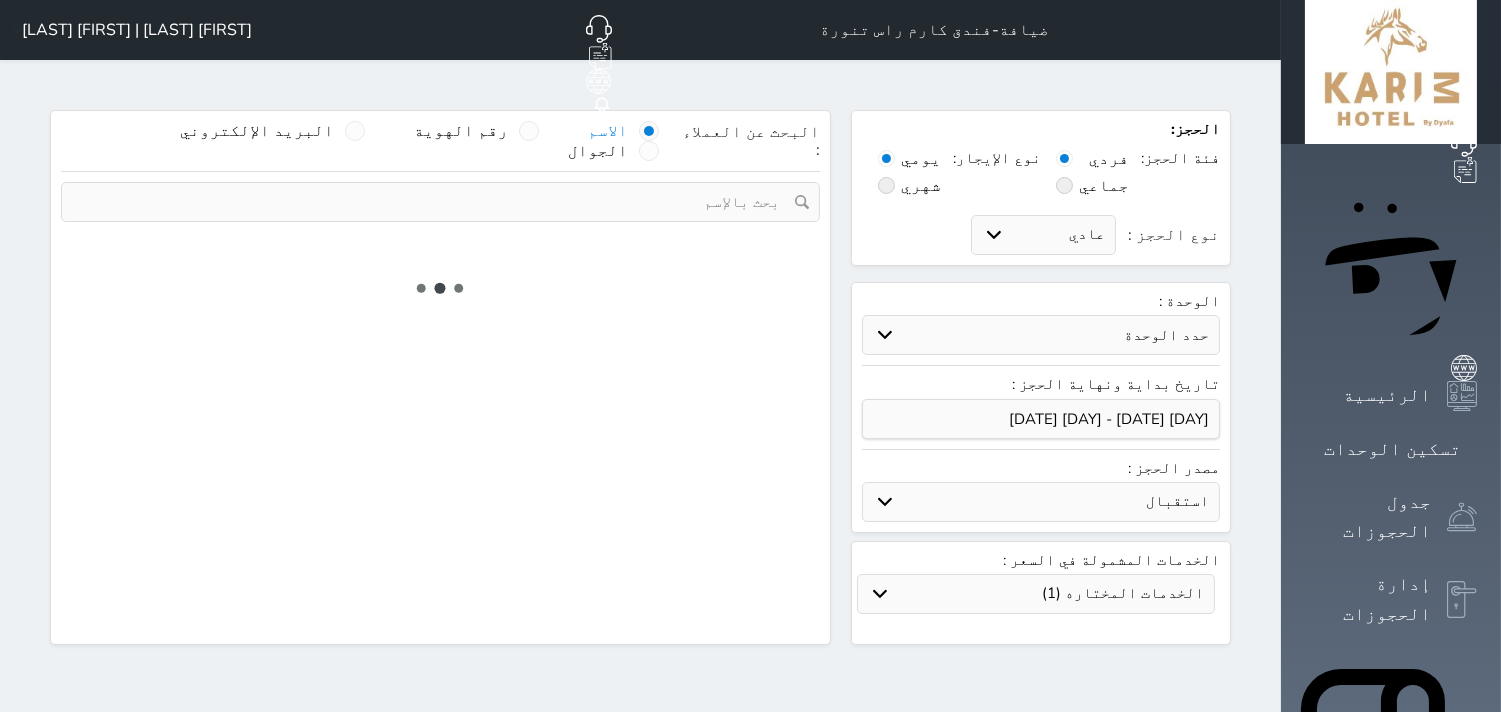 select on "1" 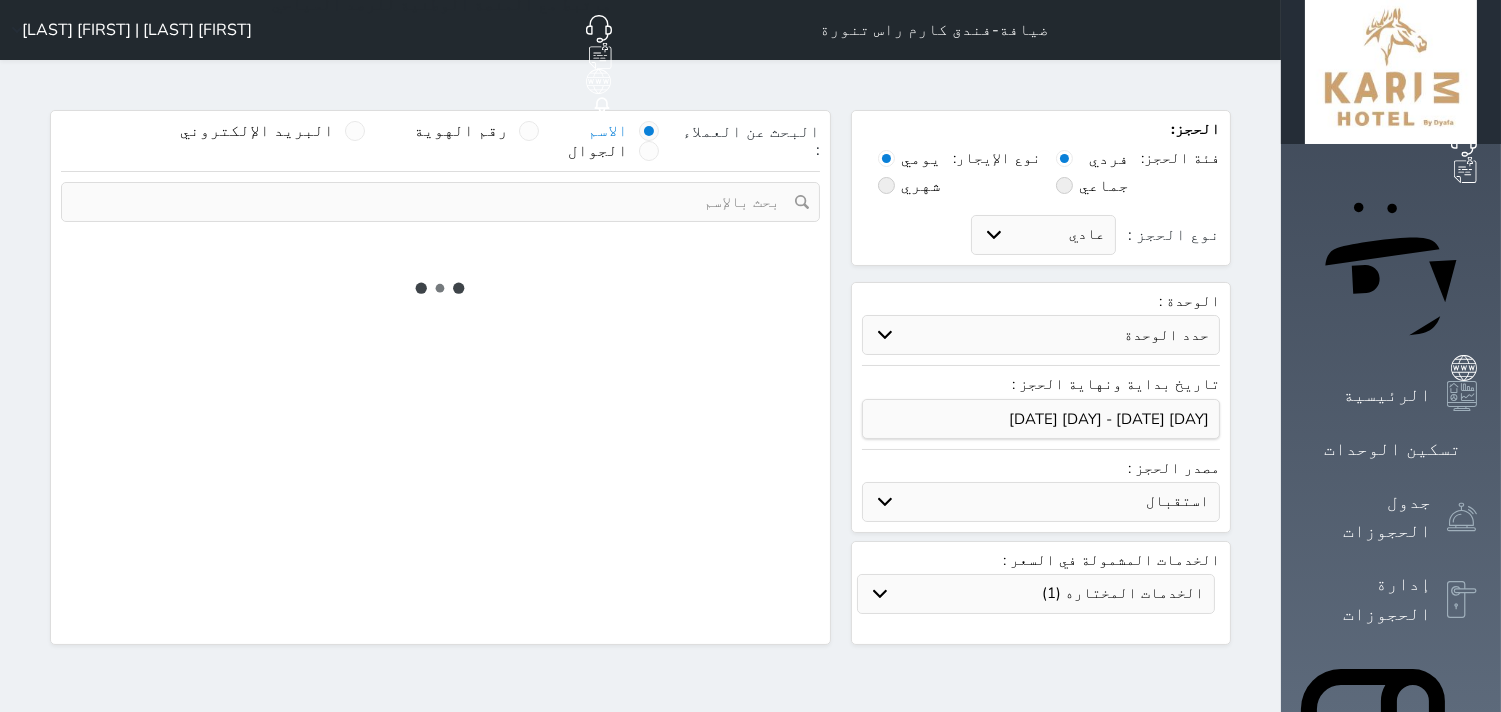 select on "113" 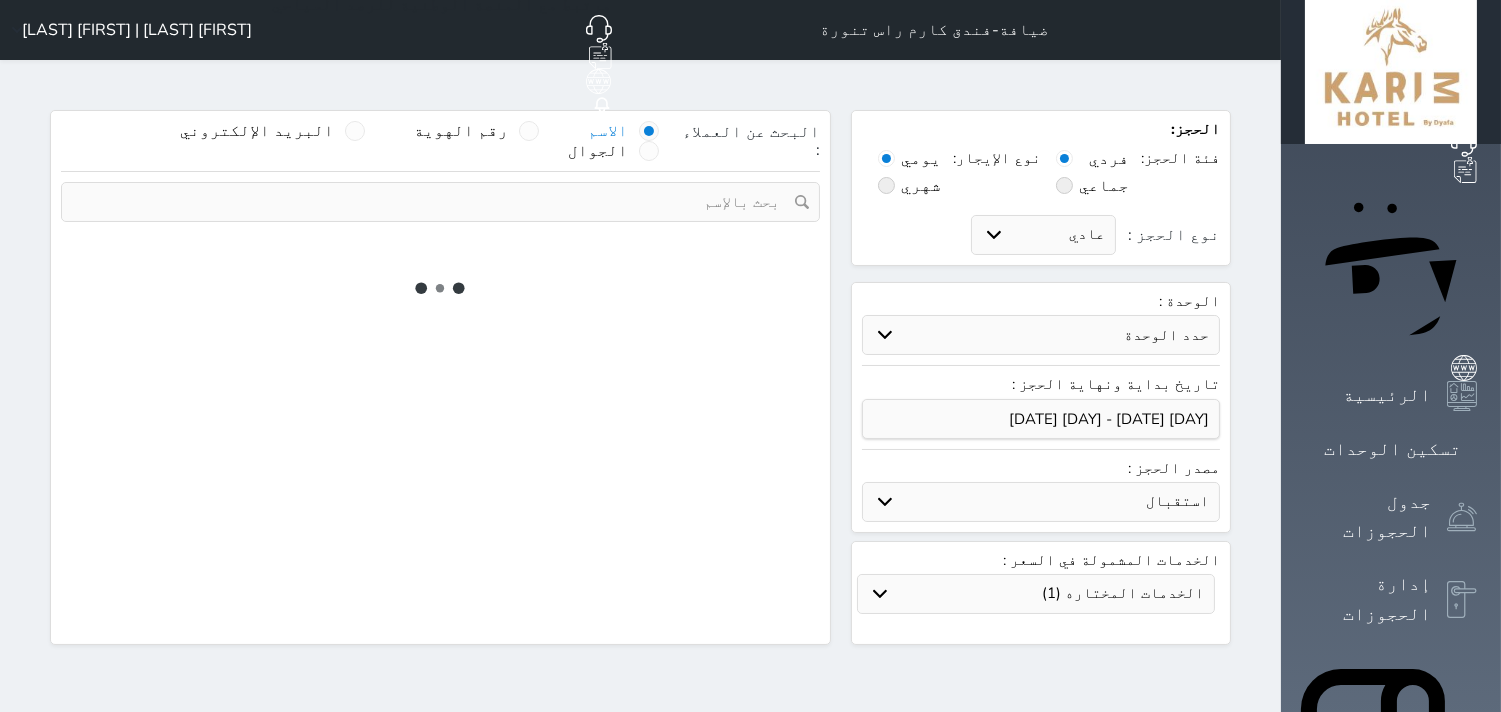 select on "1" 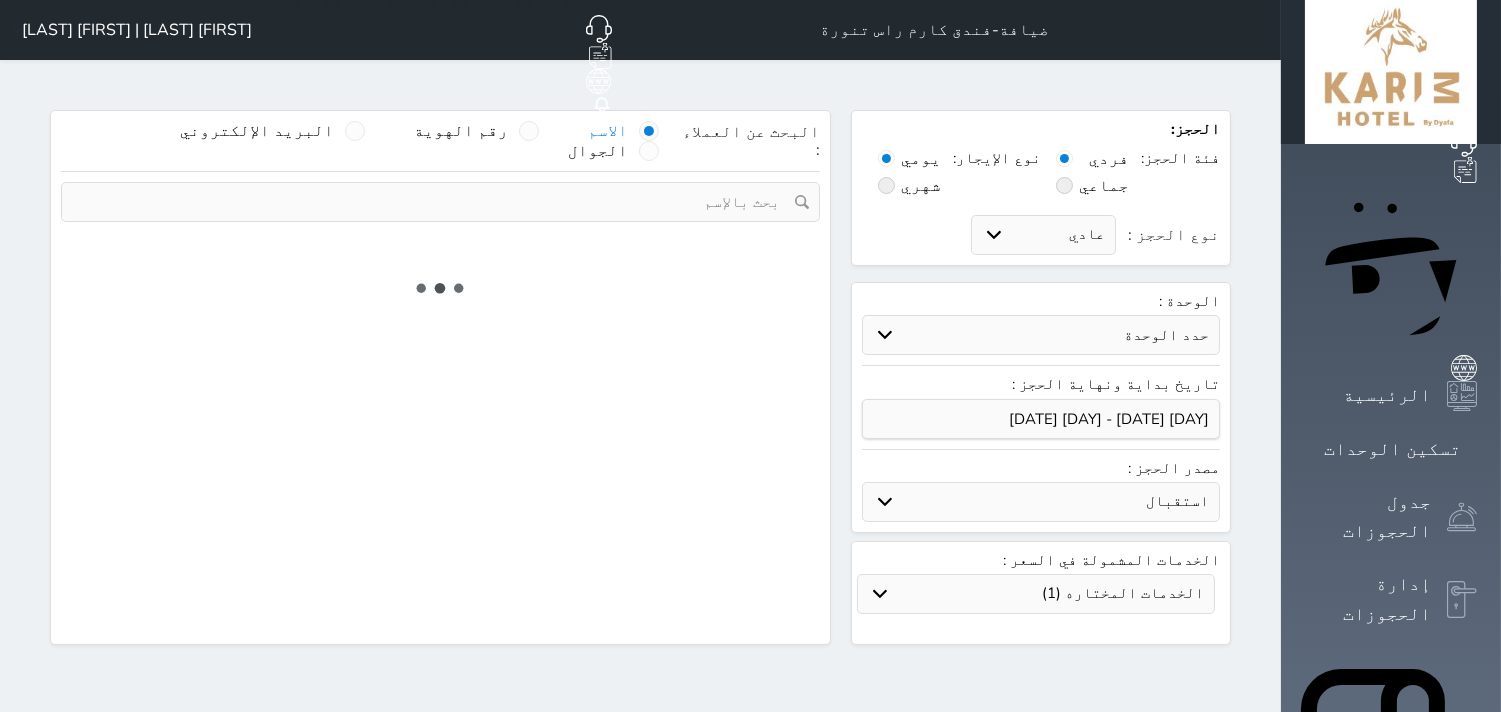 select 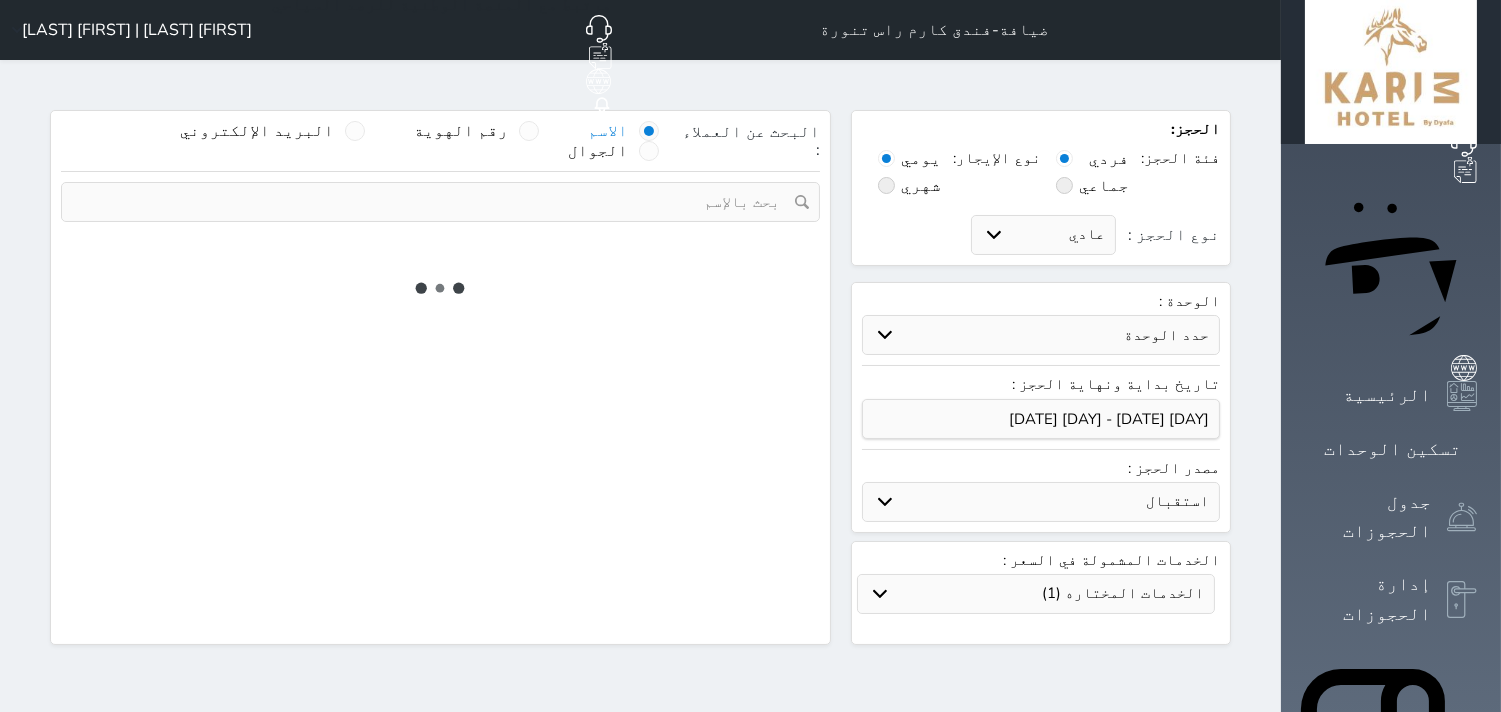select on "7" 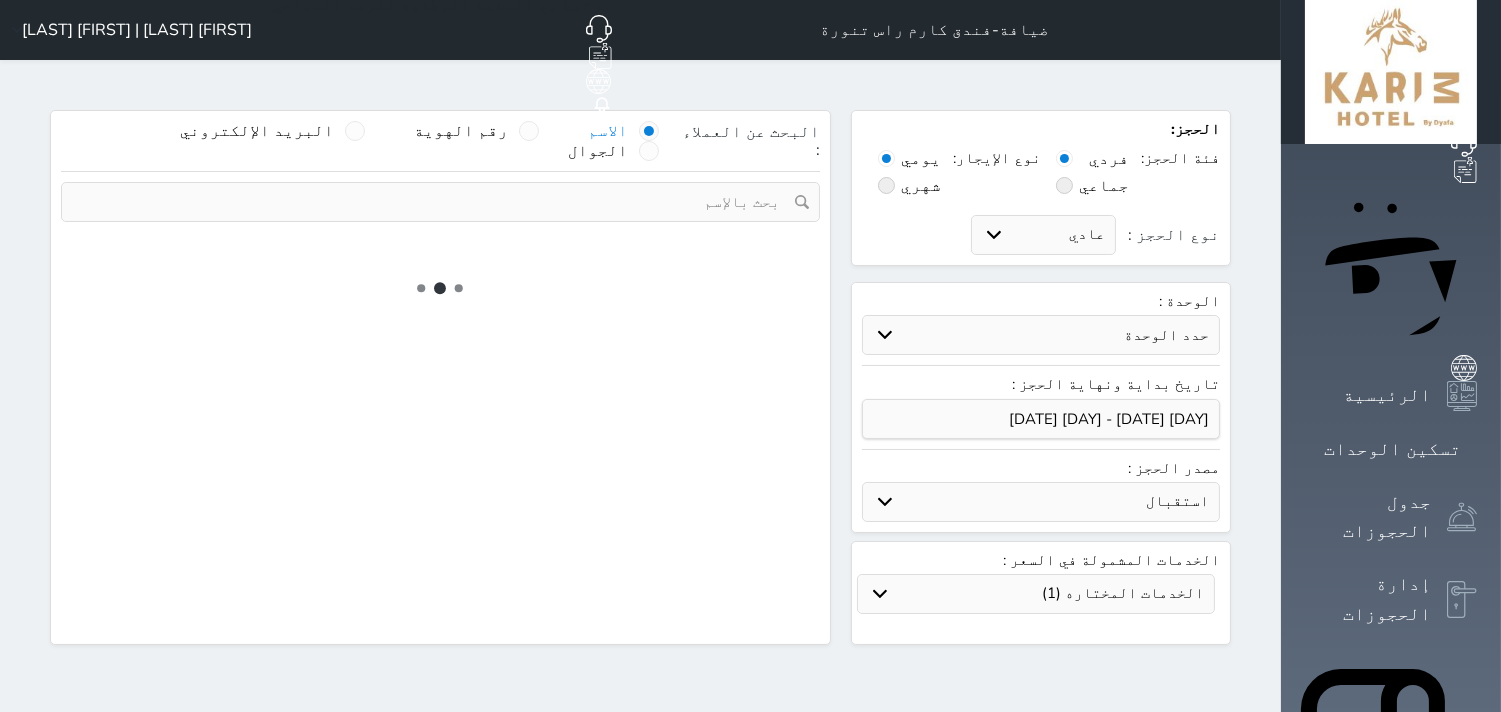 select 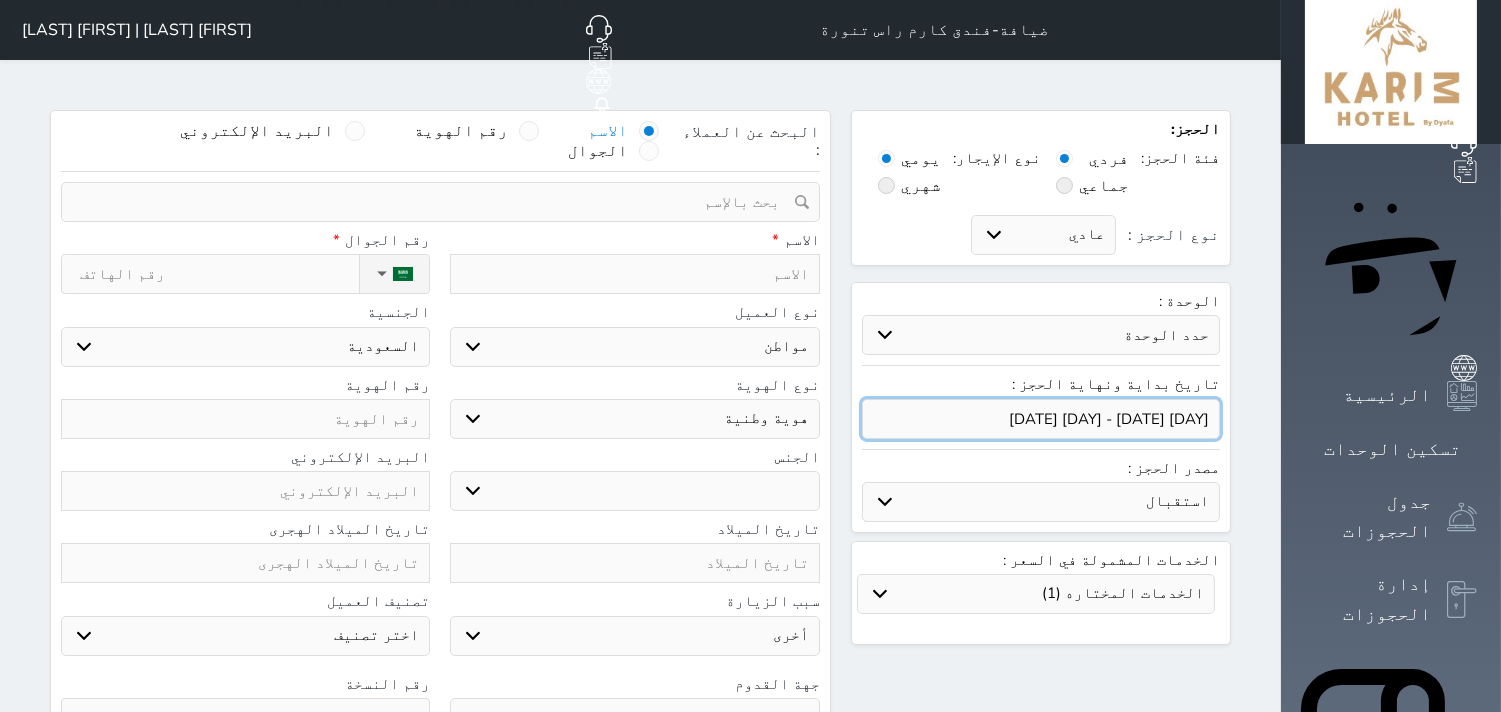 click at bounding box center [1041, 419] 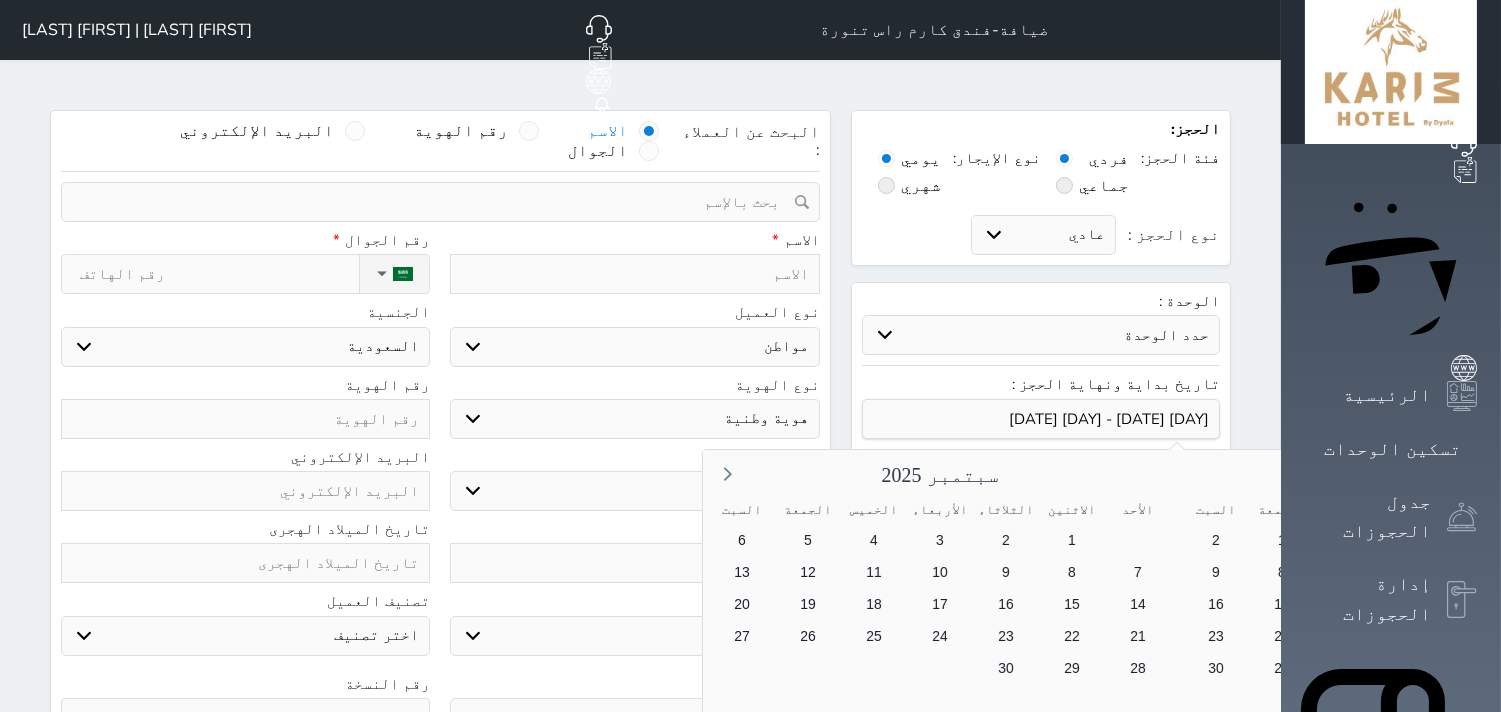 click on "3" at bounding box center [1611, 572] 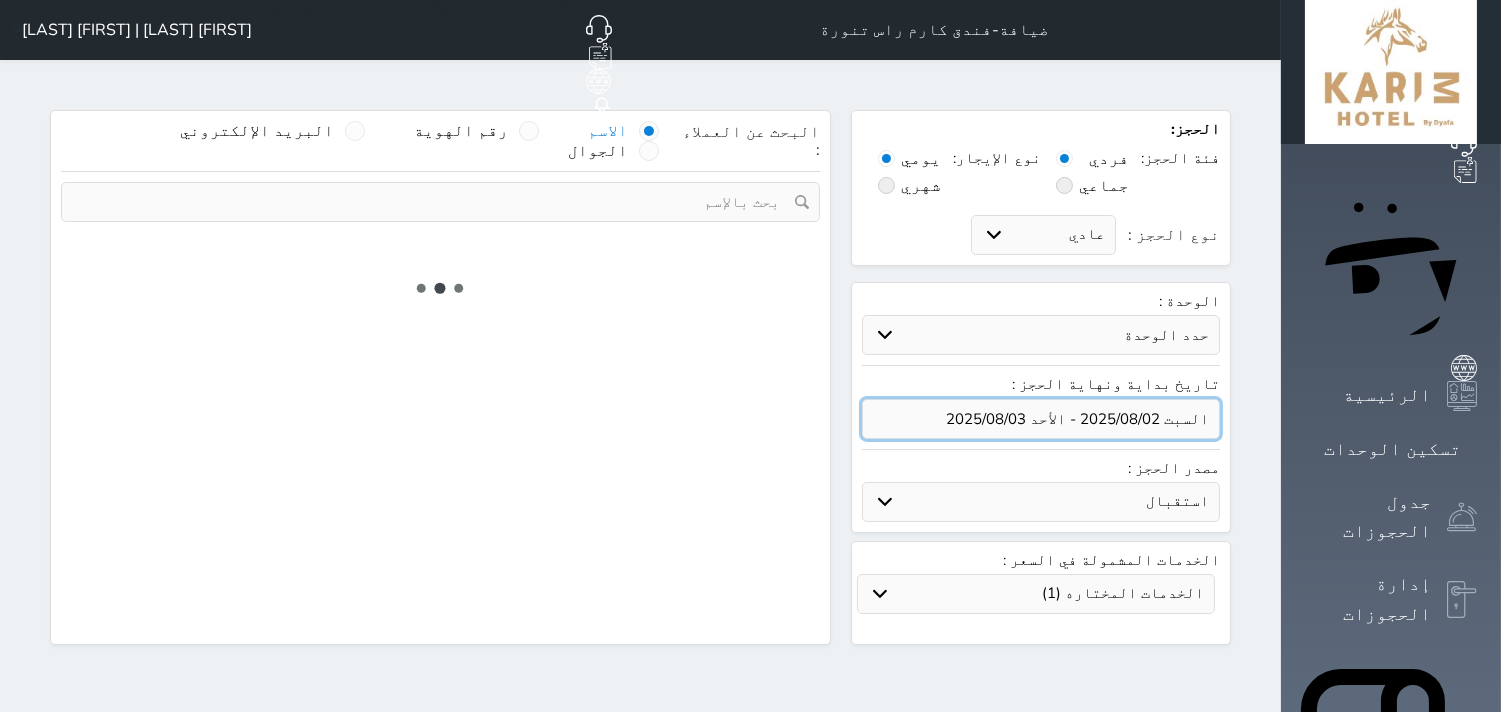 click at bounding box center [1041, 419] 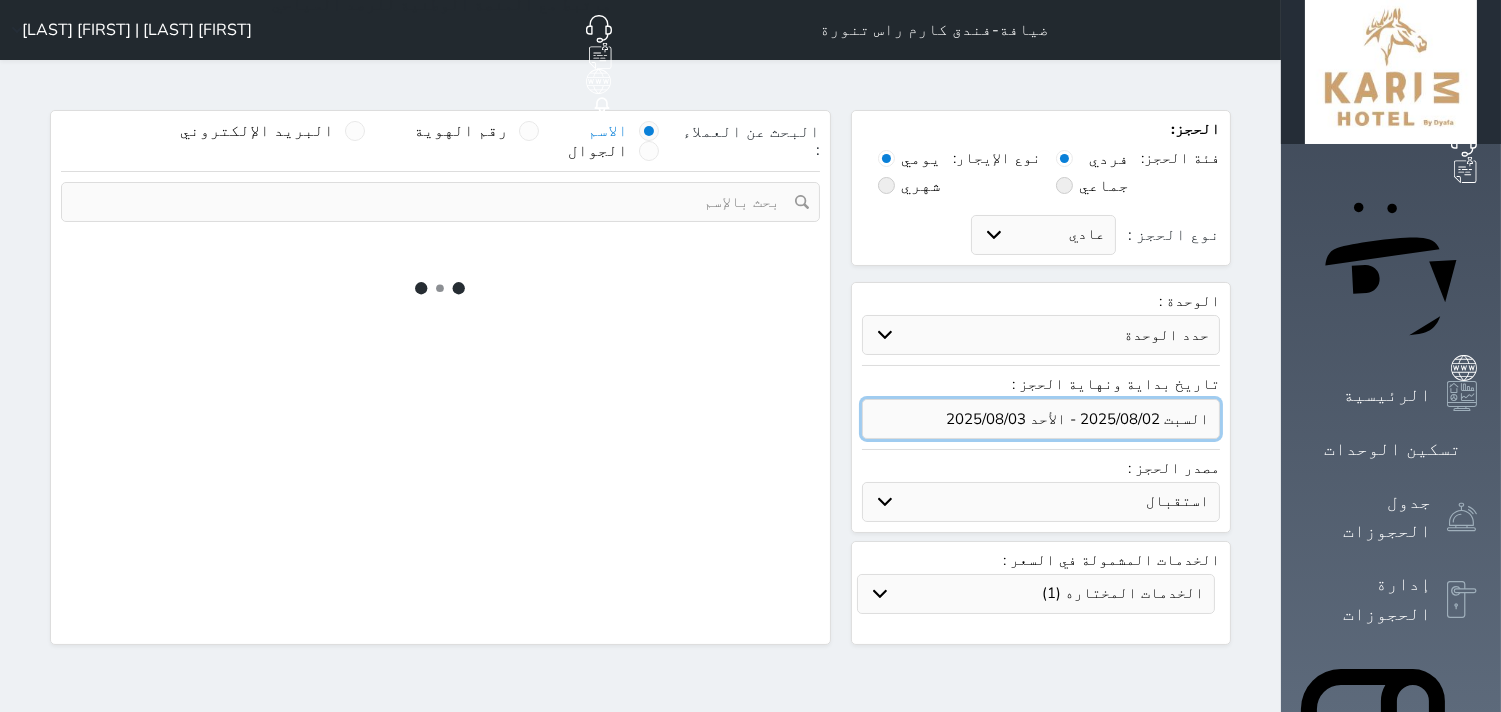 select 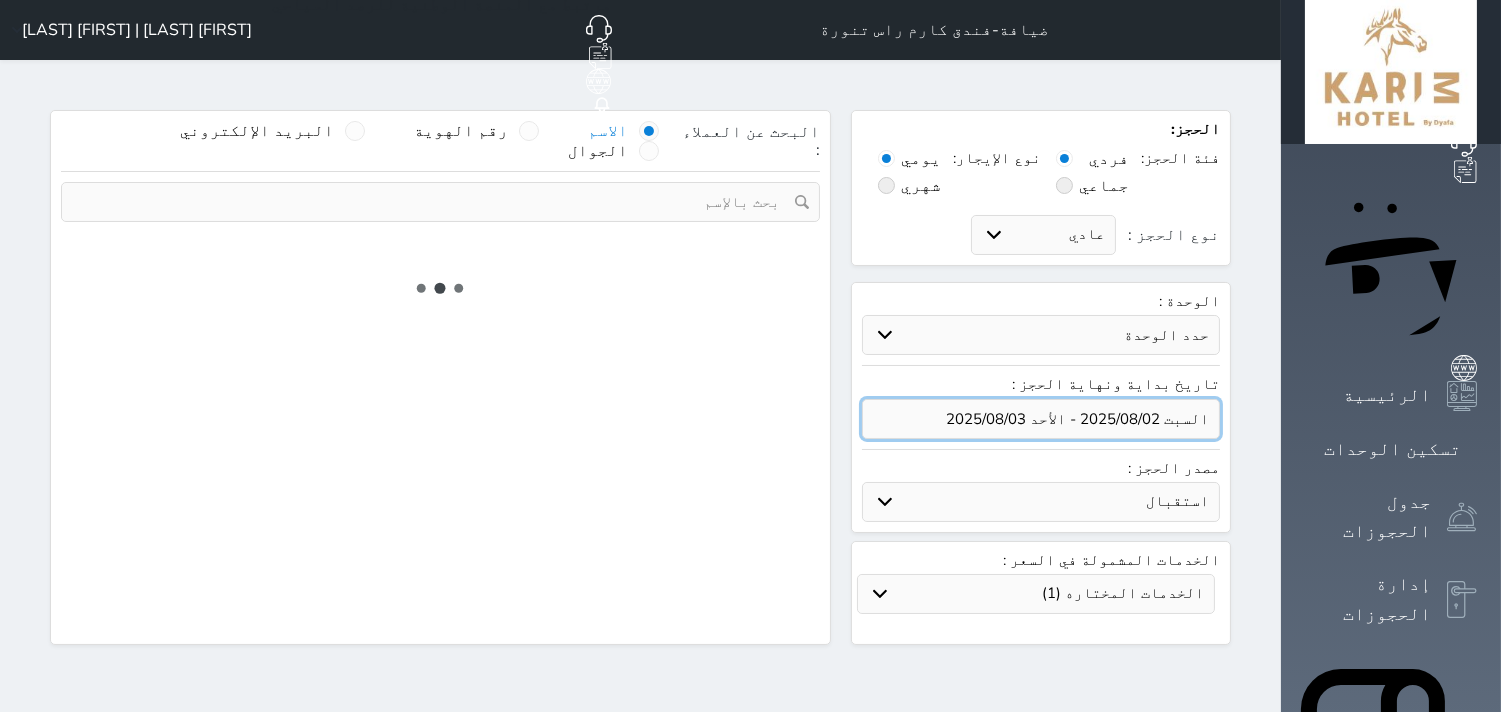 select on "1" 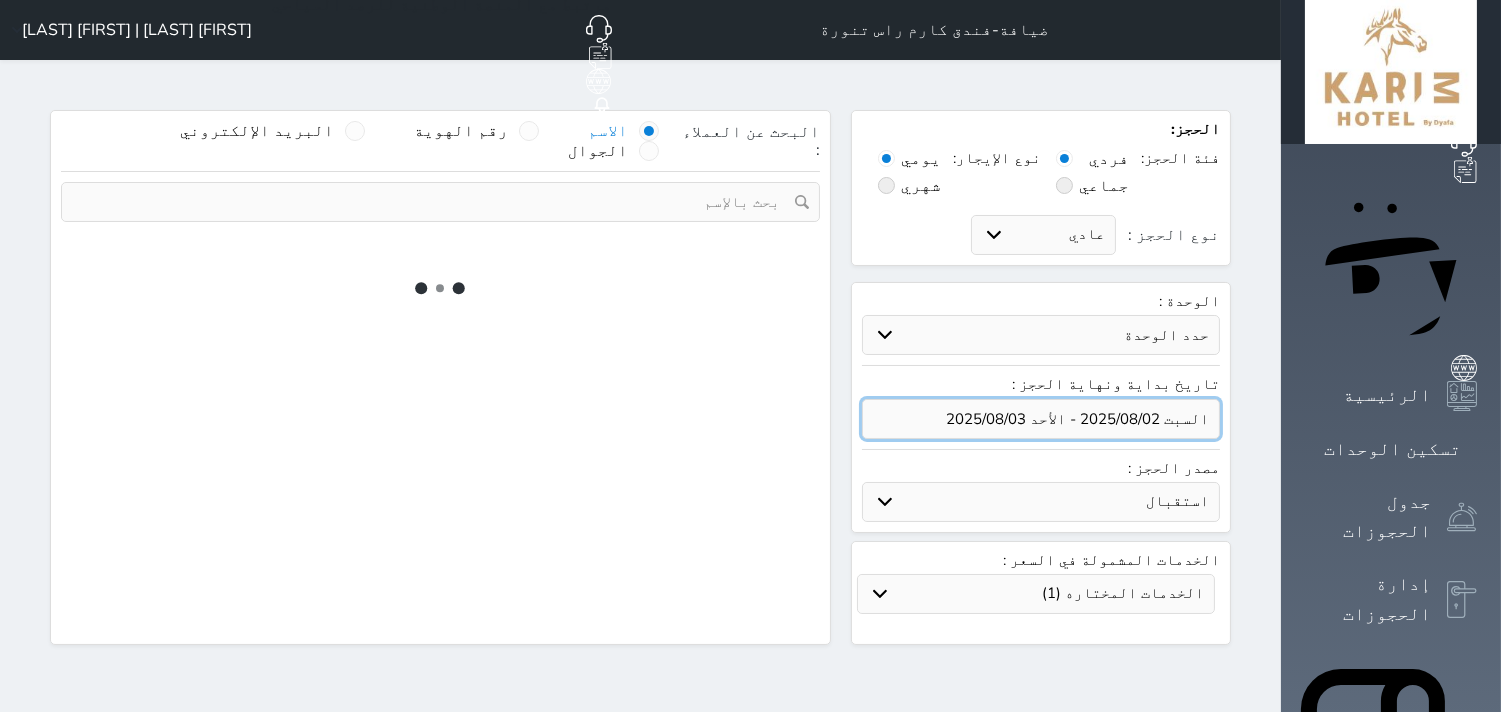 select on "113" 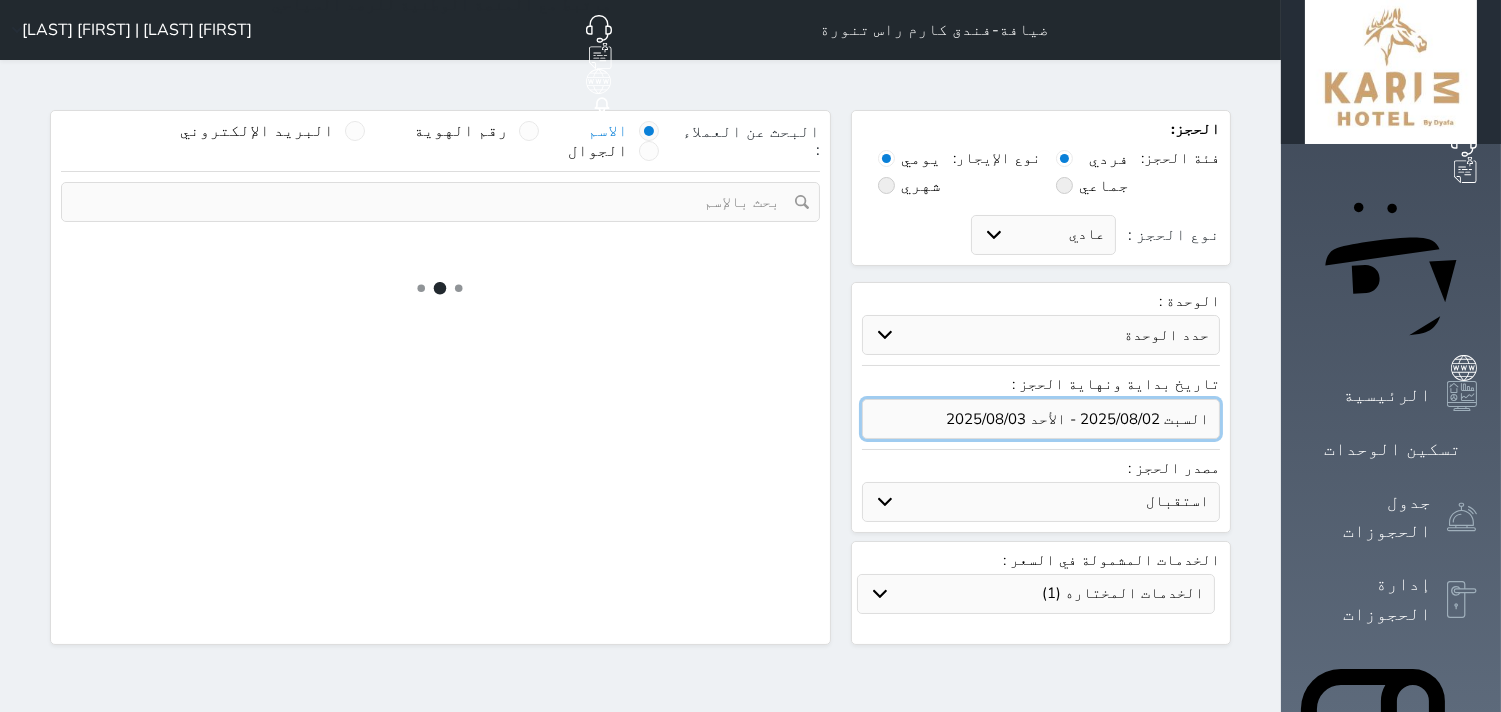 select on "1" 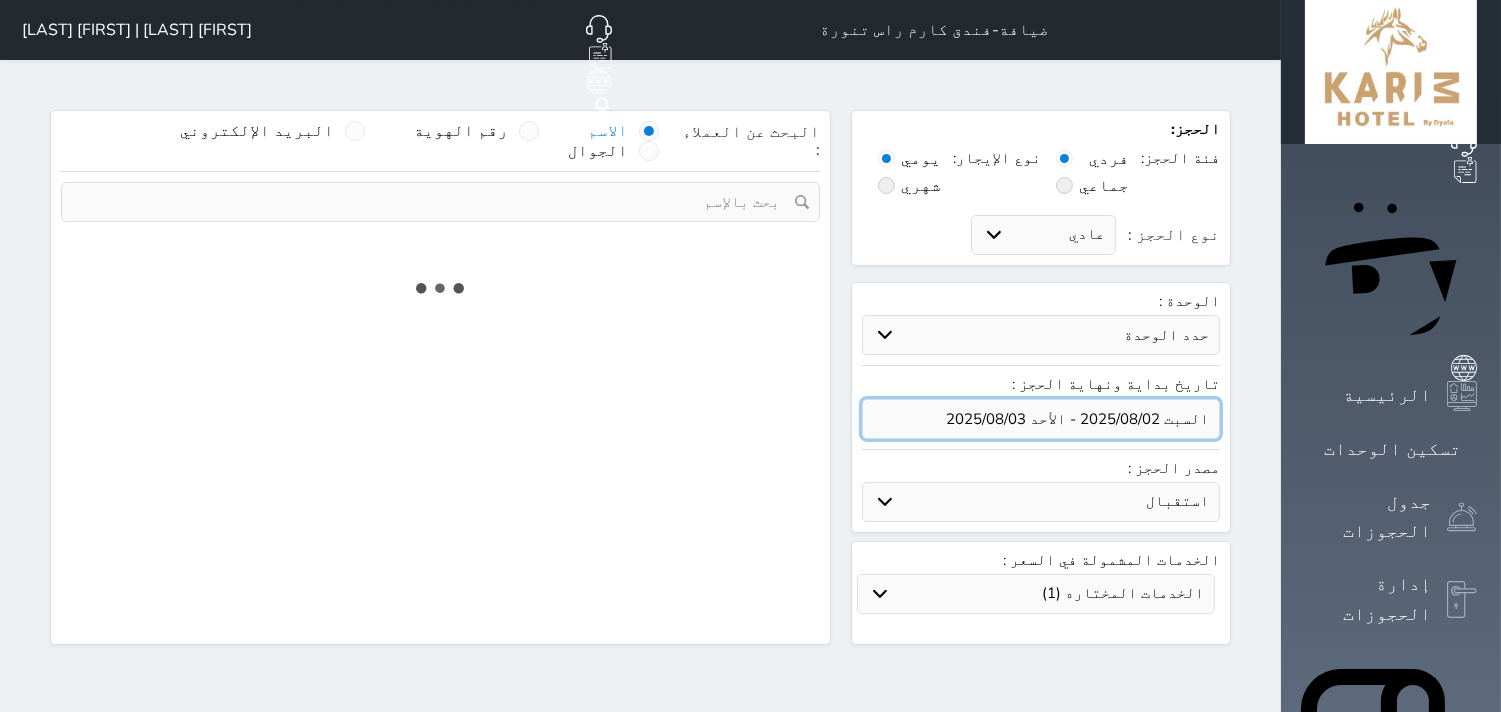 select 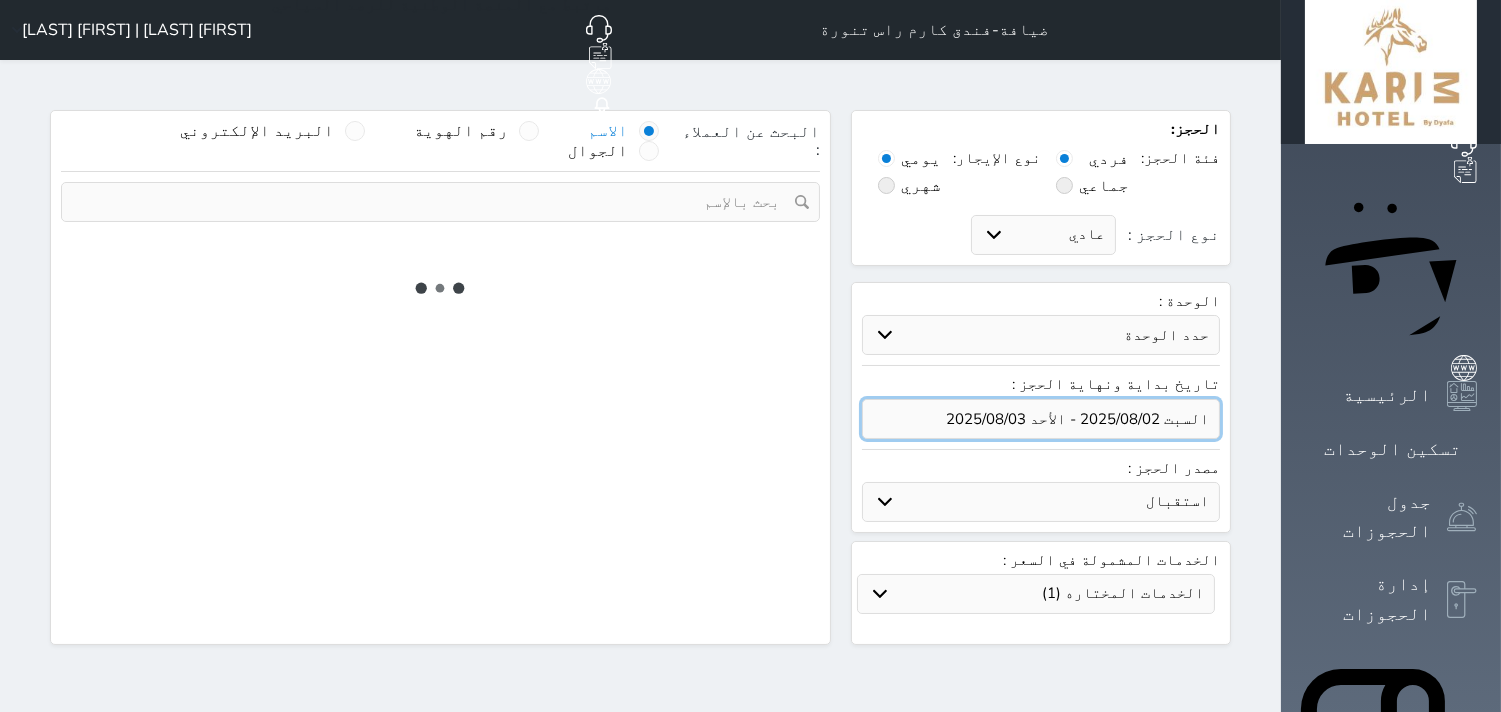 select on "7" 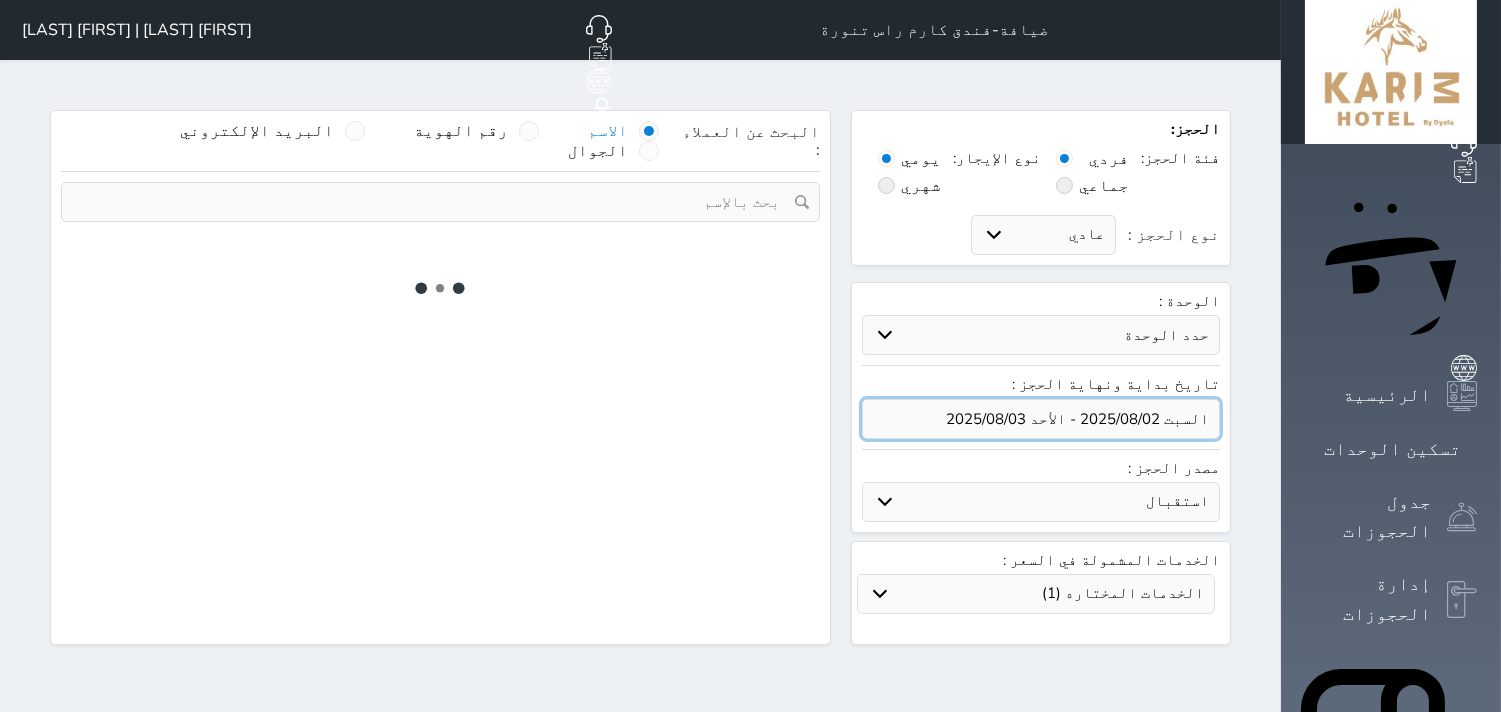 select 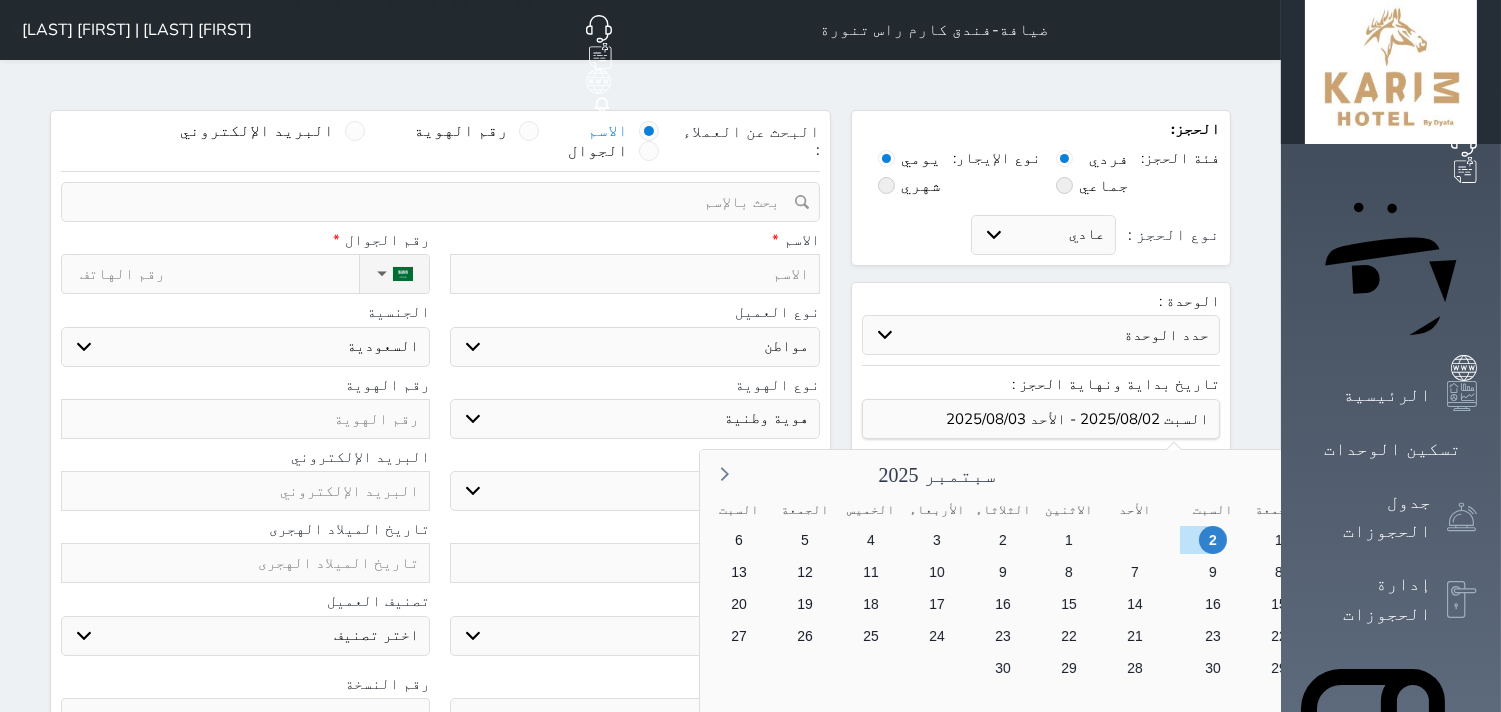 click on "3" at bounding box center (1608, 572) 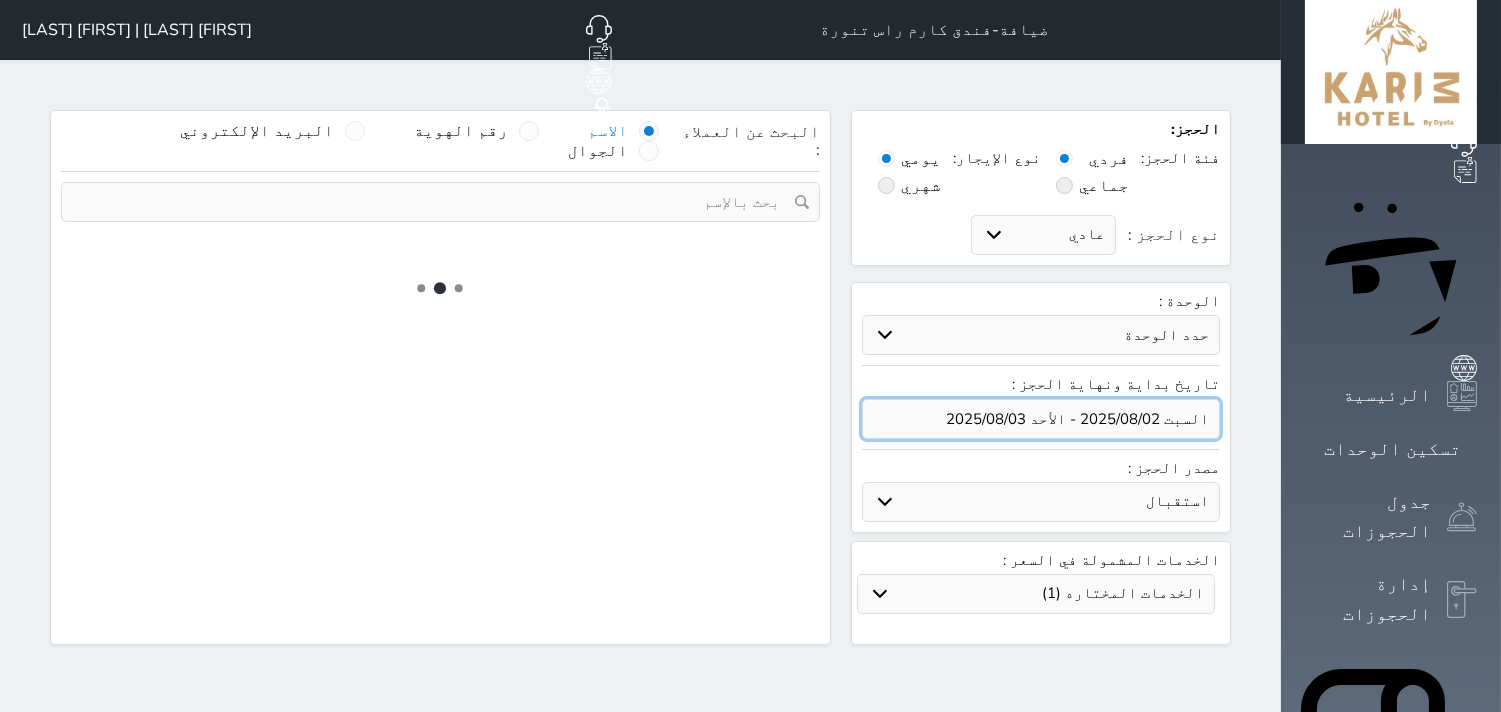 select 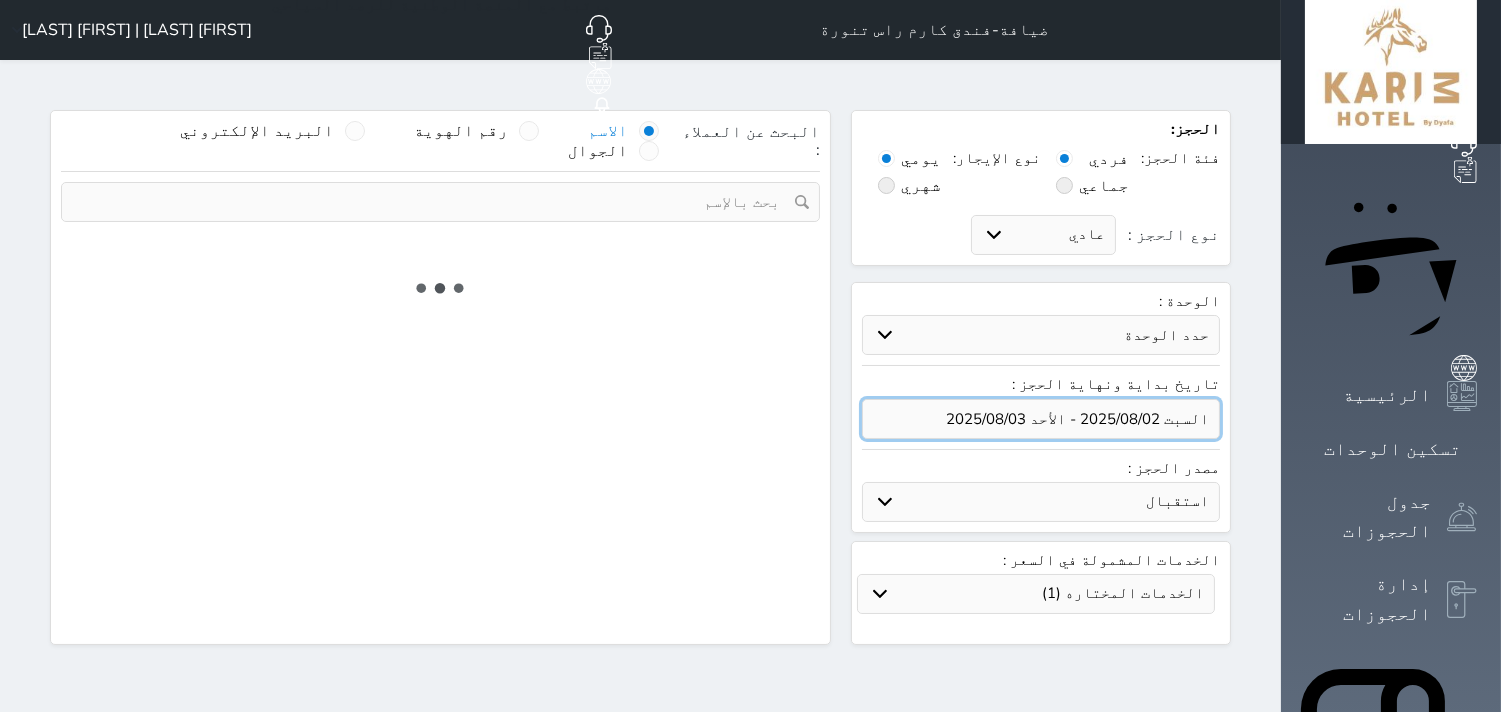 click at bounding box center [1041, 419] 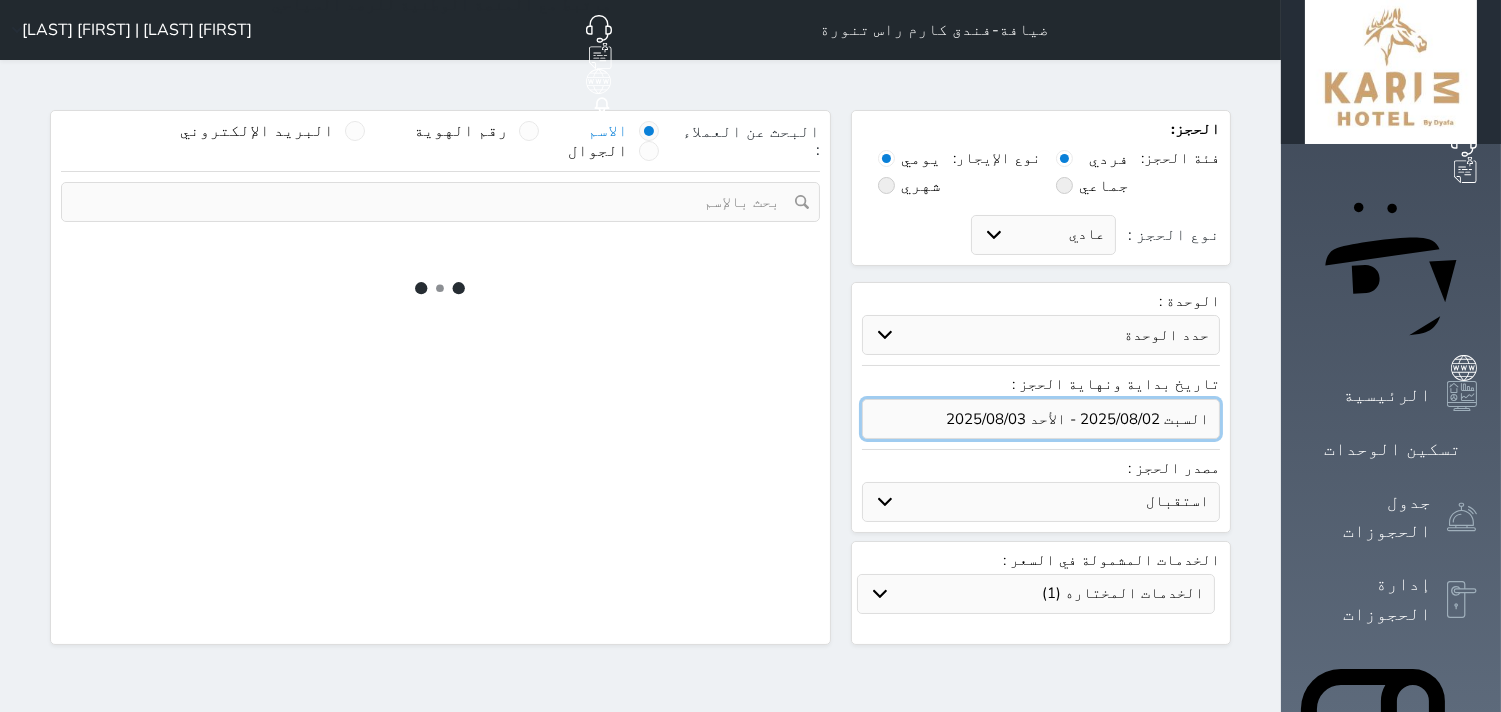 select on "1" 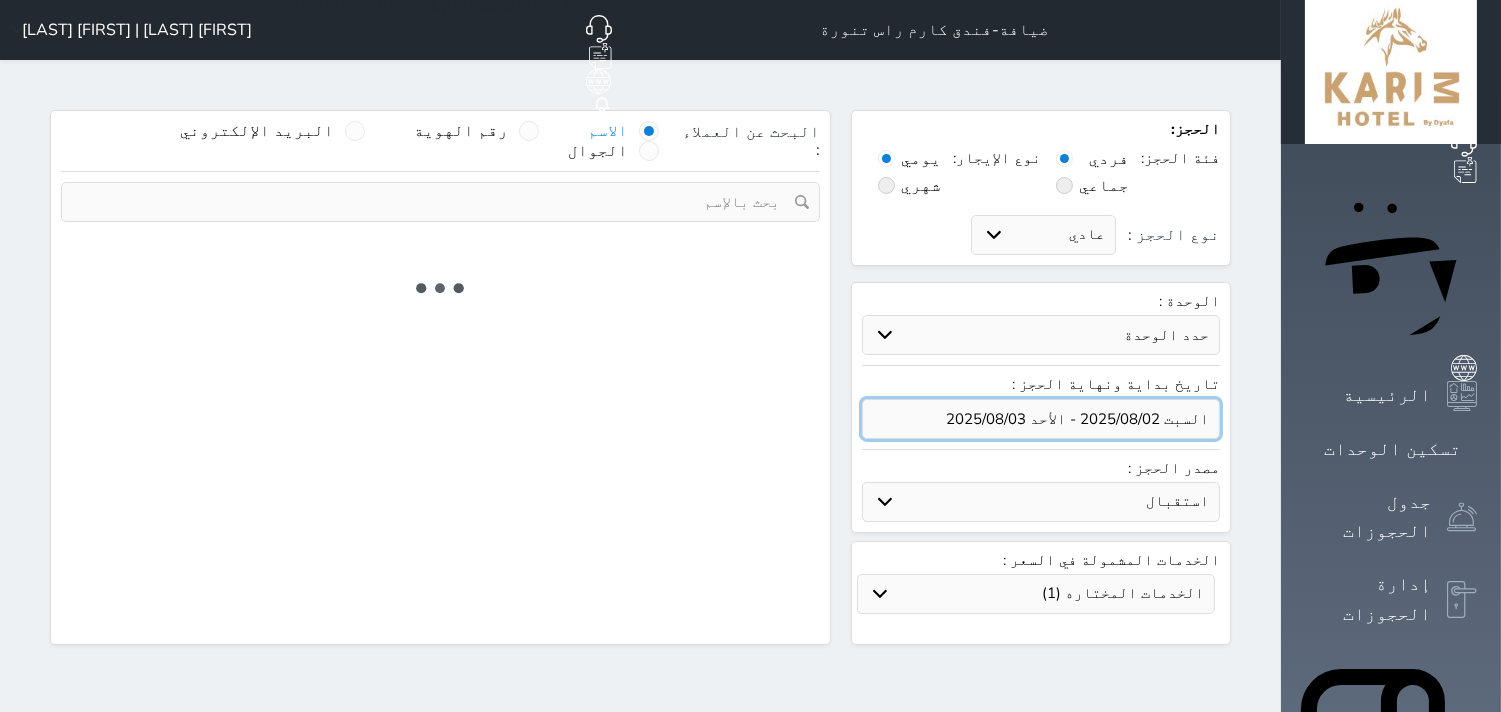 select on "113" 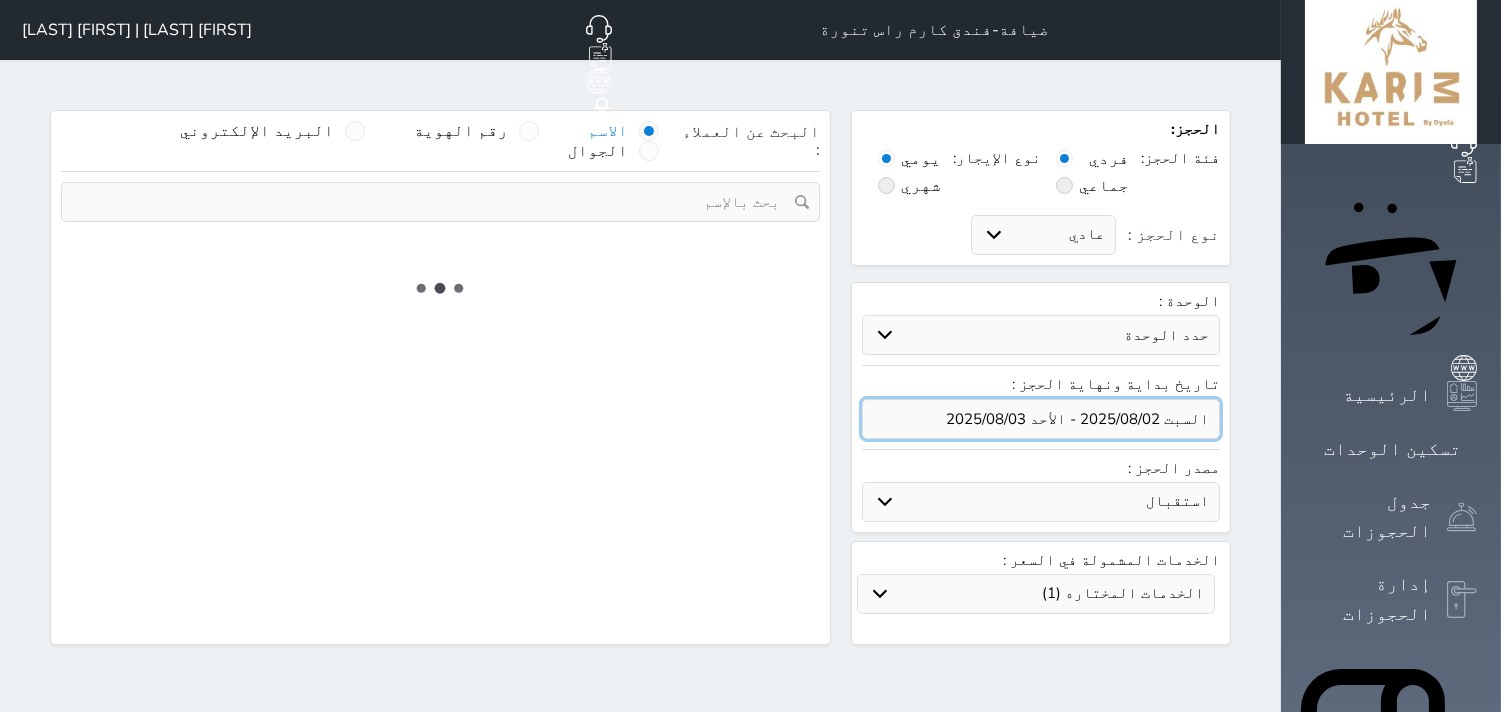 select on "1" 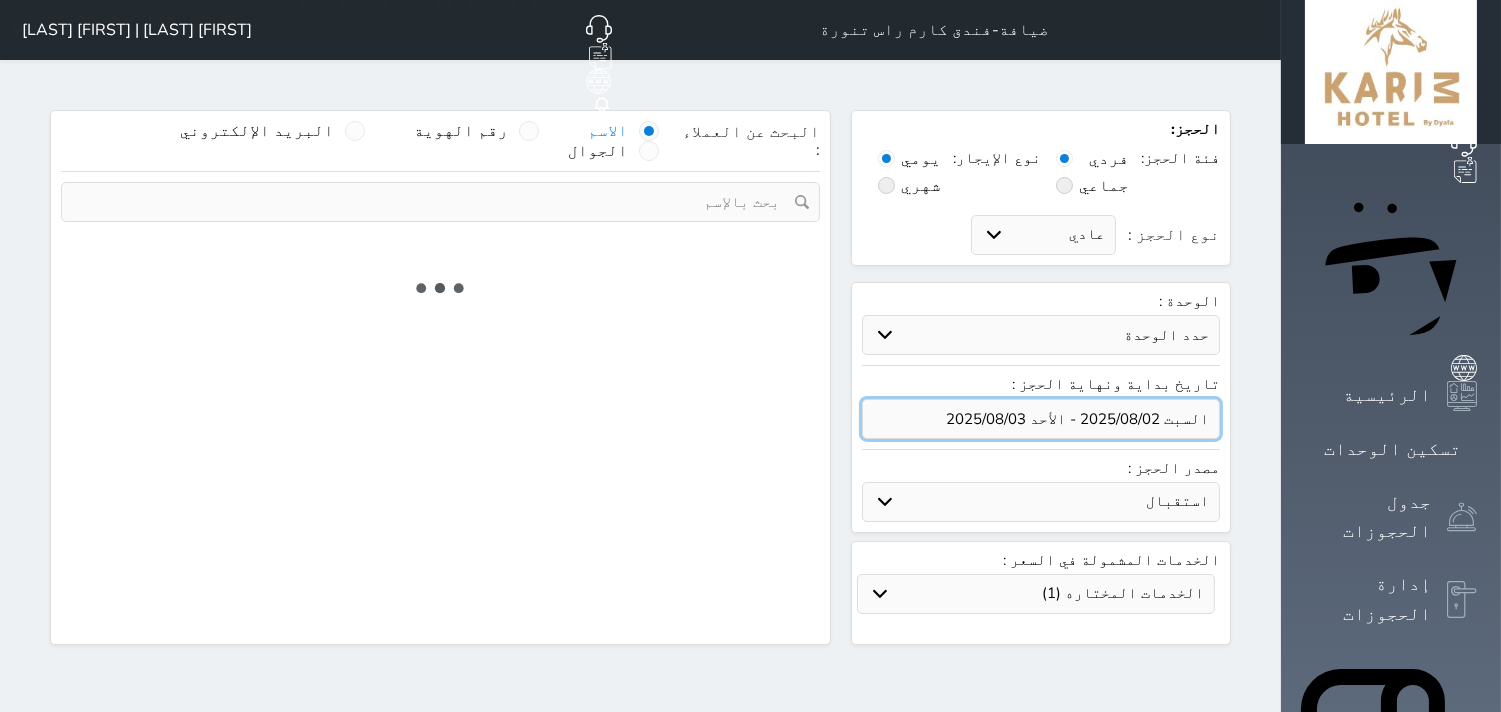 select 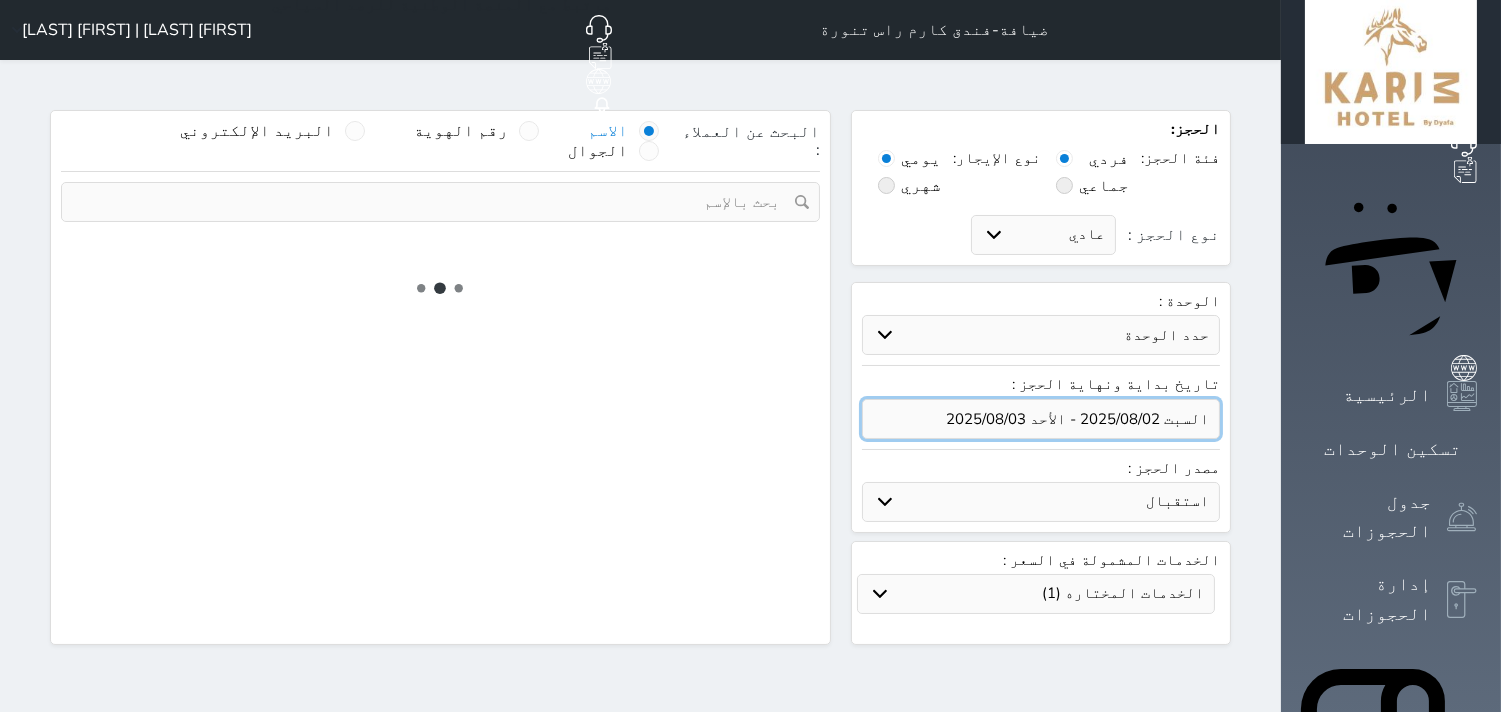 select on "7" 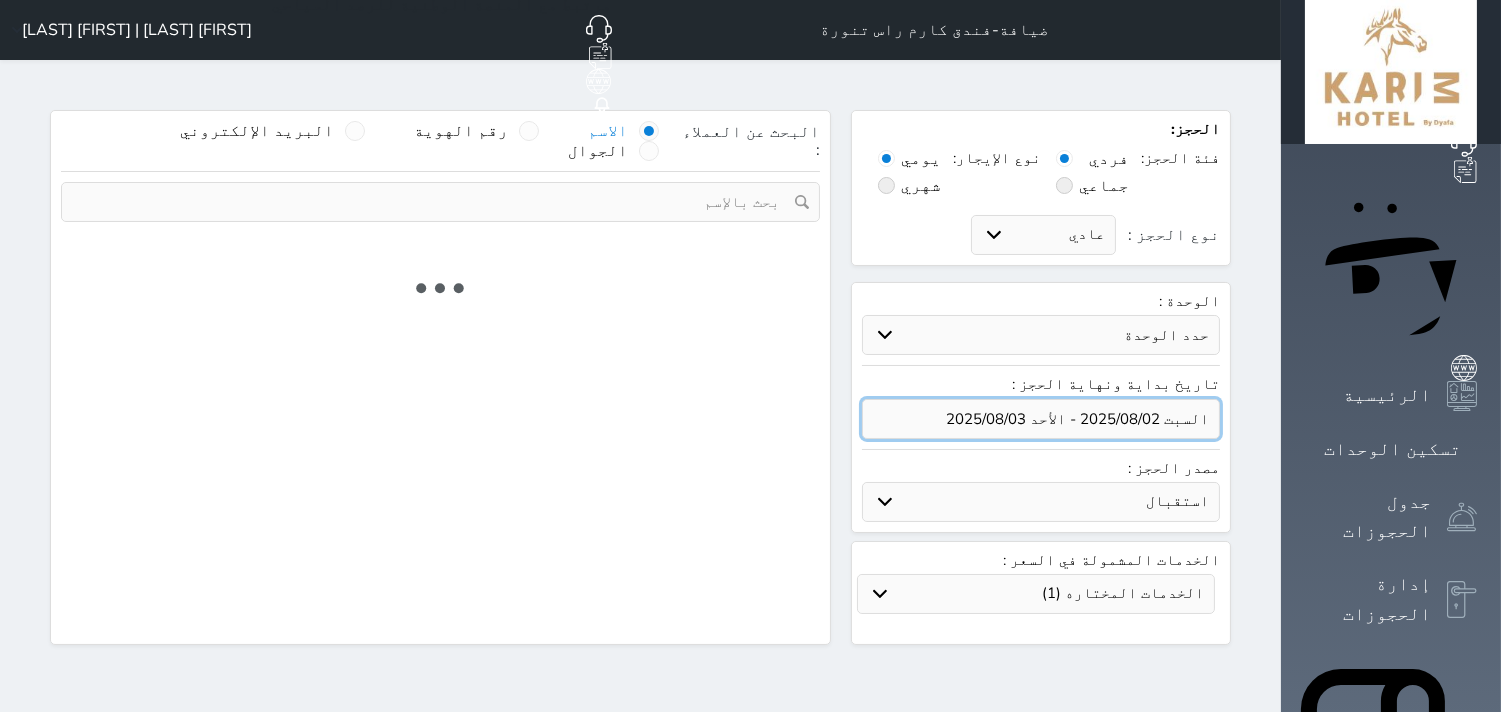 select 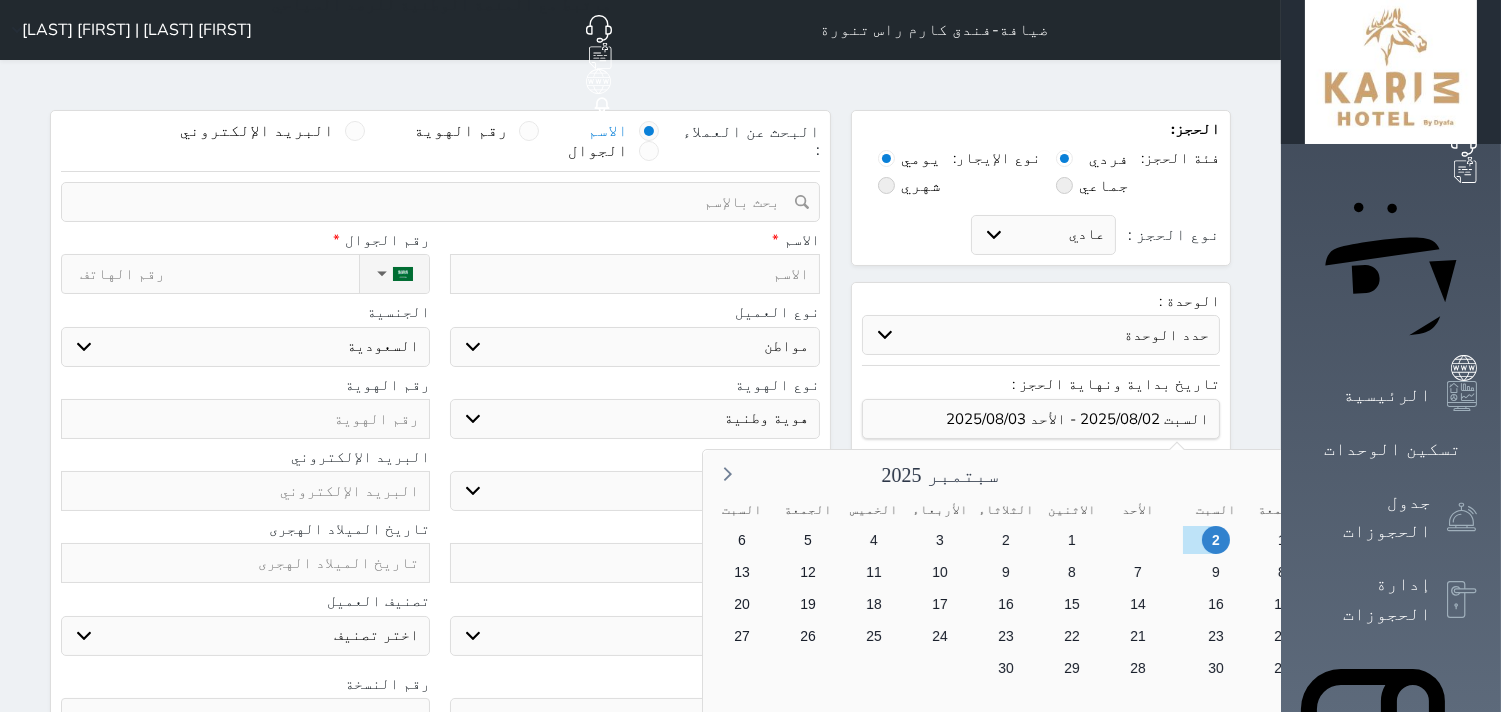click on "3" at bounding box center [1611, 572] 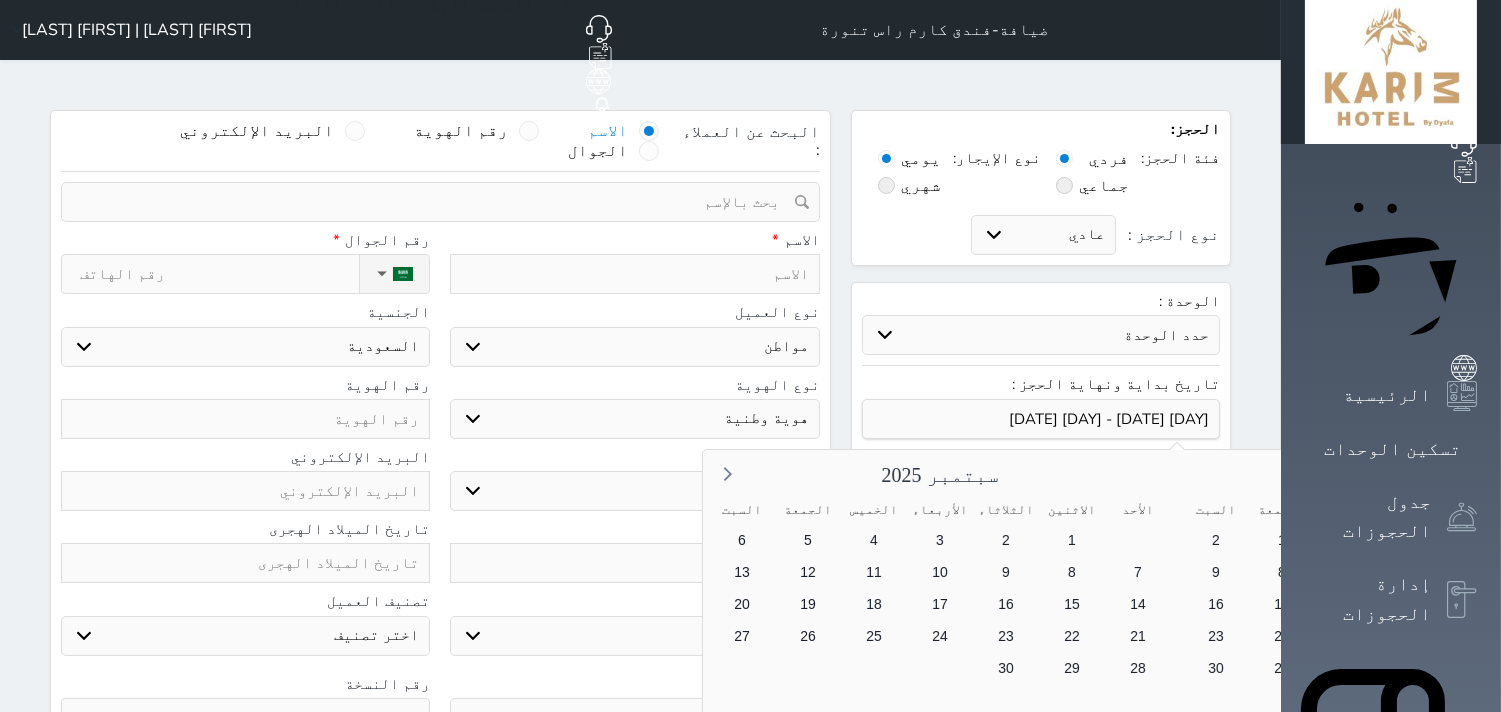 click on "7" at bounding box center (1347, 572) 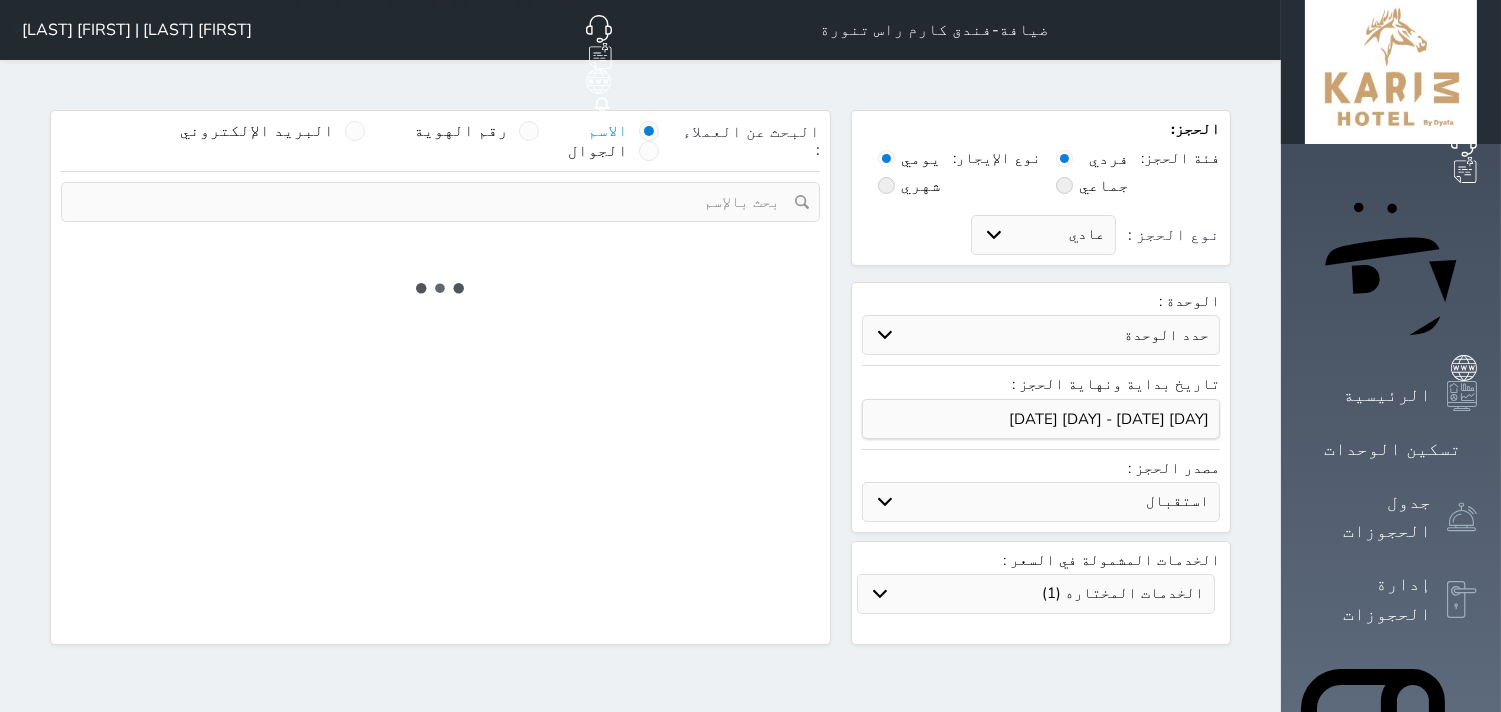 click on "حدد الوحدة
#310 - غرفة مع صالة
#309 - غرفة مع صالة
#205 - غرفة مع صالة
#109 - غرفة مع صالة
#105 - غرفة مع صالة
#102 - غرفة مع صالة" at bounding box center [1041, 335] 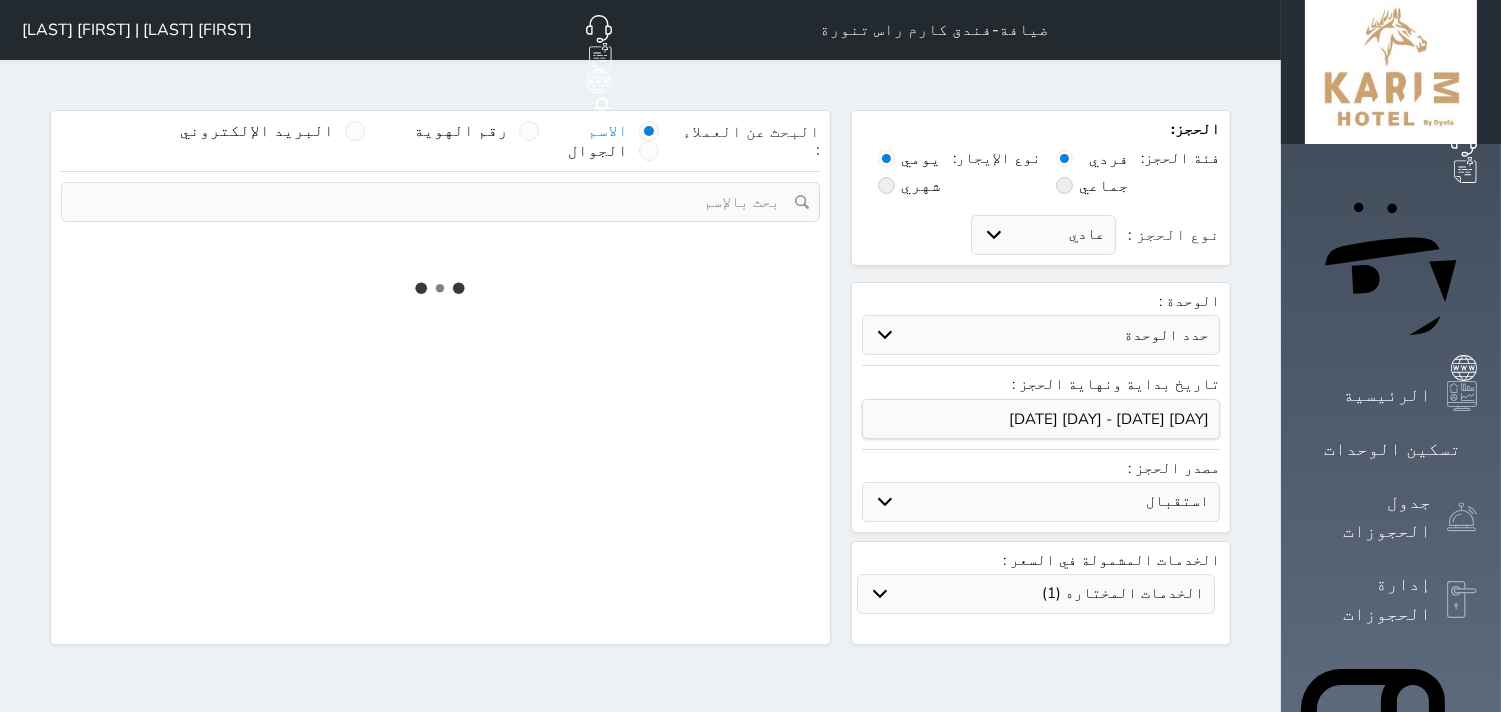 select 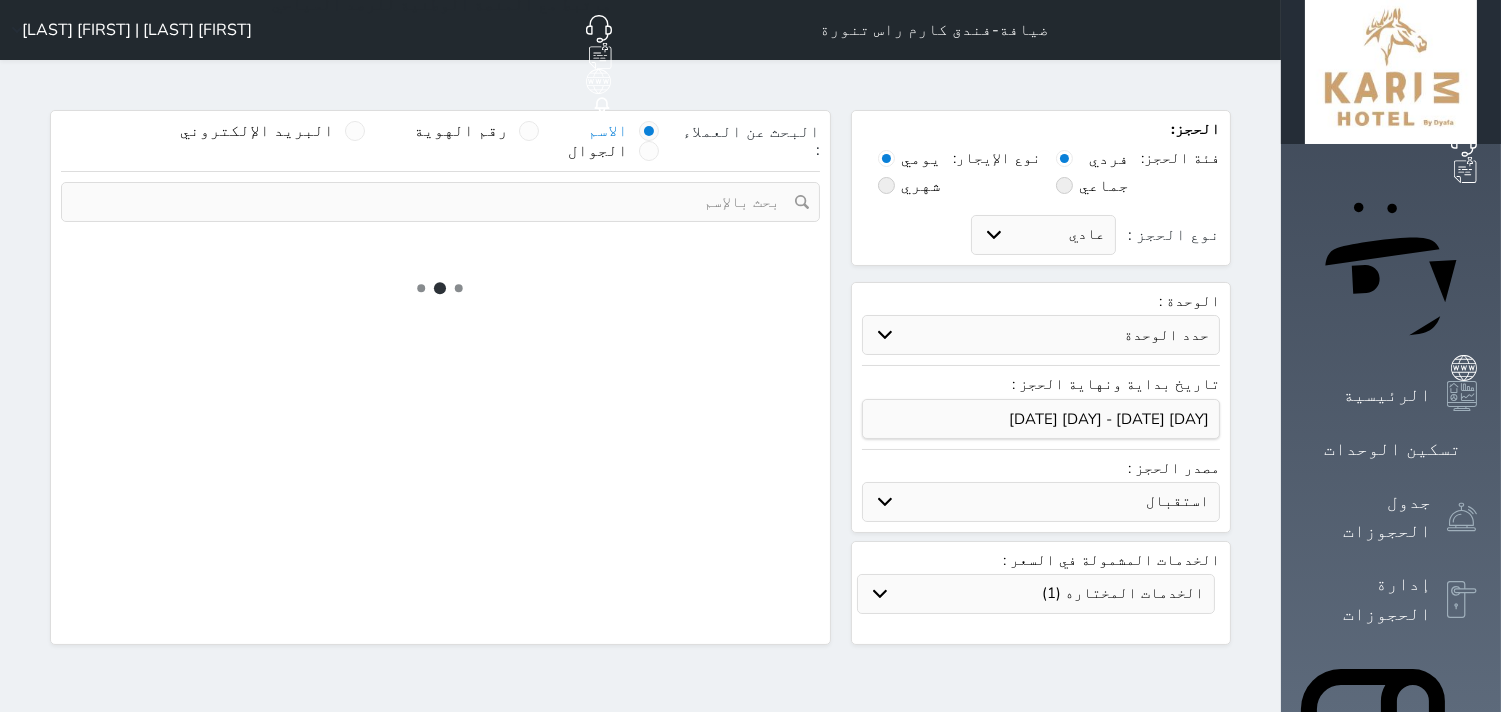 select on "1" 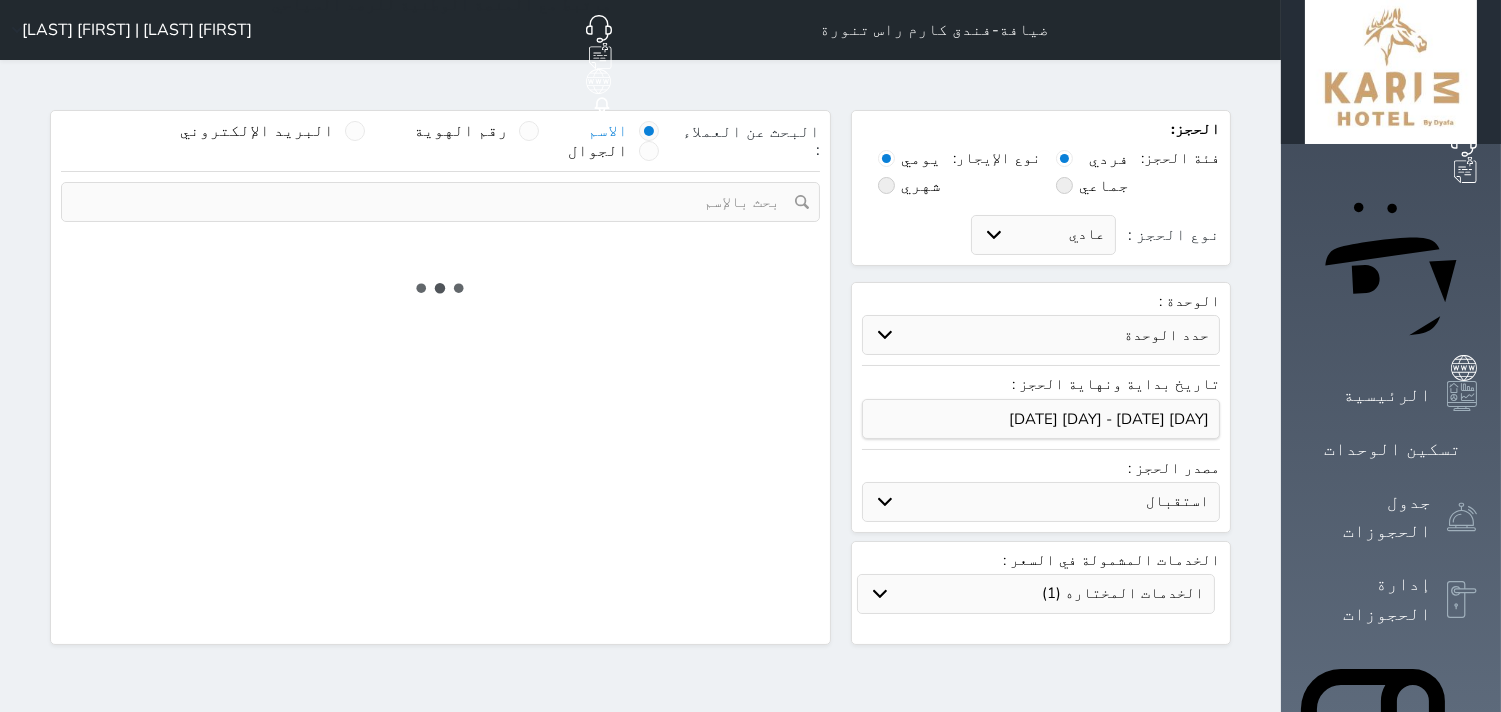 select on "113" 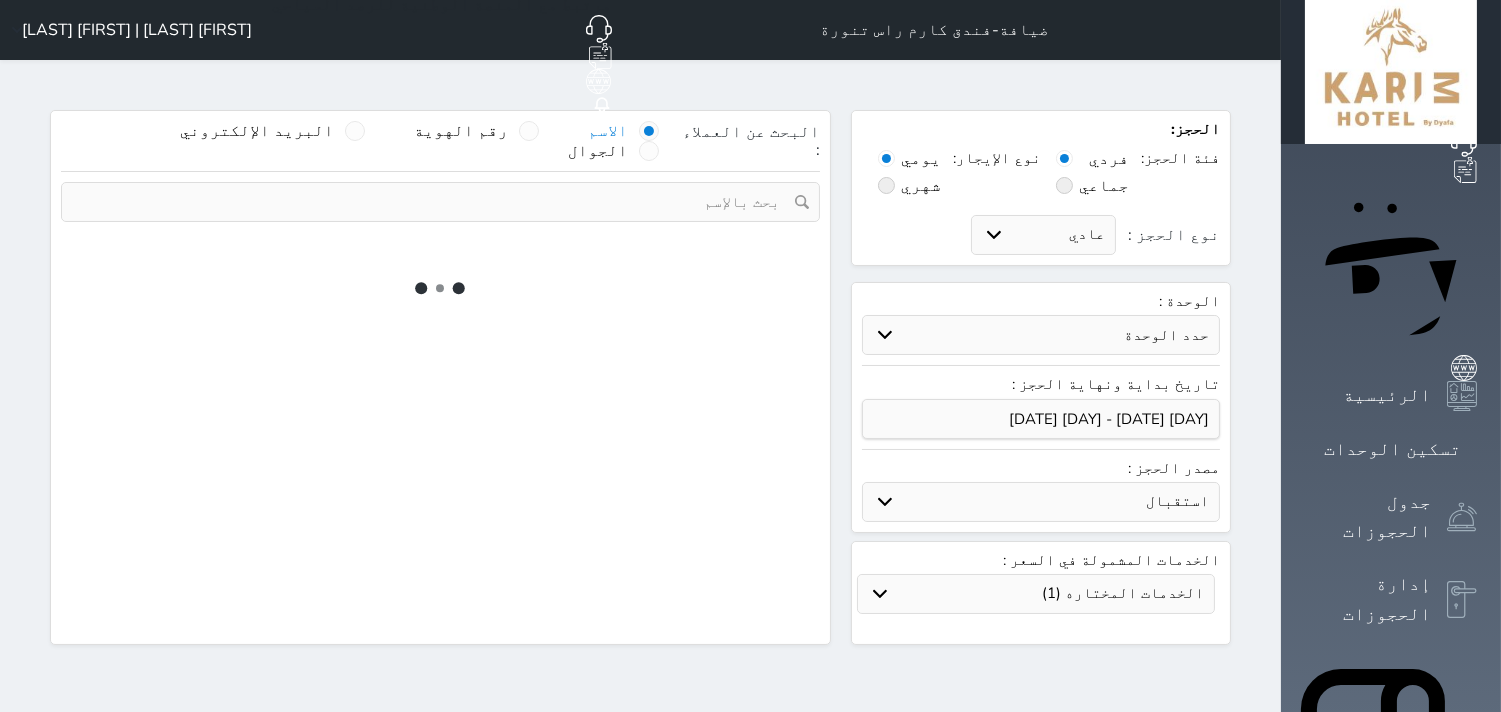 select on "1" 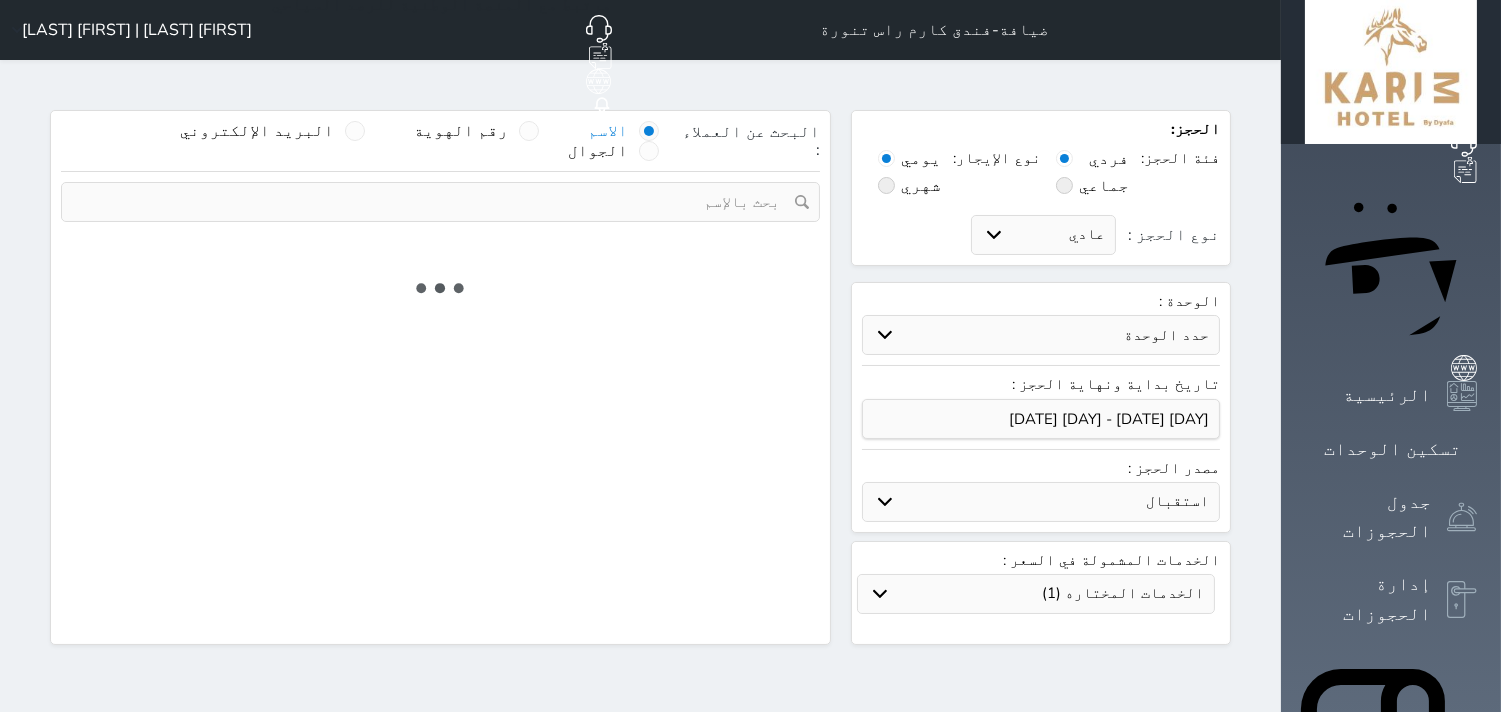 select 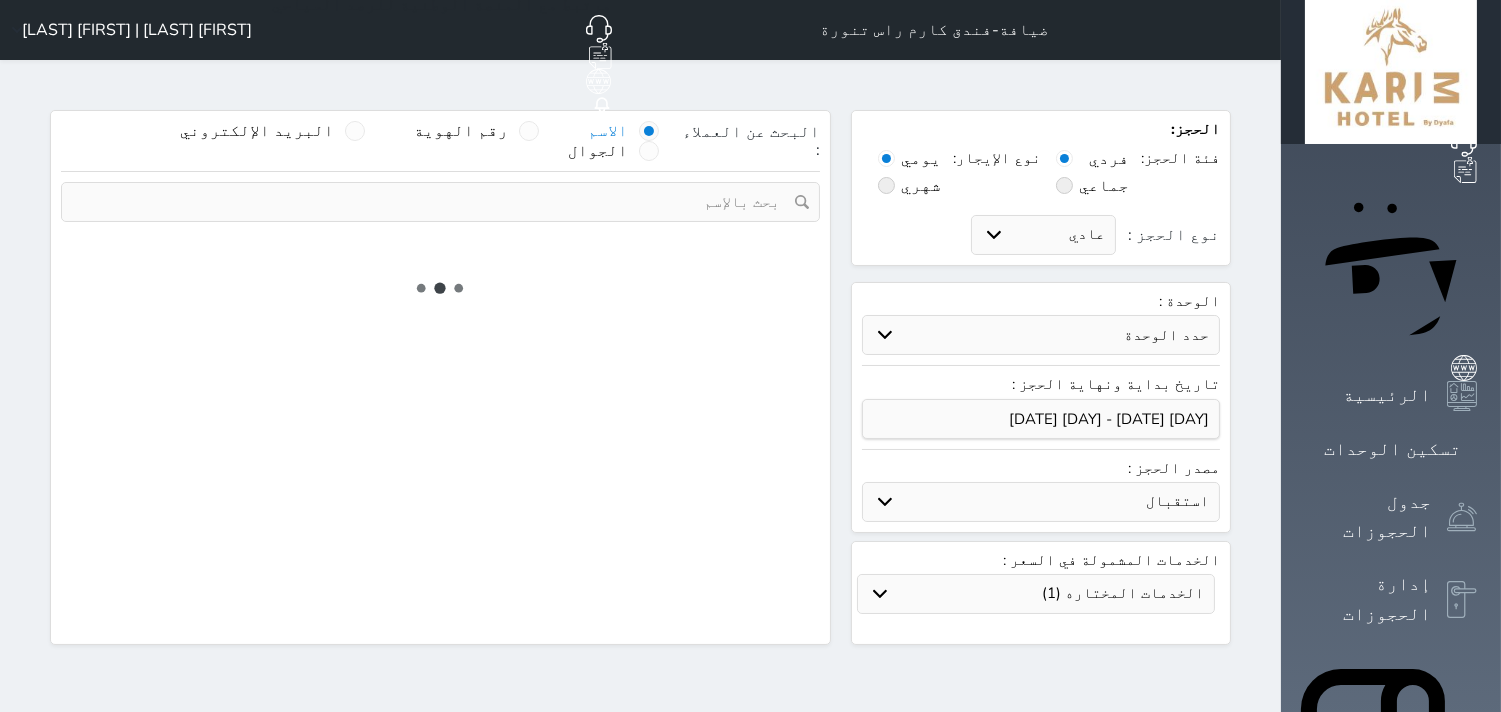 select on "7" 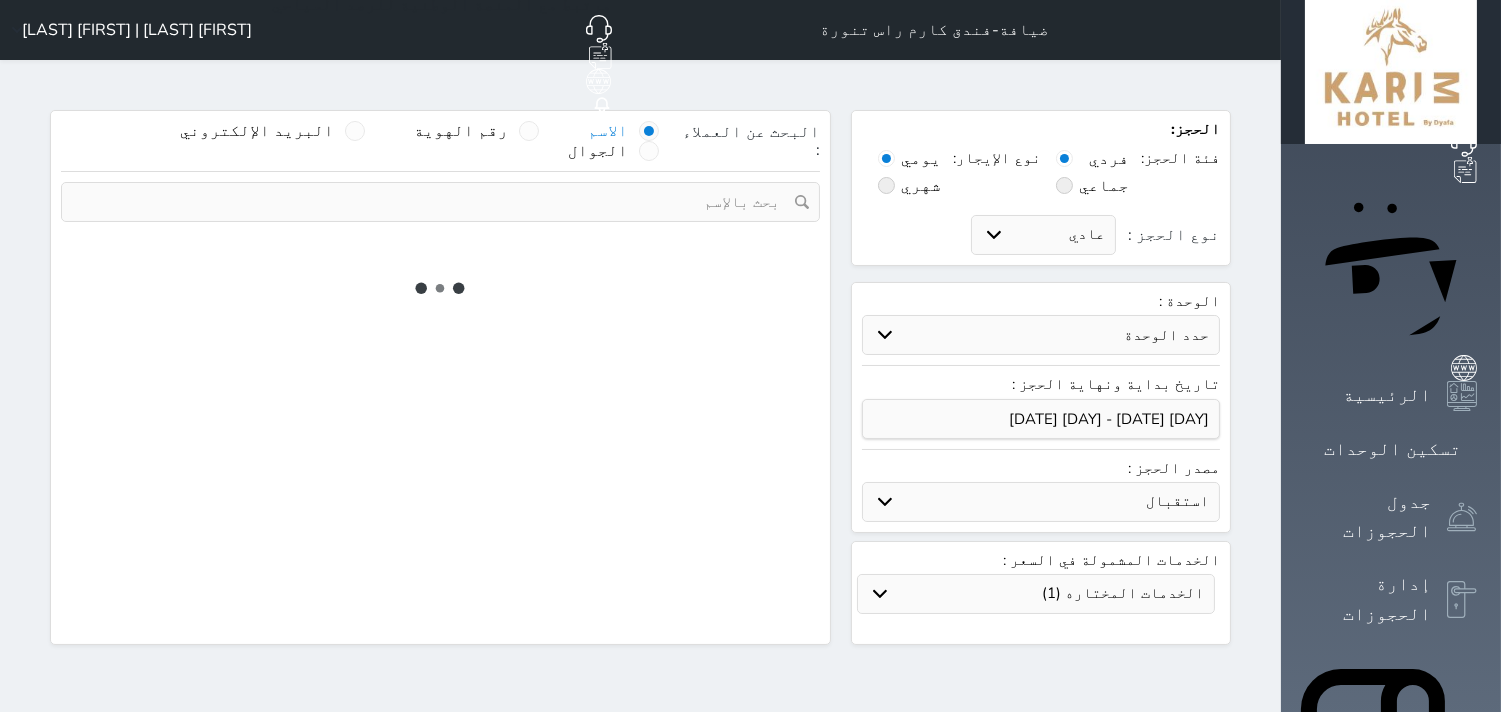 select 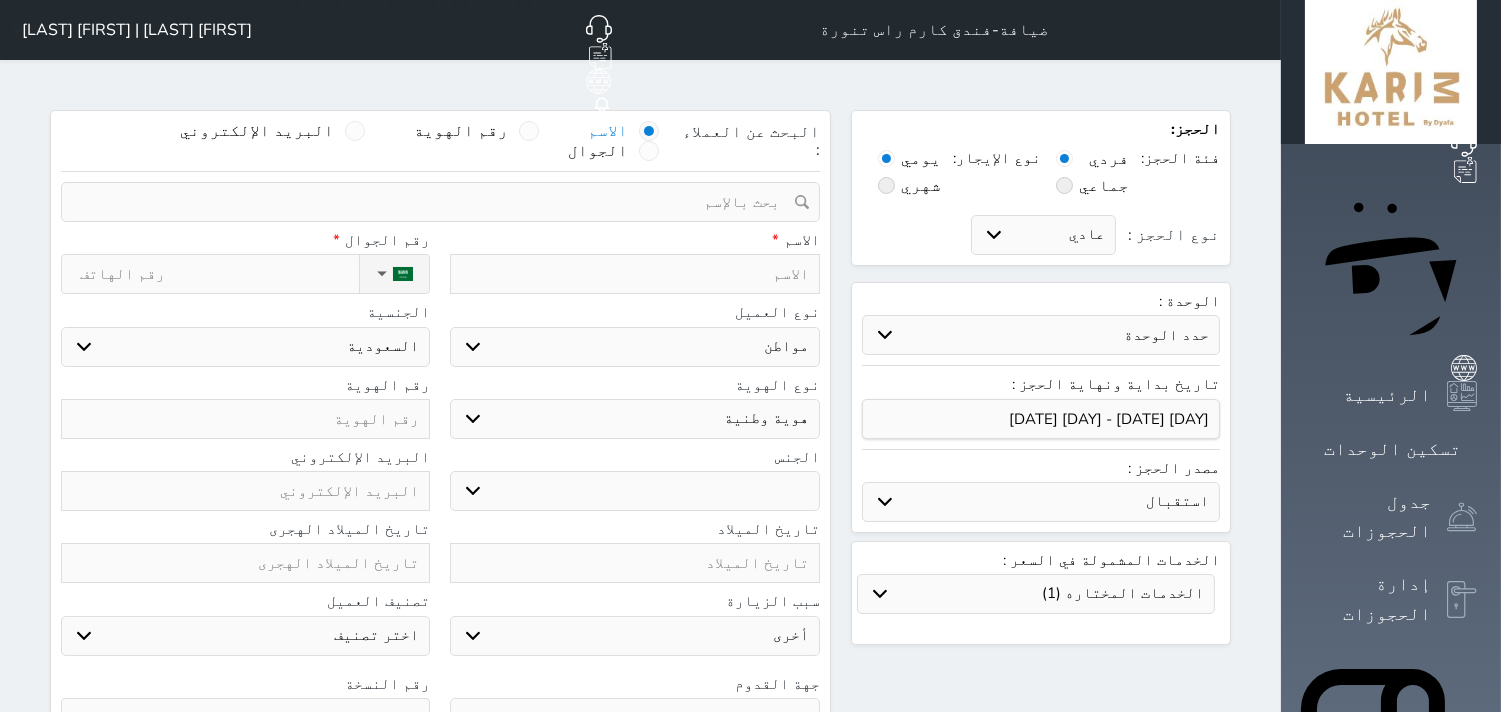 select on "41709" 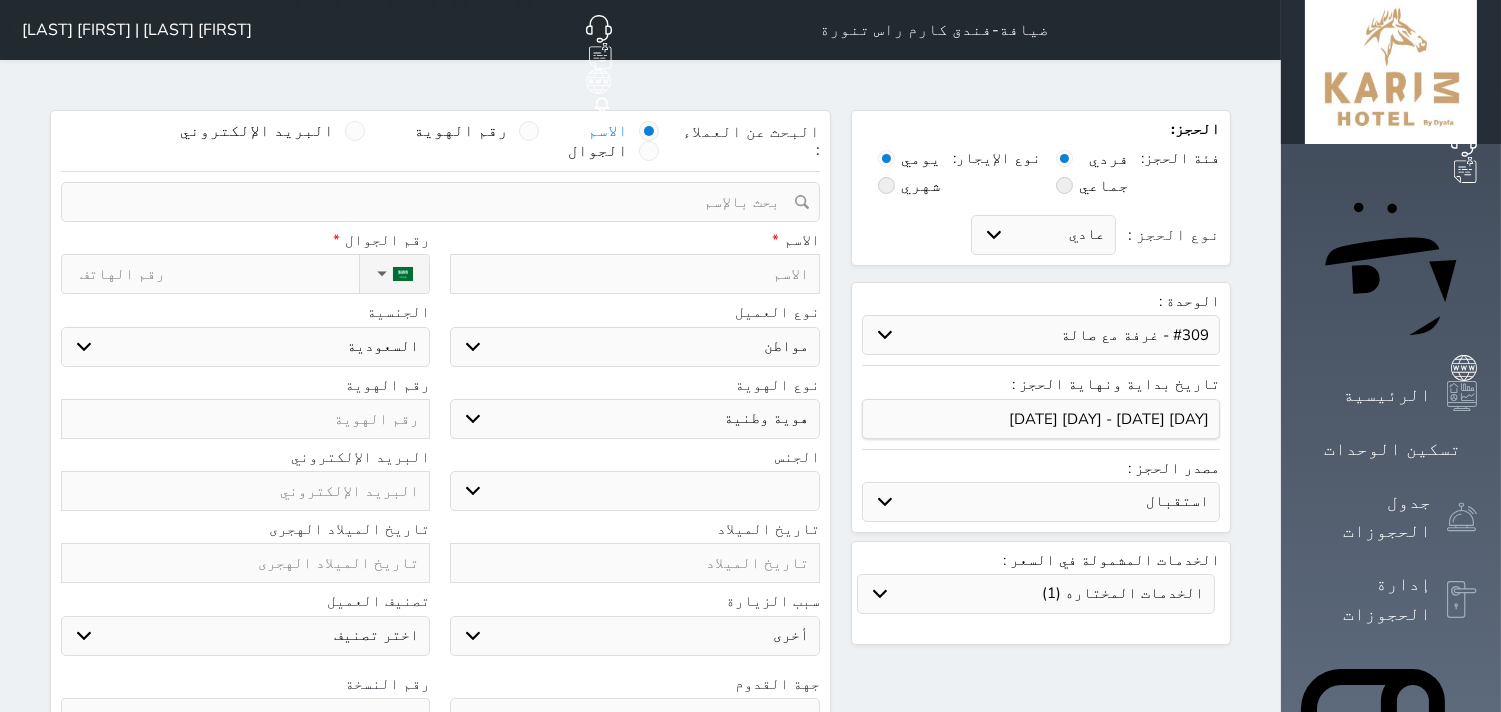 click on "حدد الوحدة
#403 - غرفة مزدوجة
#401 - جناح بغرفة نوم واحدة
#311 - غرفة مزدوجة
#310 - غرفة مع صالة
#309 A - غرفة مزدوجة
#309 - غرفة مع صالة
#305 - غرفة مع صالة
#304 - غرفة مع صالة
#302 - غرفة مع صالة
#206 - غرفة مزدوجة
#205 - غرفة مع صالة
#110 - غرفة مع صالة
#109 - غرفة مع صالة
#106 - غرفة مزدوجة
#105 - غرفة مع صالة
#102 - غرفة مع صالة" at bounding box center [1041, 335] 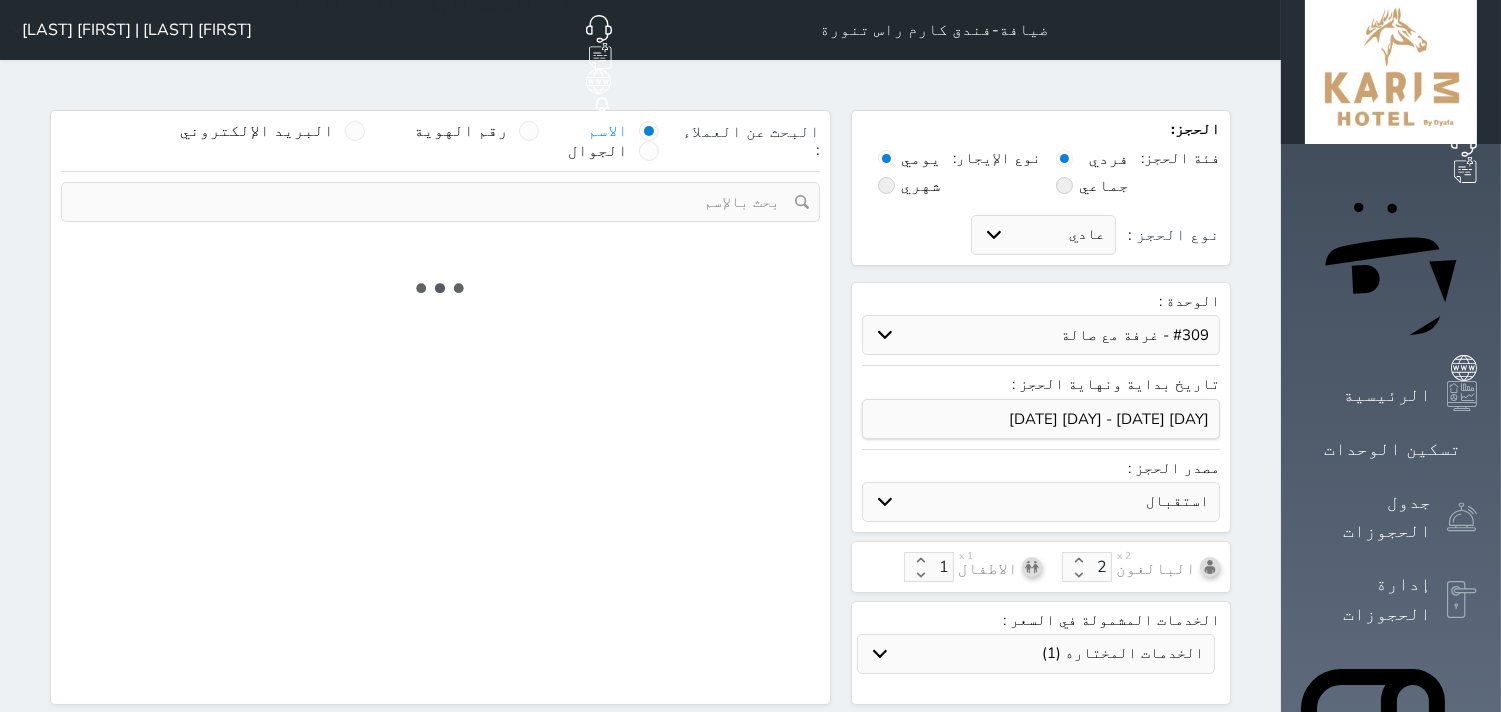 select on "1" 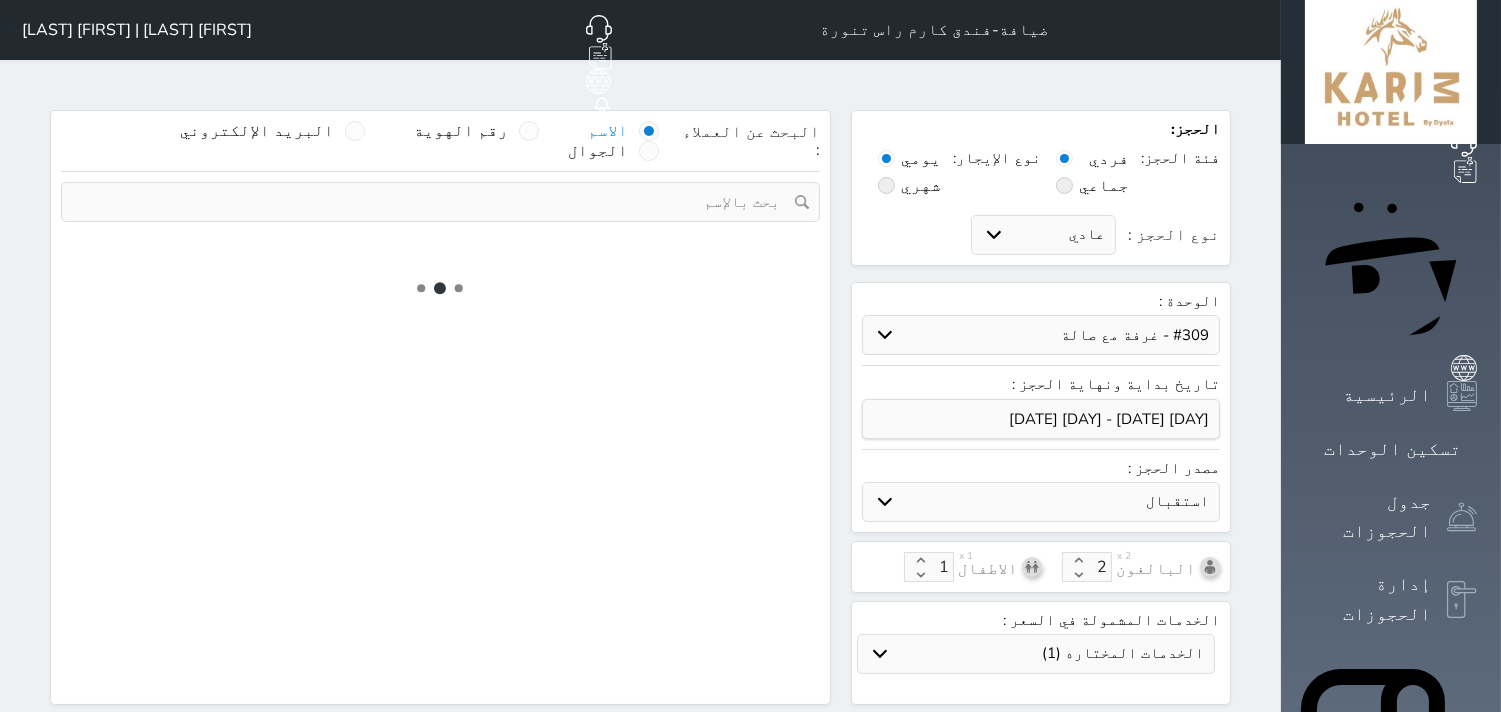 select on "113" 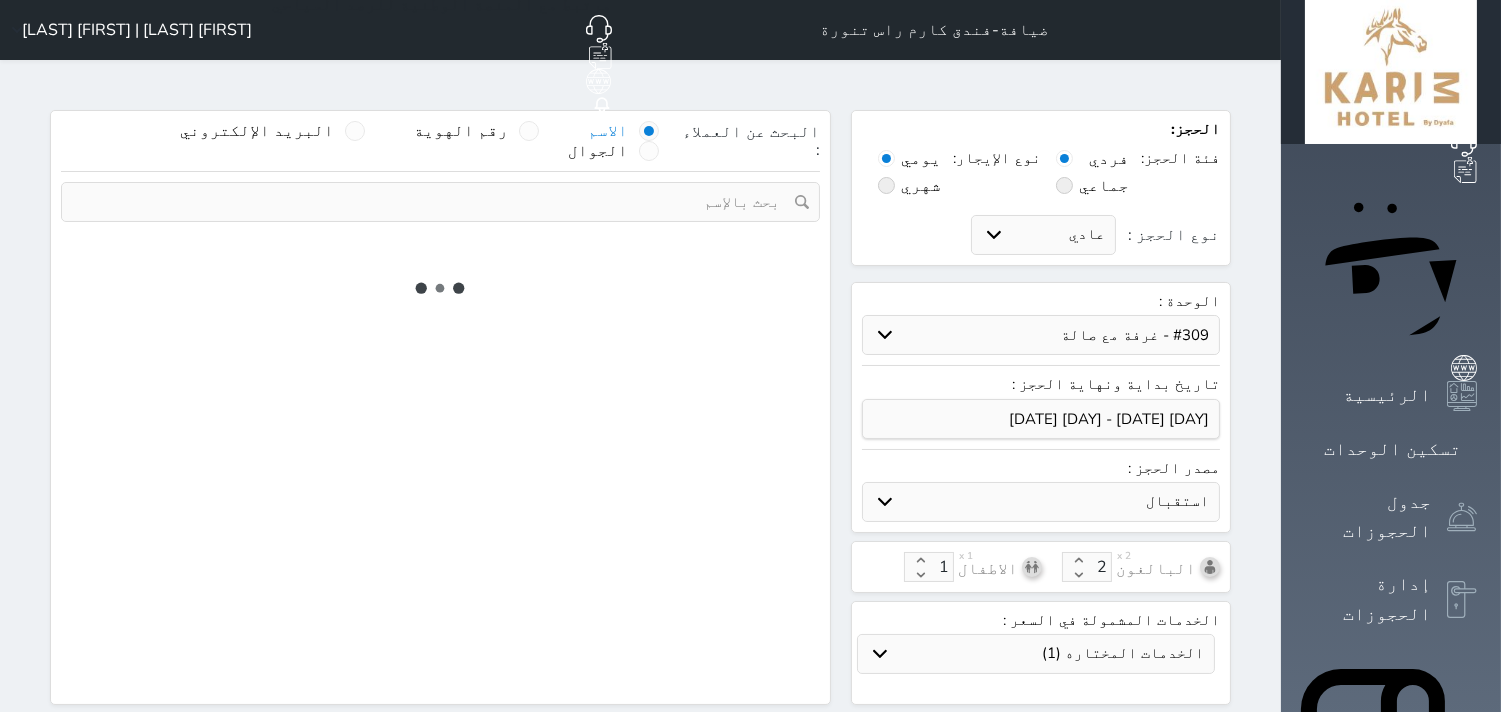 select on "1" 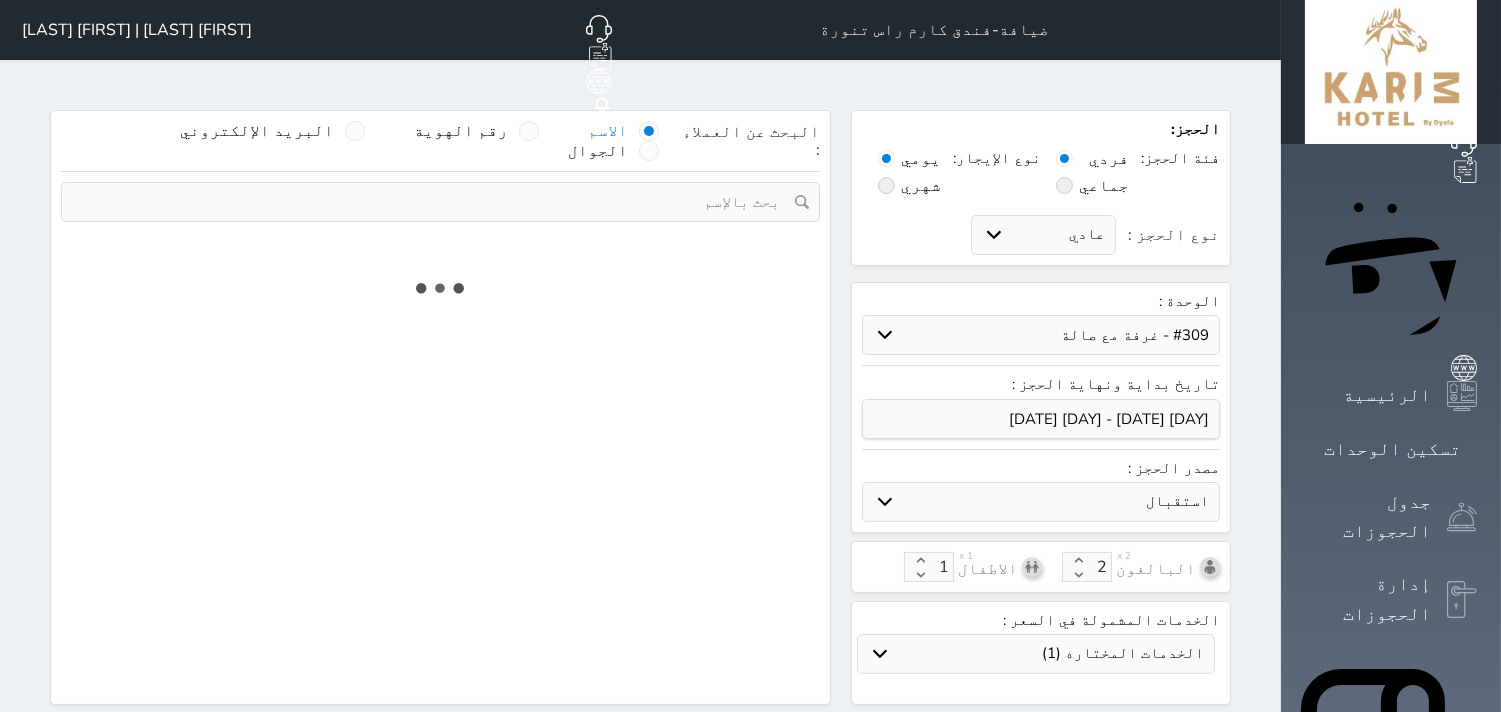 select 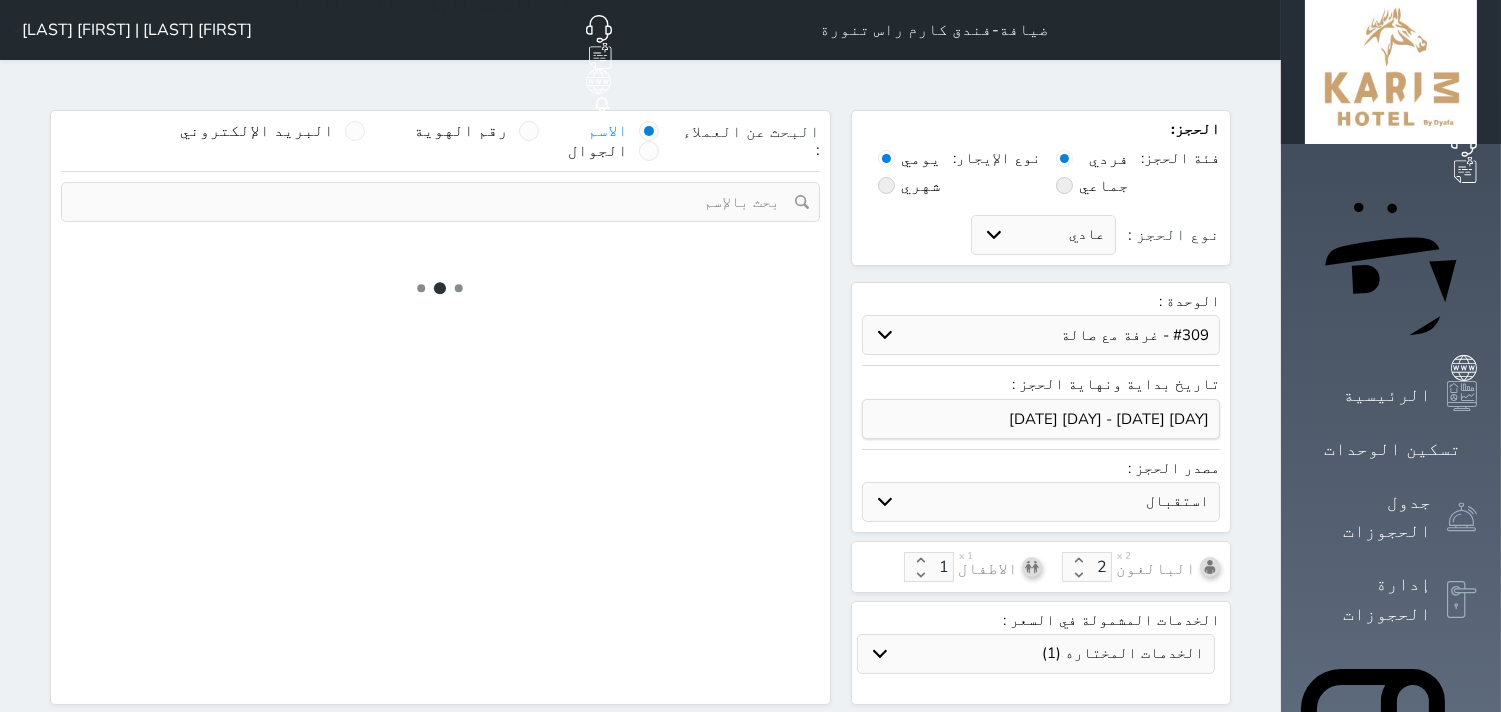 select on "7" 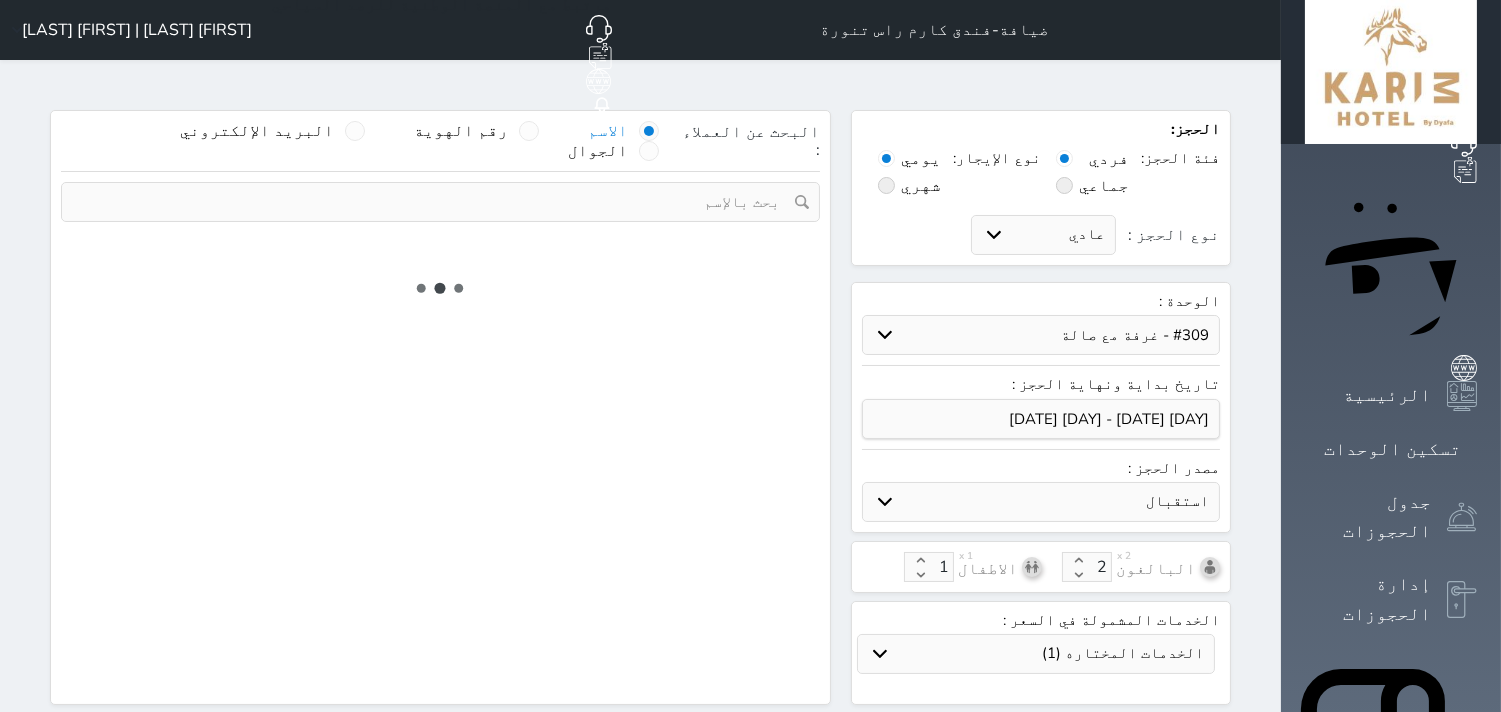 select 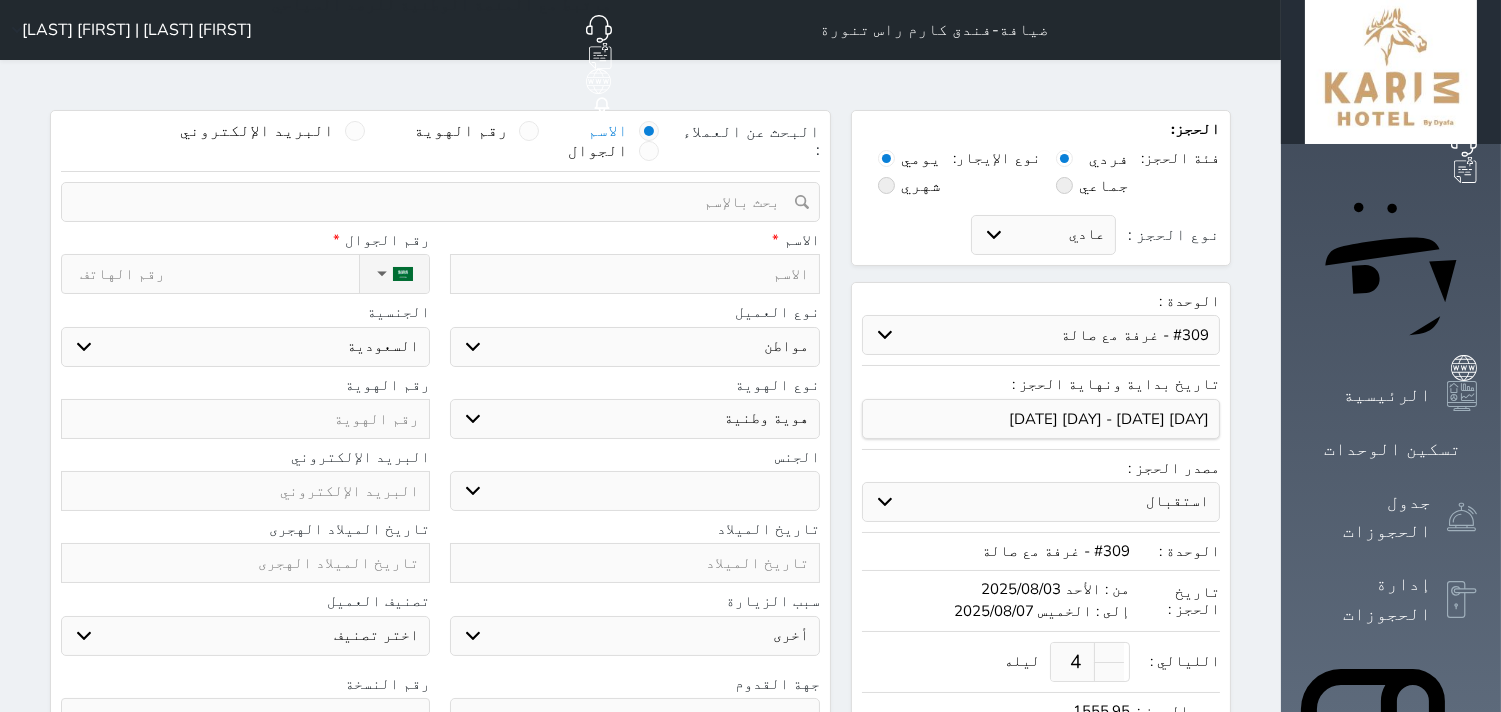 select 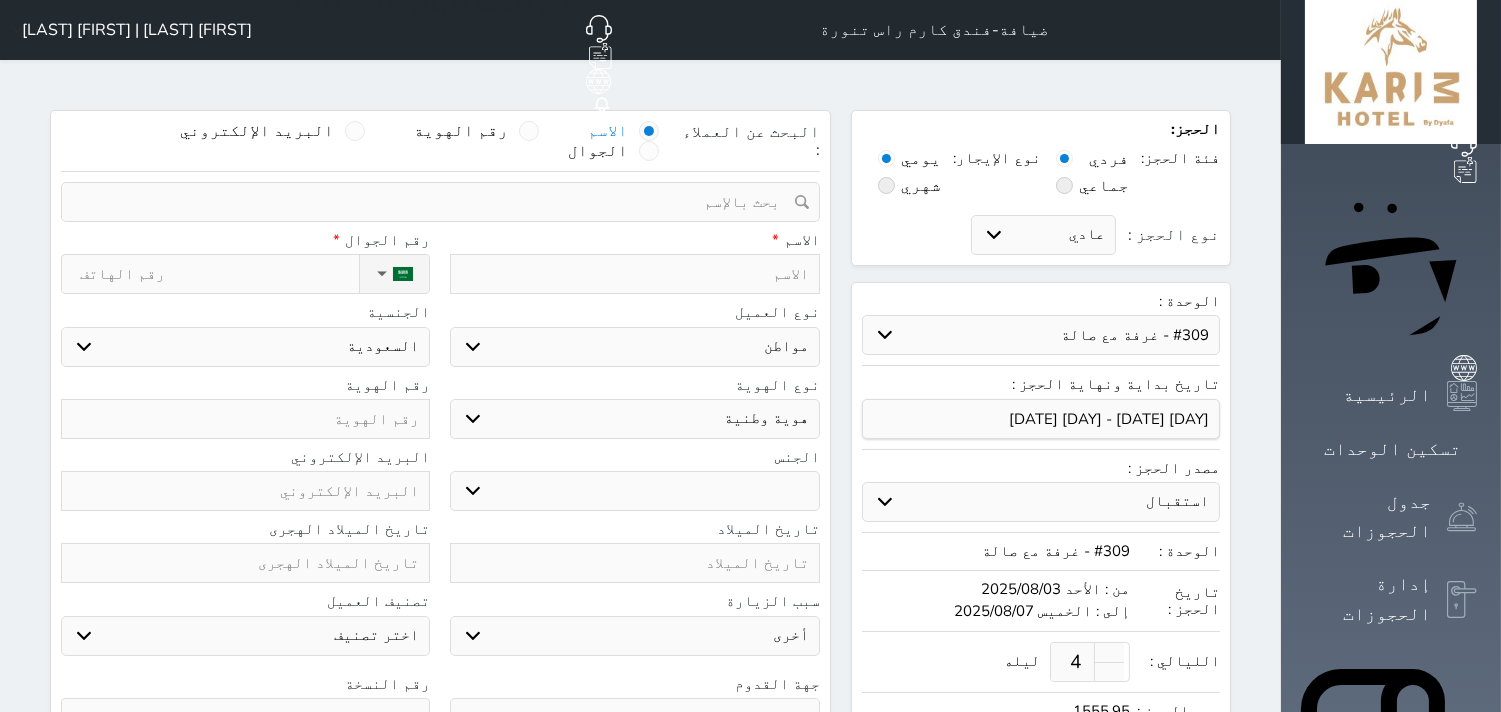 select 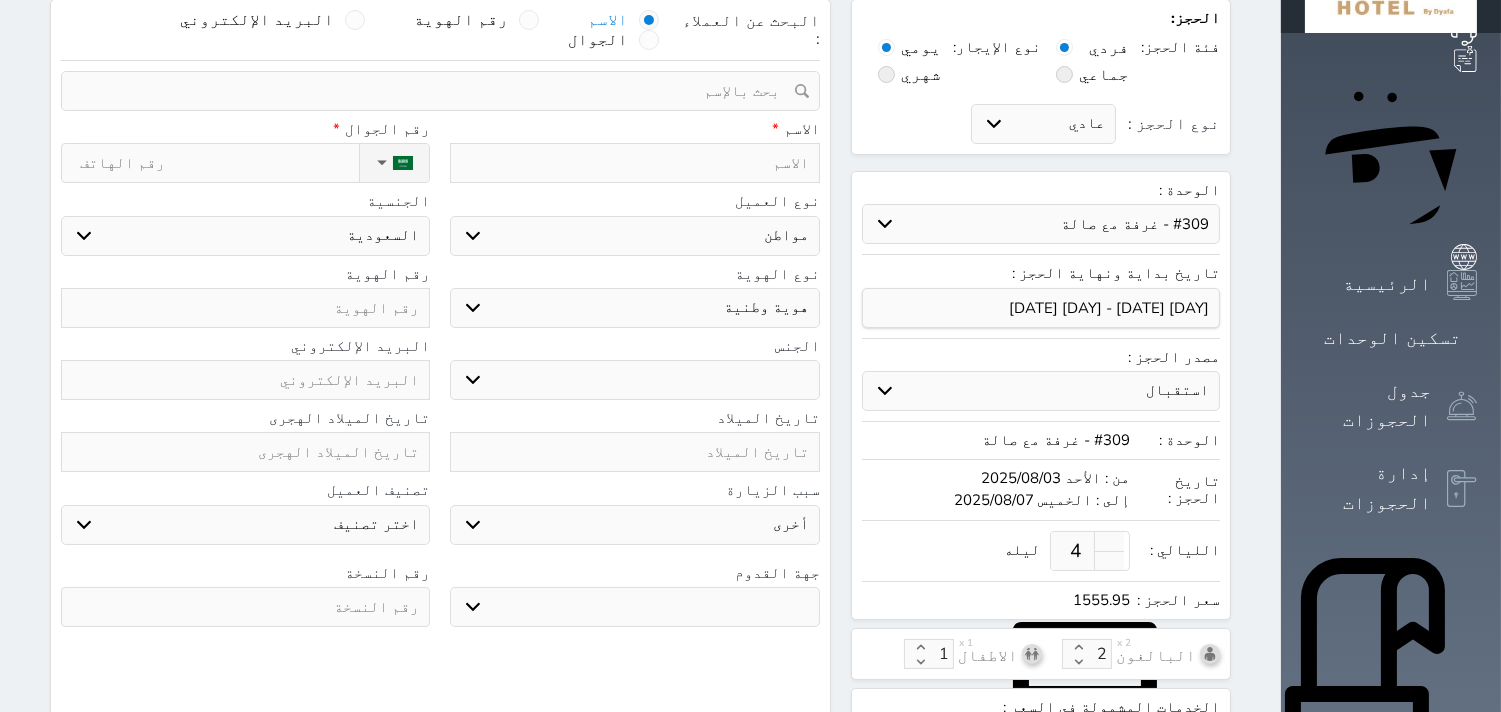 scroll, scrollTop: 0, scrollLeft: 0, axis: both 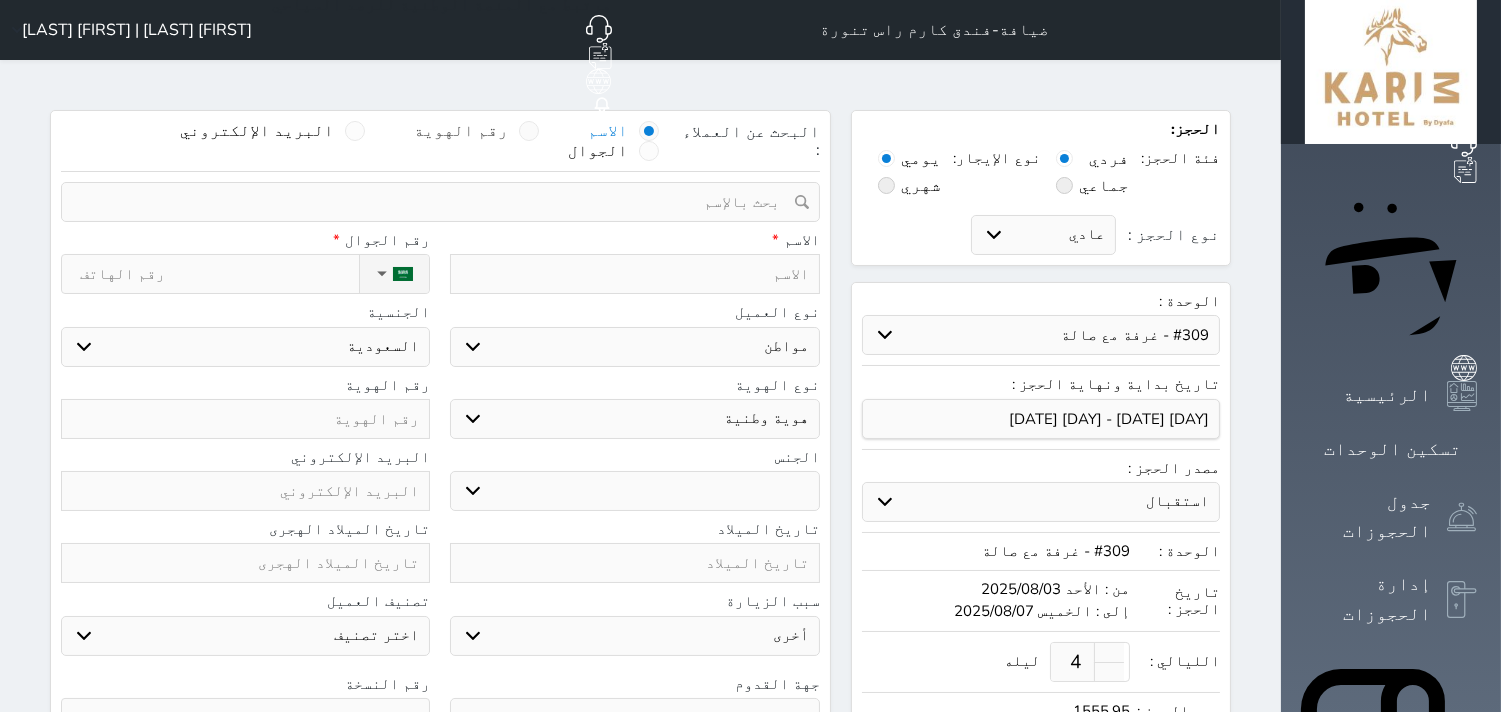 click on "رقم الهوية" at bounding box center (462, 131) 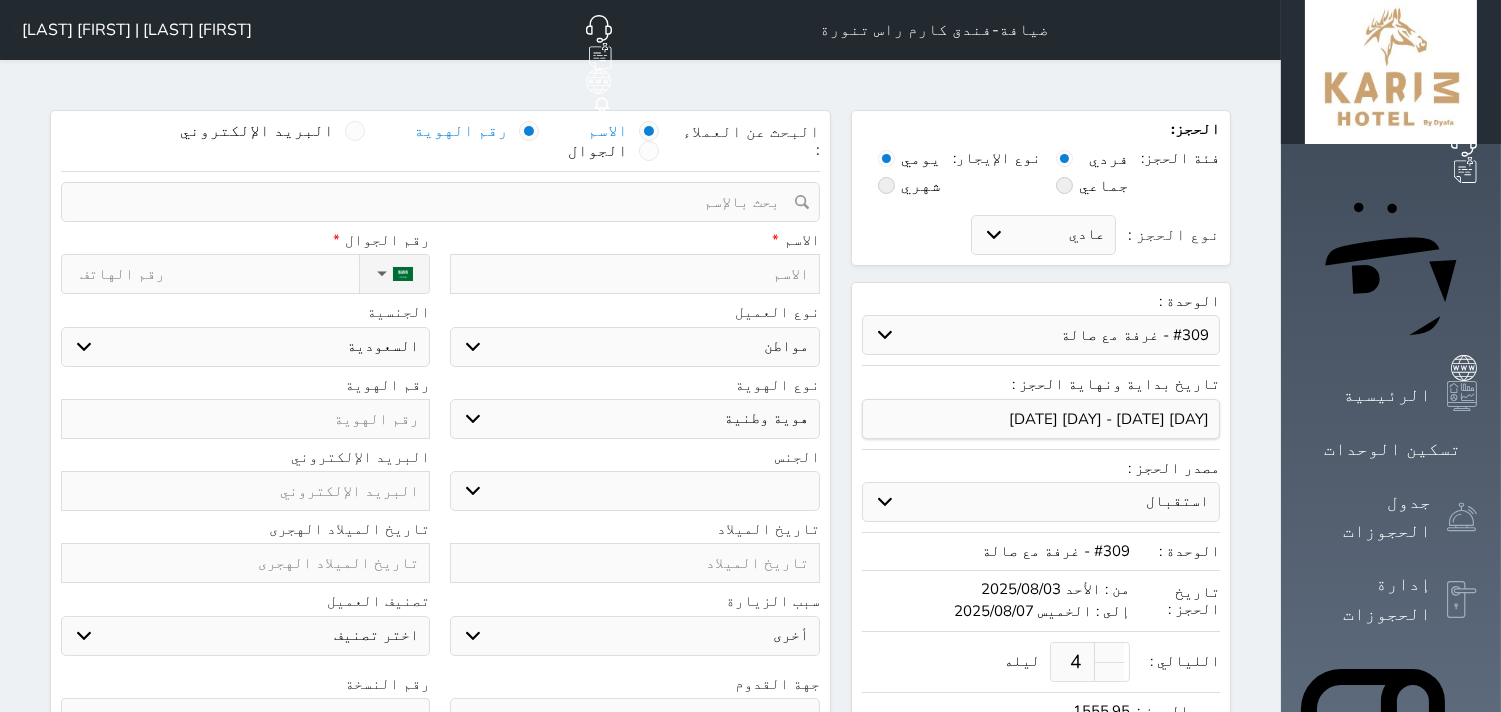 select 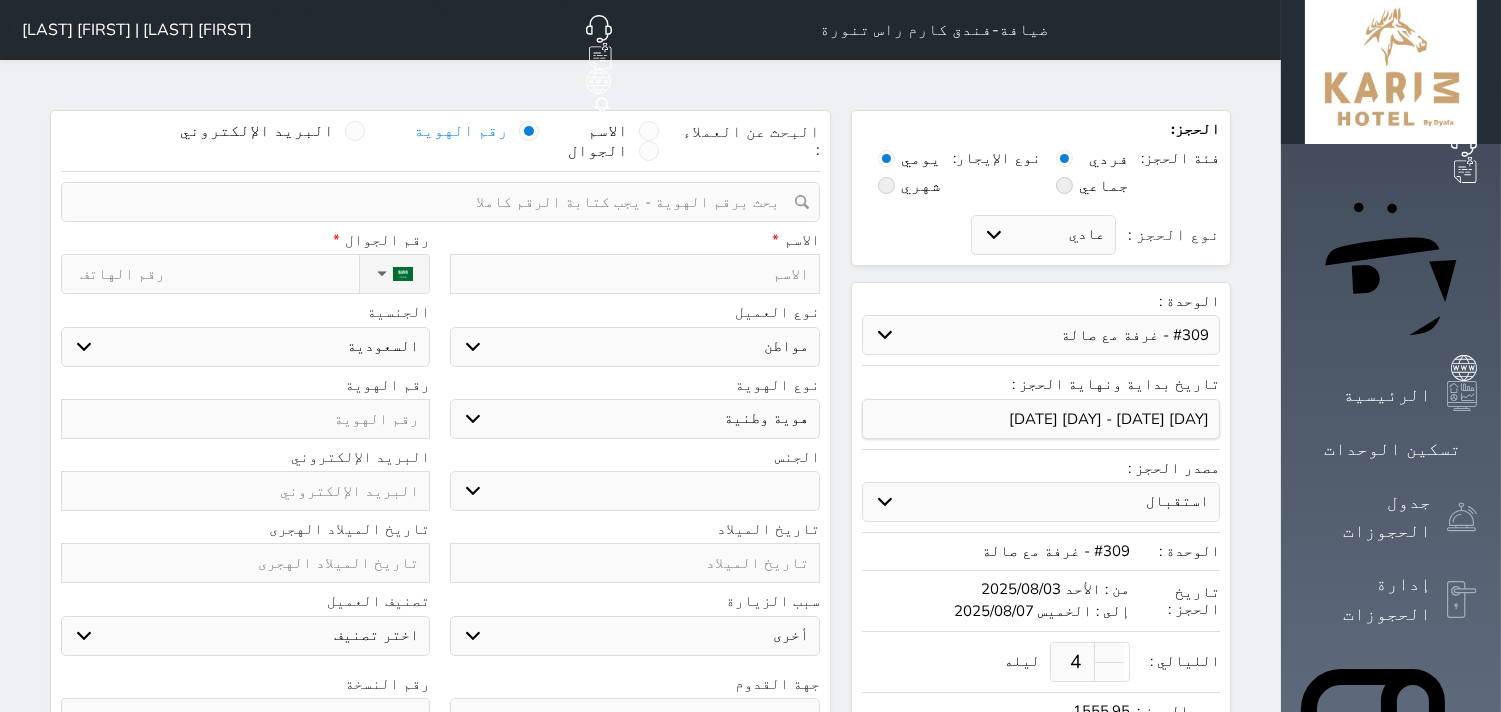 click at bounding box center (433, 202) 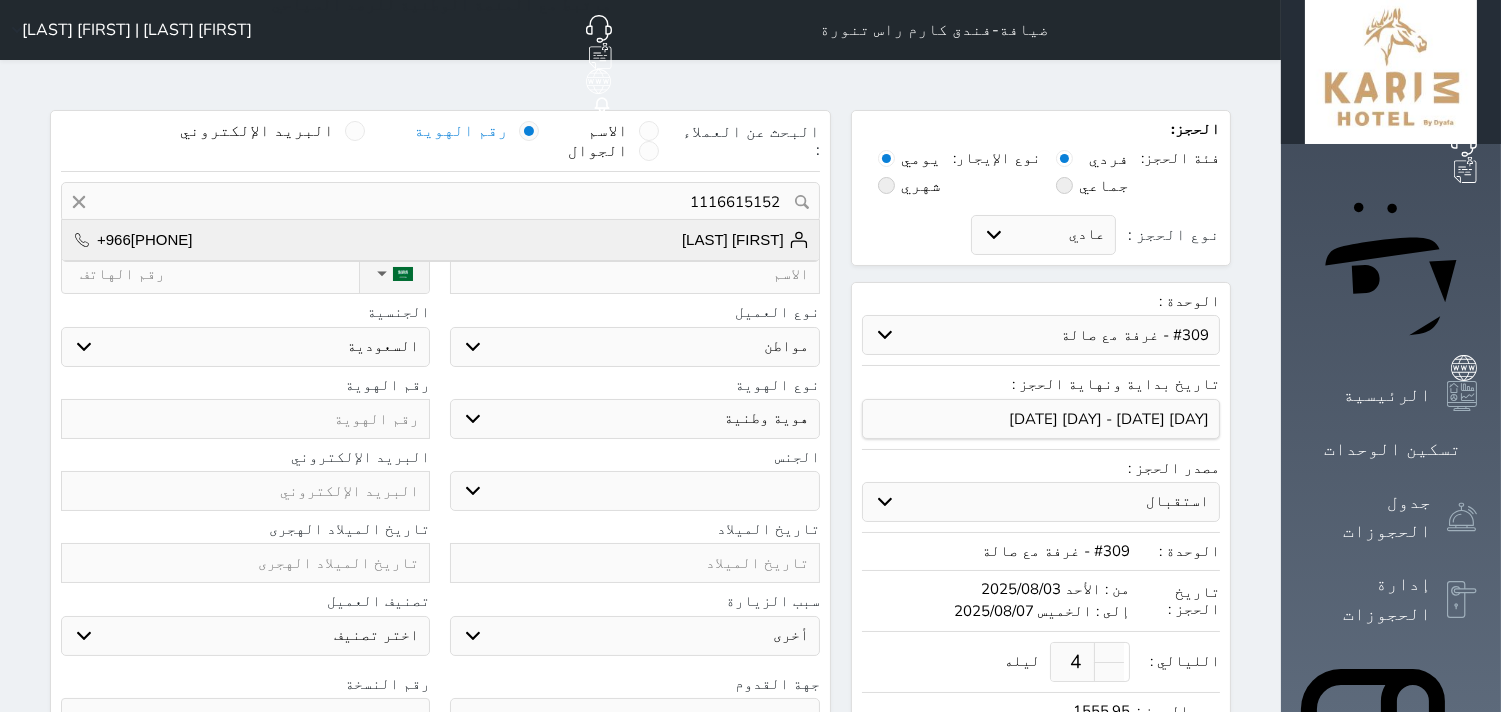 click on "ماجد مفرح العنزي   +966501821967" at bounding box center [440, 240] 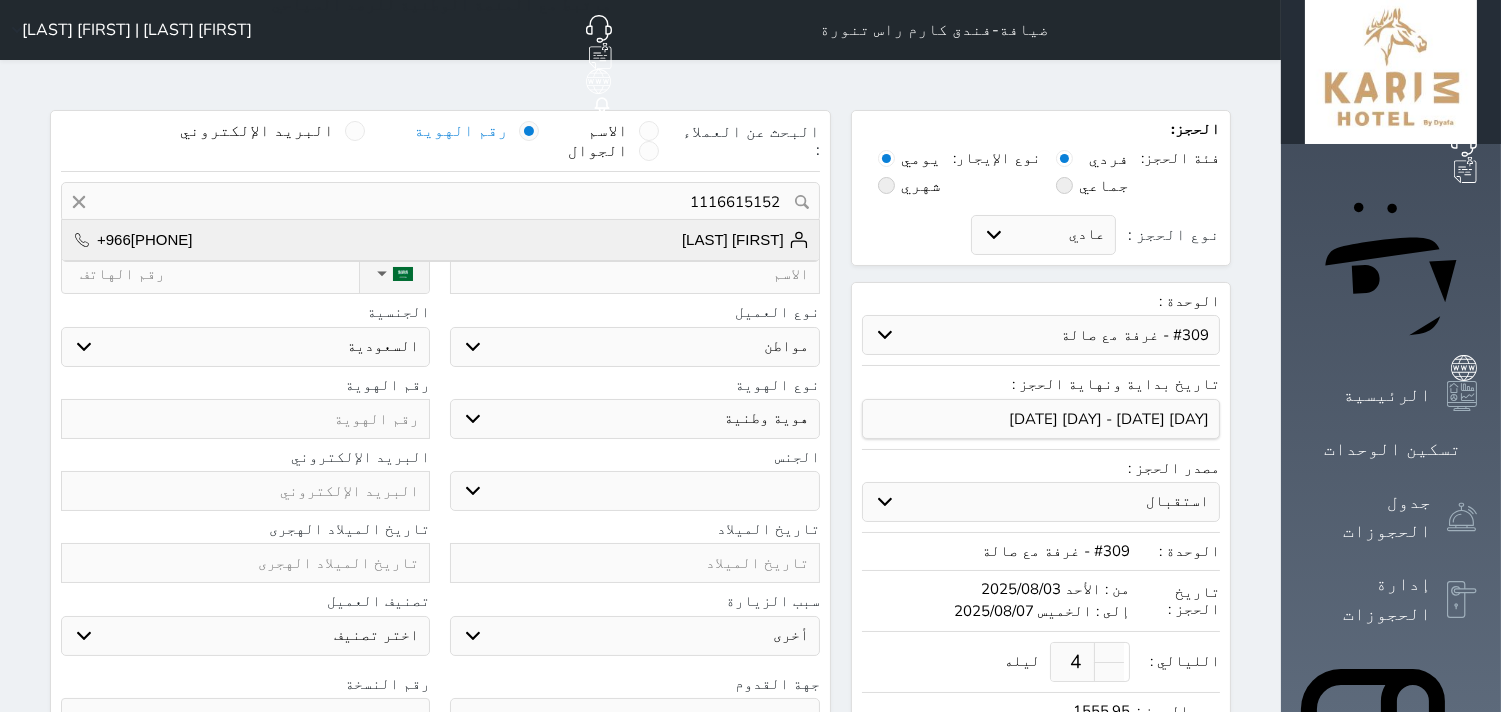 type on "ماجد مفرح العنزي  ||  +966501821967" 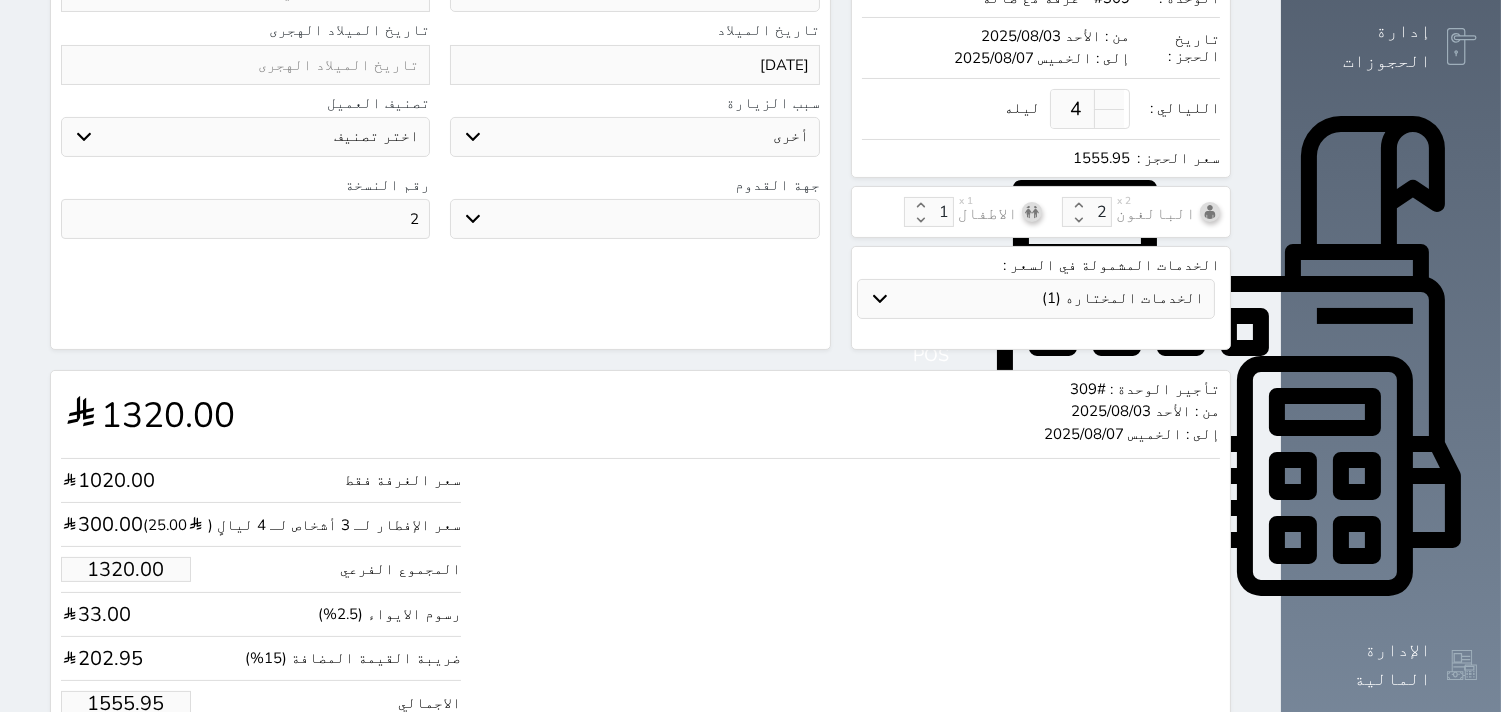 scroll, scrollTop: 555, scrollLeft: 0, axis: vertical 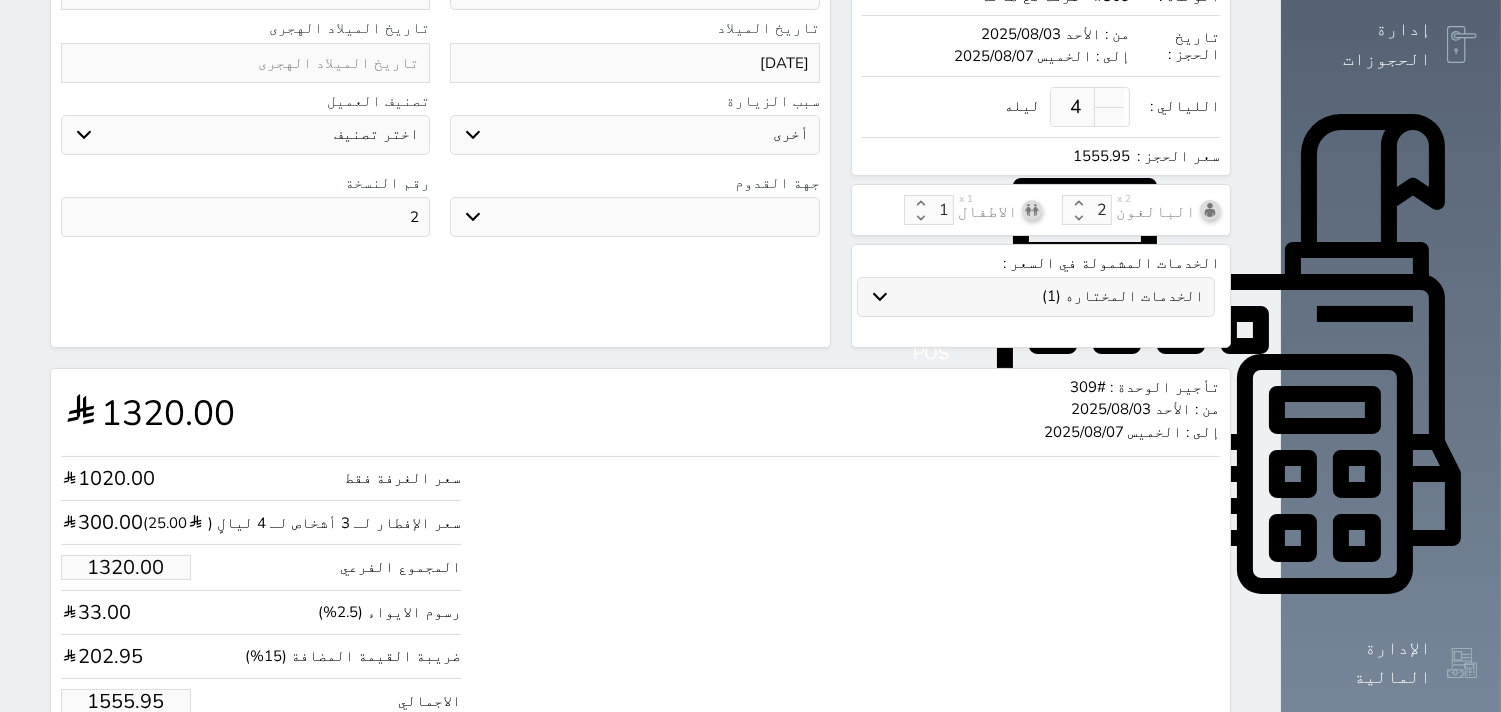 click on "الخدمات المختاره (1)" at bounding box center (1123, 296) 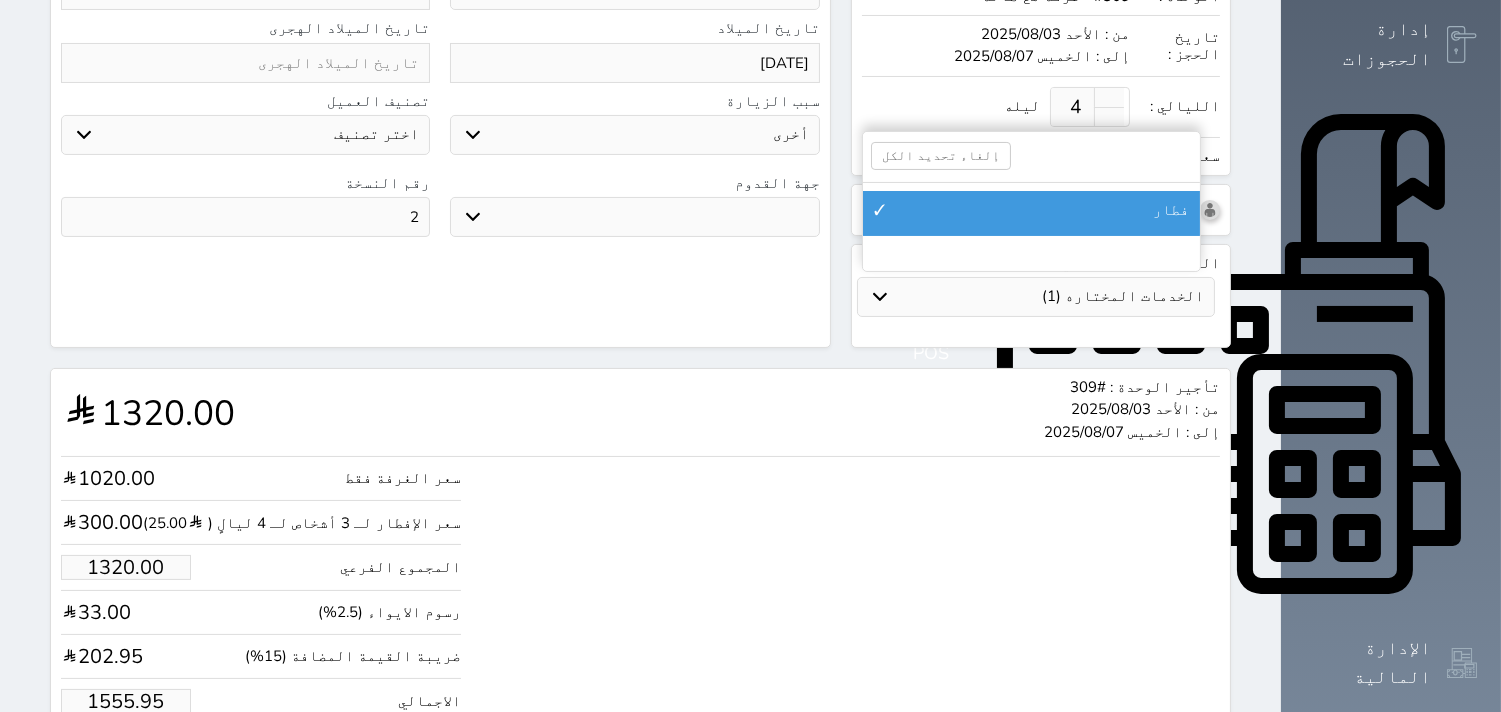 click on "فطار" at bounding box center [1171, 210] 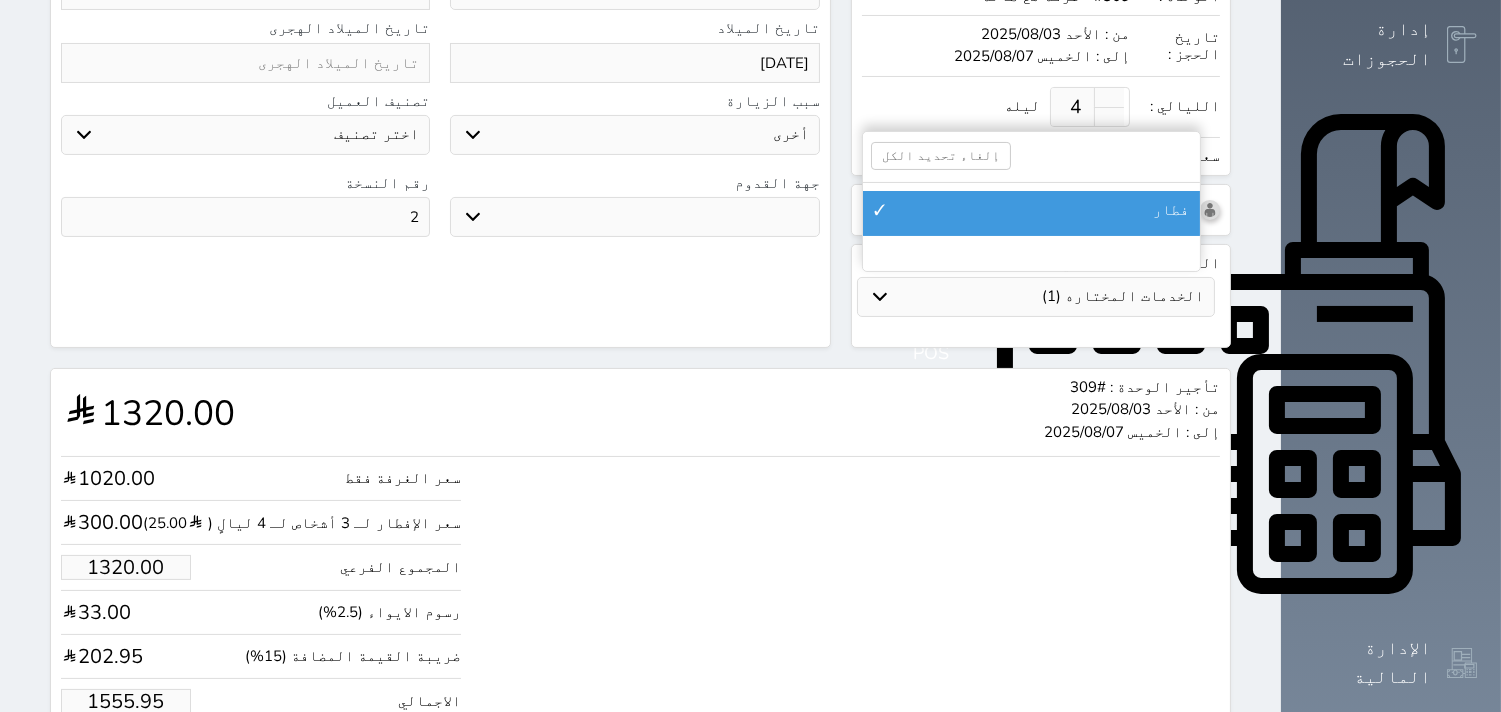 select 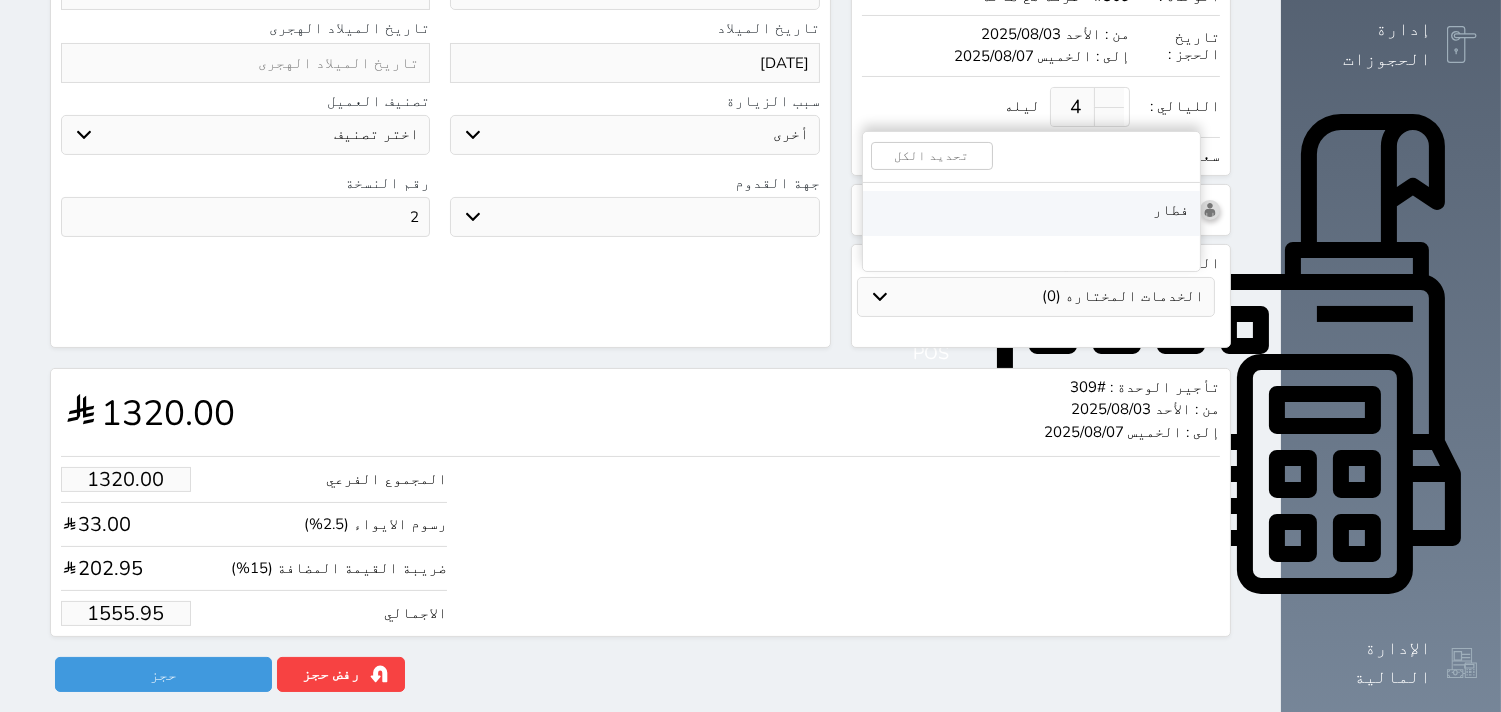 scroll, scrollTop: 523, scrollLeft: 0, axis: vertical 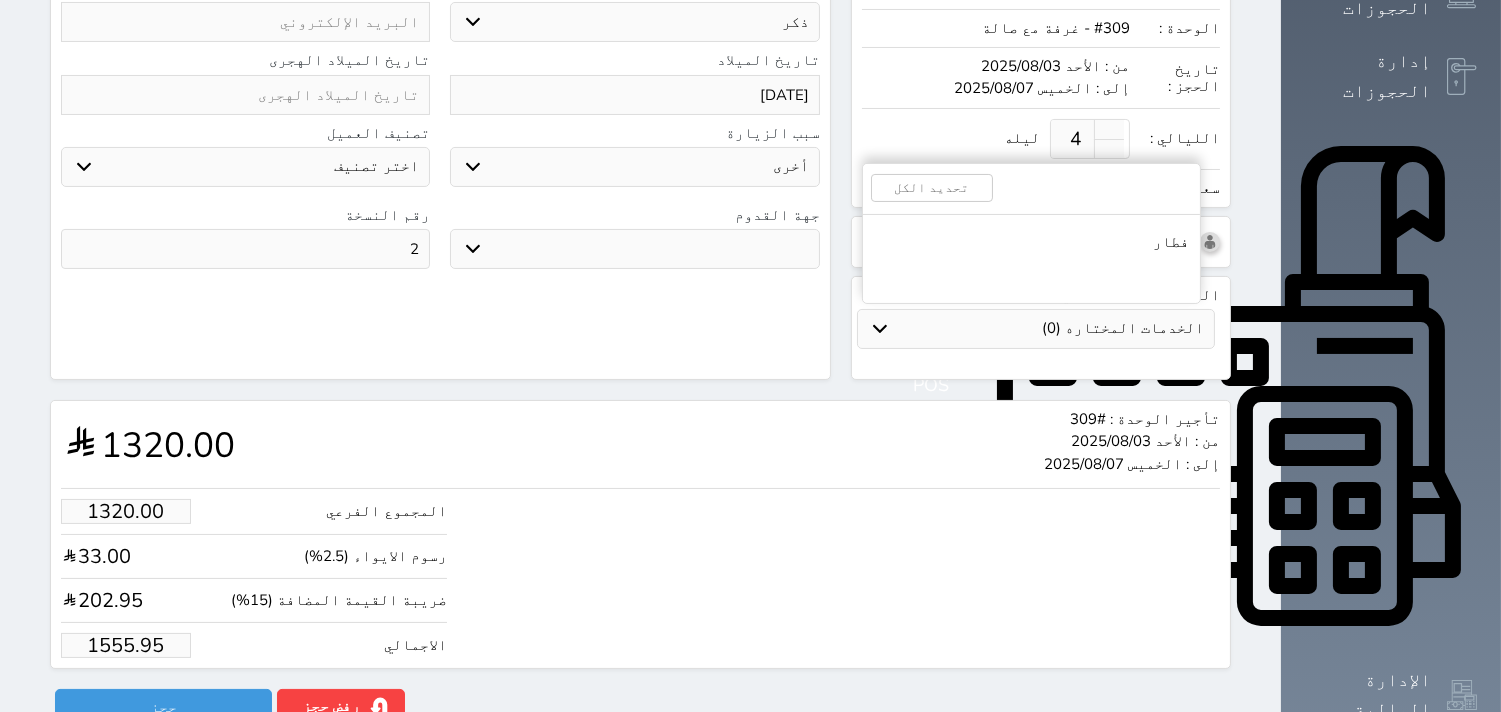 click on "1555.95" at bounding box center [126, 645] 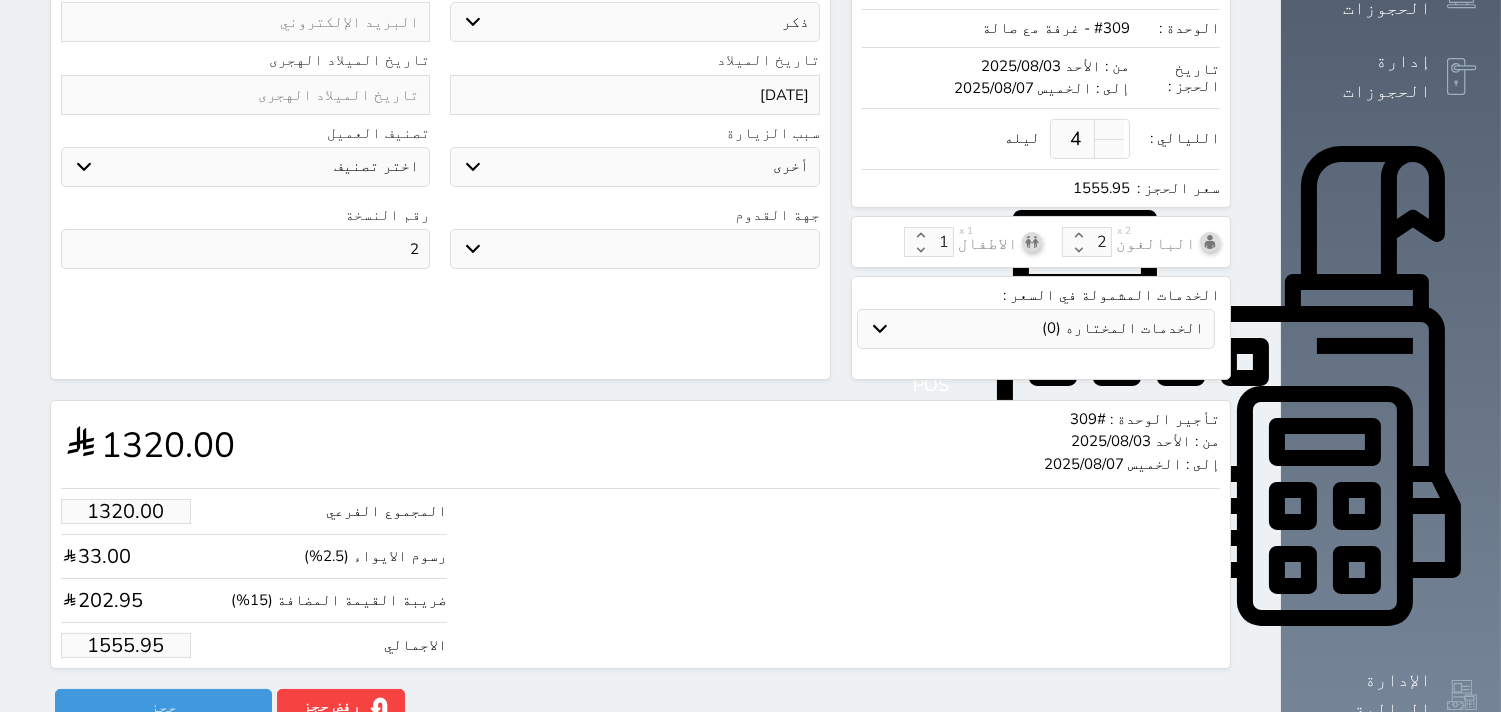 click on "1555.95" at bounding box center (126, 645) 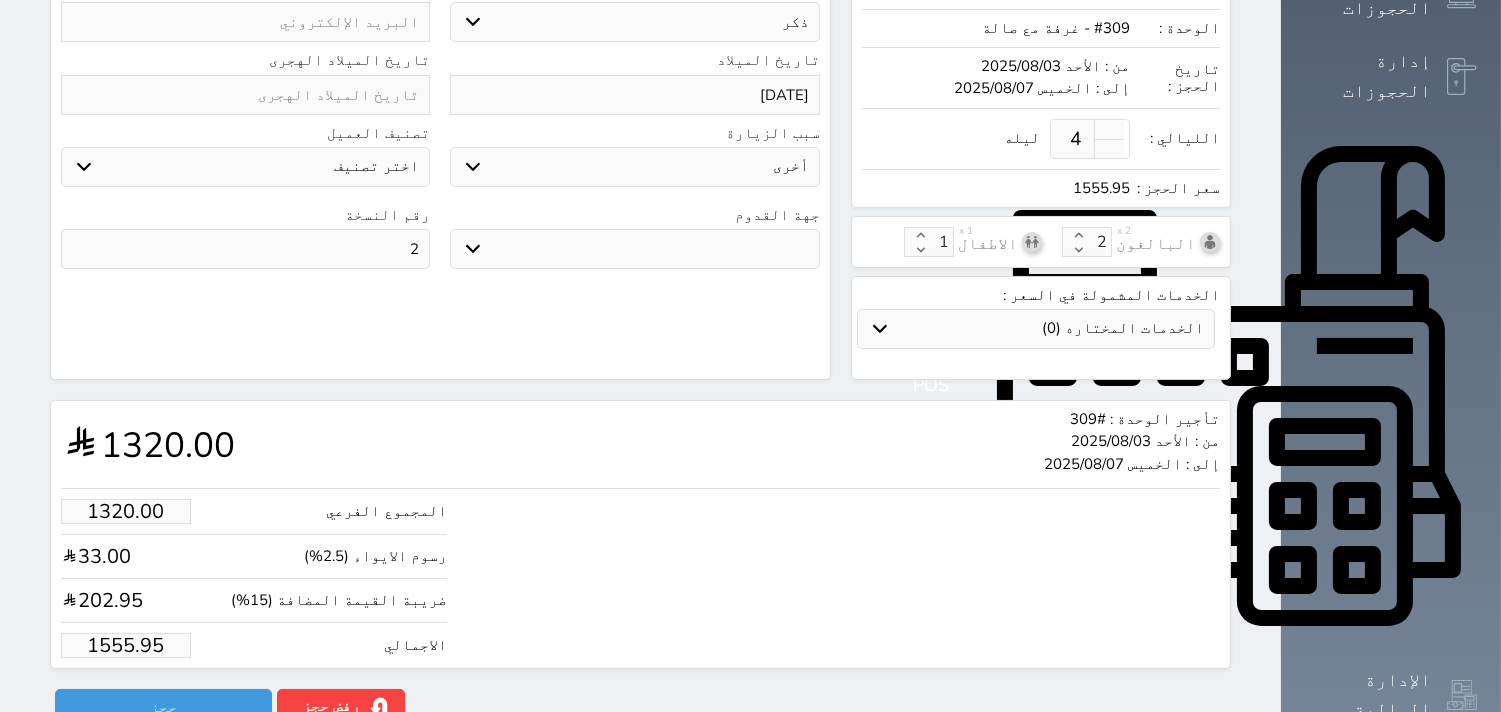 type on "1.00" 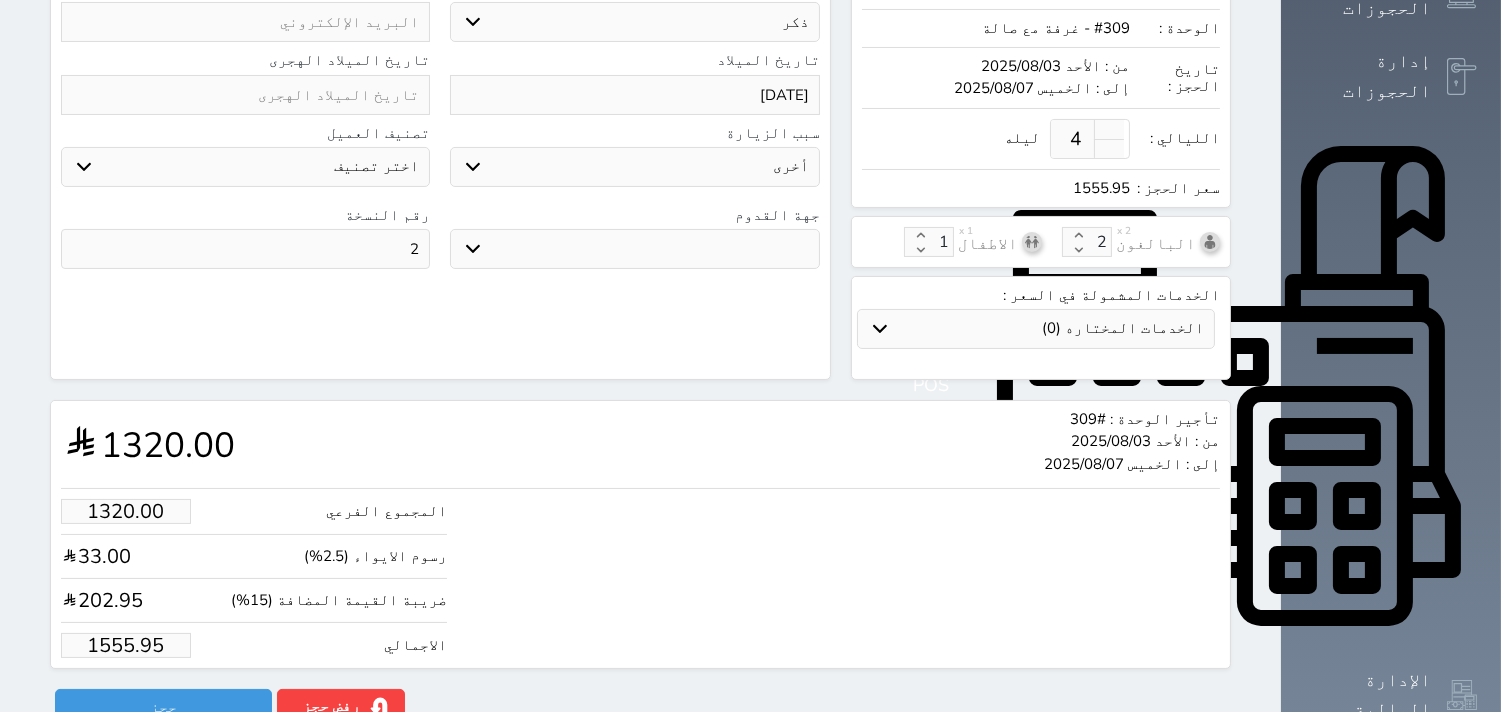 type on "1.17875" 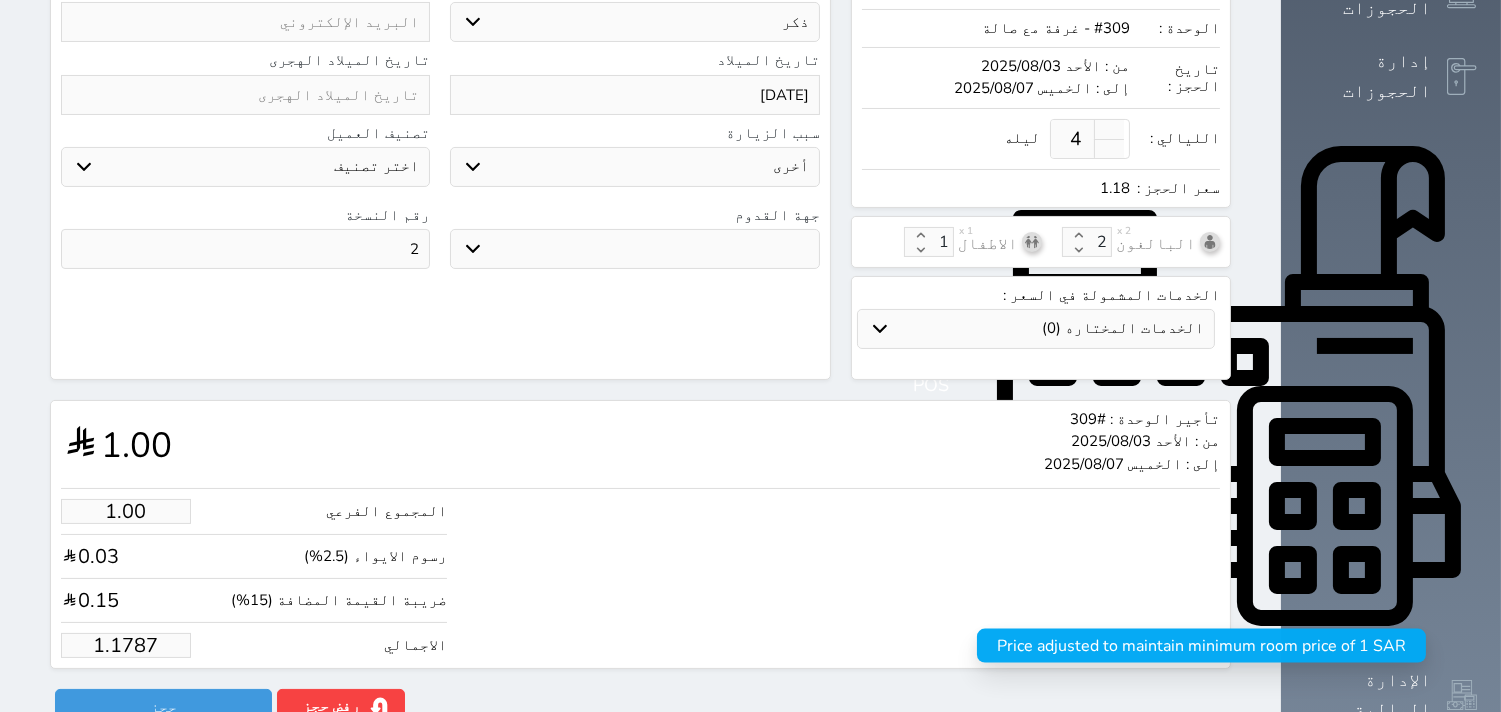 type on "1.178" 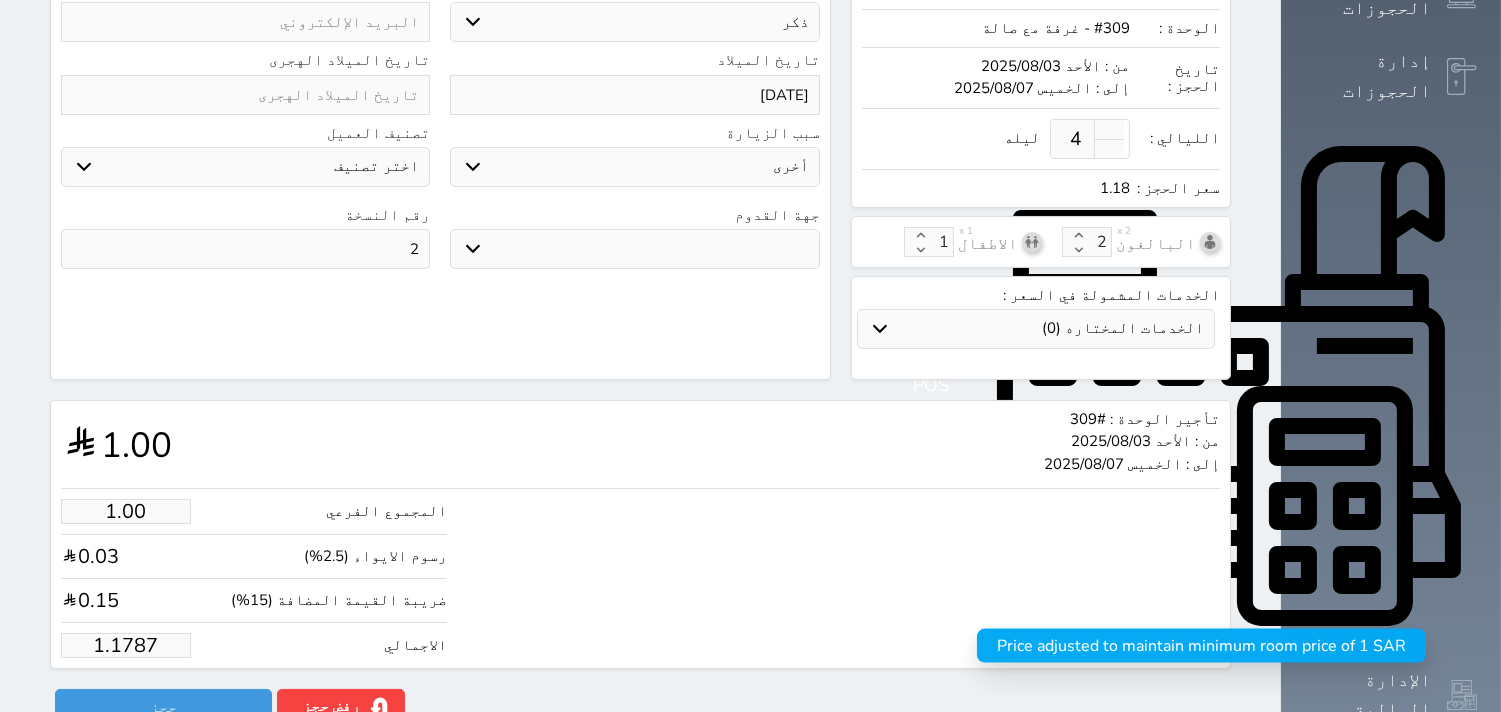 select 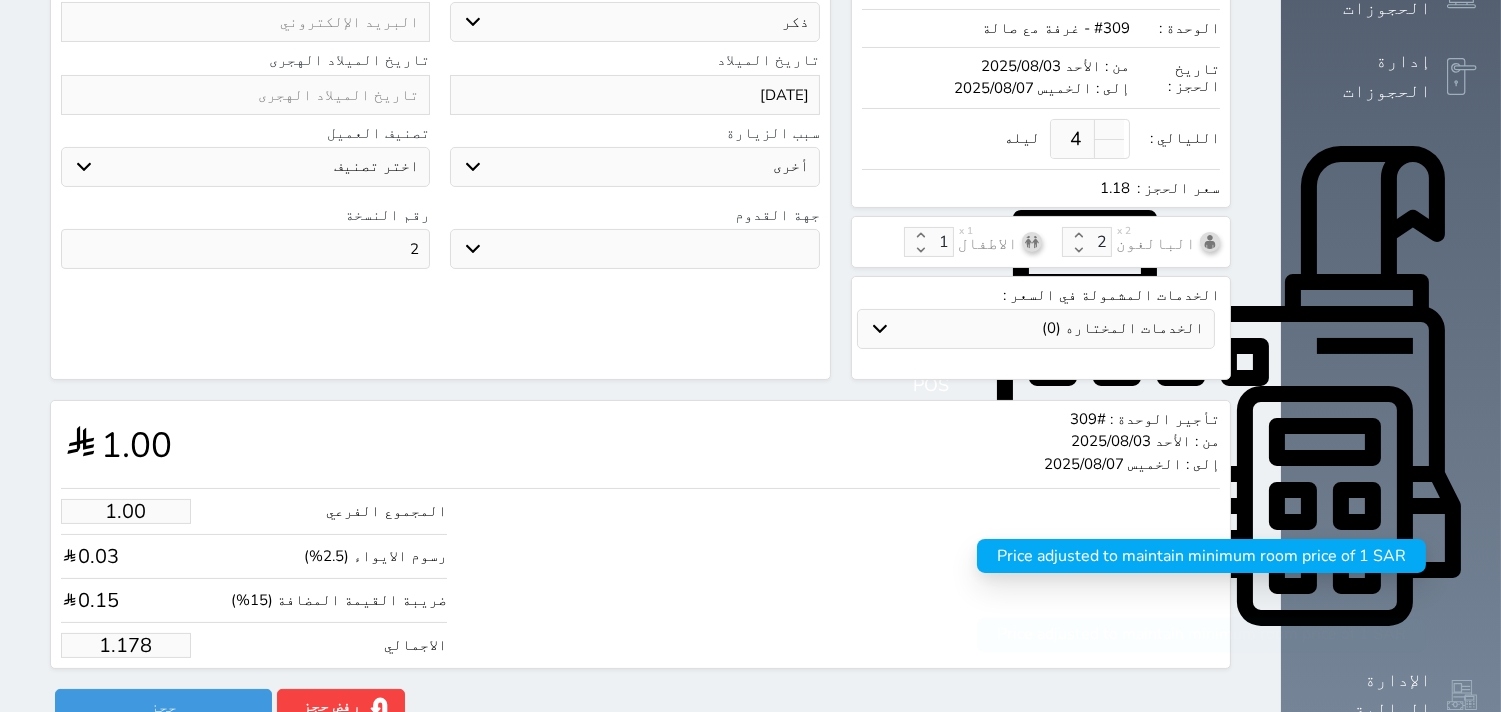type on "1.17" 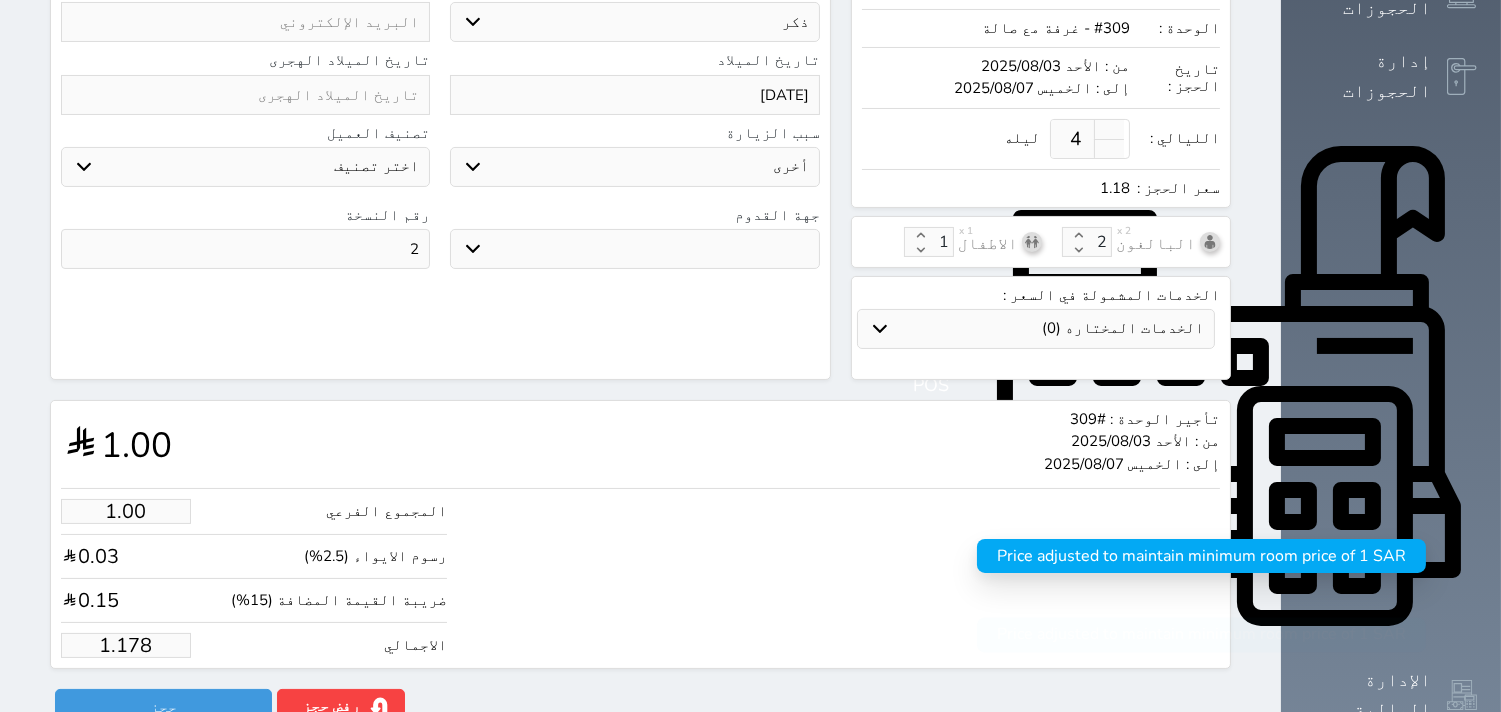 select 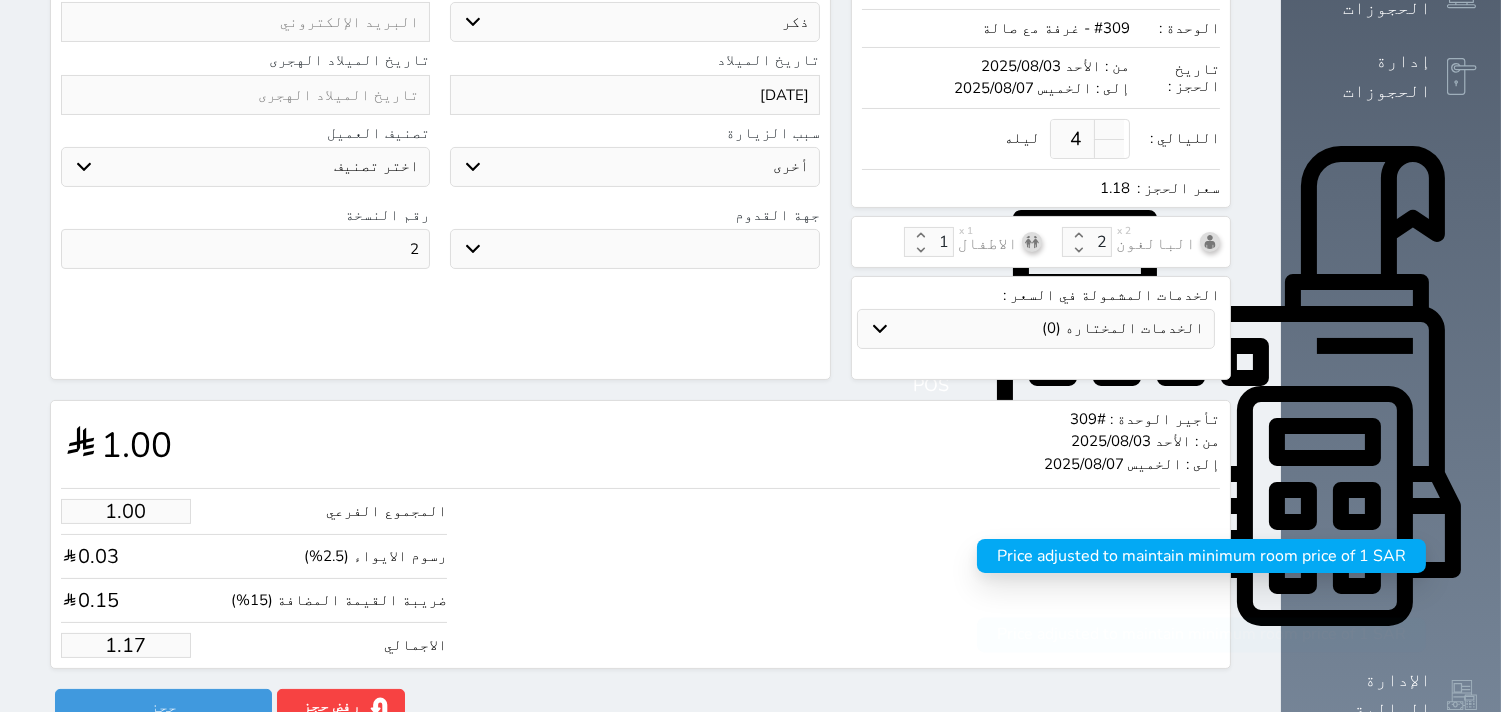 type on "1.1" 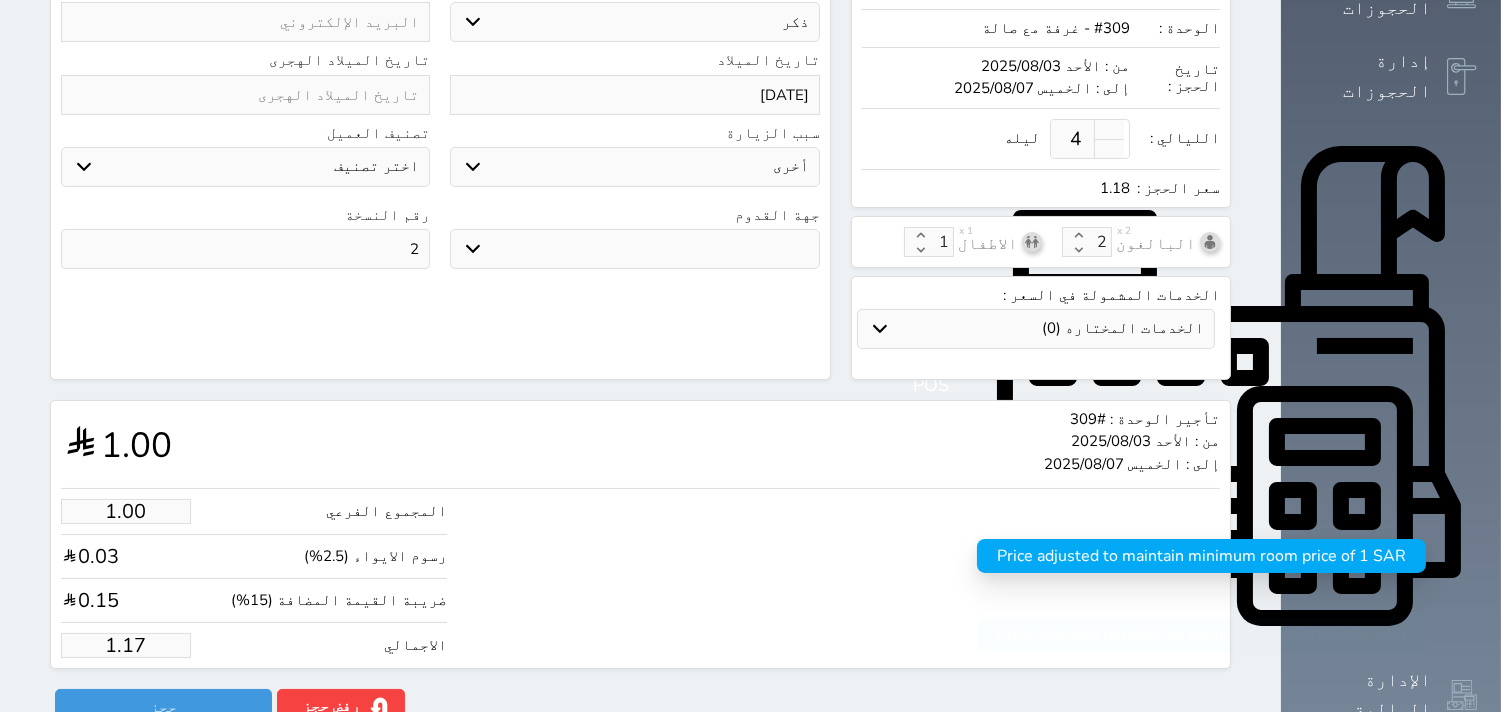 select 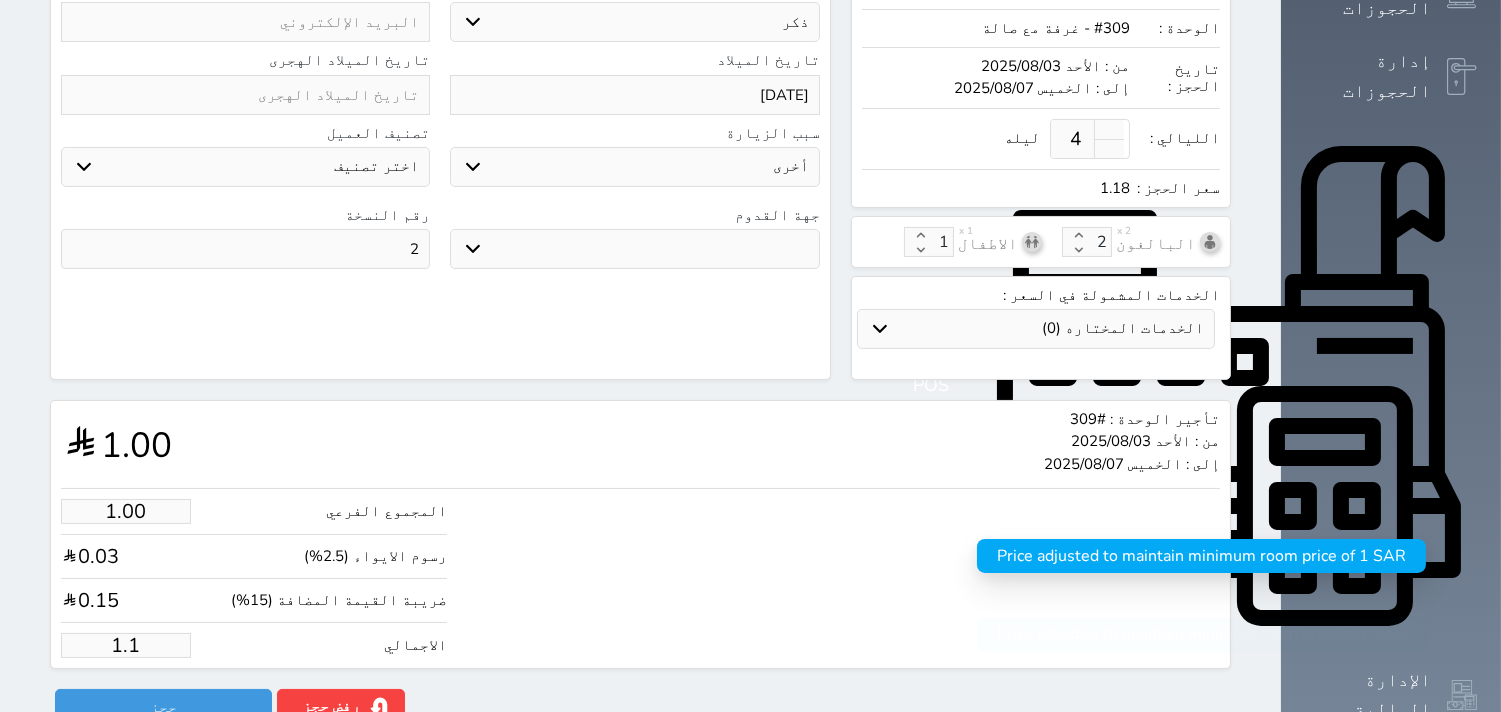 type on "1." 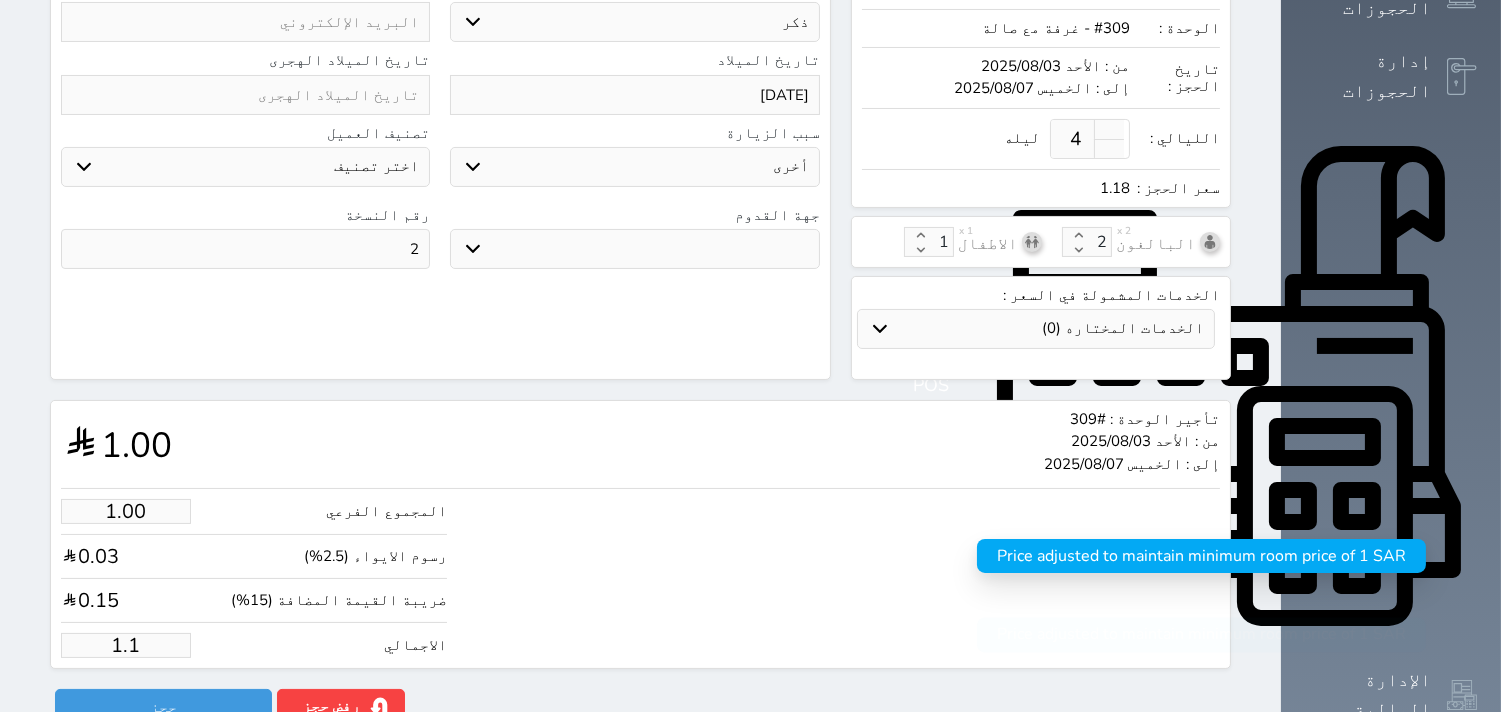select 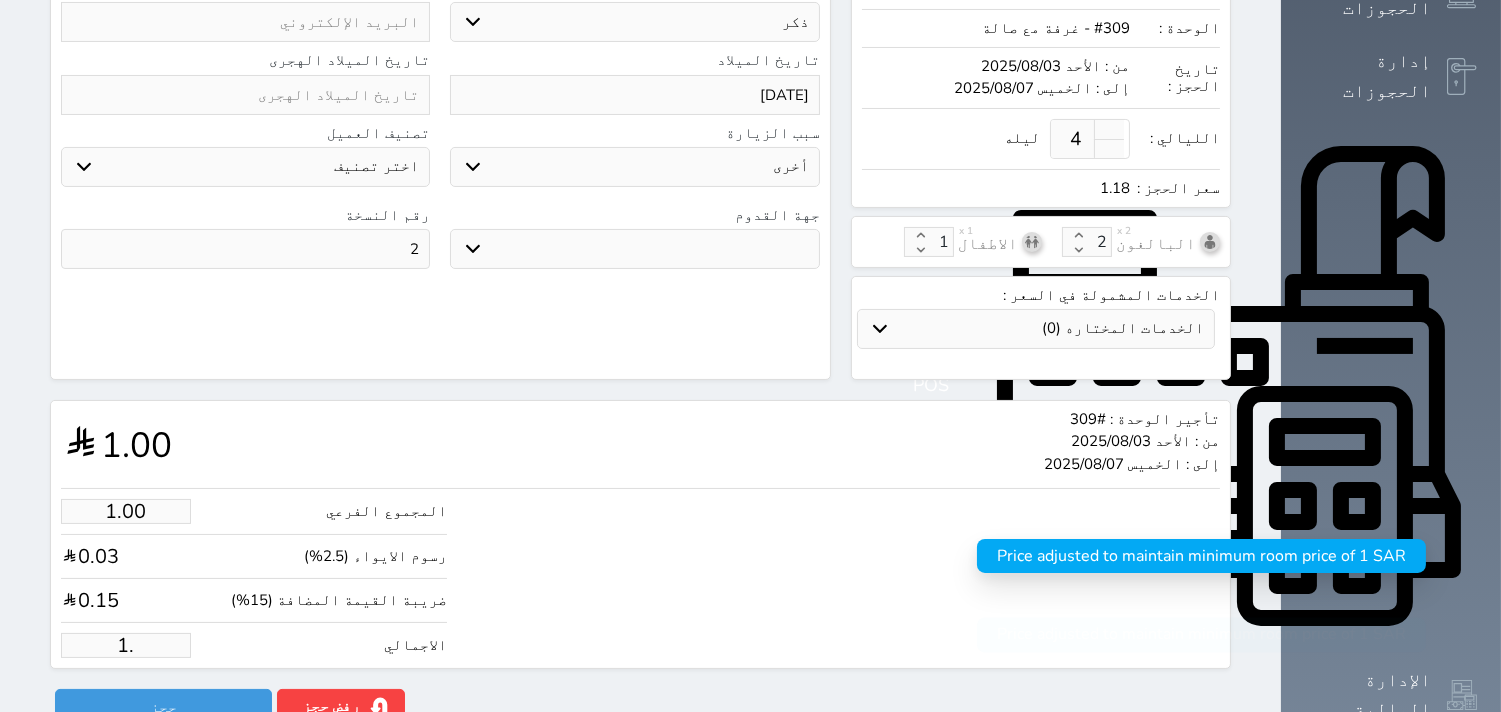 type on "1" 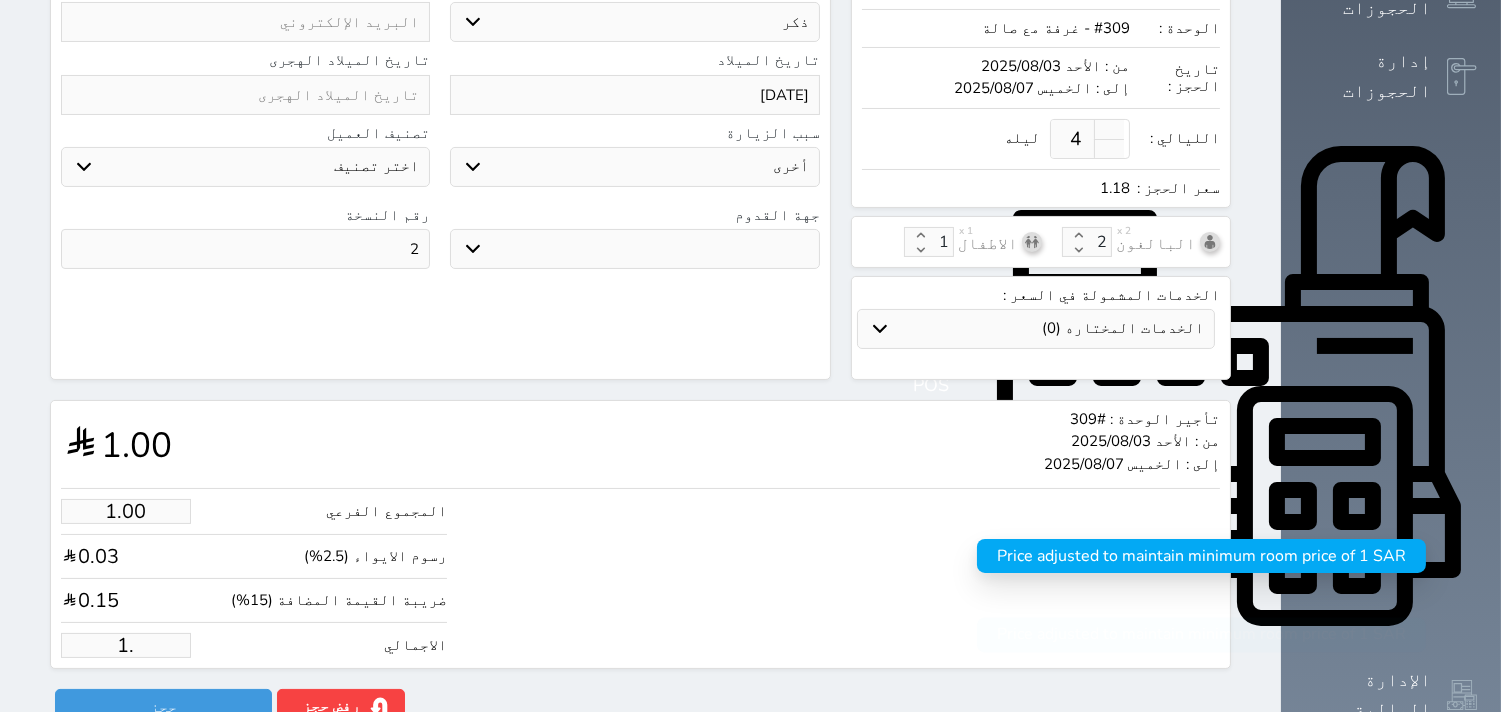 select 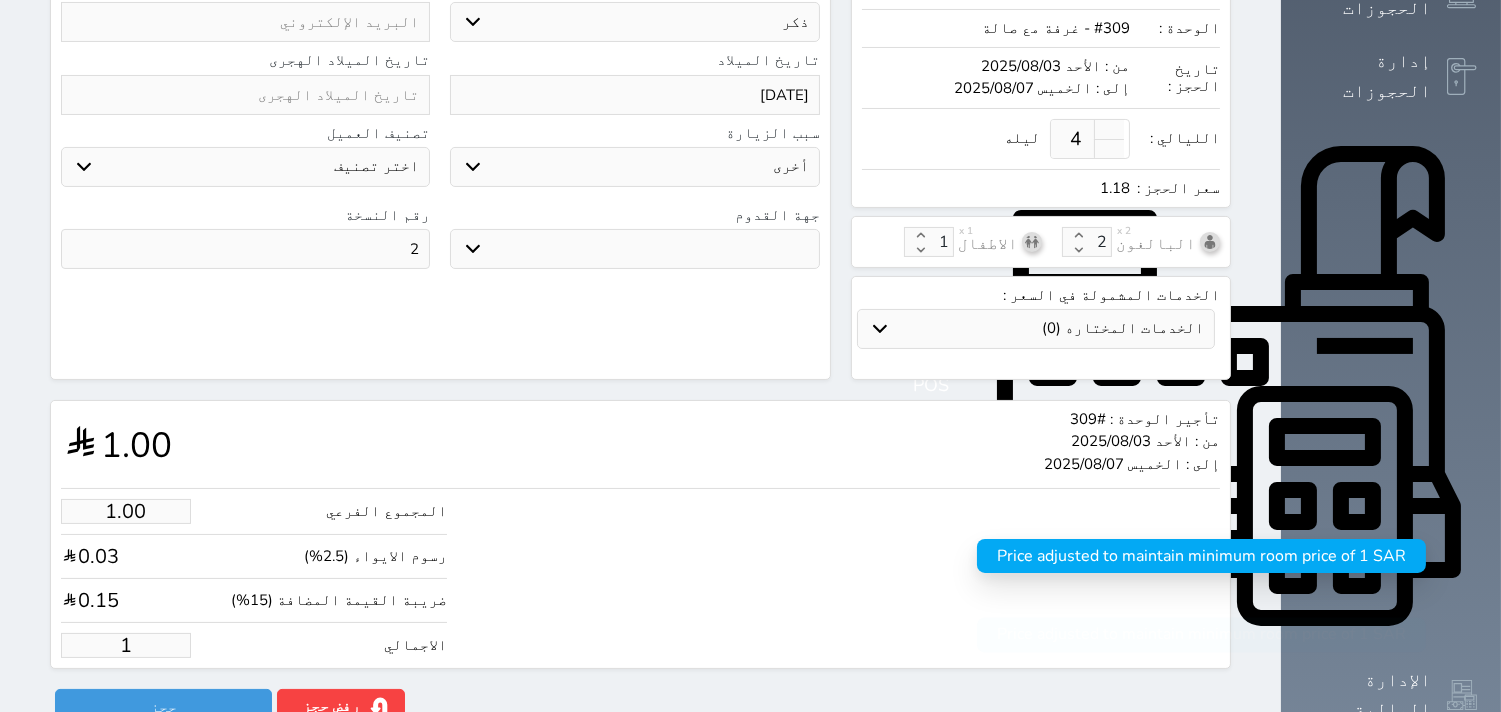 type 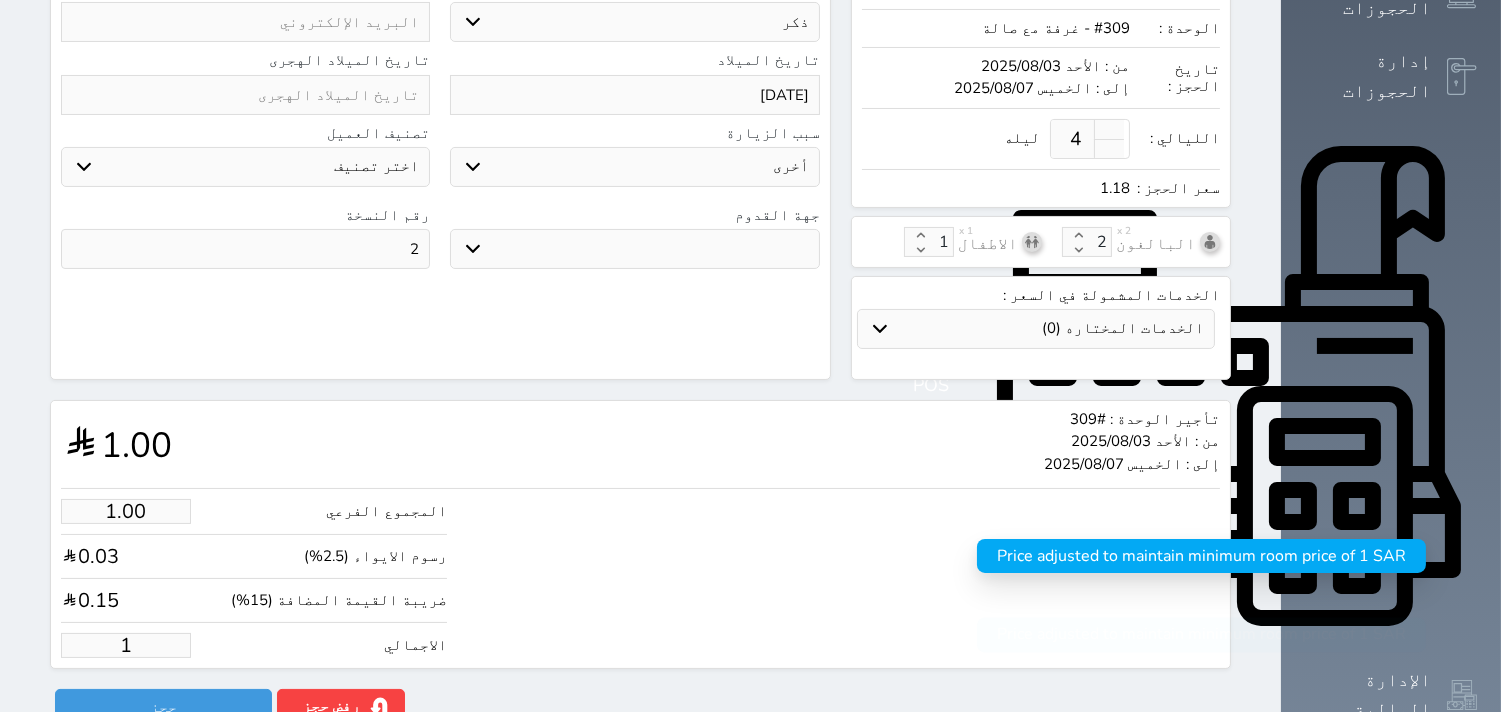 select 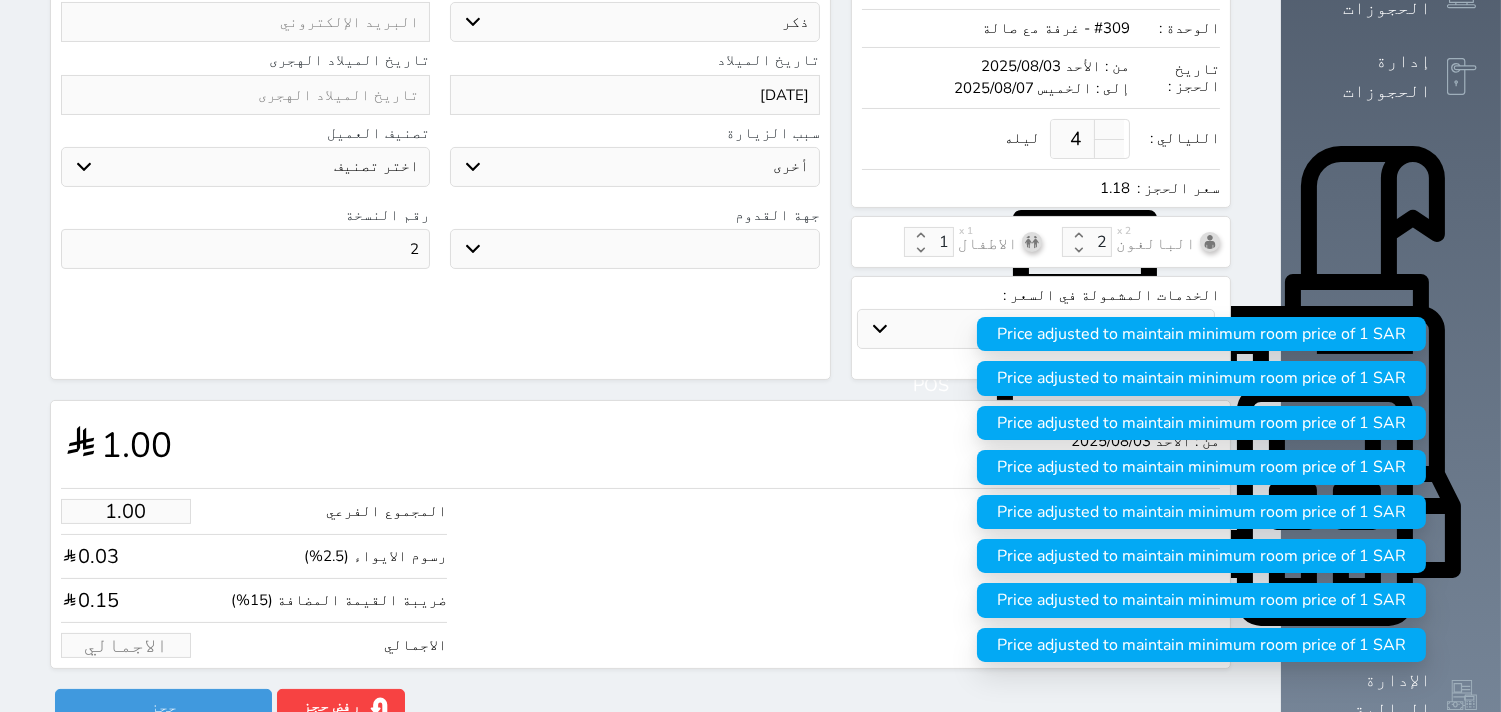type on "1" 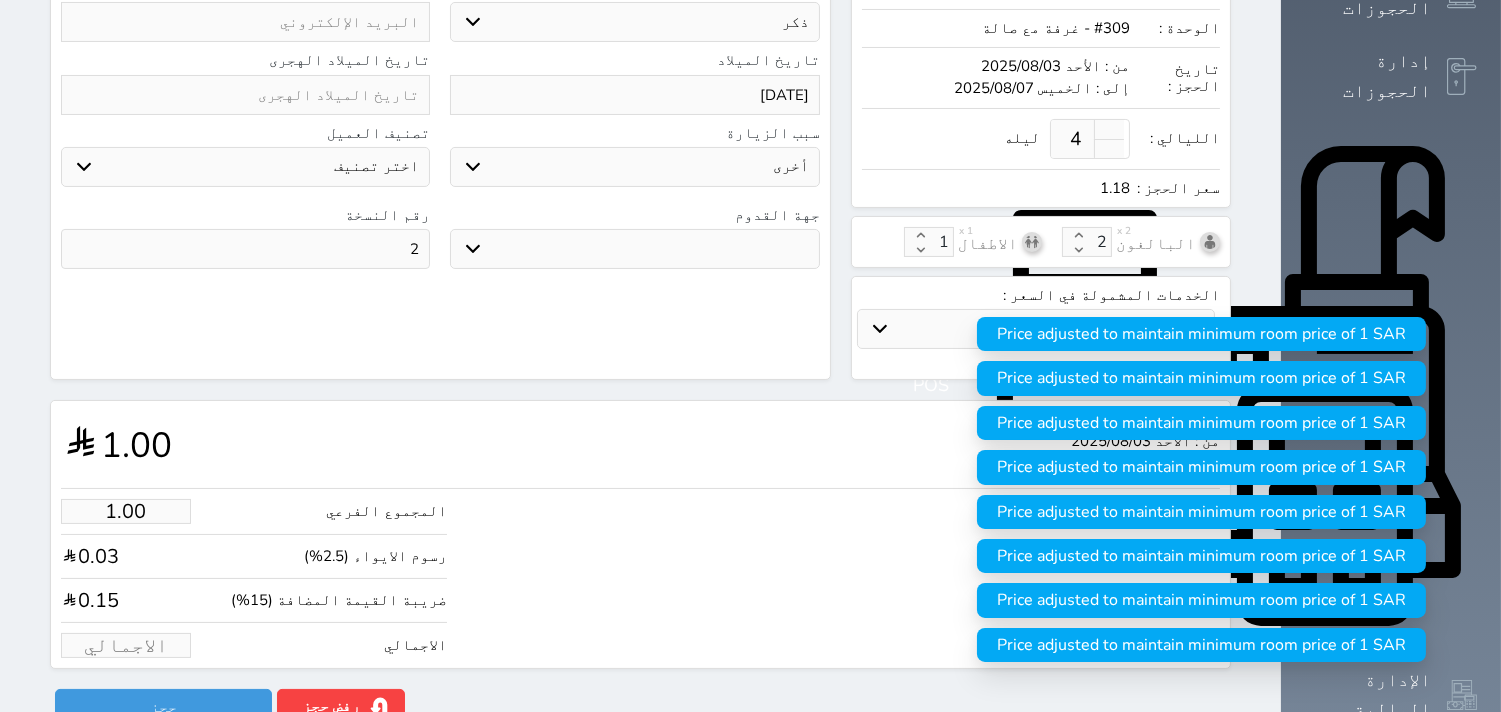 select 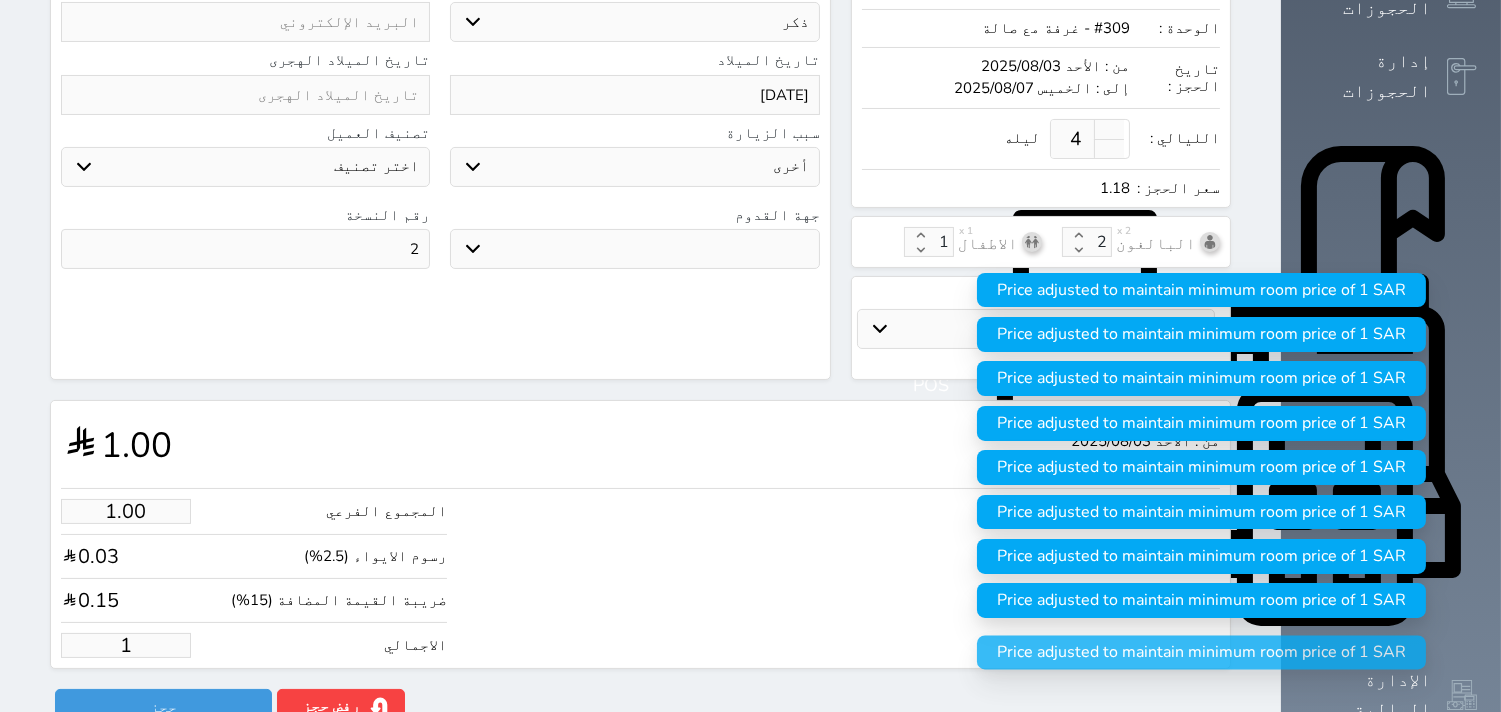 type on "11.88" 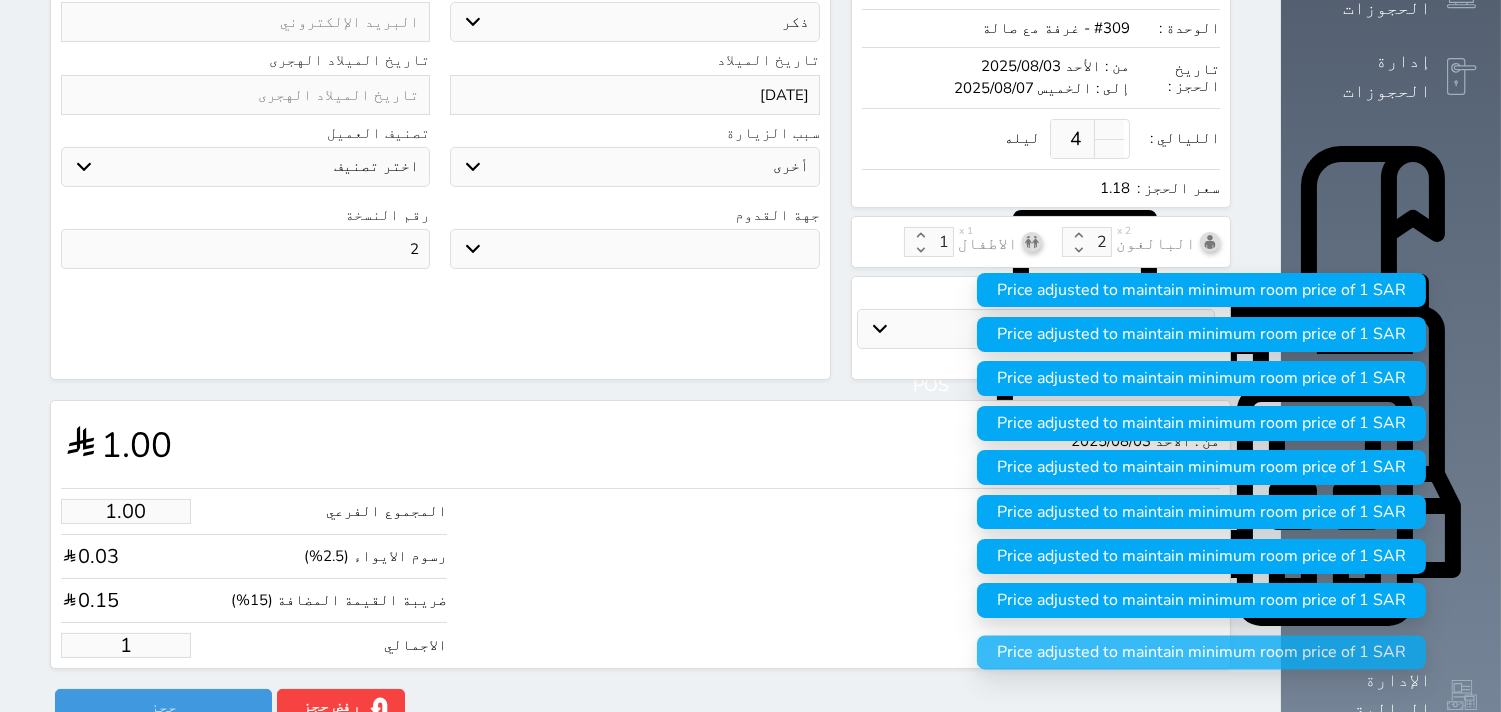 type on "14" 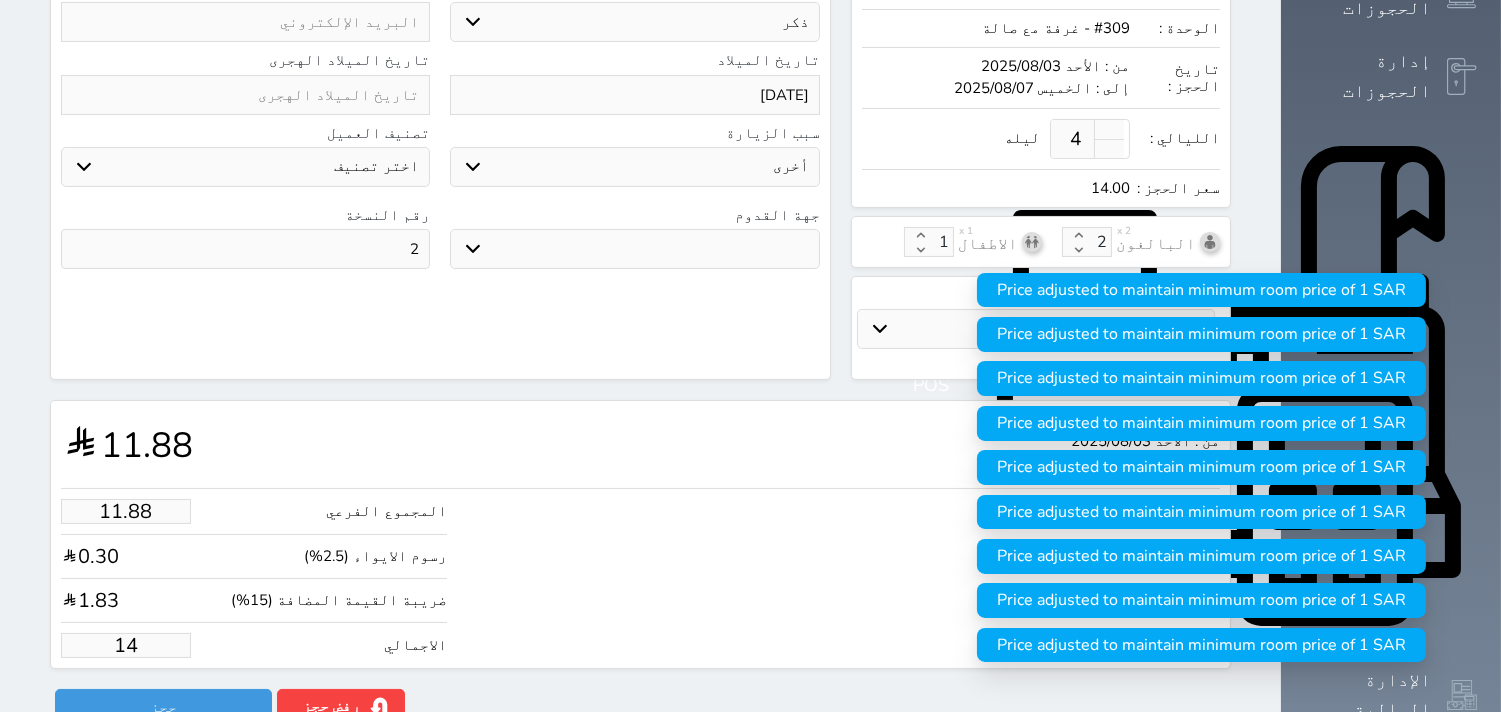 type on "118.77" 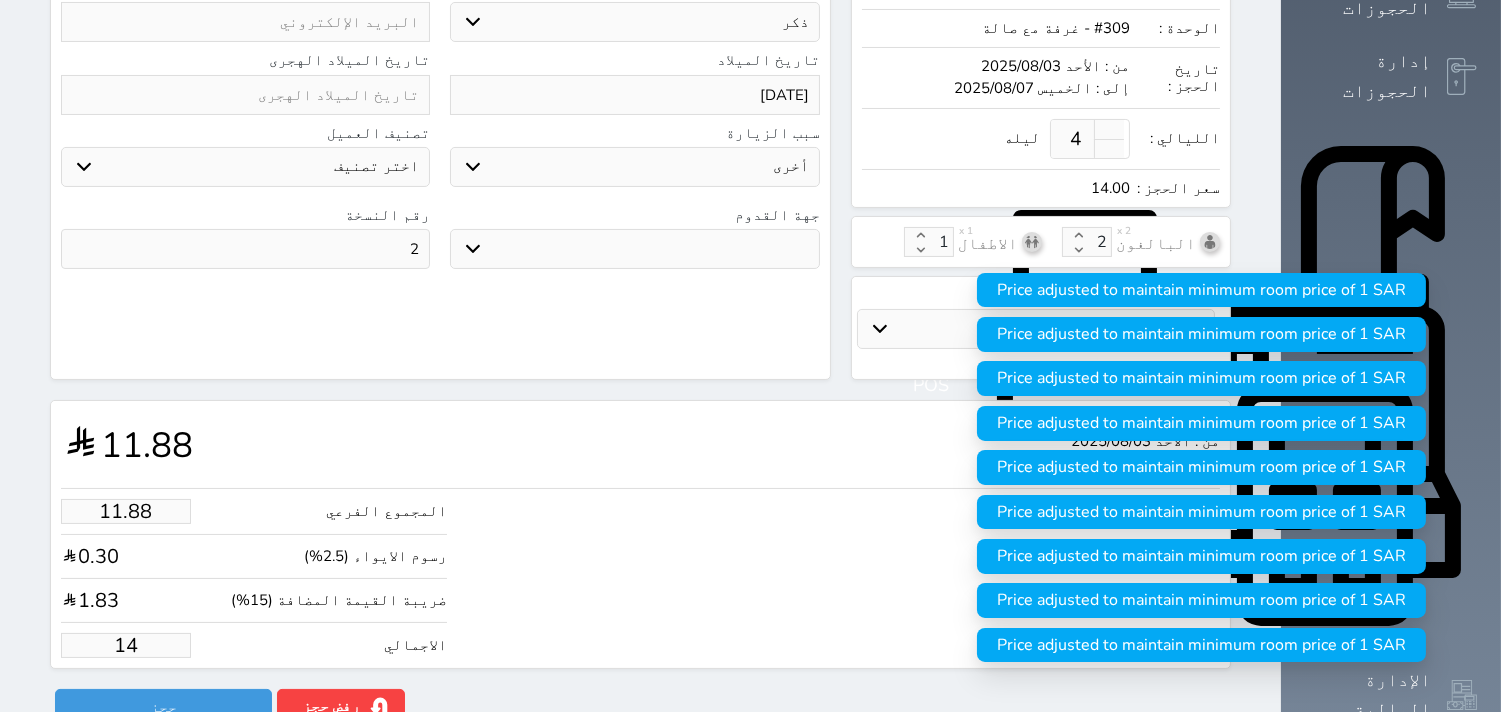 type on "140" 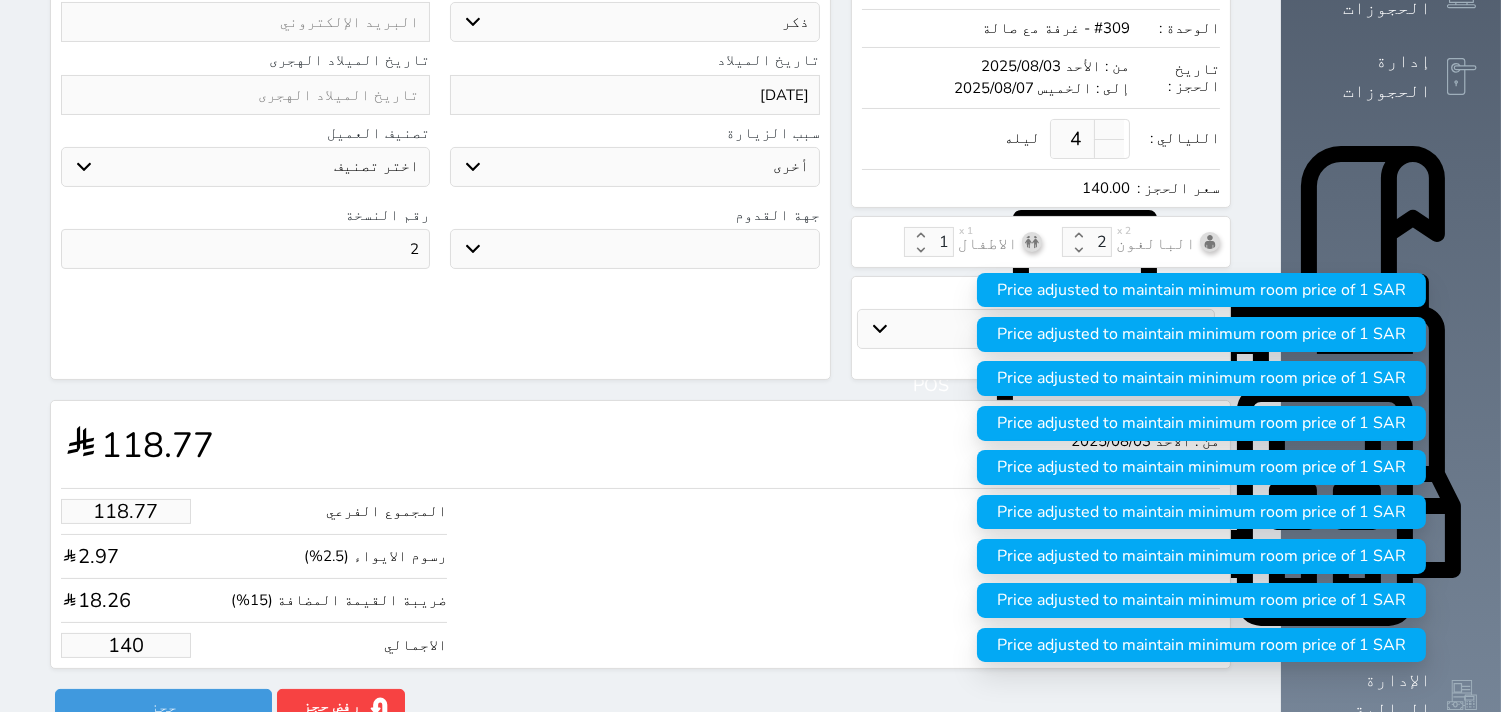 type on "1187.70" 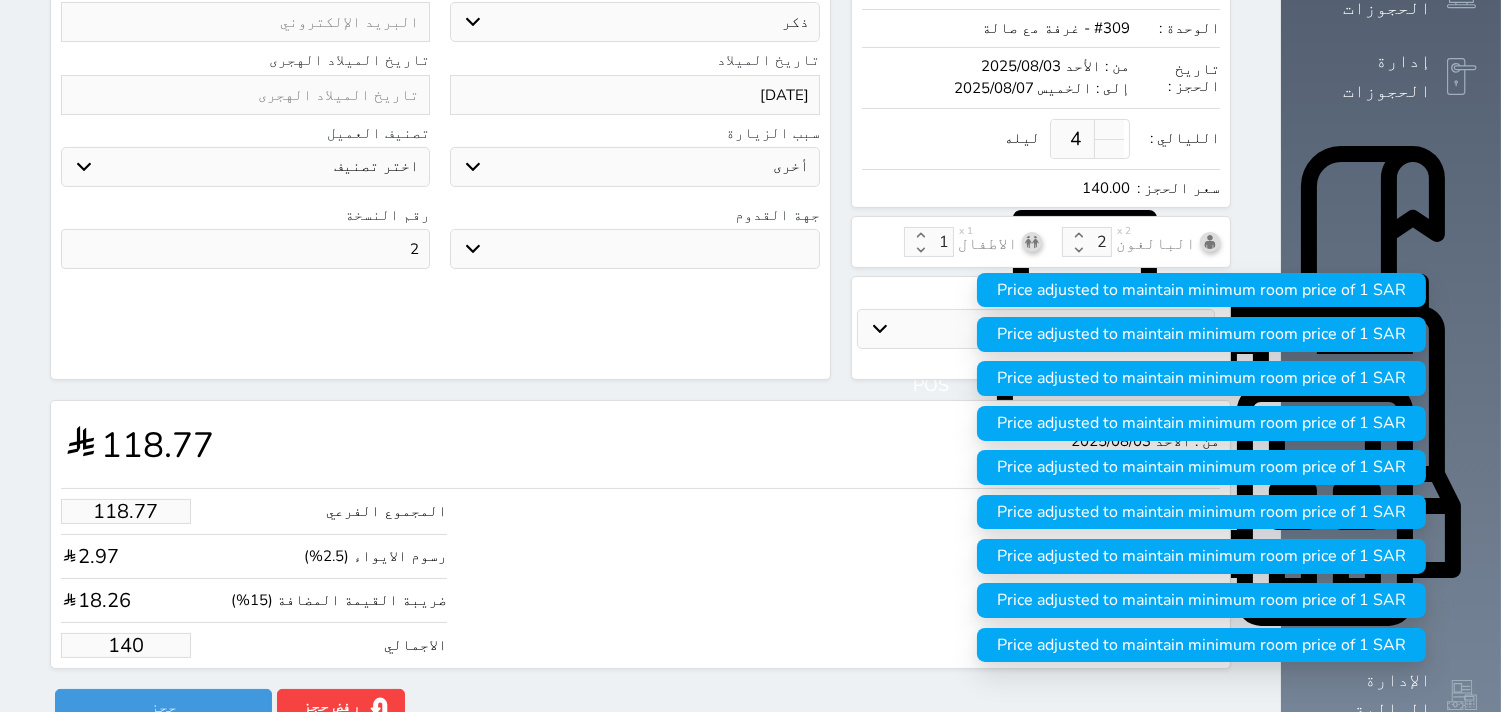 type on "1400" 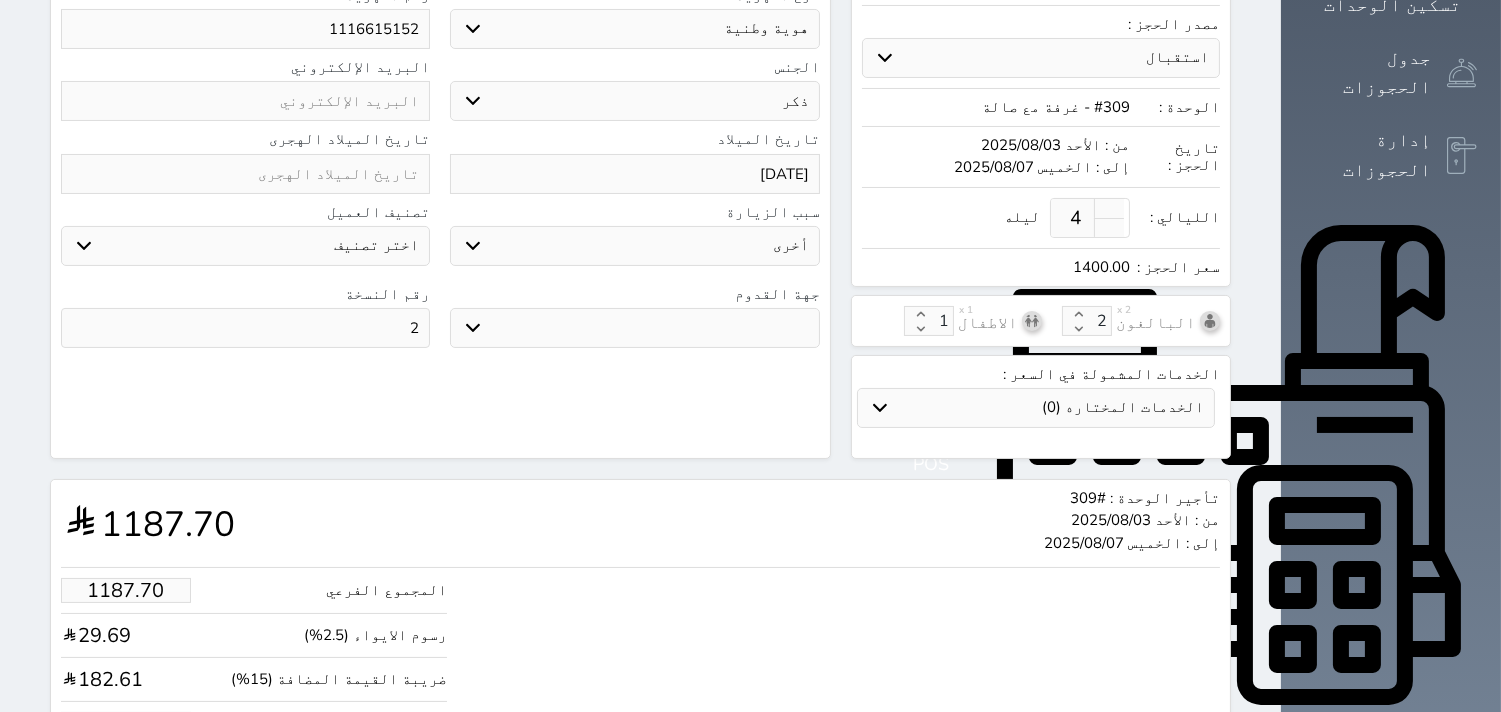 scroll, scrollTop: 523, scrollLeft: 0, axis: vertical 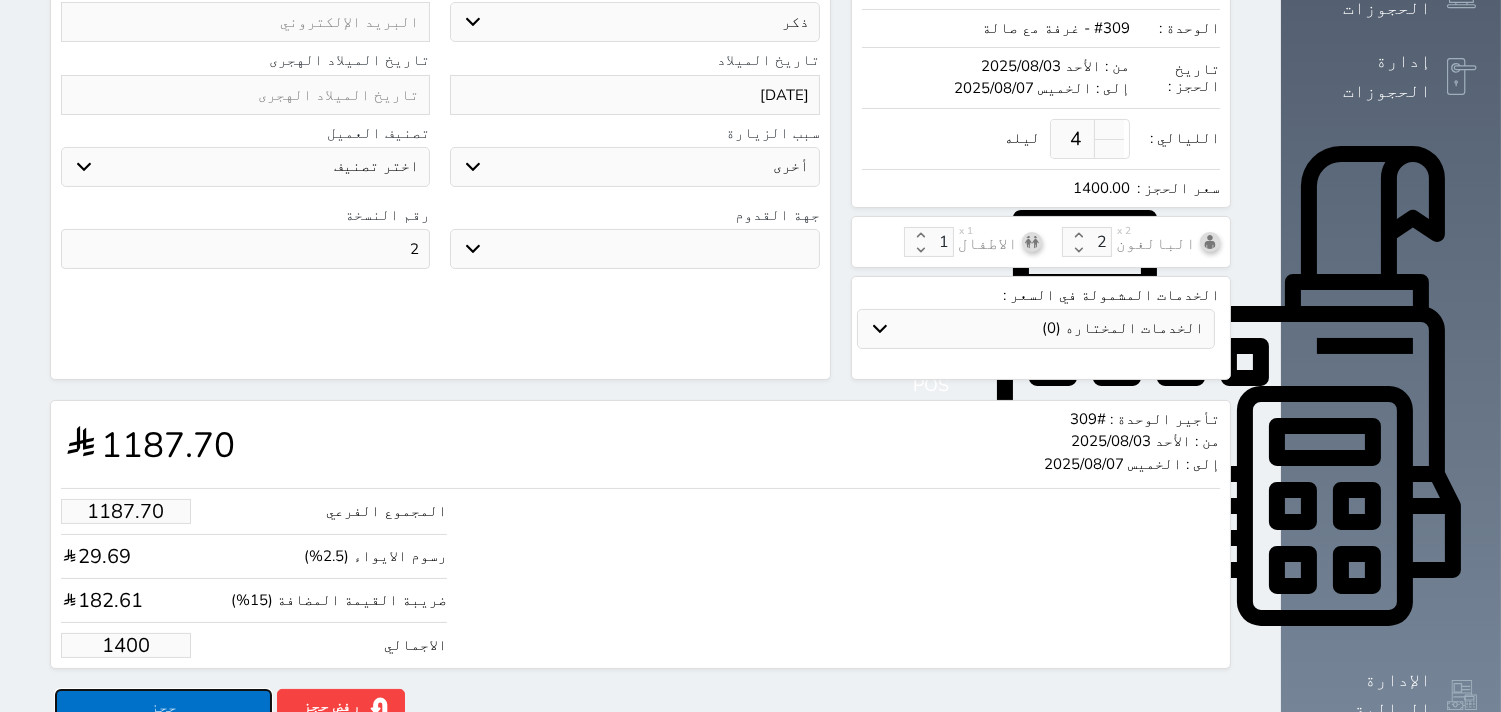 type on "1400.00" 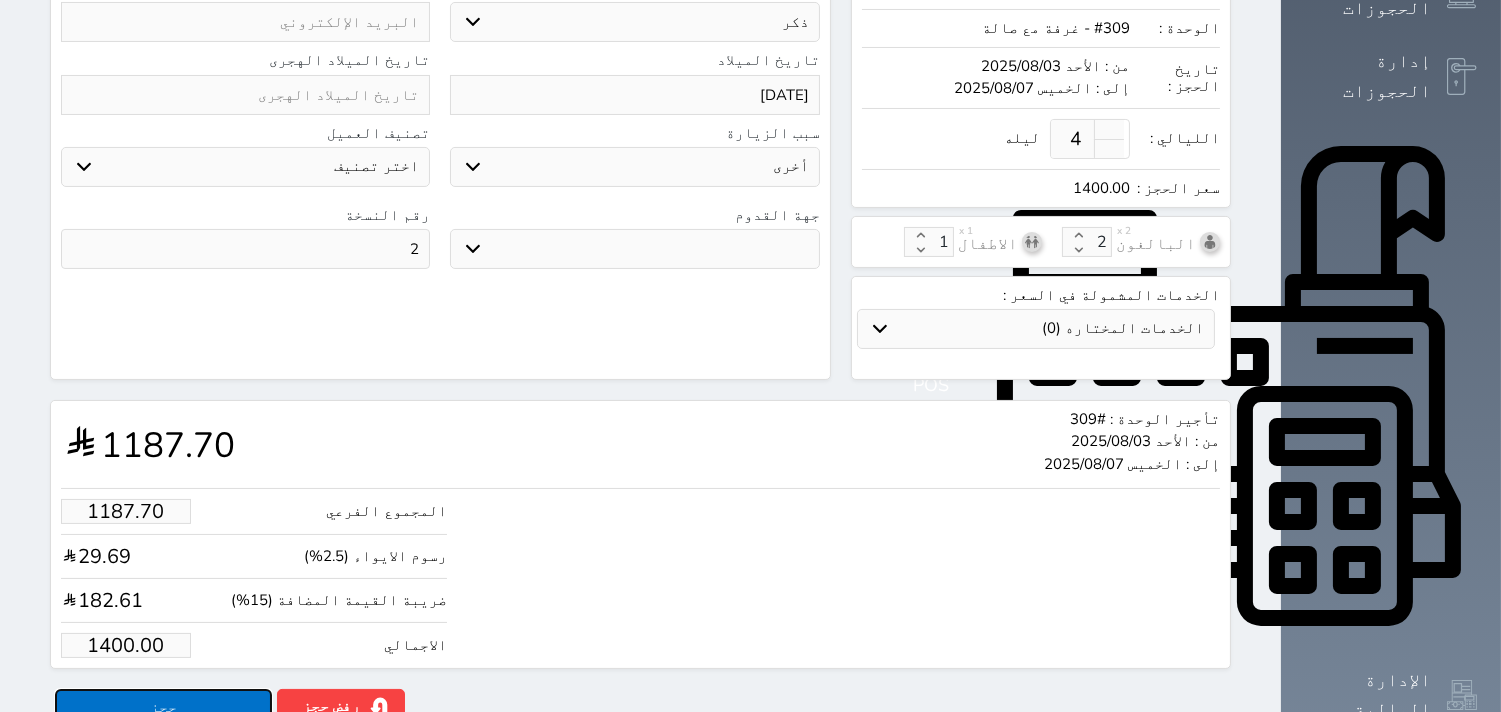 click on "حجز" at bounding box center (163, 706) 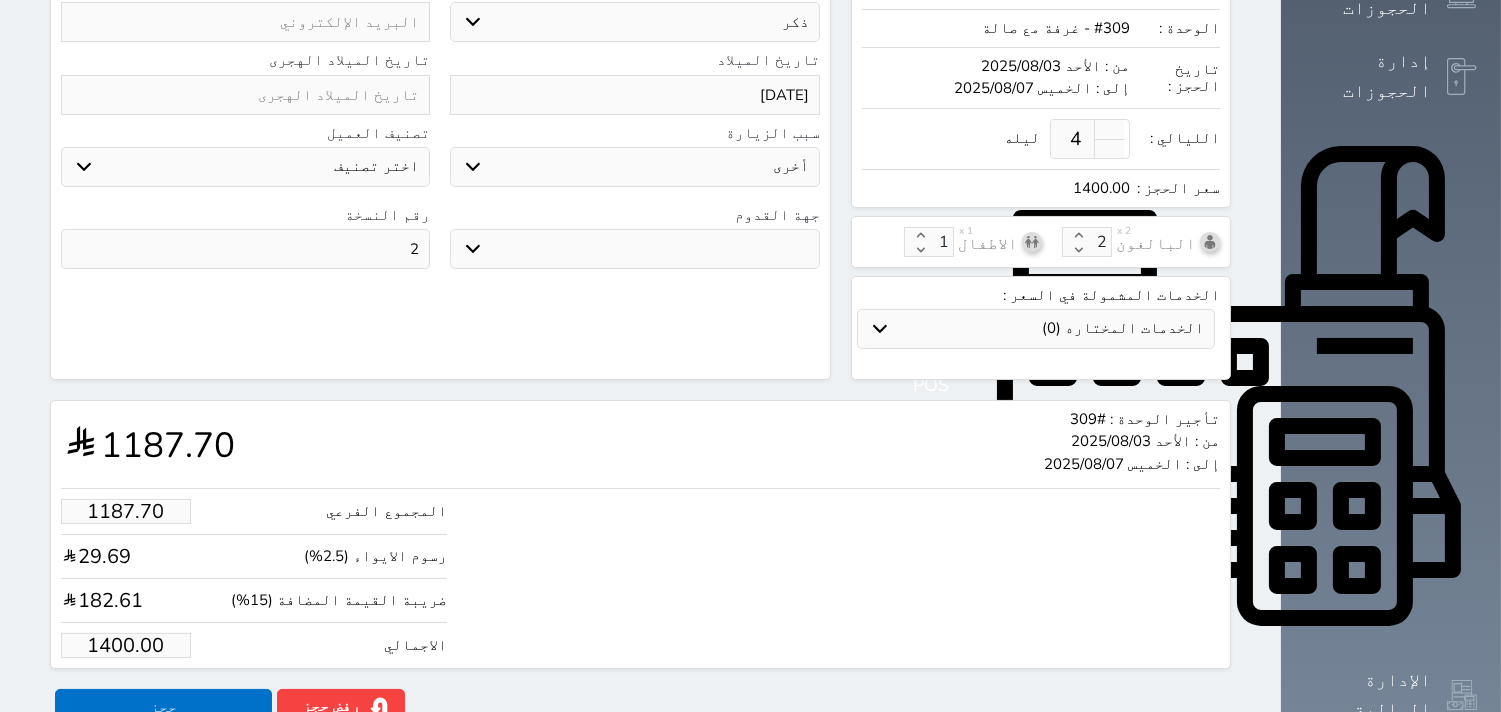 scroll, scrollTop: 197, scrollLeft: 0, axis: vertical 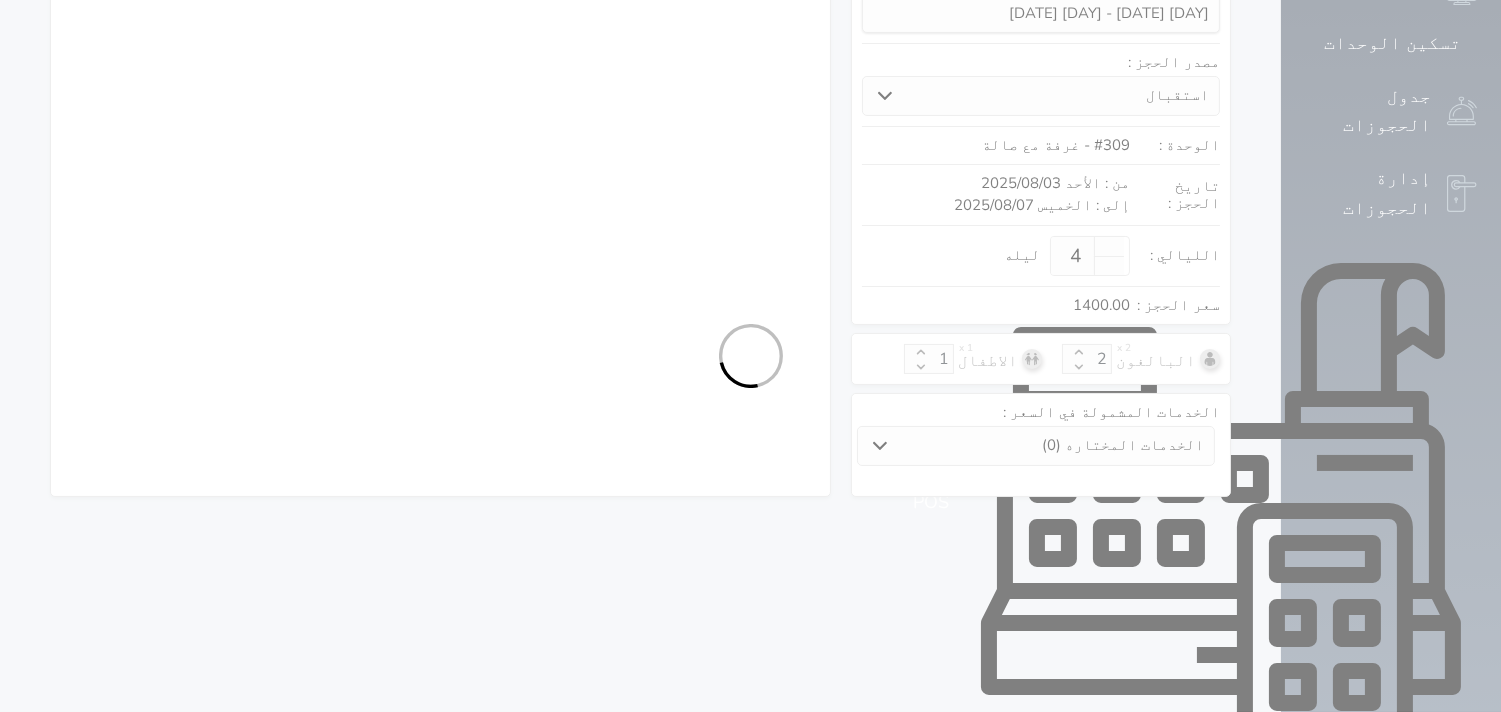 select on "1" 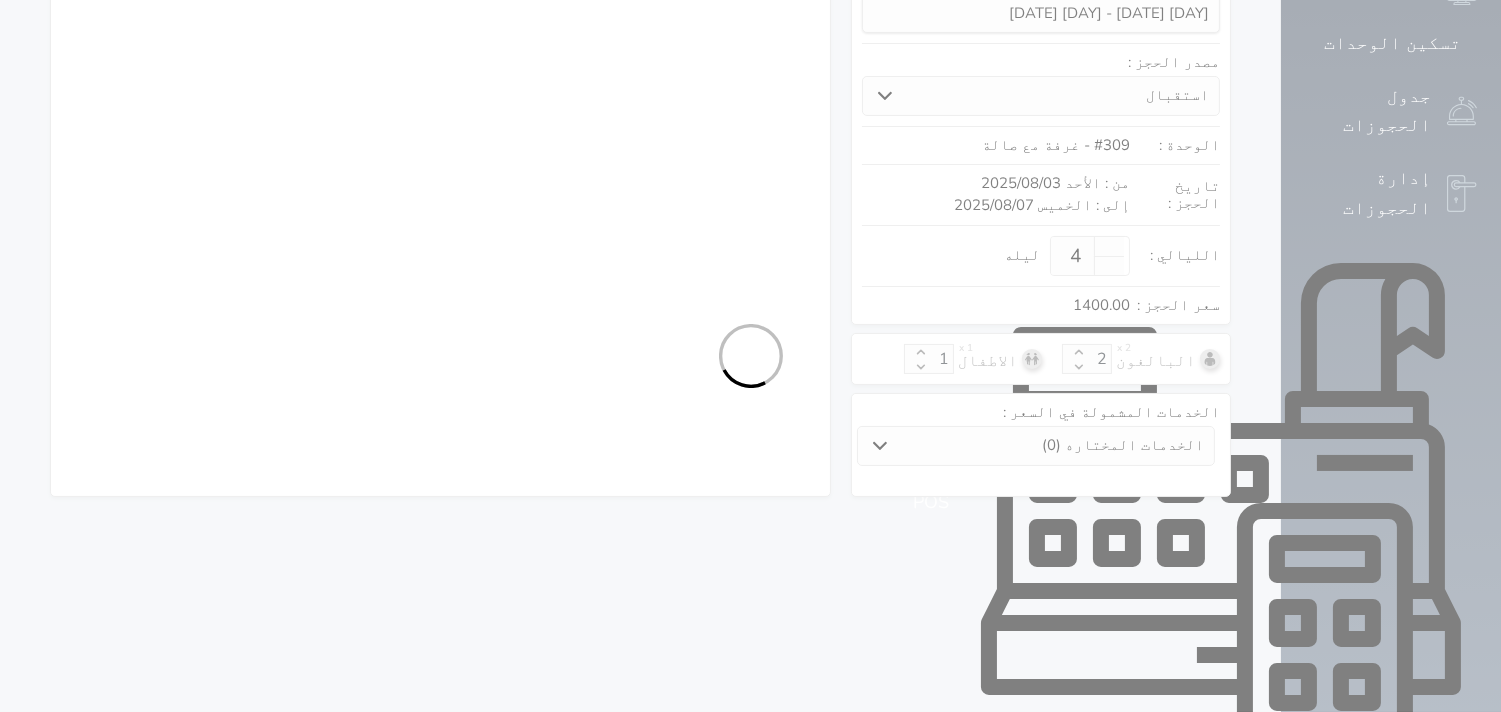 select on "113" 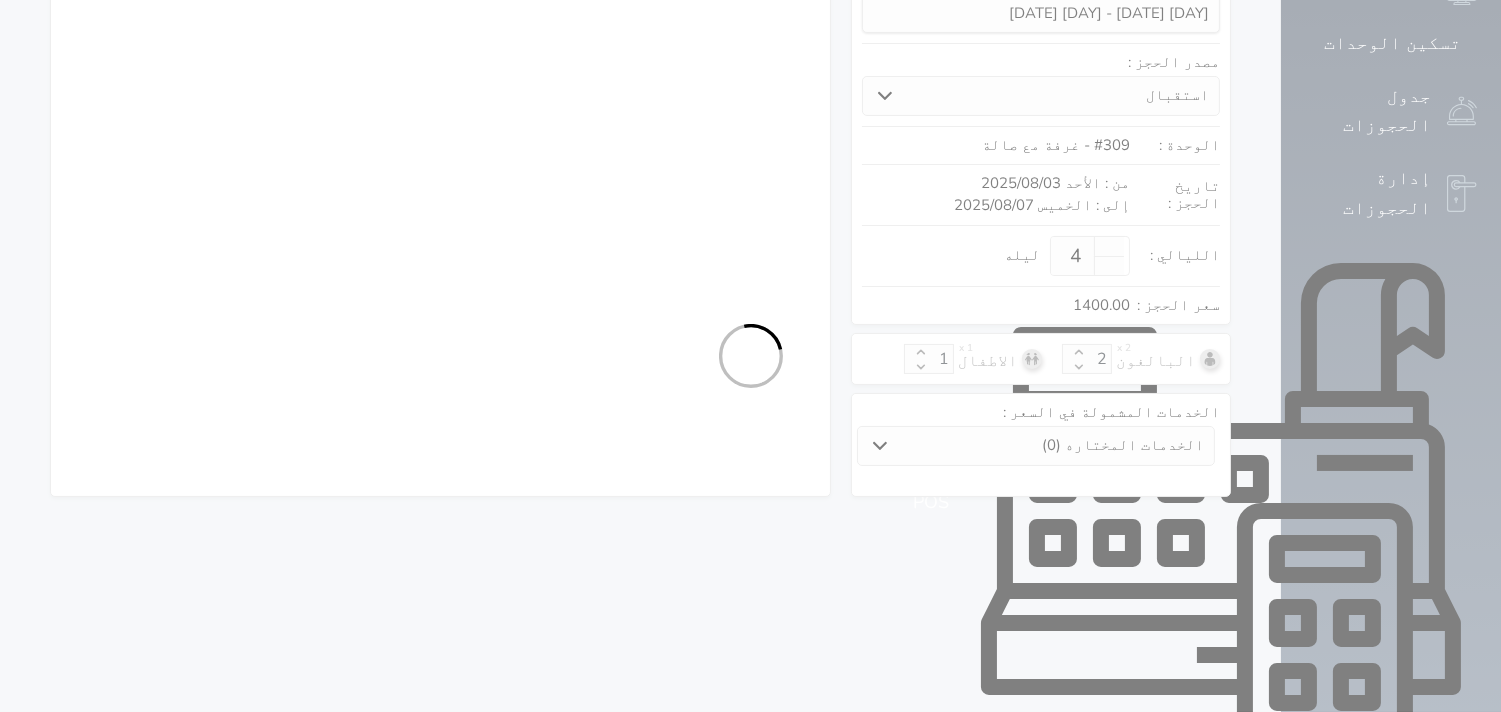 select on "1" 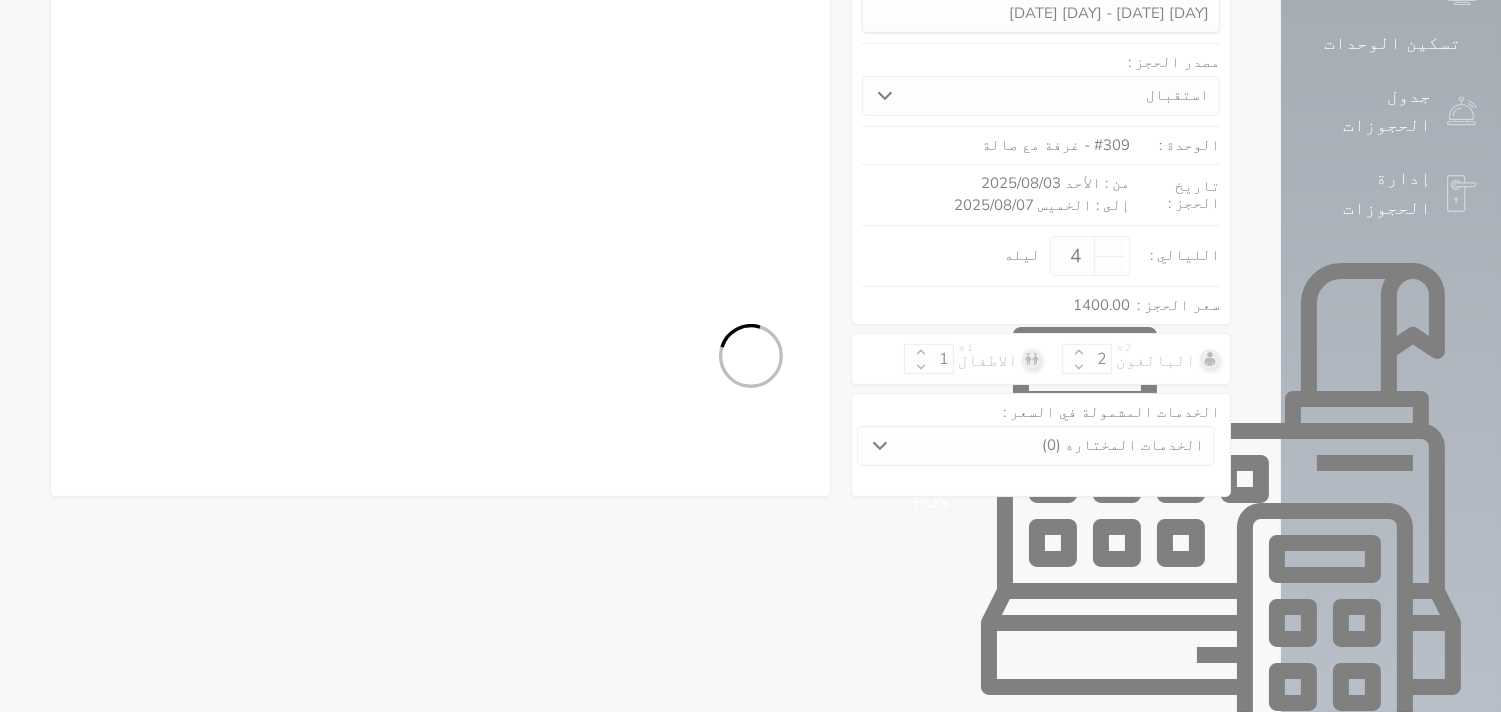 select on "7" 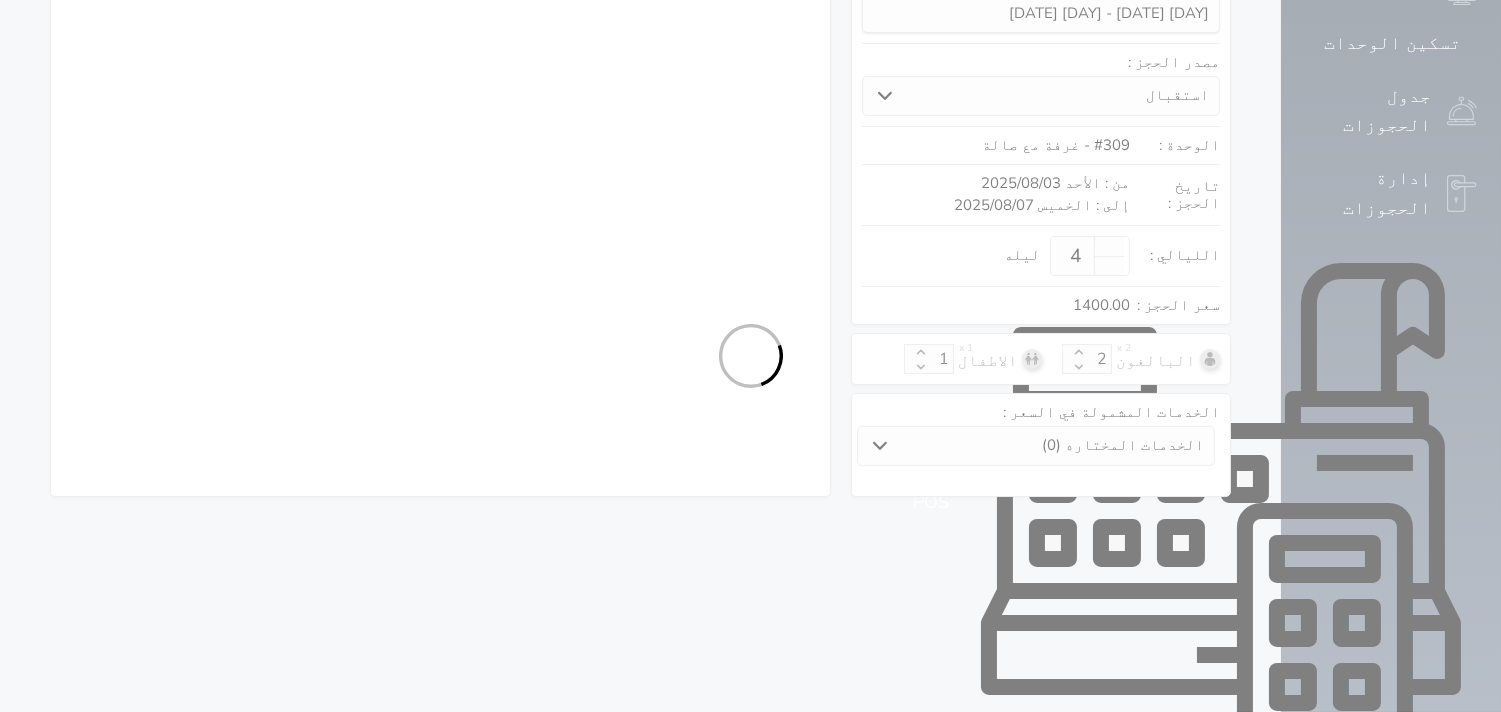 select 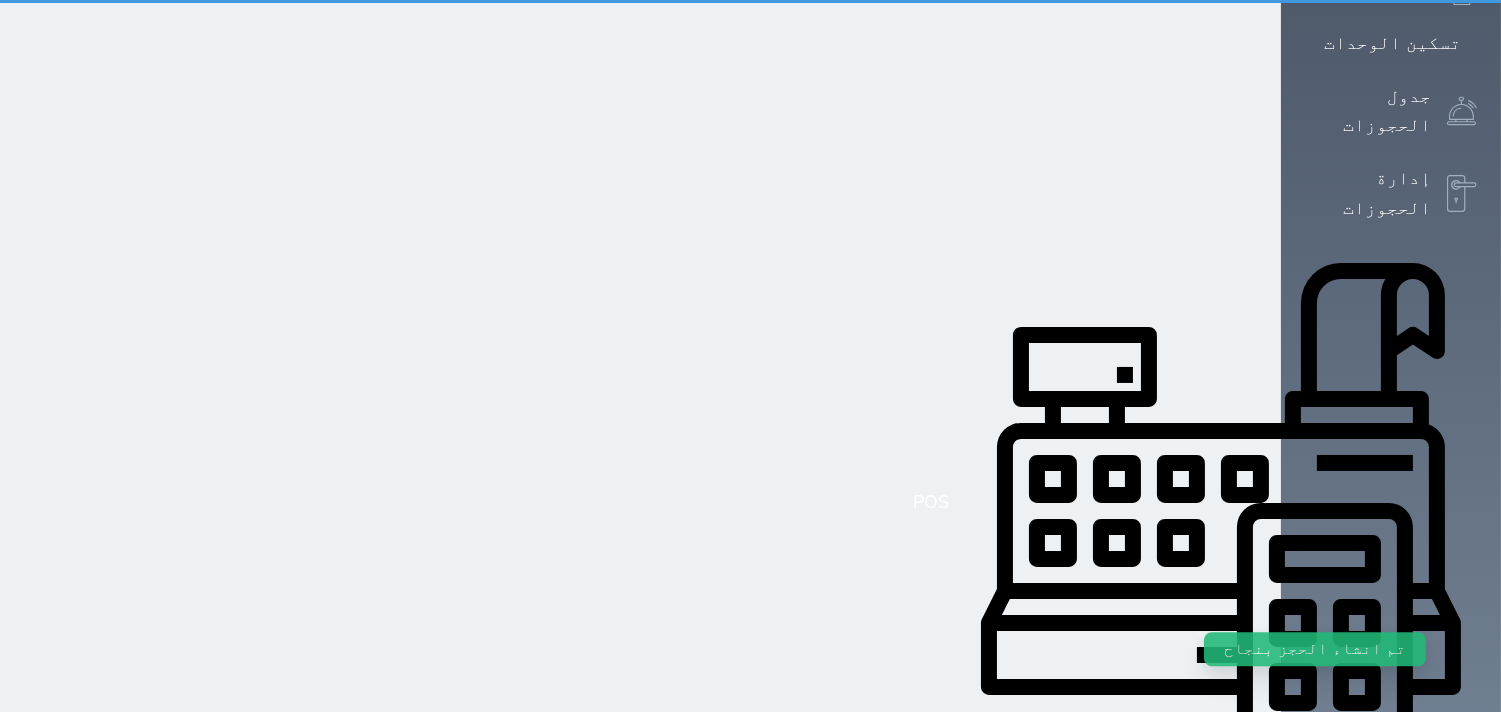 scroll, scrollTop: 0, scrollLeft: 0, axis: both 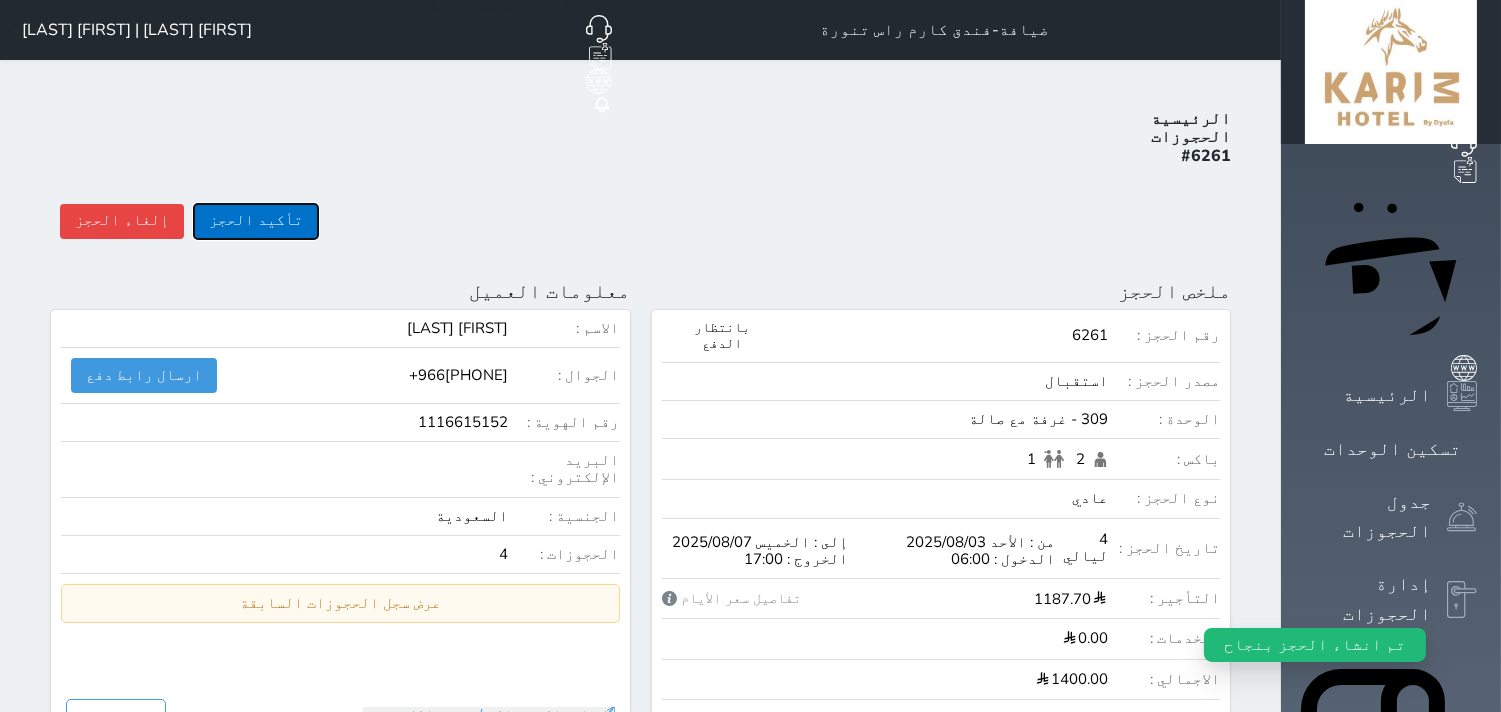 click on "تأكيد الحجز" at bounding box center (256, 221) 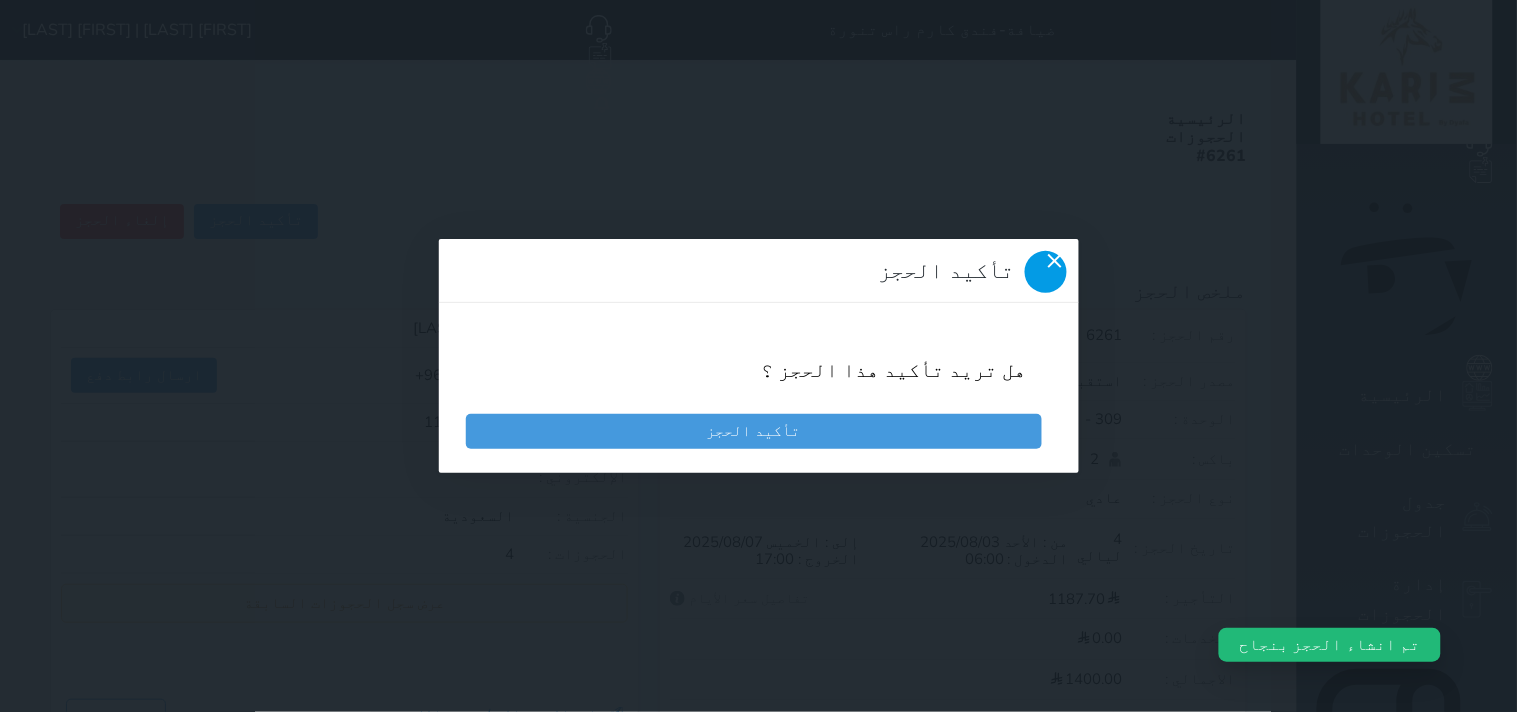 click 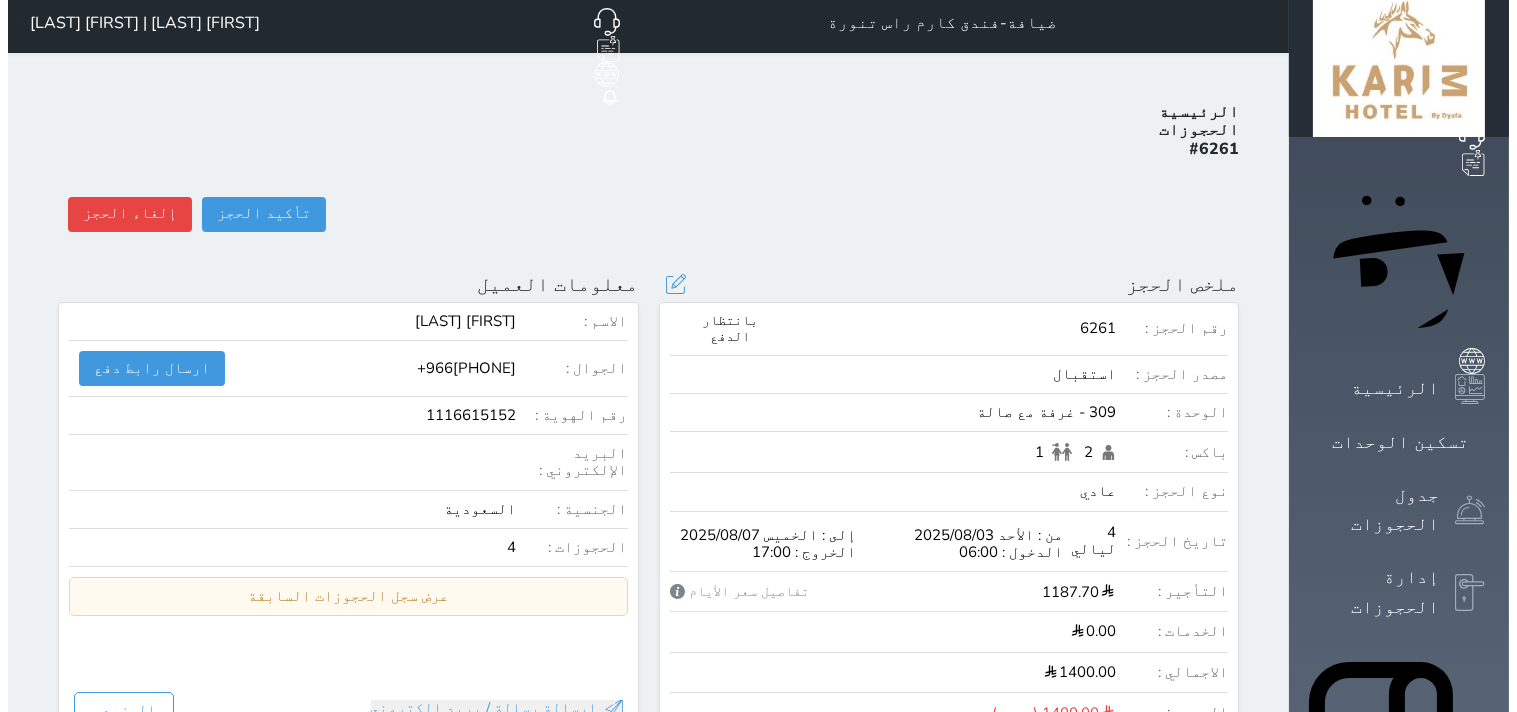 scroll, scrollTop: 0, scrollLeft: 0, axis: both 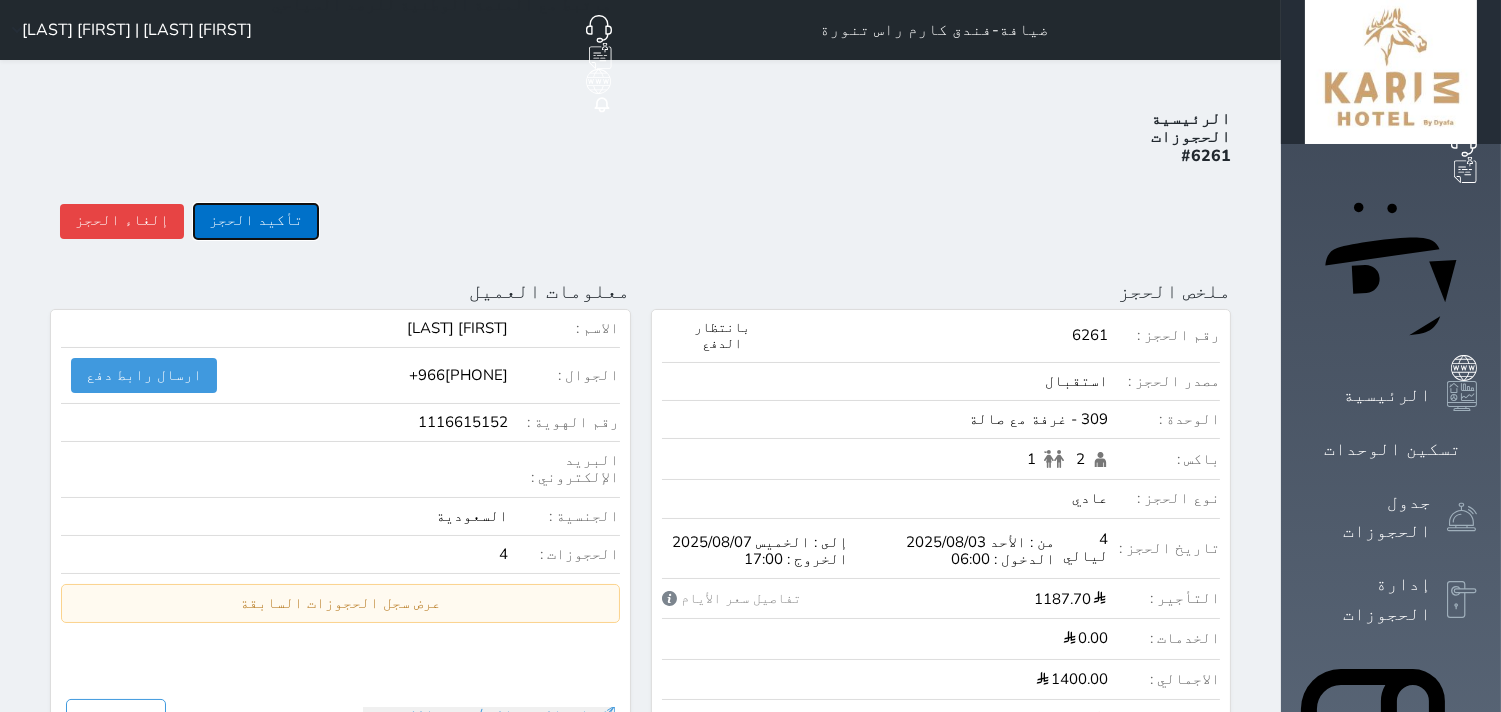 click on "تأكيد الحجز" at bounding box center (256, 221) 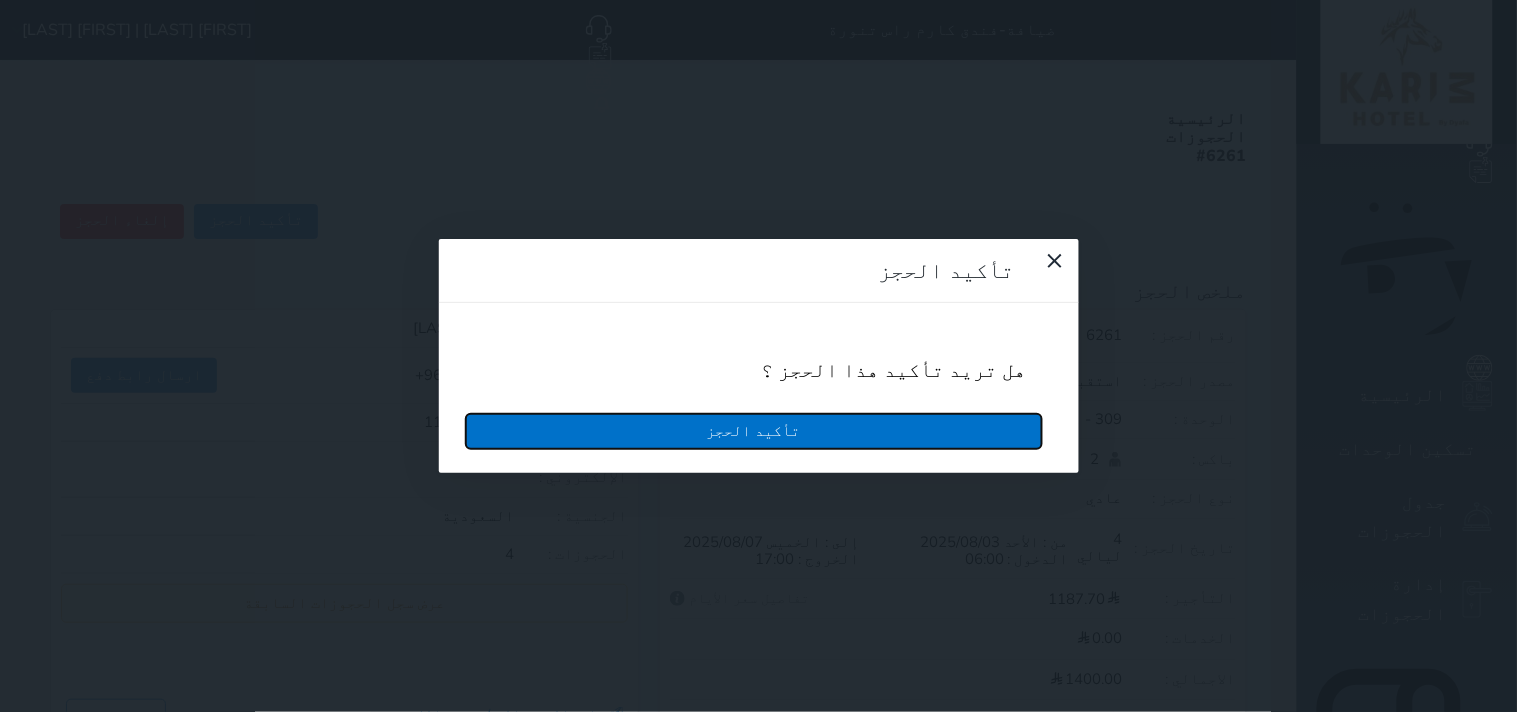 click on "تأكيد الحجز" at bounding box center [754, 431] 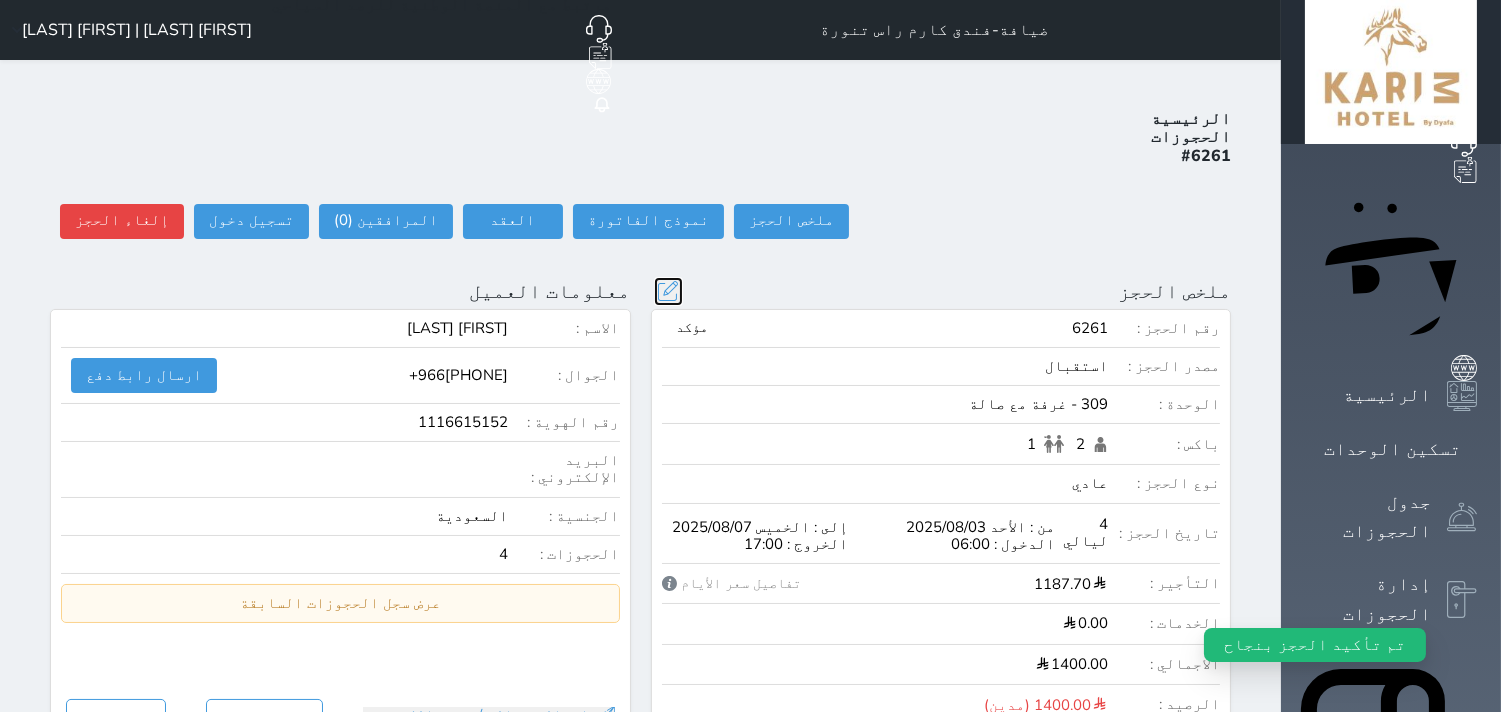 click at bounding box center (668, 291) 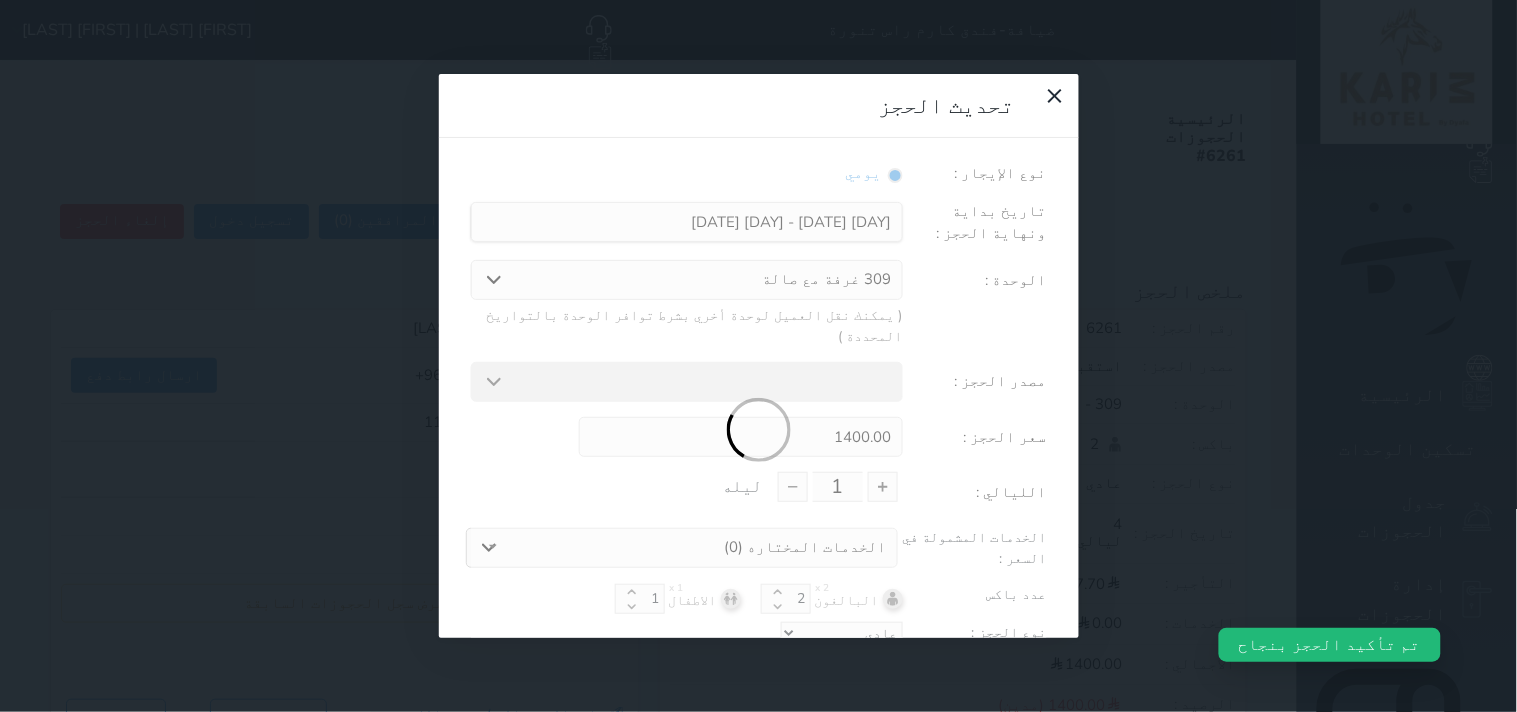 type on "4" 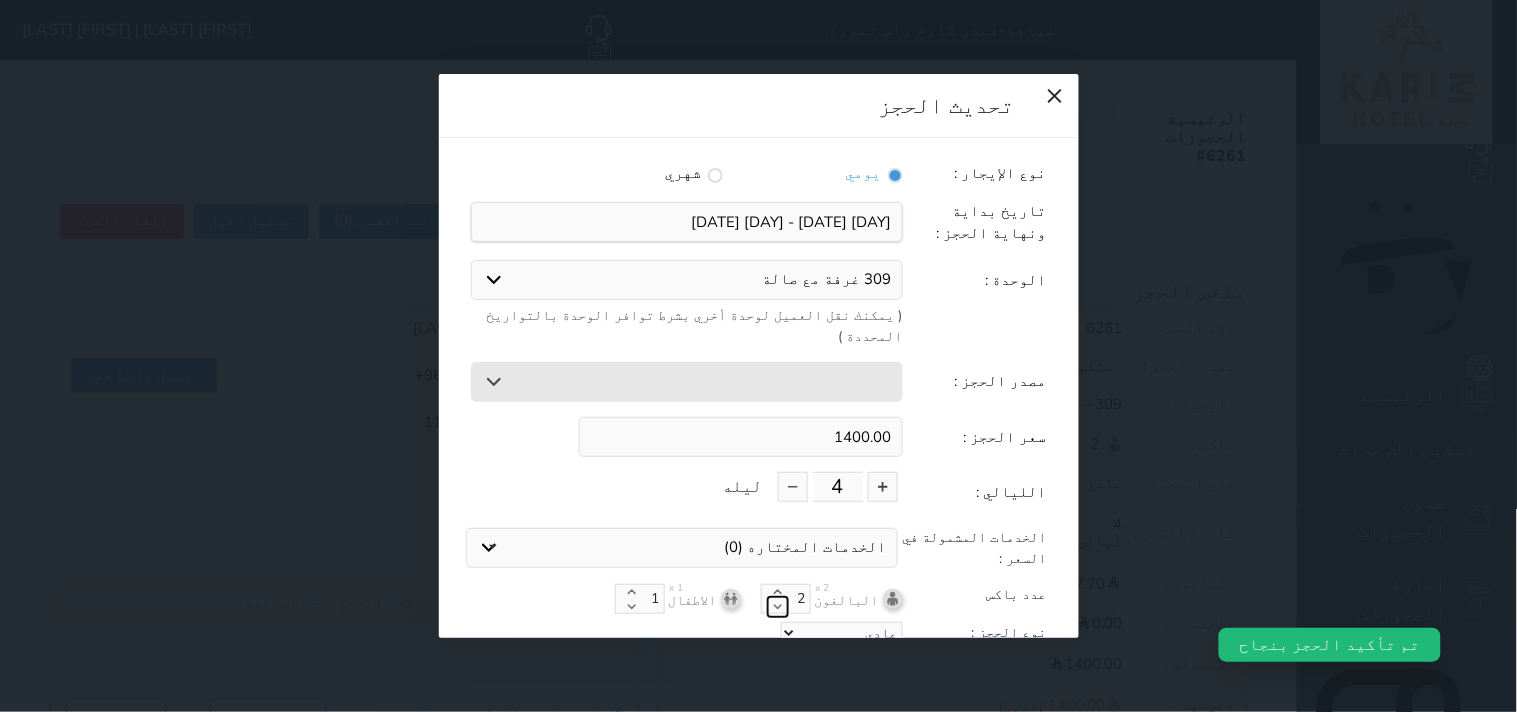 click 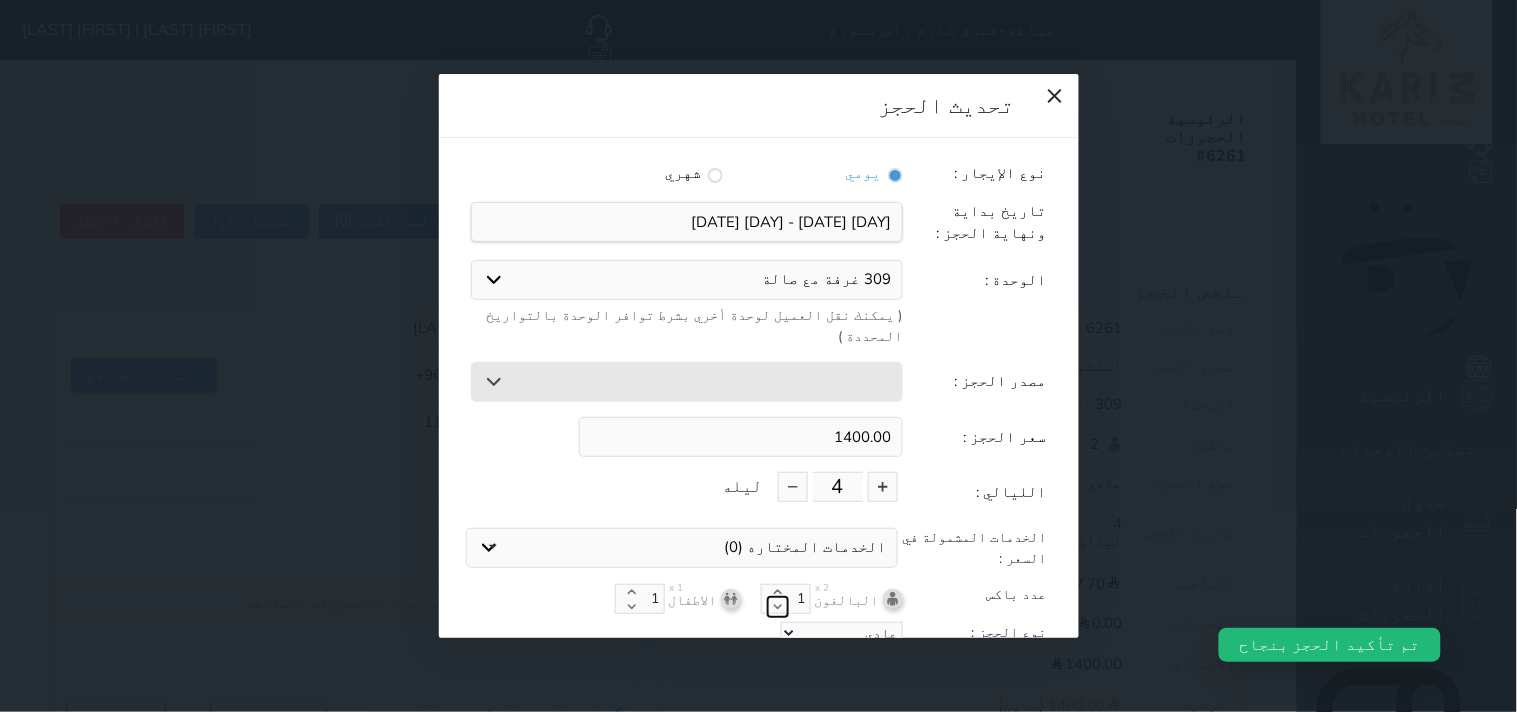 click 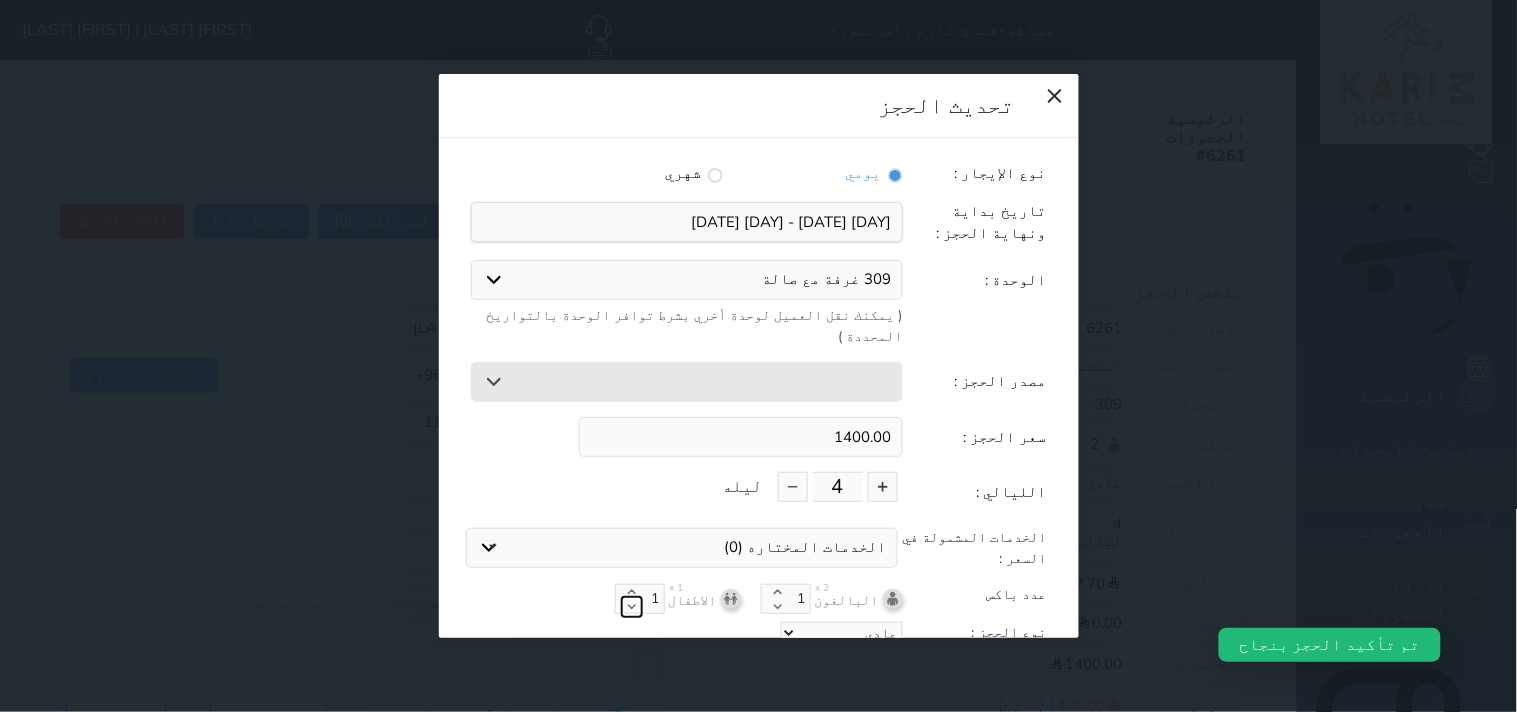 click 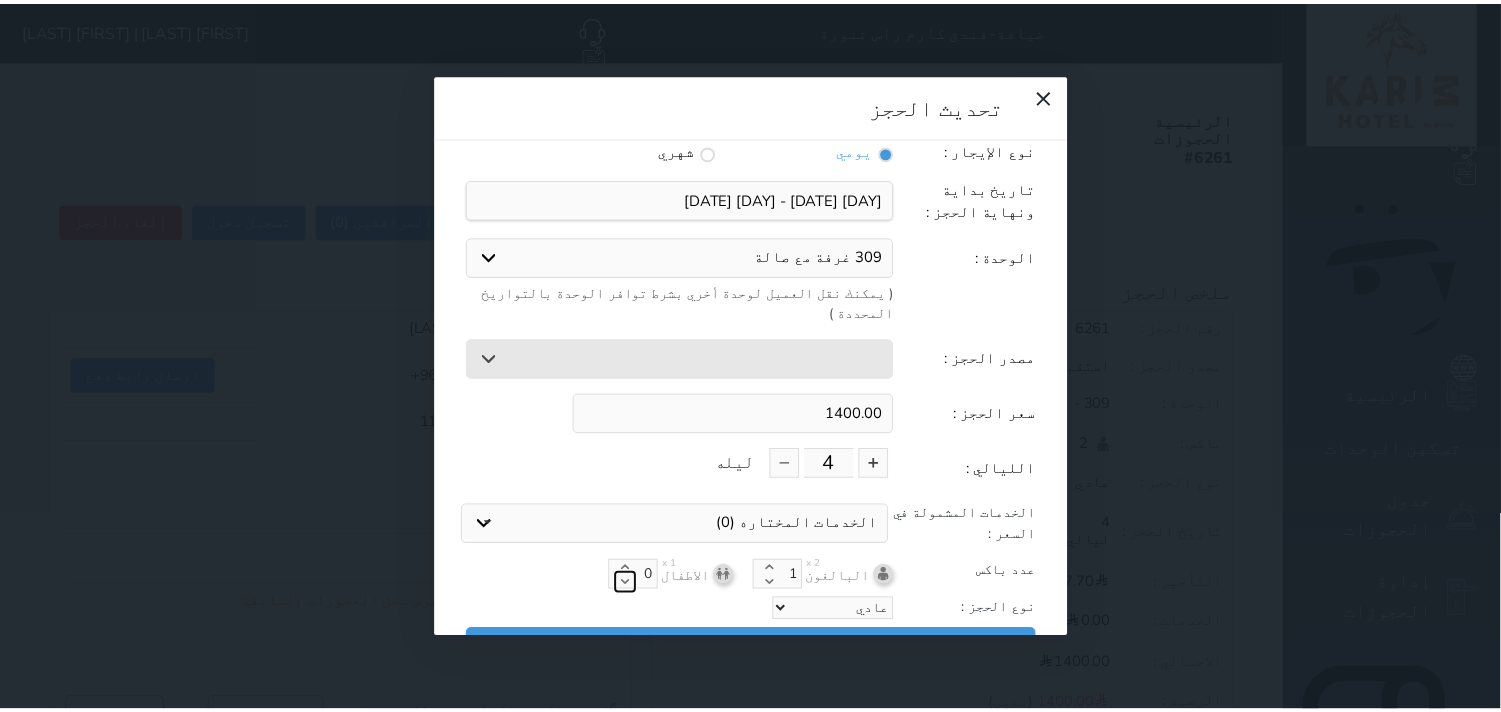 scroll, scrollTop: 44, scrollLeft: 0, axis: vertical 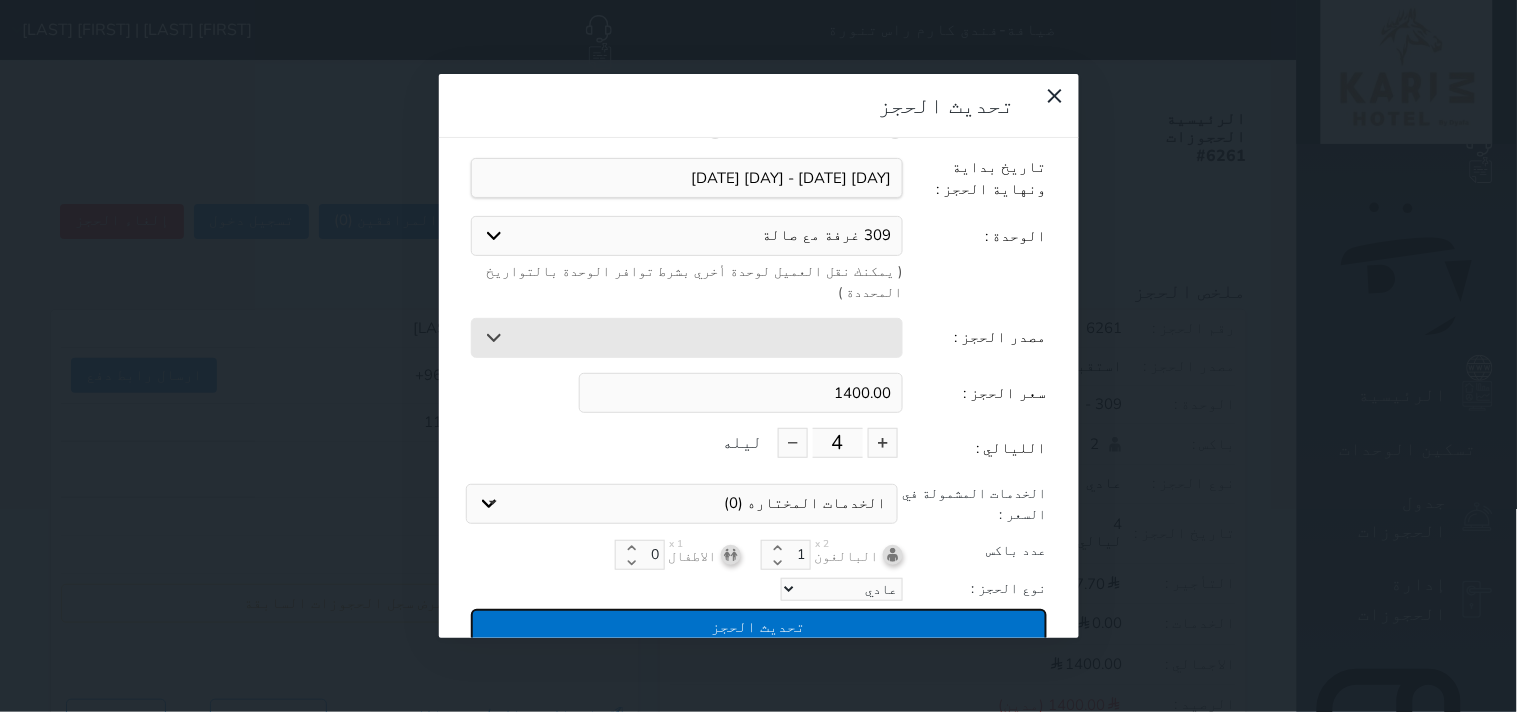 click on "تحديث الحجز" at bounding box center [759, 626] 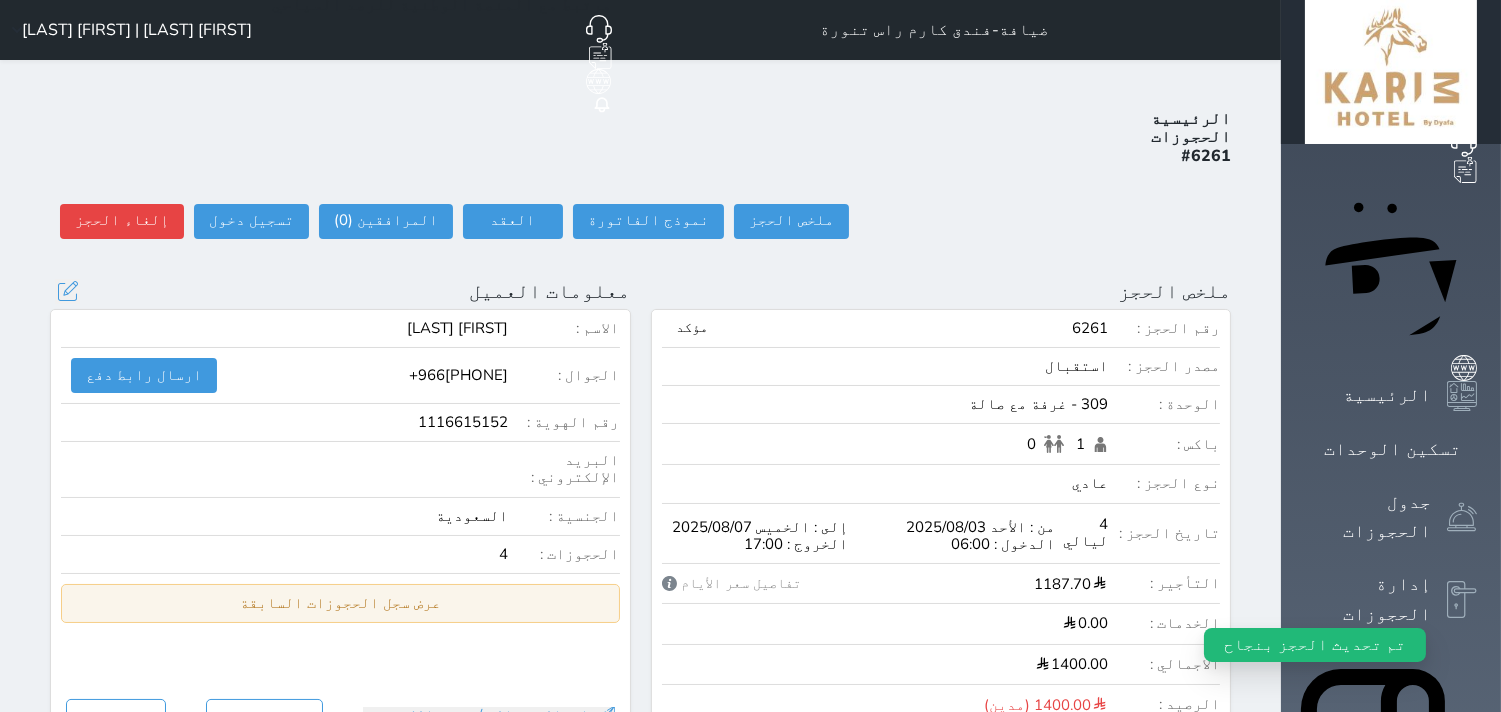 click on "عرض سجل الحجوزات السابقة" at bounding box center [340, 603] 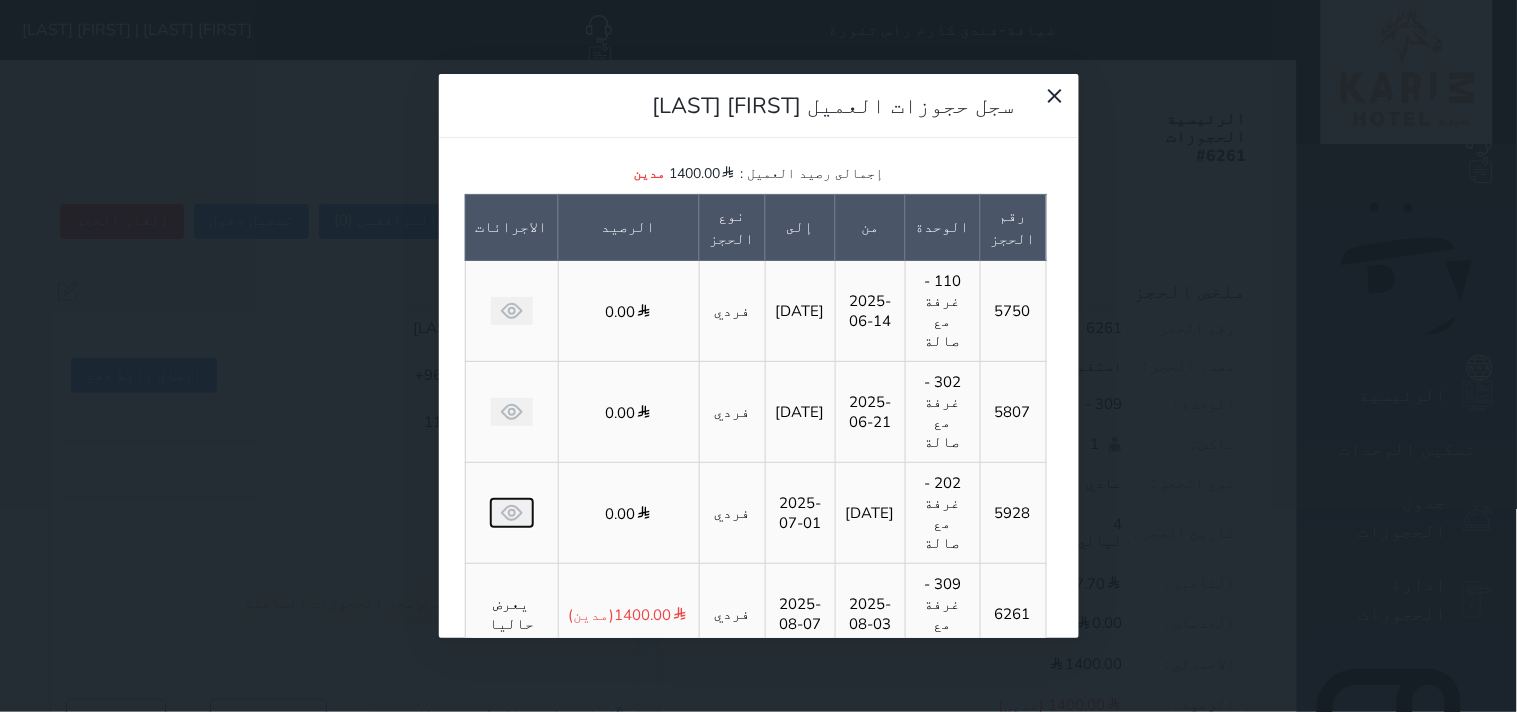 click at bounding box center (512, 513) 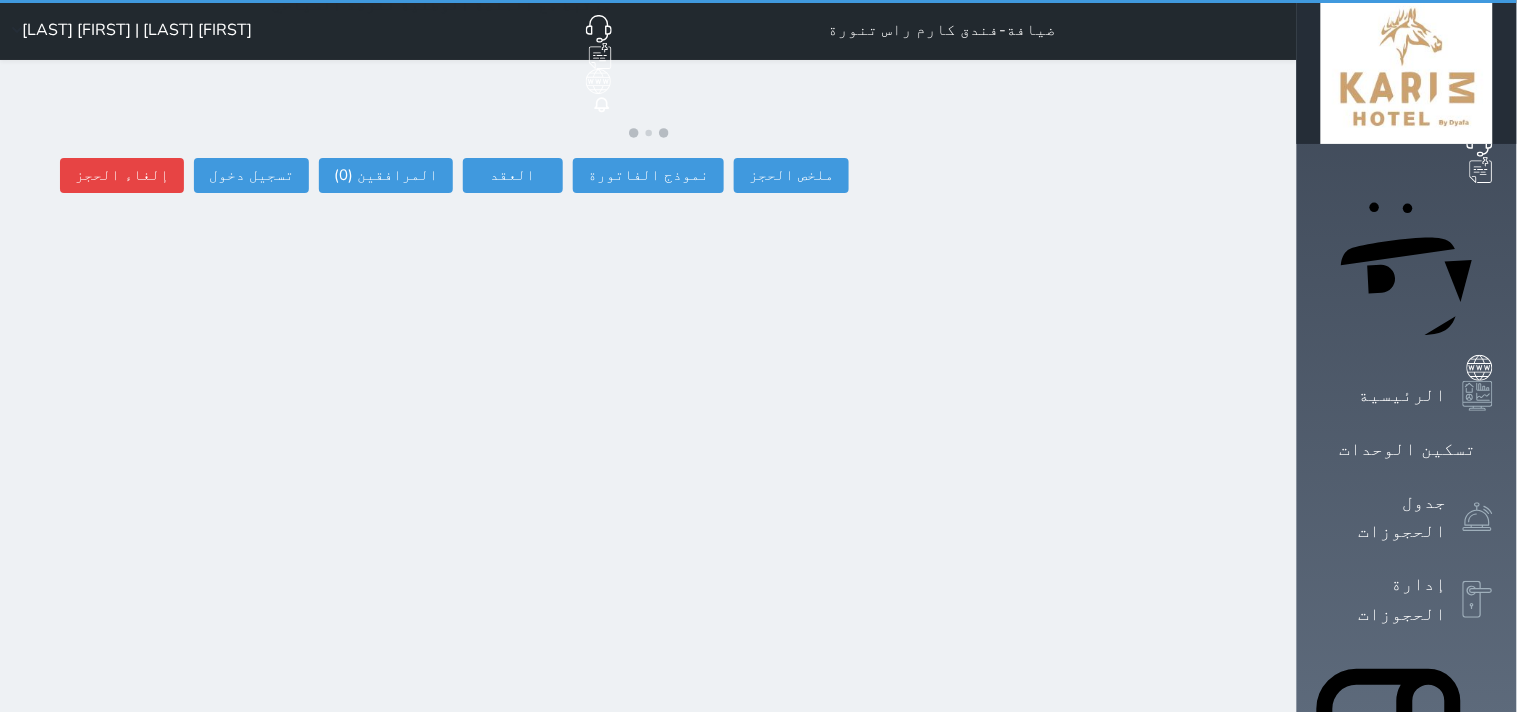 click on "ضيافة-فندق كارم راس تنورة
حجز جماعي جديد   حجز جديد   مرتبط مع منصة زاتكا المرحلة الثانية   مرتبط مع شموس   مرتبط مع المنصة الوطنية للرصد السياحي               إشعار   الغرفة   النزيل   المصدر
Rafah Mohmmad Aldosare | رفعه محمد راشد الدوسري
ملخص الحجز         ملخص الحجز #6261                           نموذج الفاتورة           العقد         العقد #6261                       SMS             العقود الموقعه #6261
العقود الموقعه (0)
#   تاريخ التوقيع   الاجرائات       المرافقين (0)         المرافقين                 البحث عن المرافقين :        الاسم       رقم الهوية       البريد الإلكتروني       الجوال" at bounding box center (648, 717) 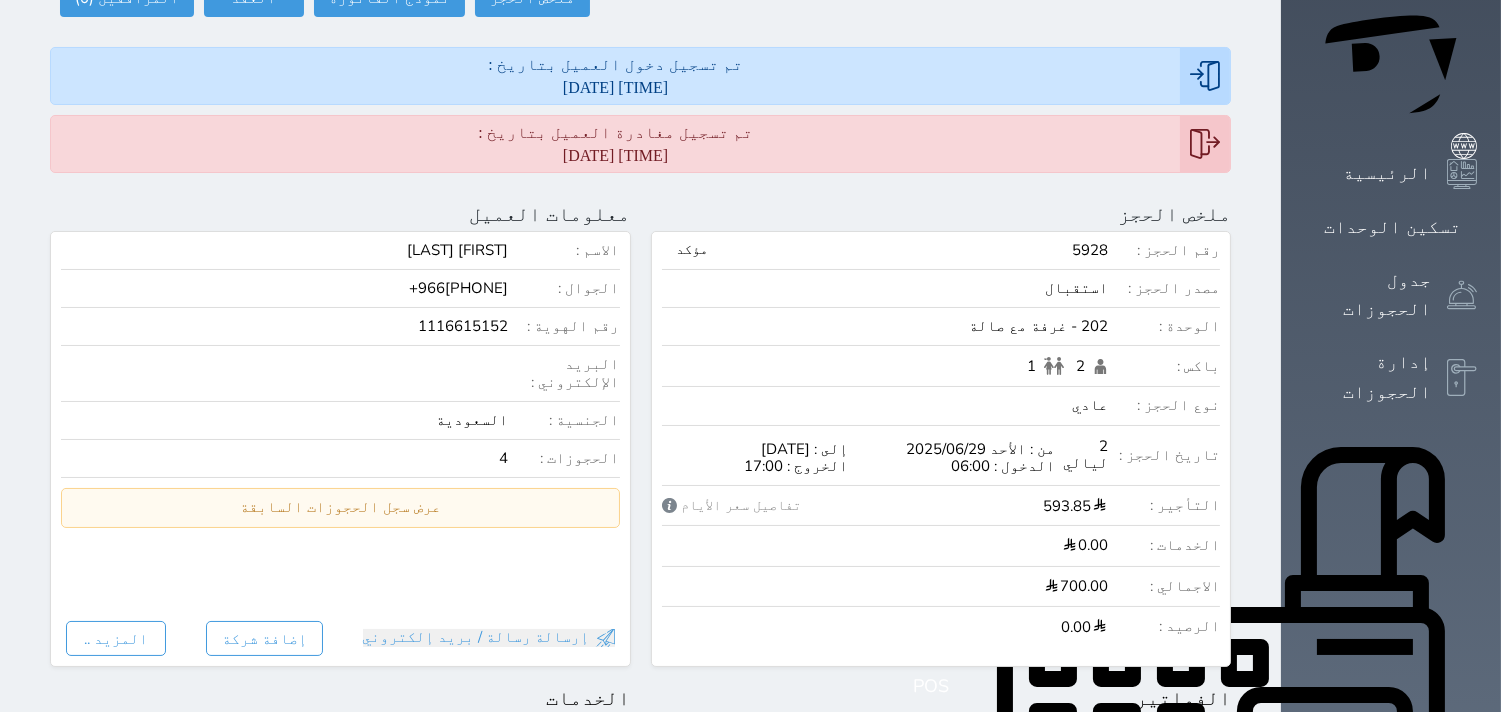 scroll, scrollTop: 0, scrollLeft: 0, axis: both 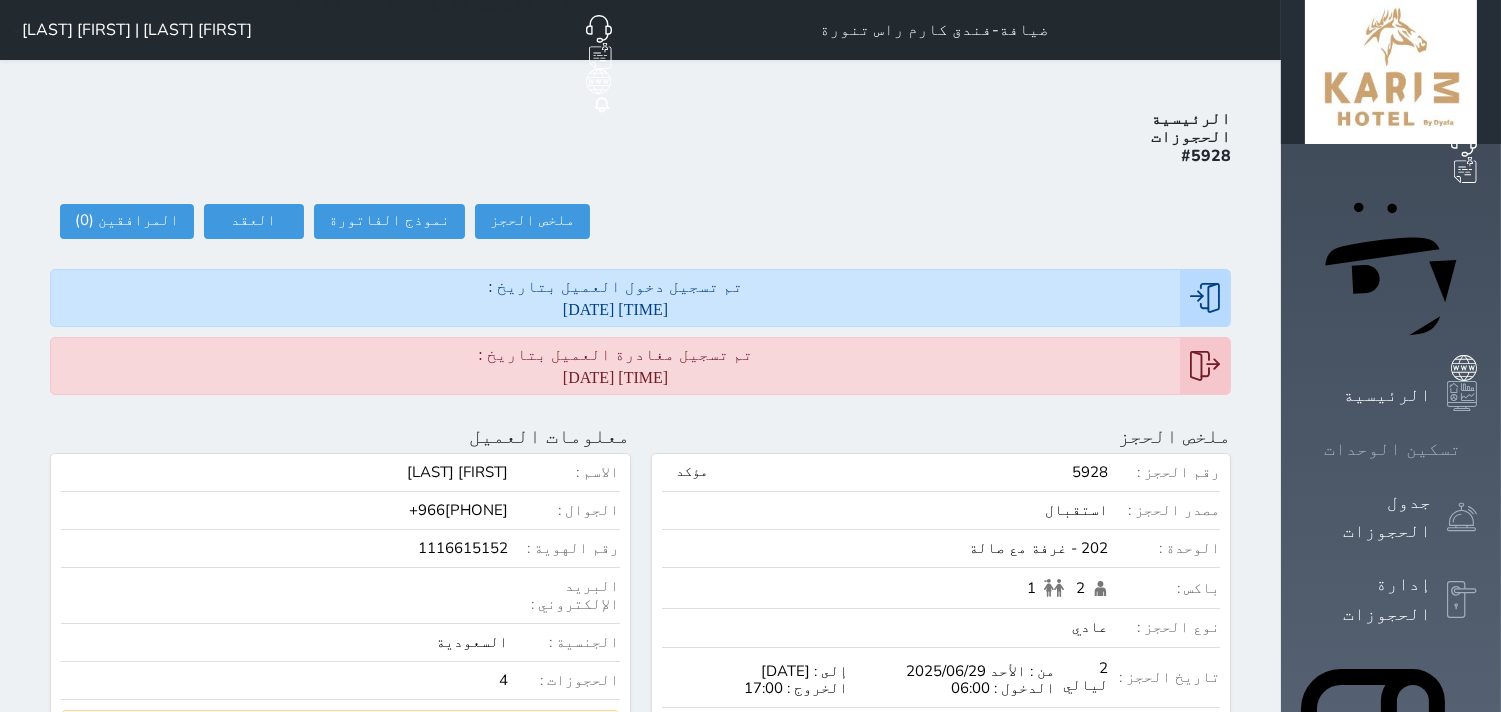 click at bounding box center (1477, 449) 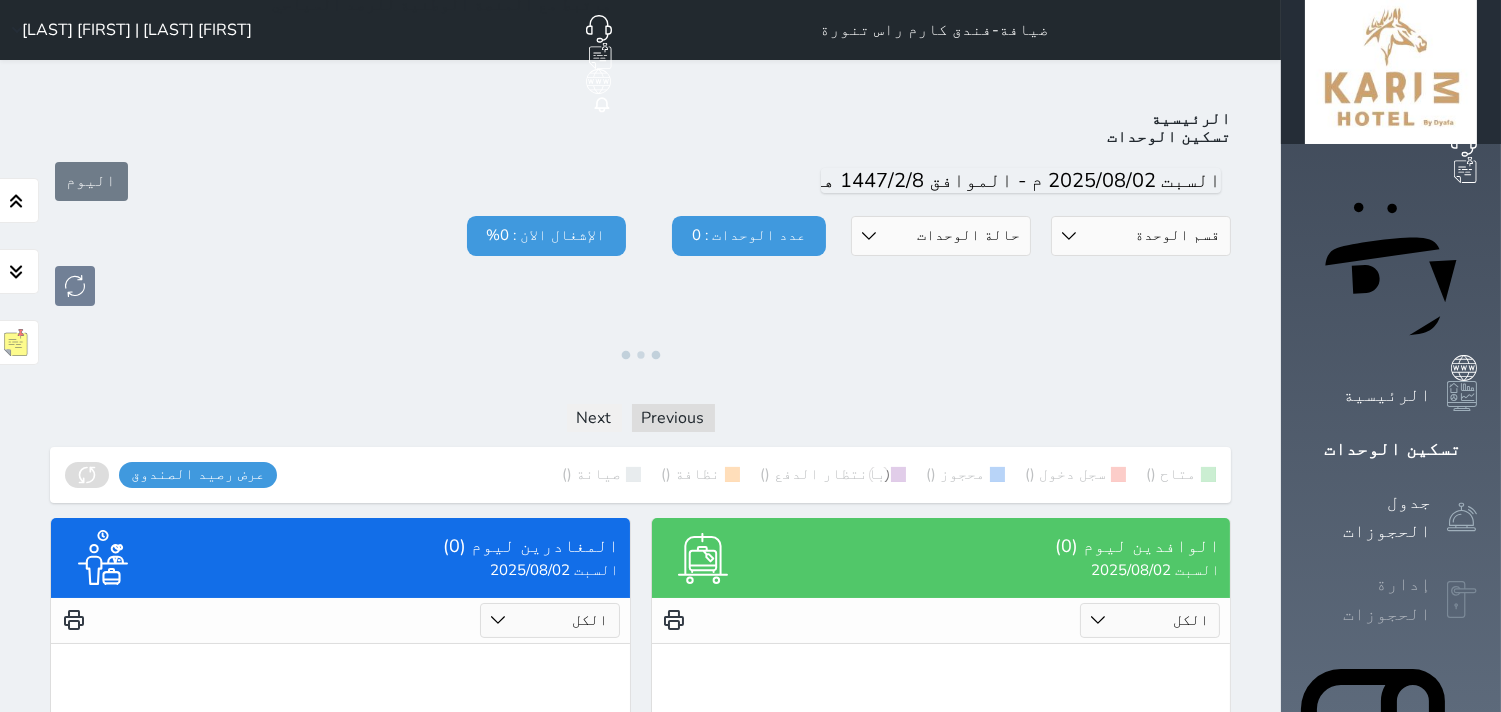 click at bounding box center [1462, 600] 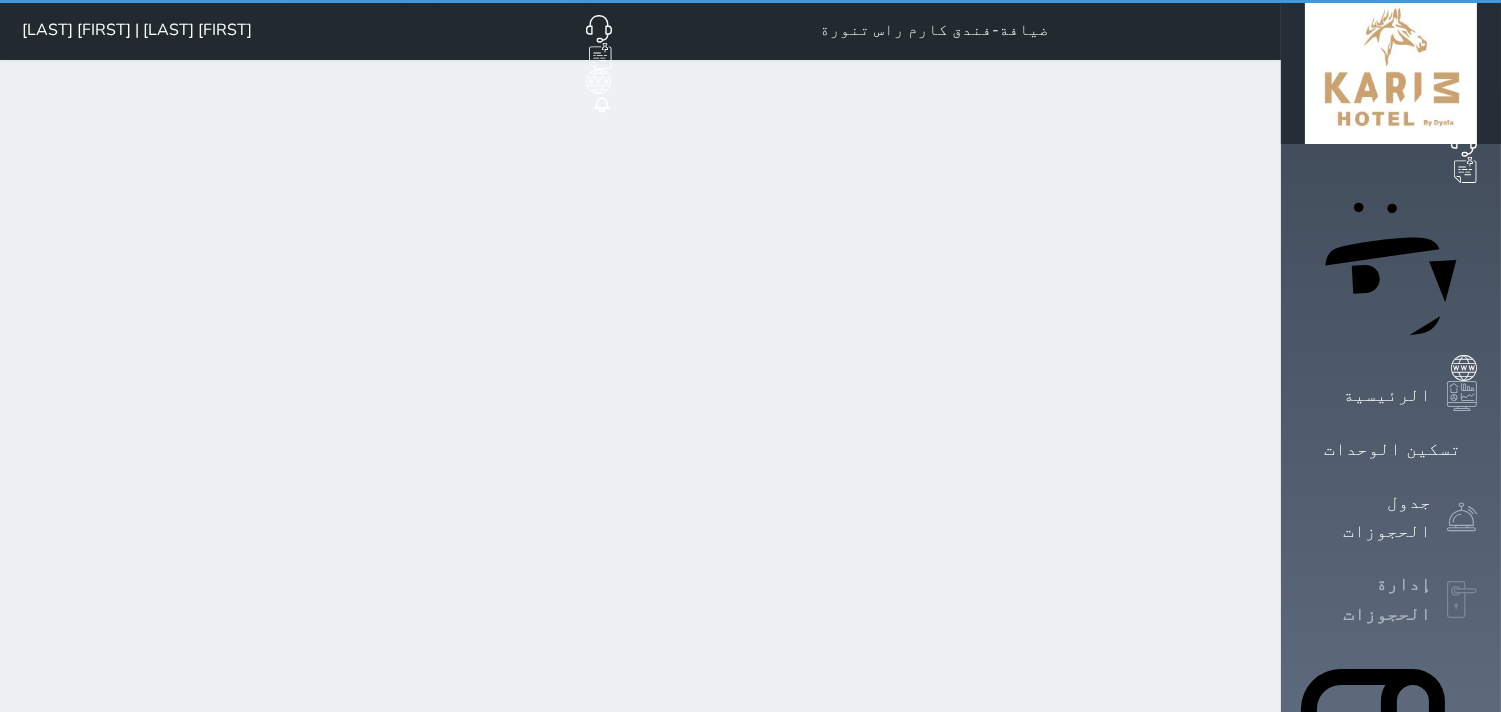select on "open_all" 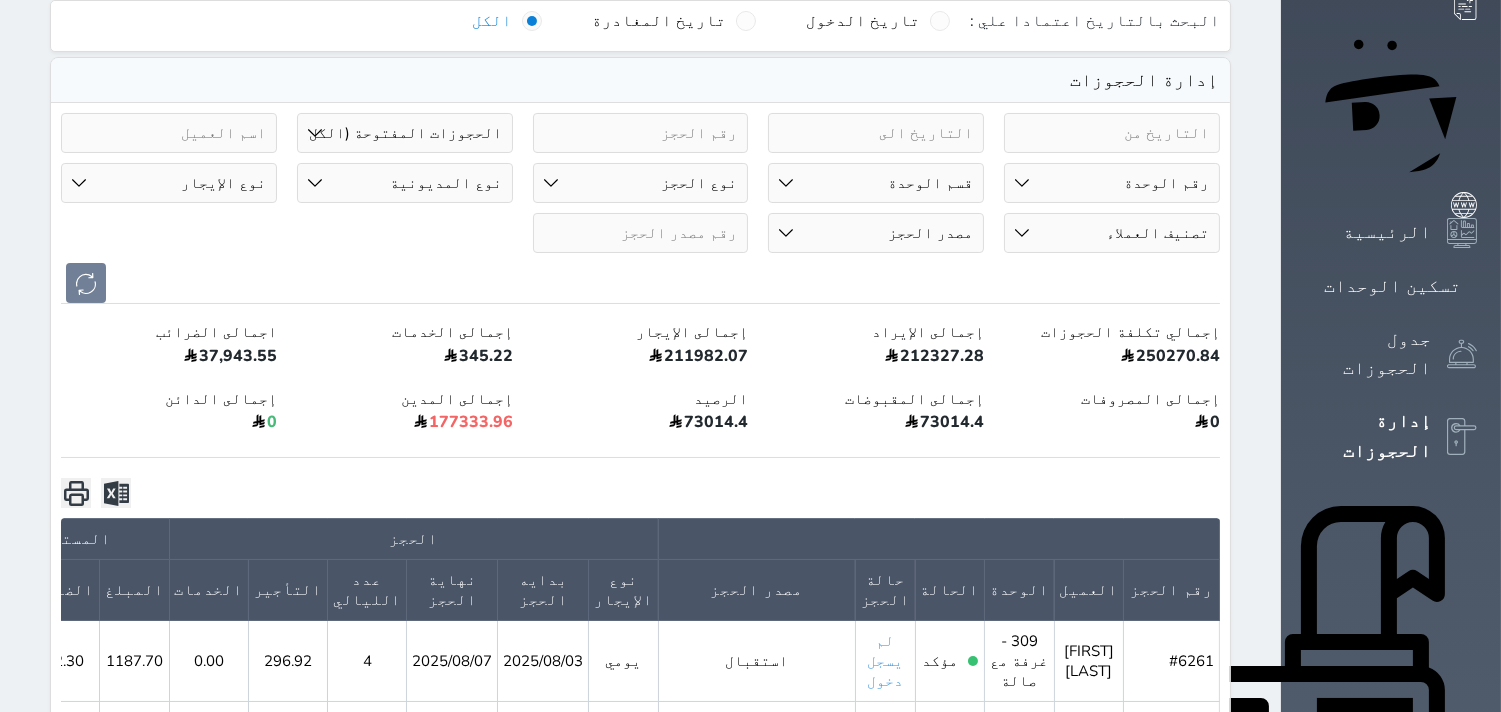 scroll, scrollTop: 333, scrollLeft: 0, axis: vertical 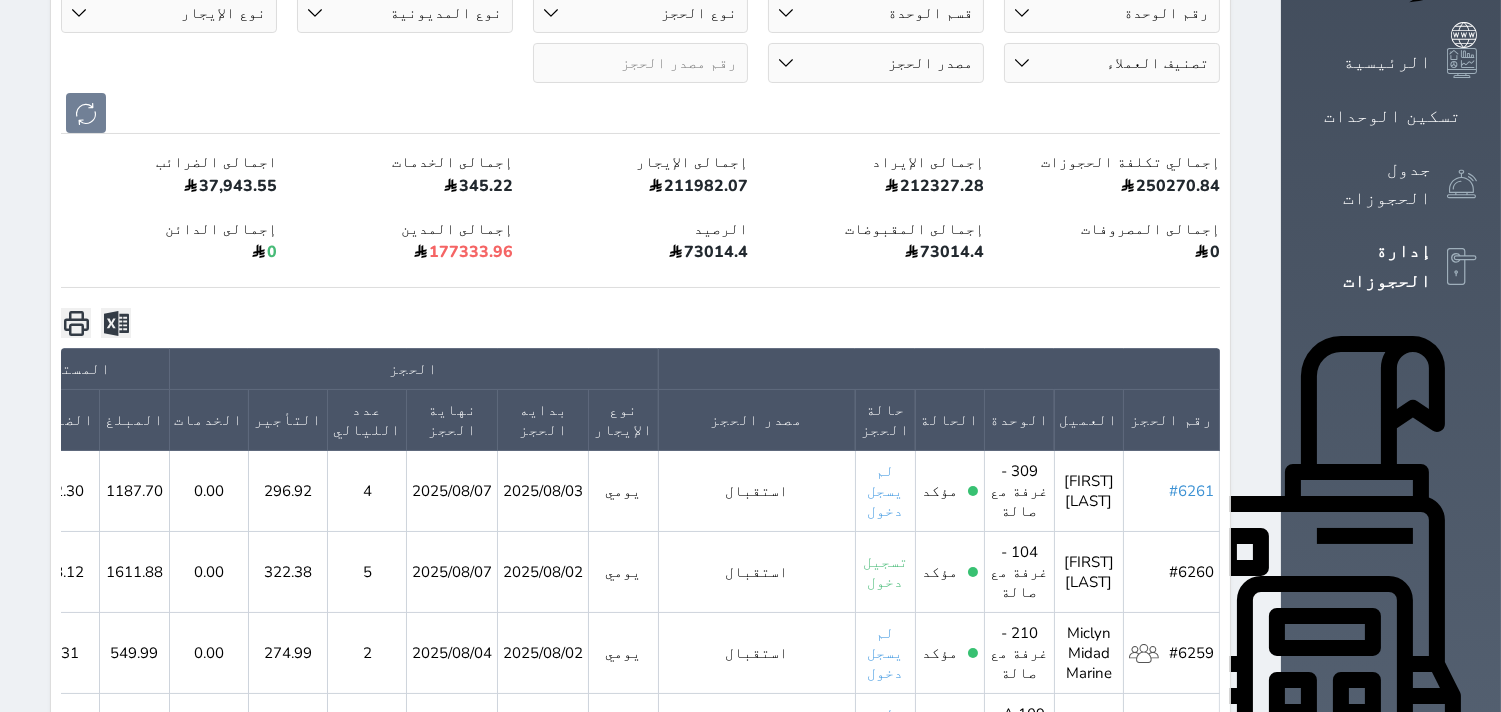 click on "#6261" at bounding box center [1191, 491] 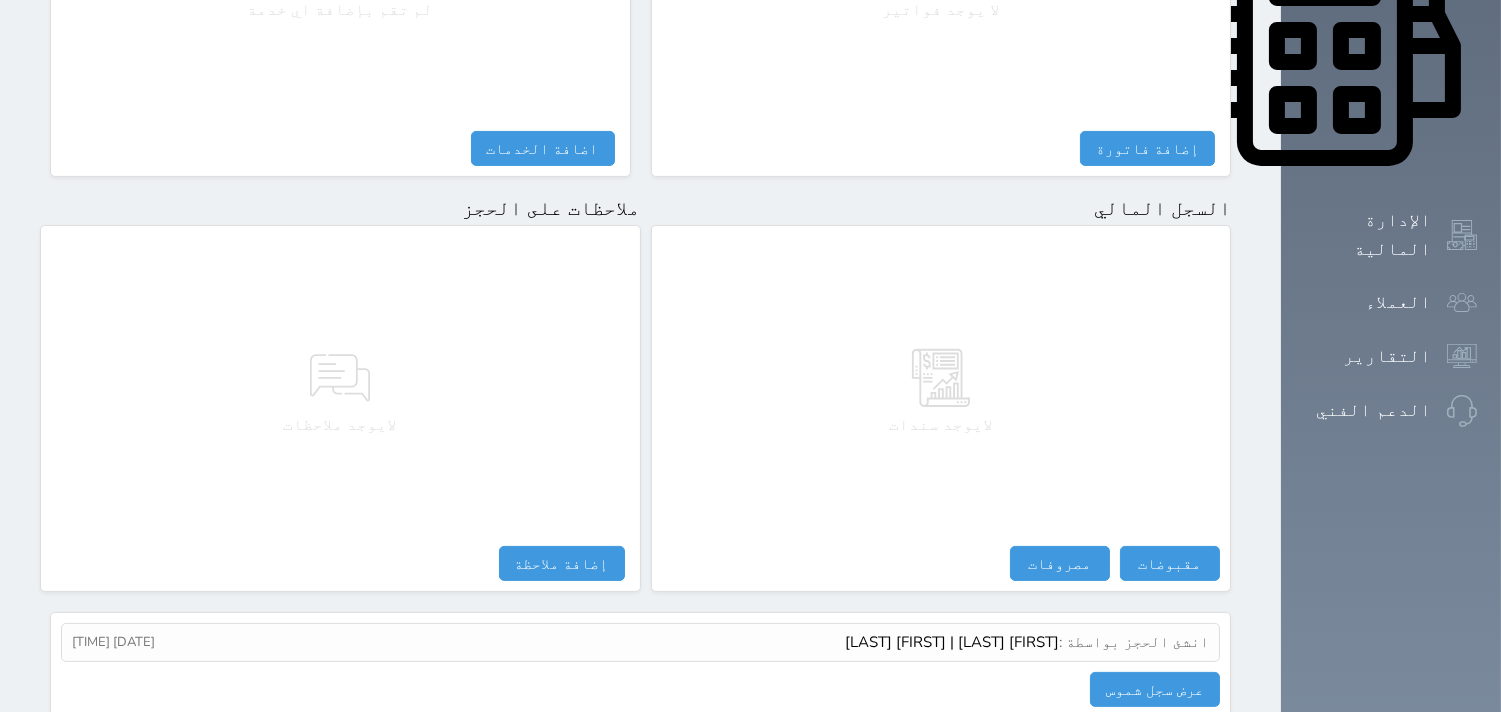 scroll, scrollTop: 991, scrollLeft: 0, axis: vertical 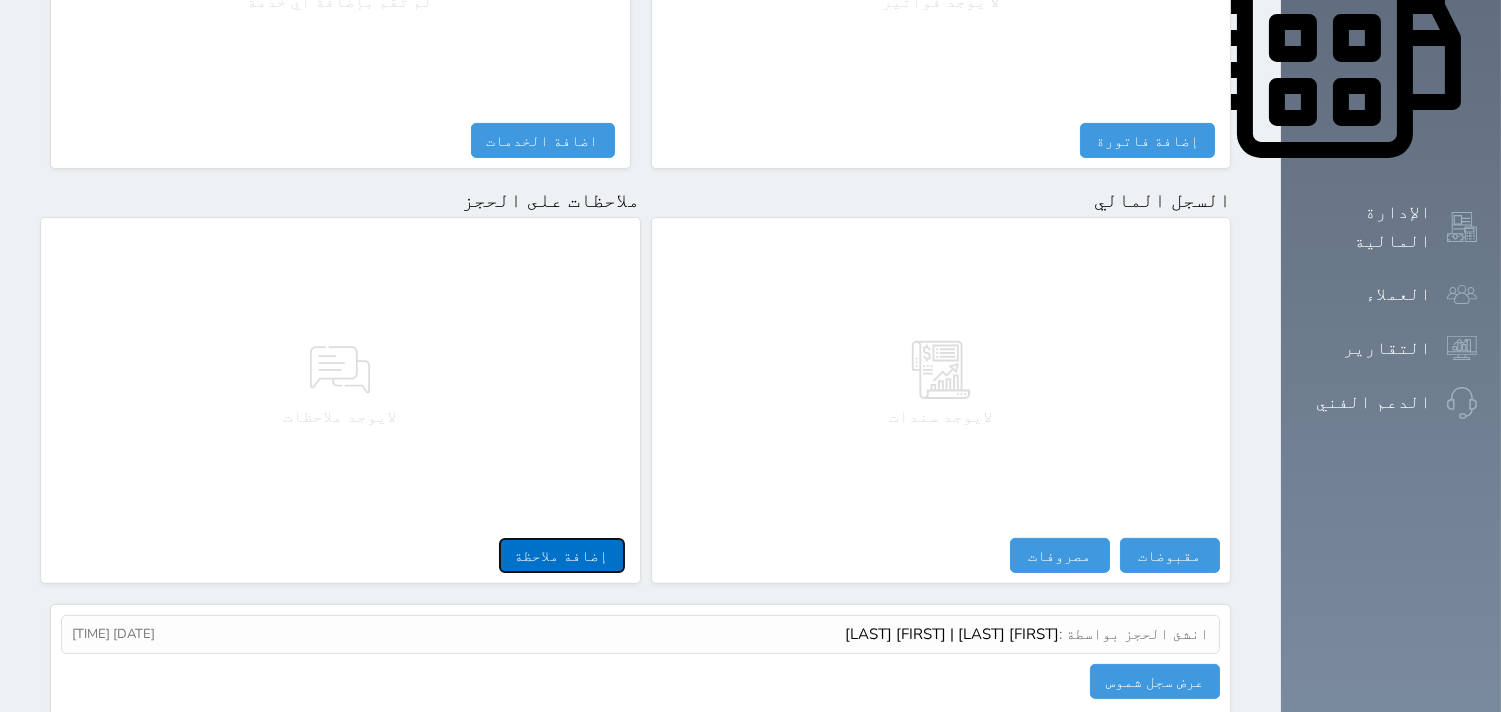 click on "إضافة ملاحظة" at bounding box center (562, 555) 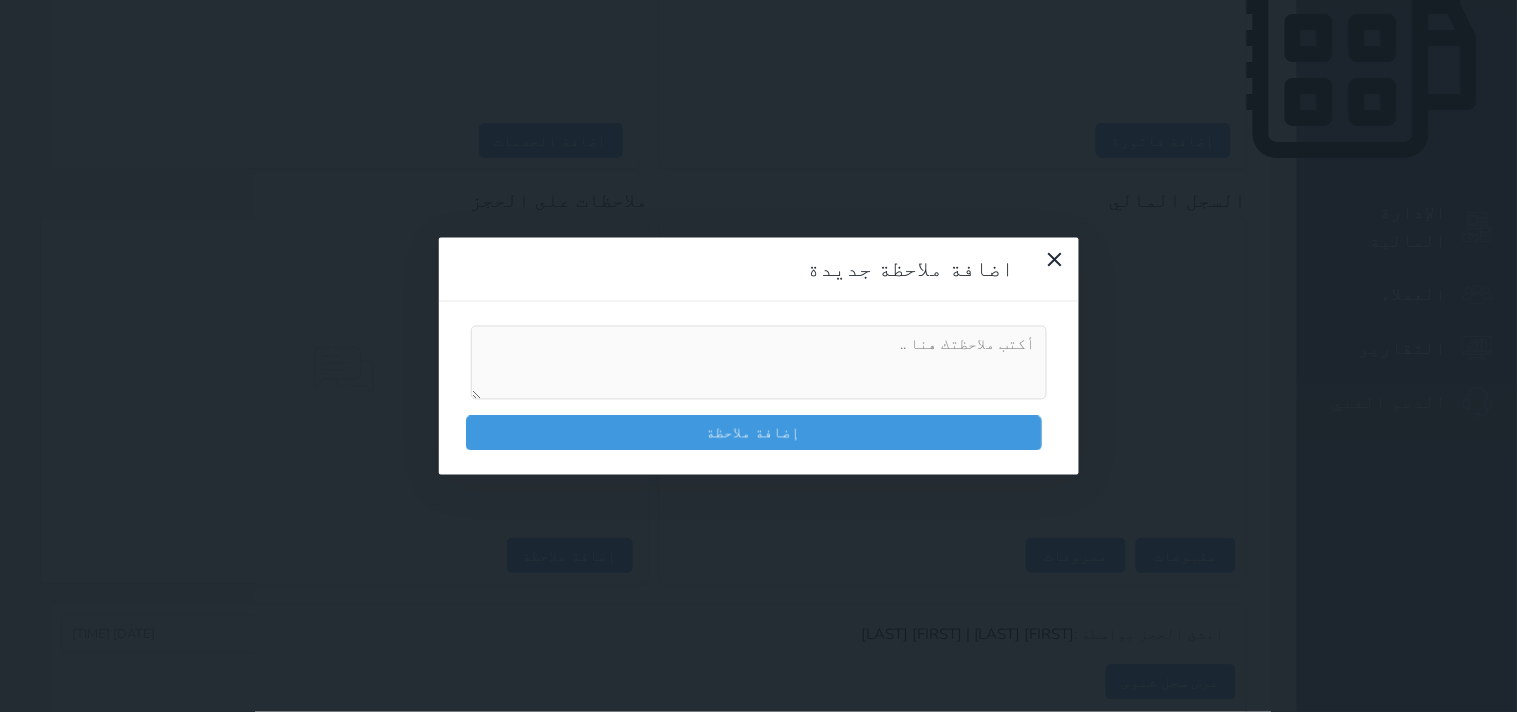 click on "إضافة ملاحظة" at bounding box center [759, 388] 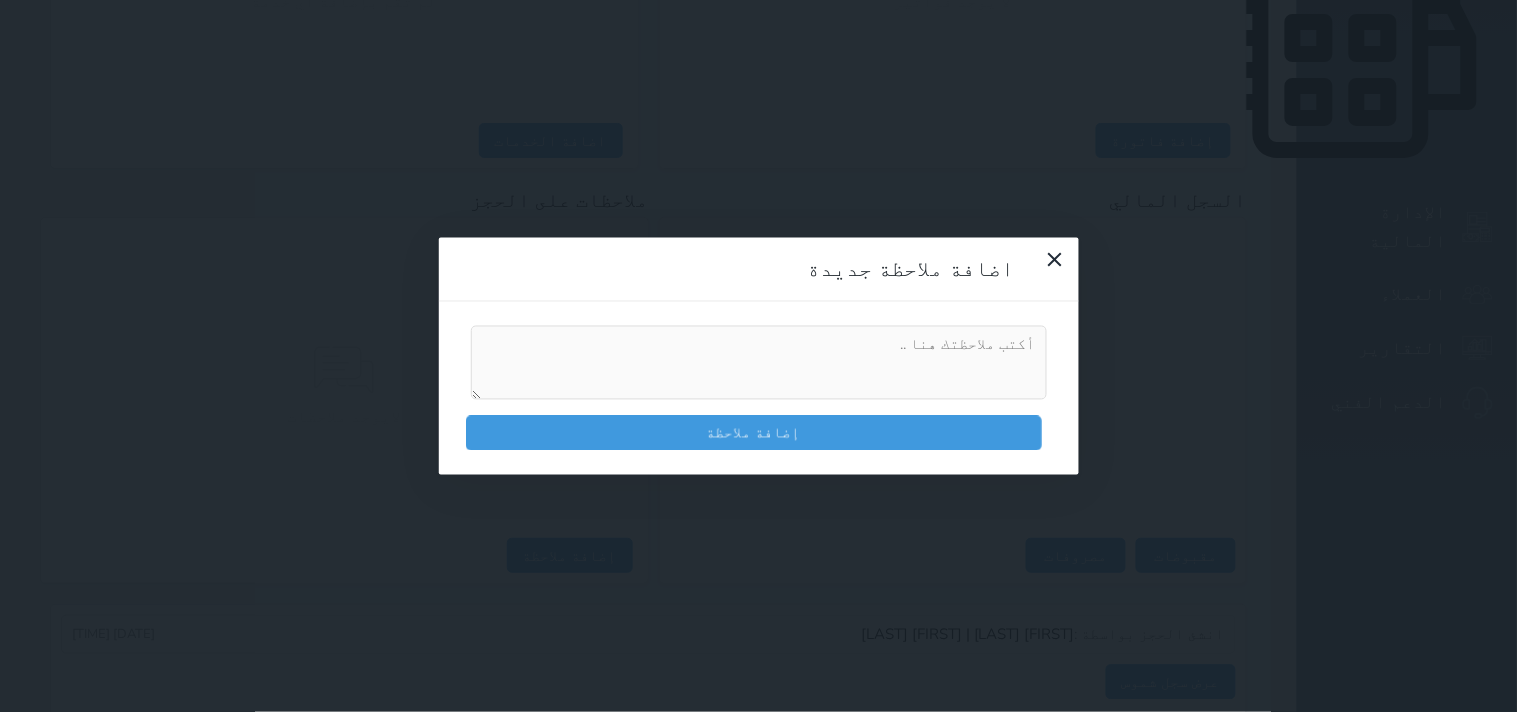 click on "إضافة ملاحظة" at bounding box center (759, 388) 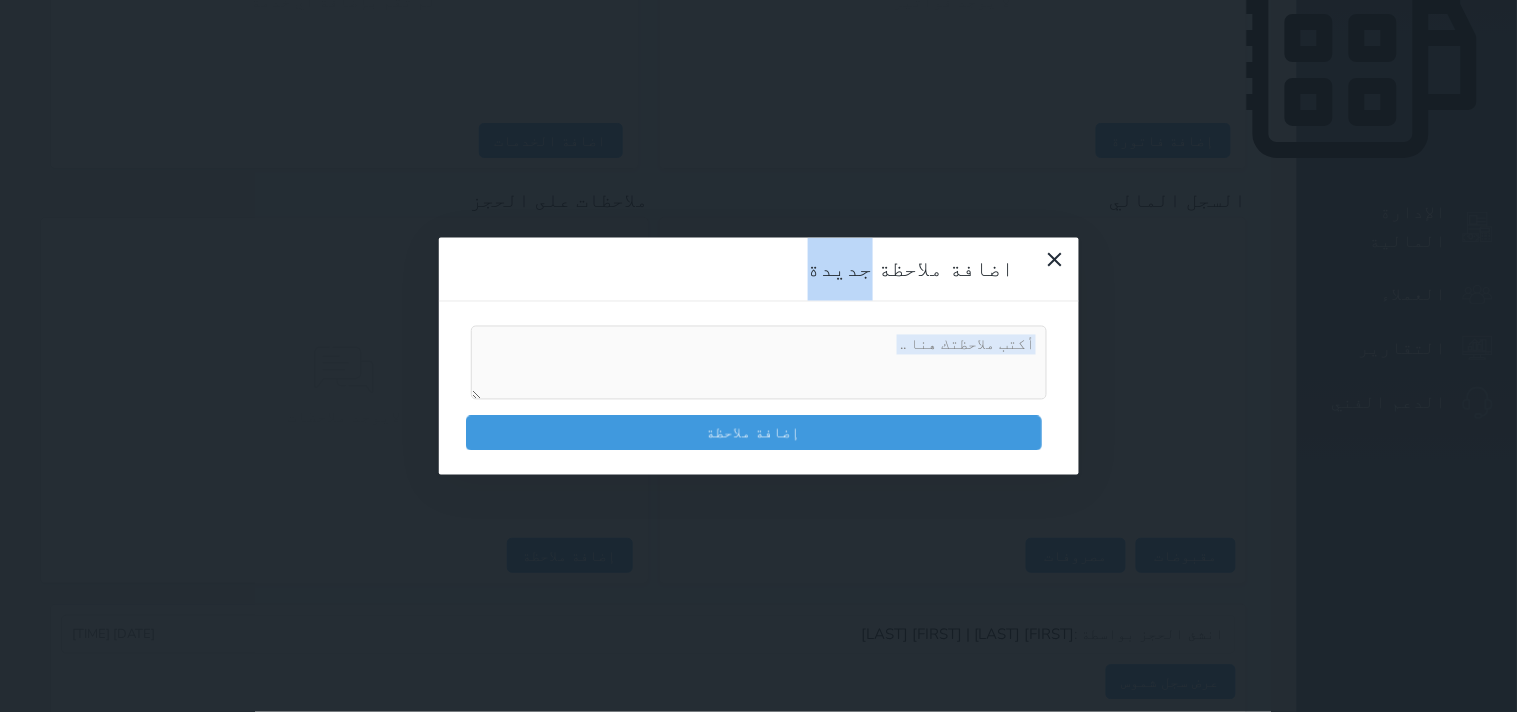 click at bounding box center (759, 363) 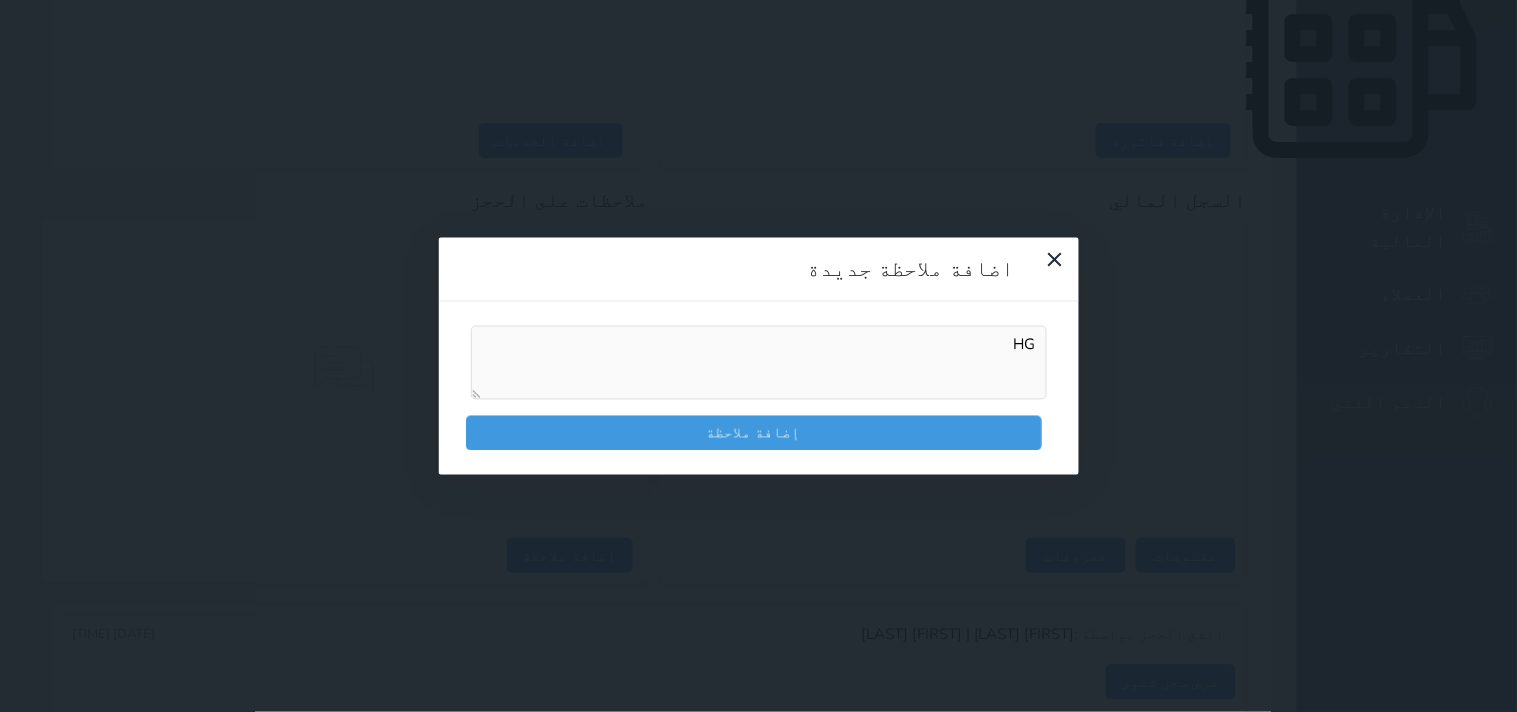 type on "H" 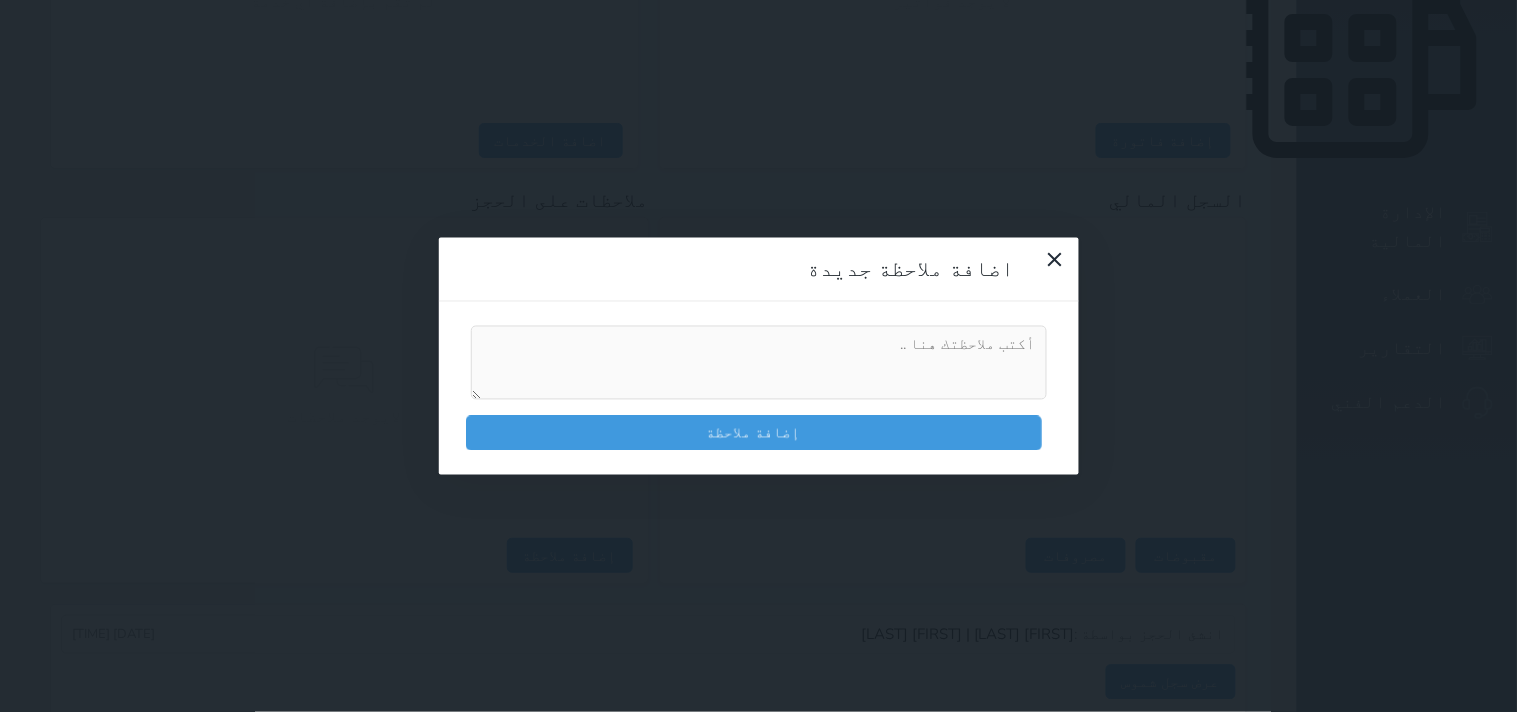 type on "H" 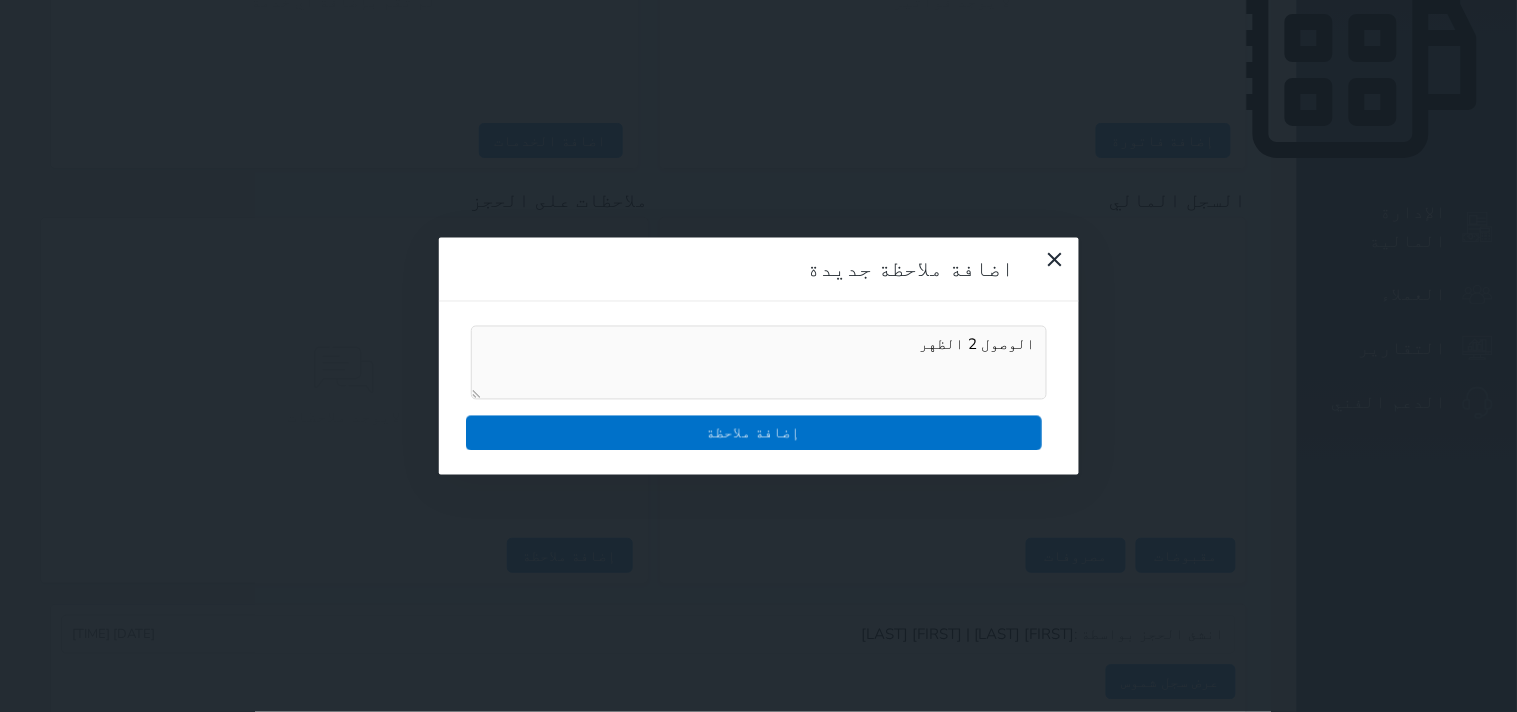type on "الوصول 2 الظهر" 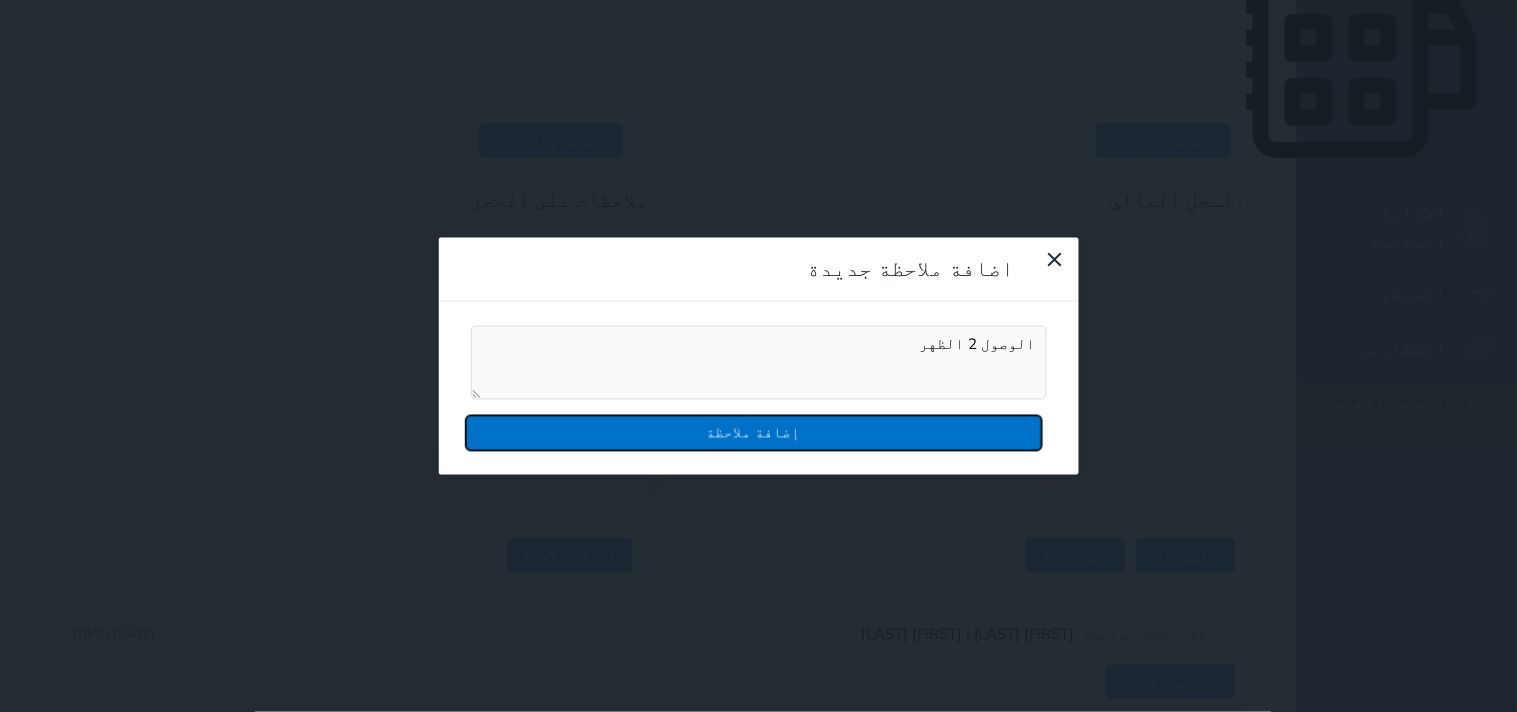 click on "إضافة ملاحظة" at bounding box center (754, 432) 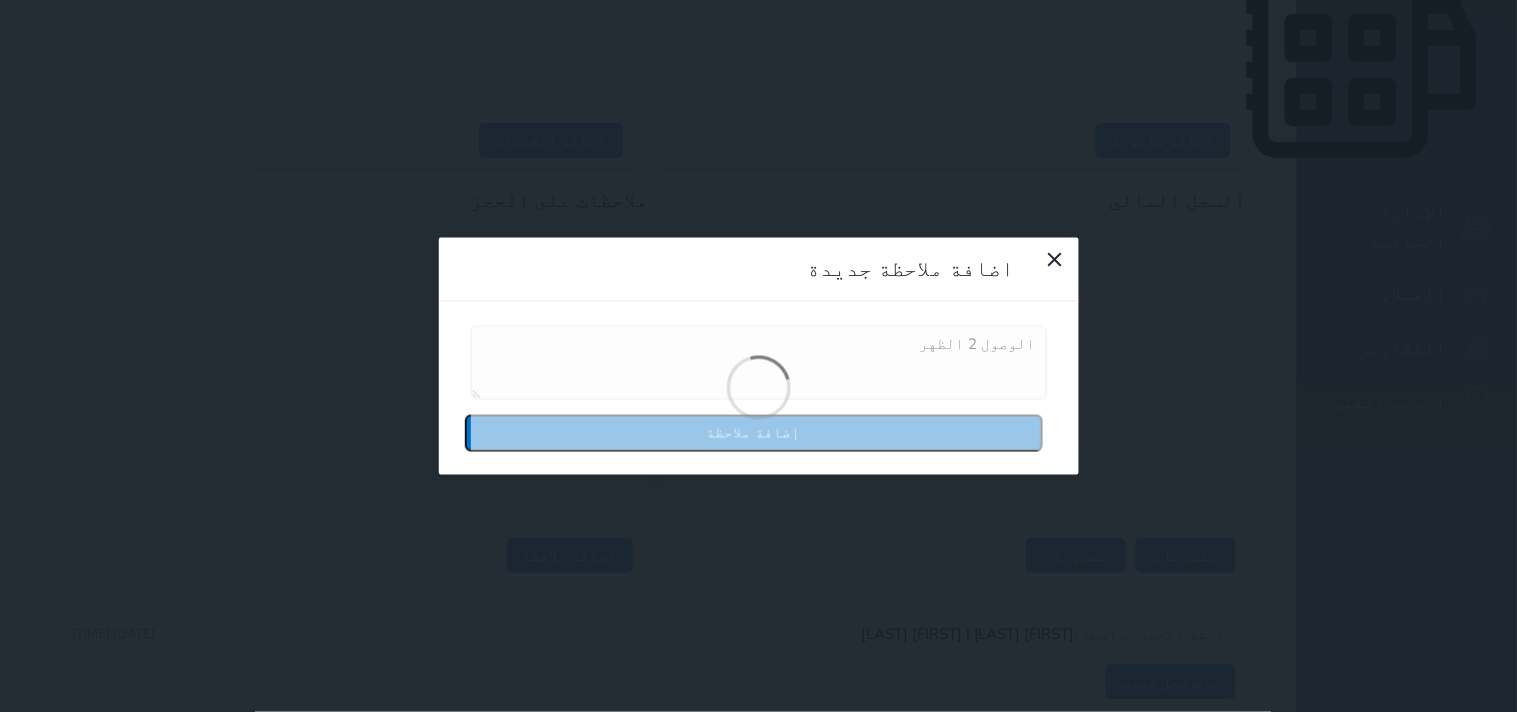 type 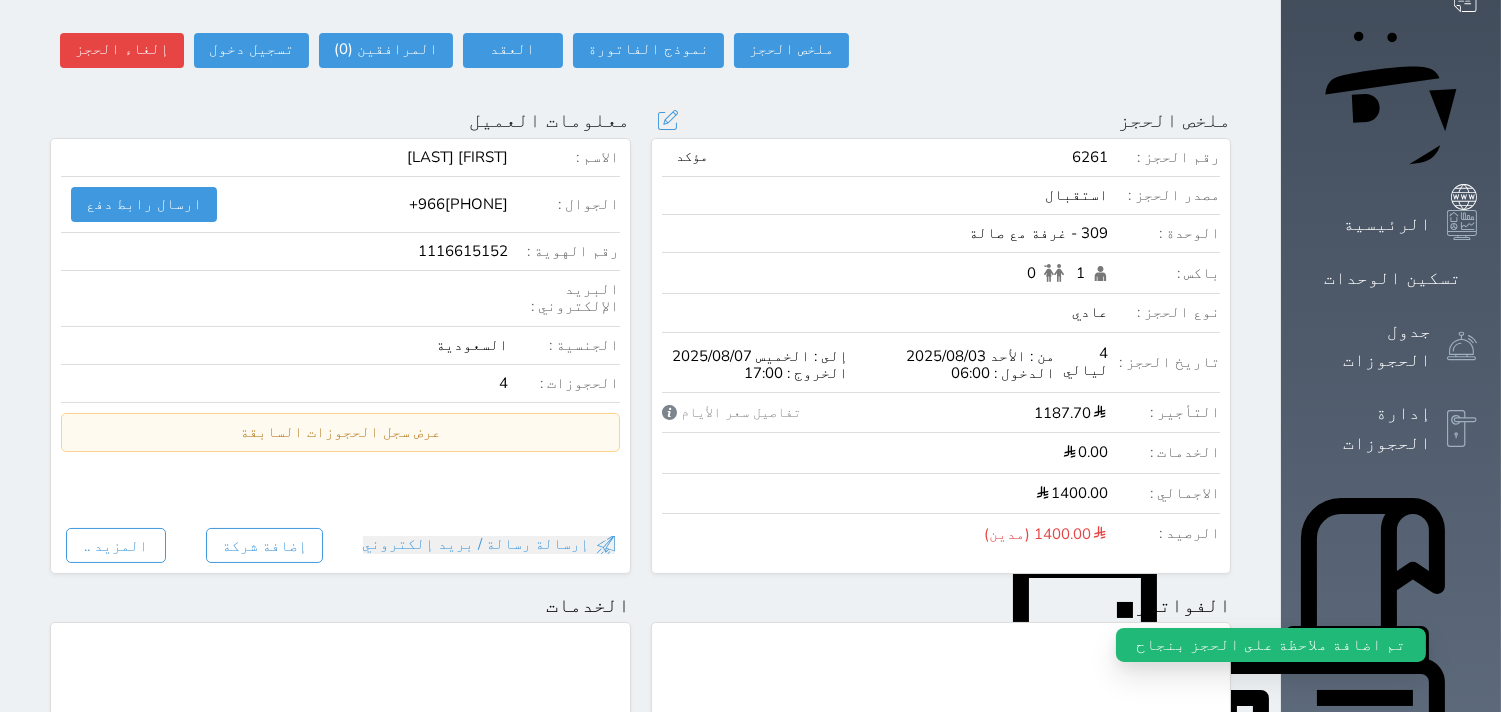 scroll, scrollTop: 0, scrollLeft: 0, axis: both 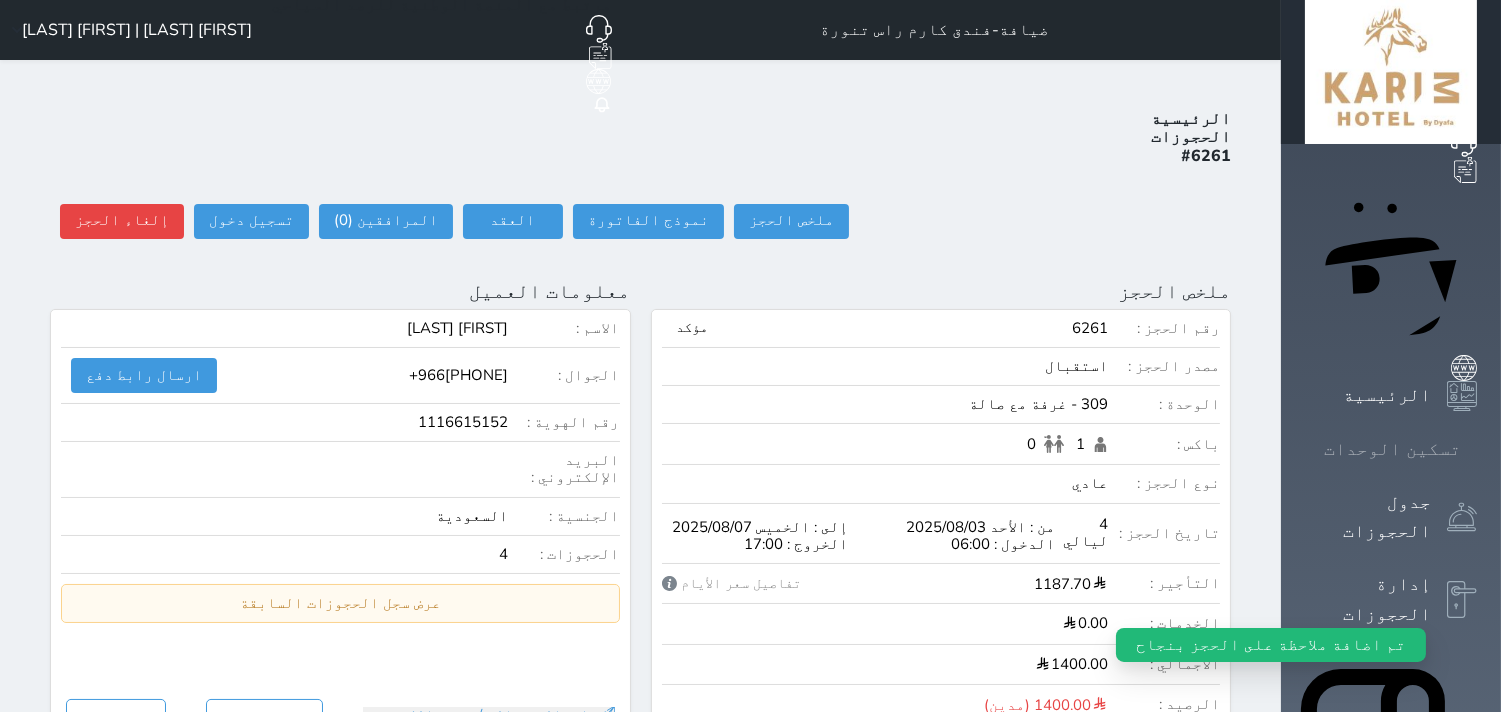 click at bounding box center [1477, 449] 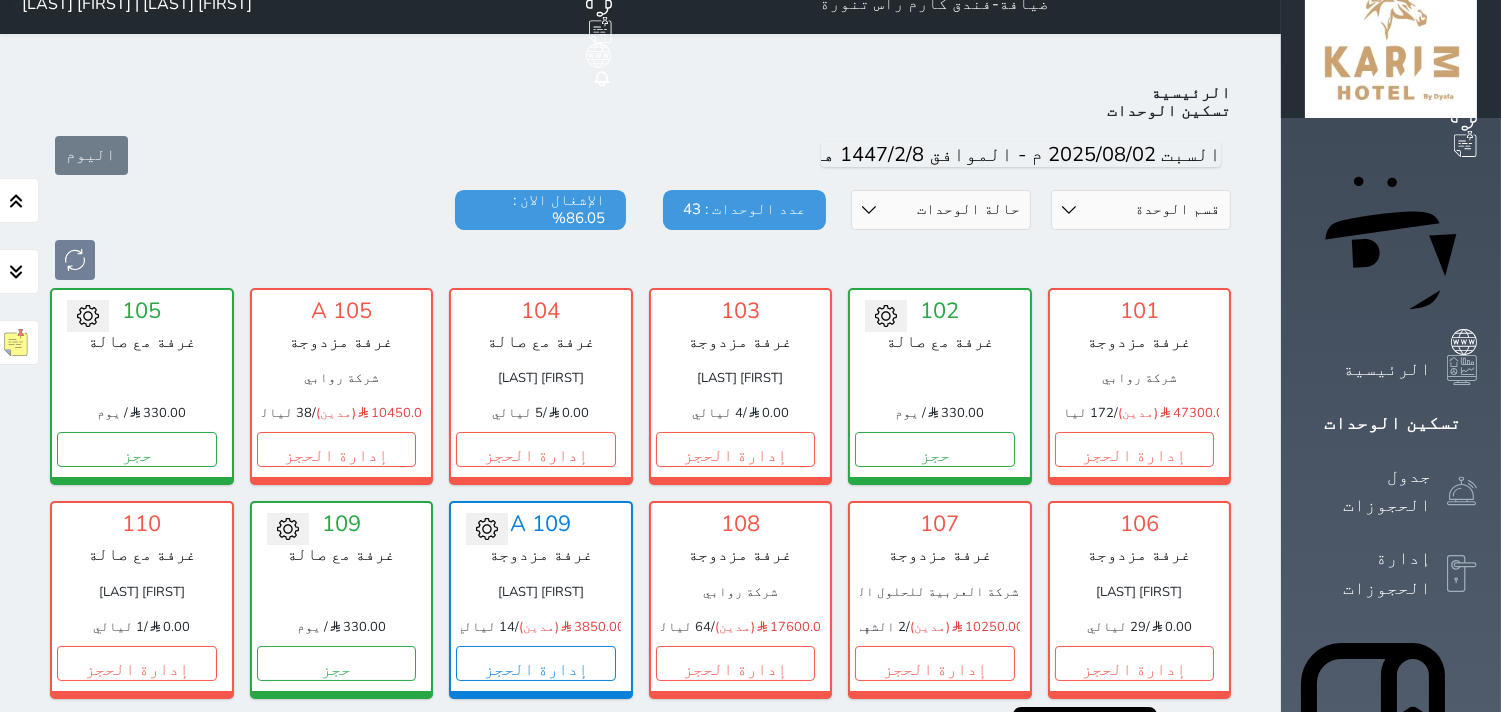 scroll, scrollTop: 0, scrollLeft: 0, axis: both 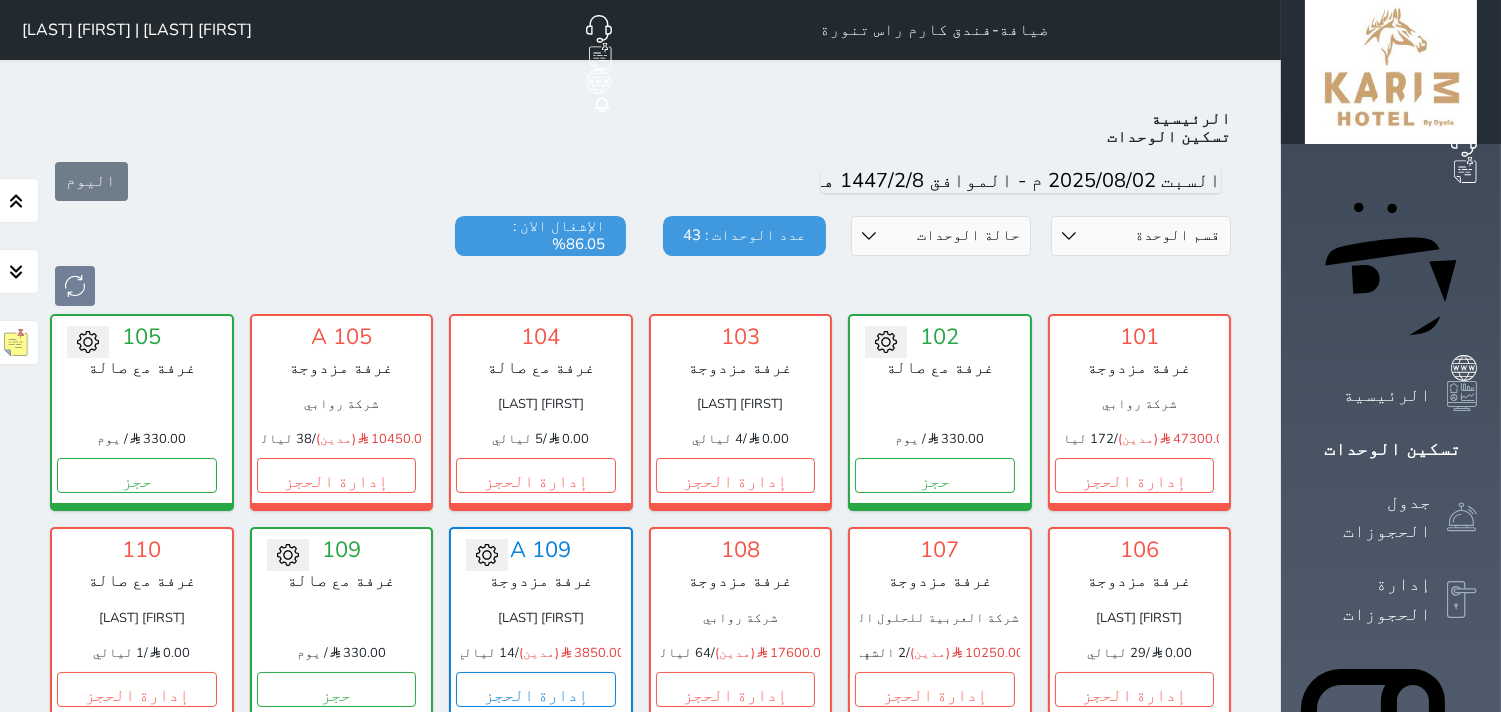 click on "[FIRST] [LAST] | [FIRST] [LAST]" at bounding box center (137, 30) 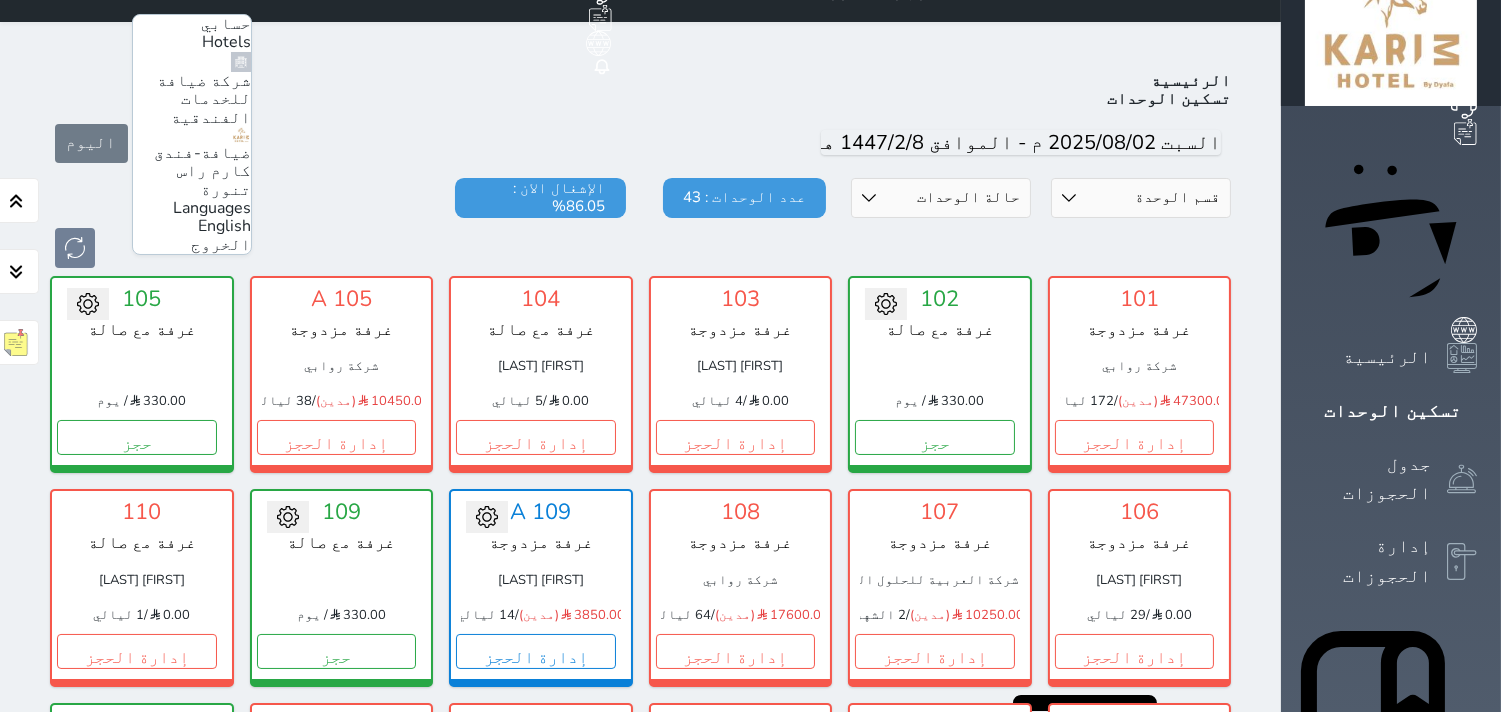 scroll, scrollTop: 0, scrollLeft: 0, axis: both 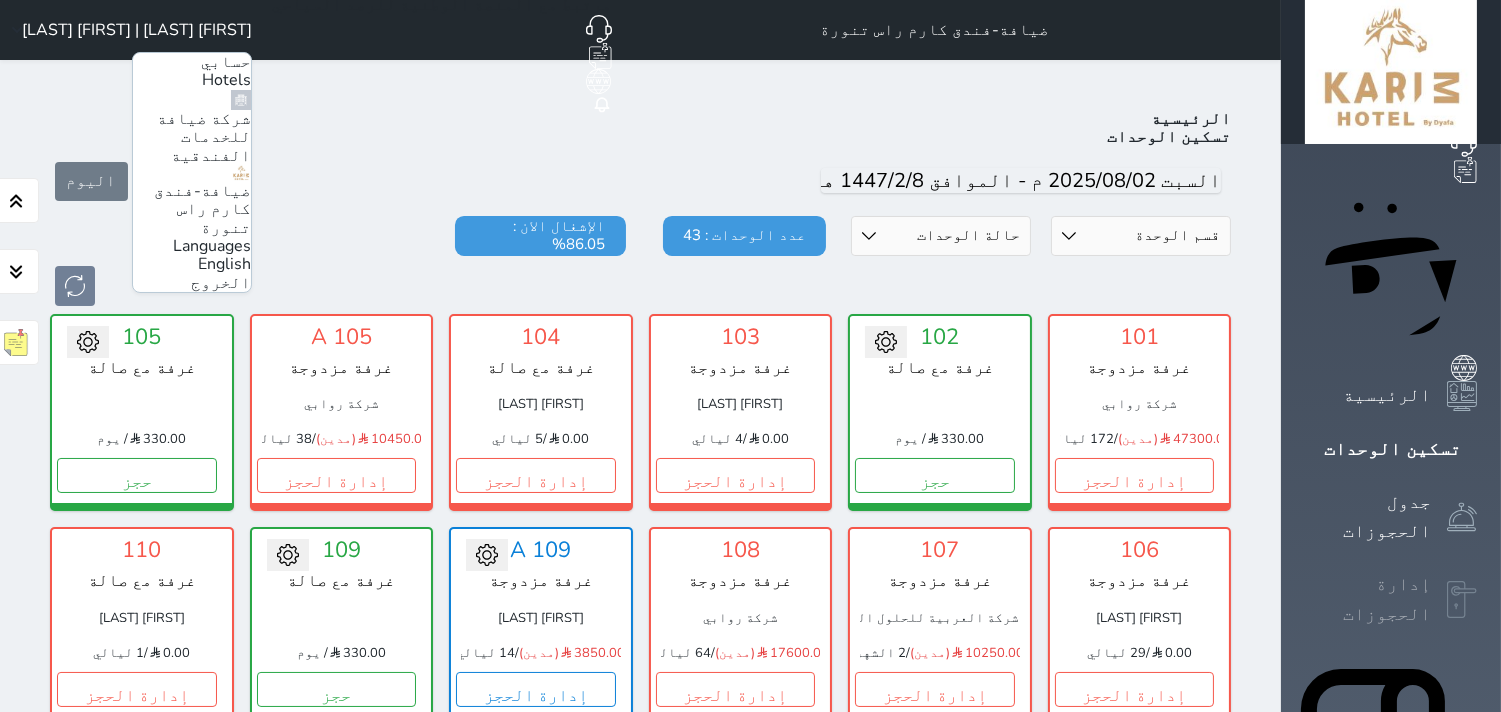 click on "إدارة الحجوزات" at bounding box center [1391, 599] 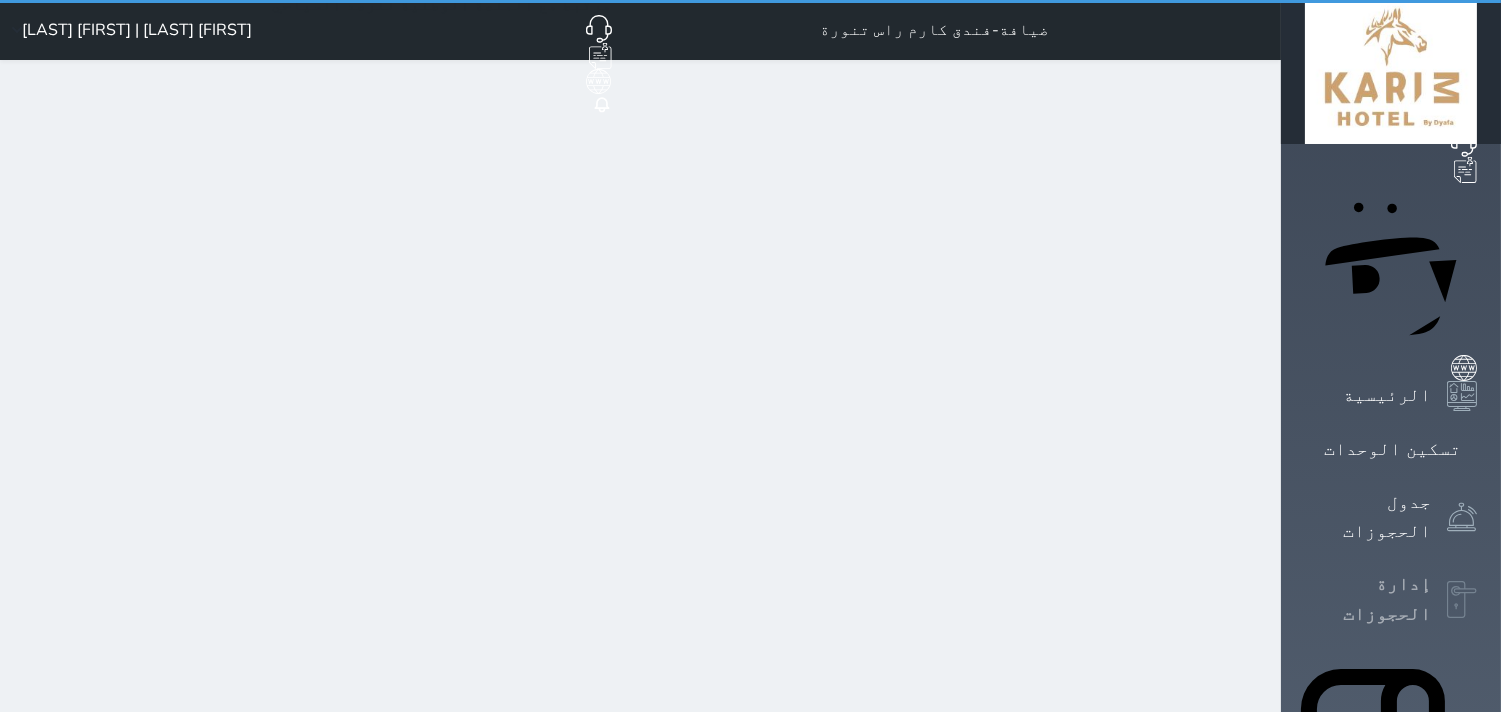 select on "open_all" 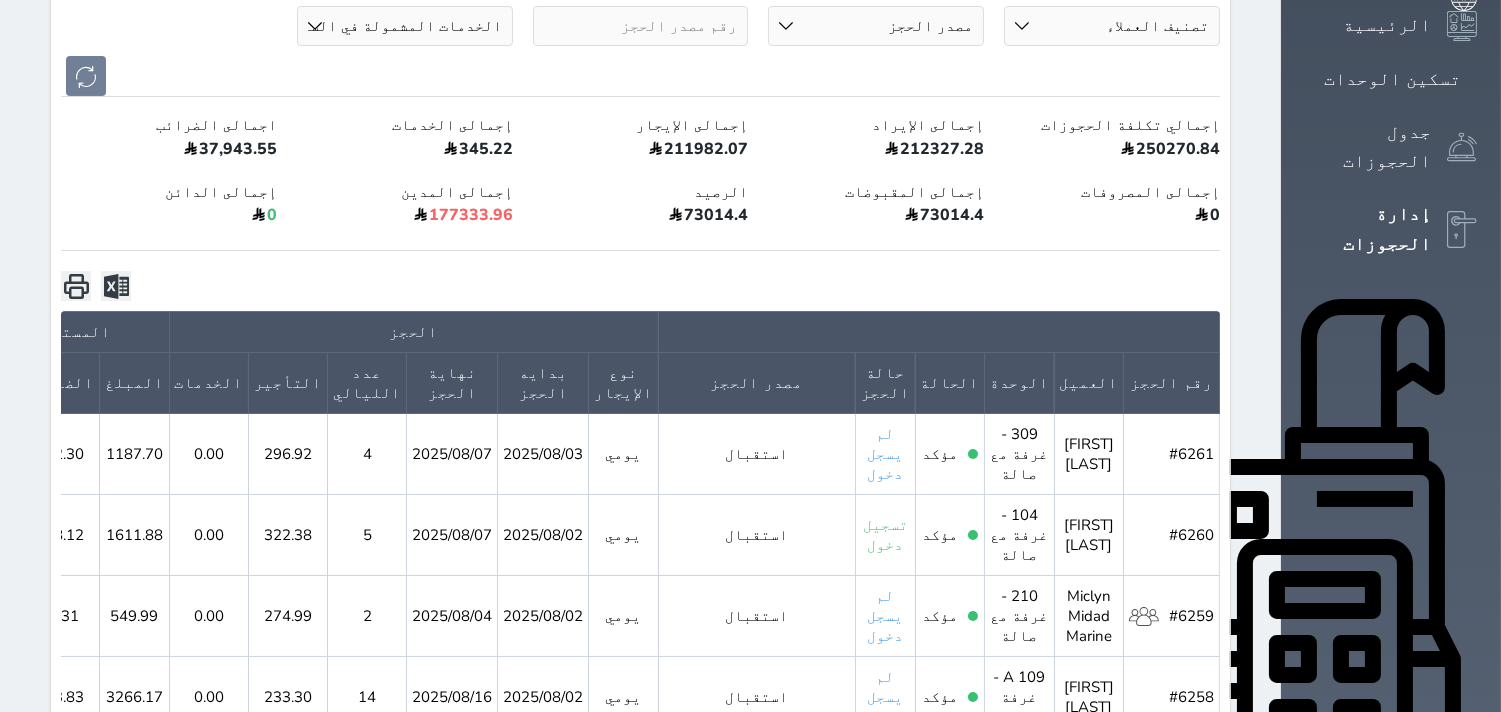 scroll, scrollTop: 0, scrollLeft: 0, axis: both 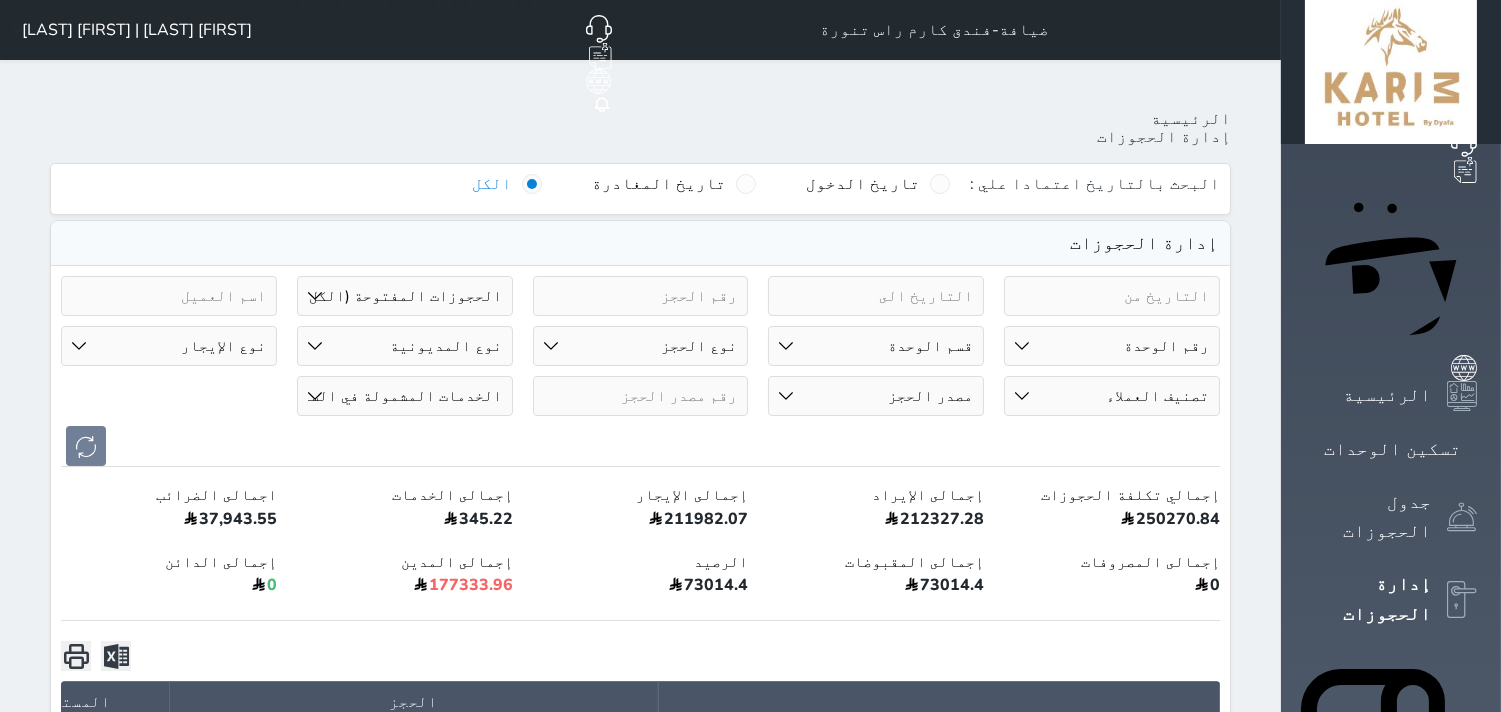 click on "حجز جماعي جديد   حجز جديد               الرئيسية     تسكين الوحدات     جدول الحجوزات     إدارة الحجوزات     POS       الإدارة المالية     العملاء           التقارير       الدعم الفني" at bounding box center (1391, 1506) 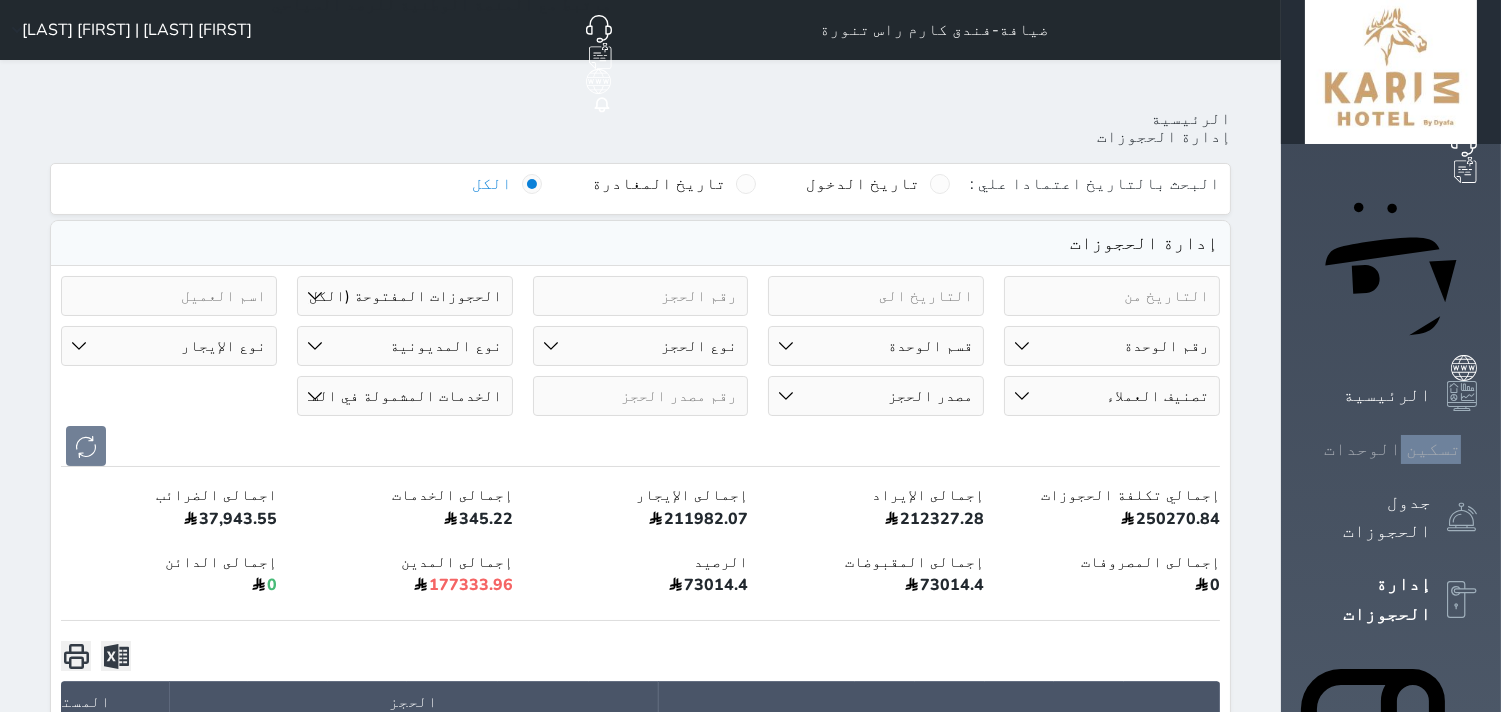 click 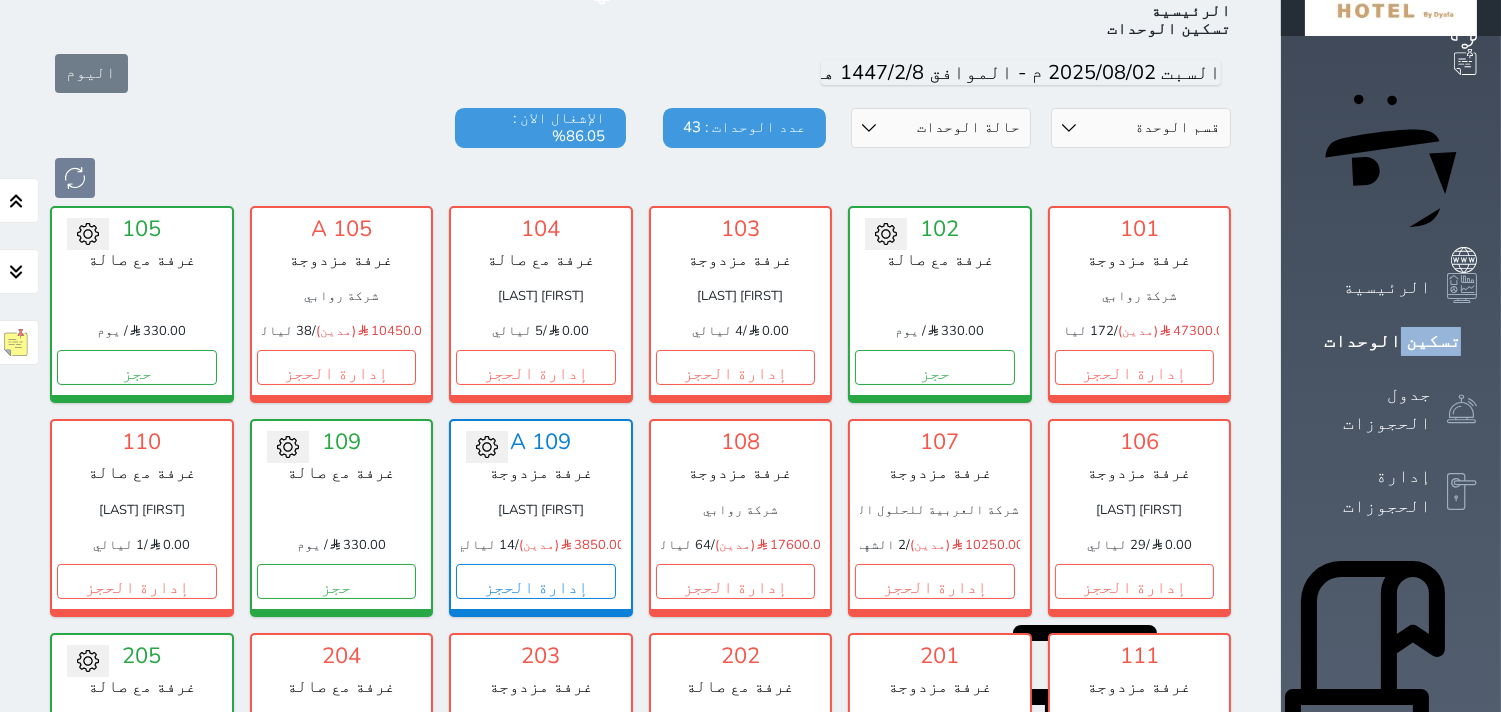 scroll, scrollTop: 0, scrollLeft: 0, axis: both 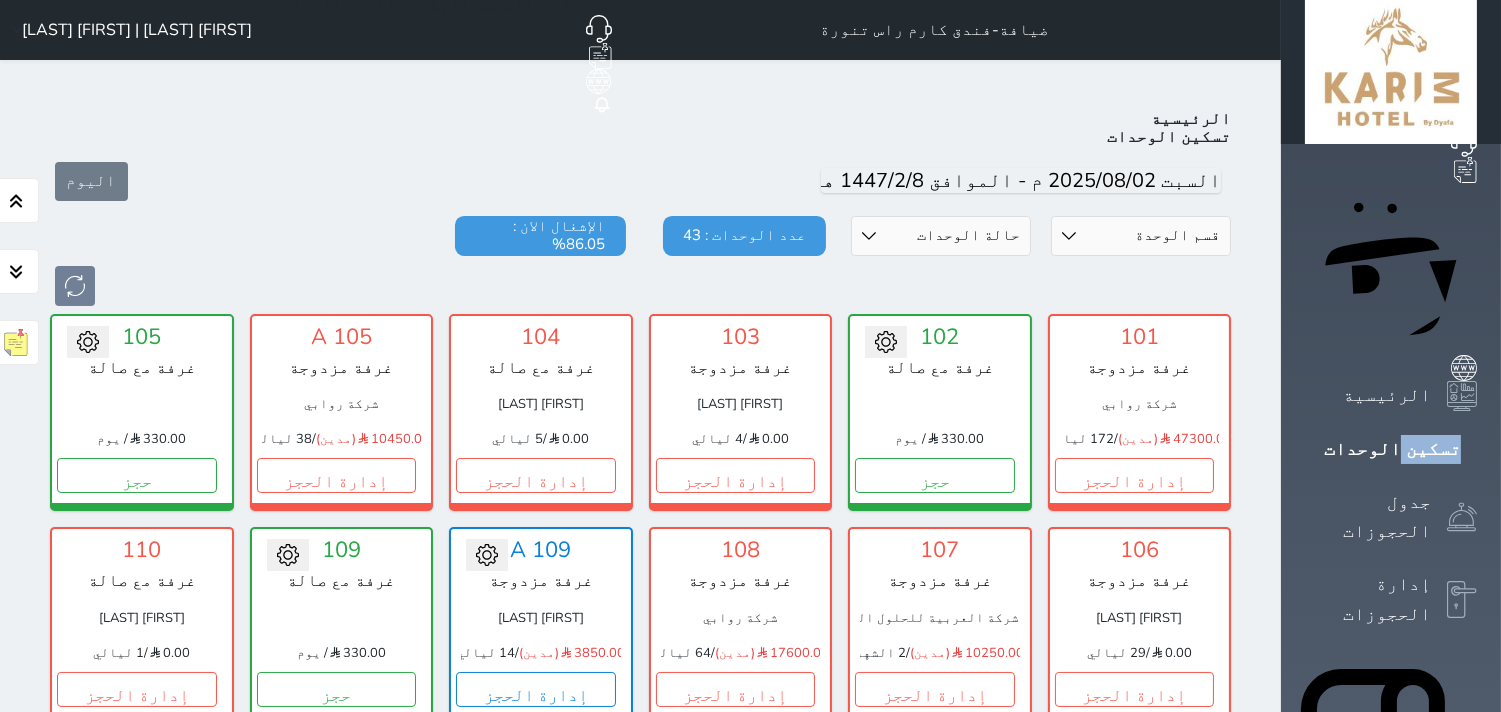 click on "[FIRST] [LAST] | [FIRST] [LAST]" at bounding box center (137, 30) 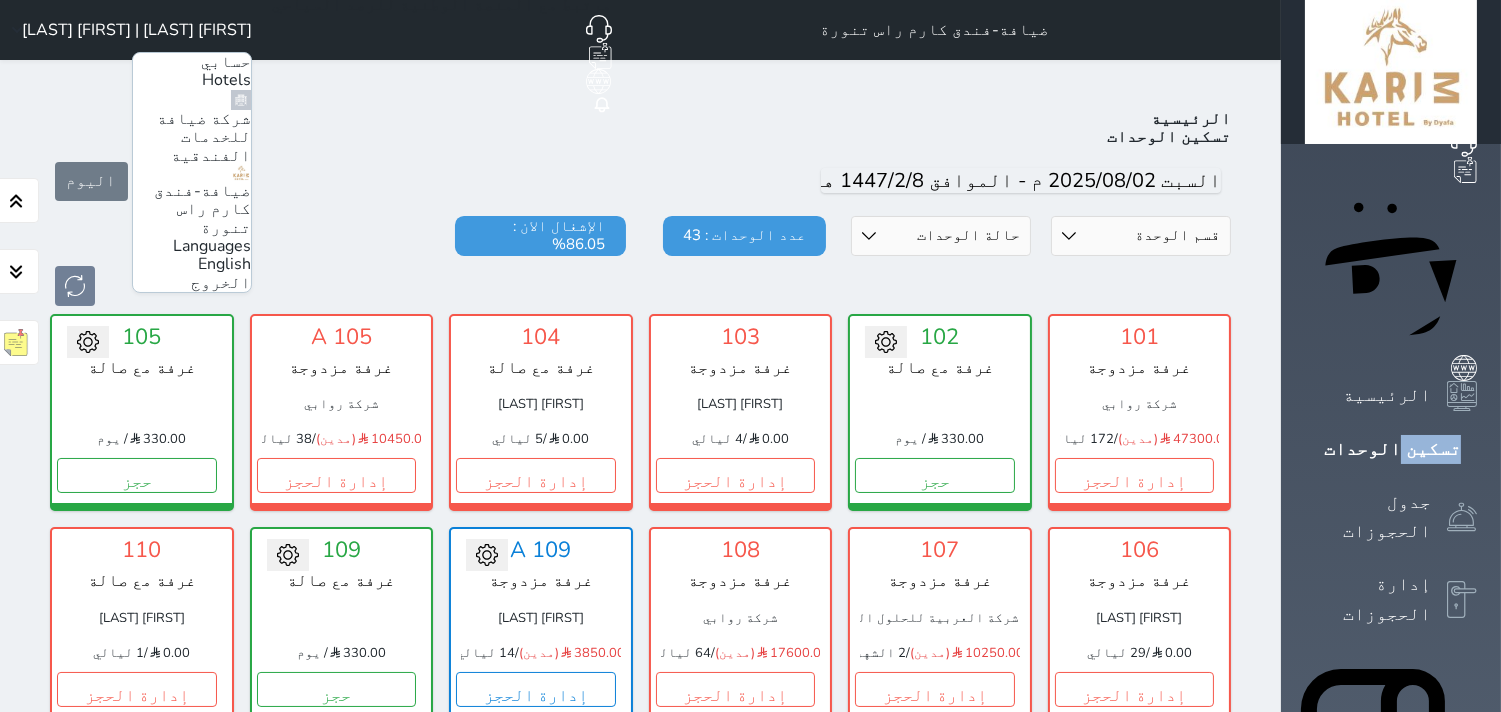 click on "[FIRST] [LAST] | [FIRST] [LAST]" at bounding box center [137, 30] 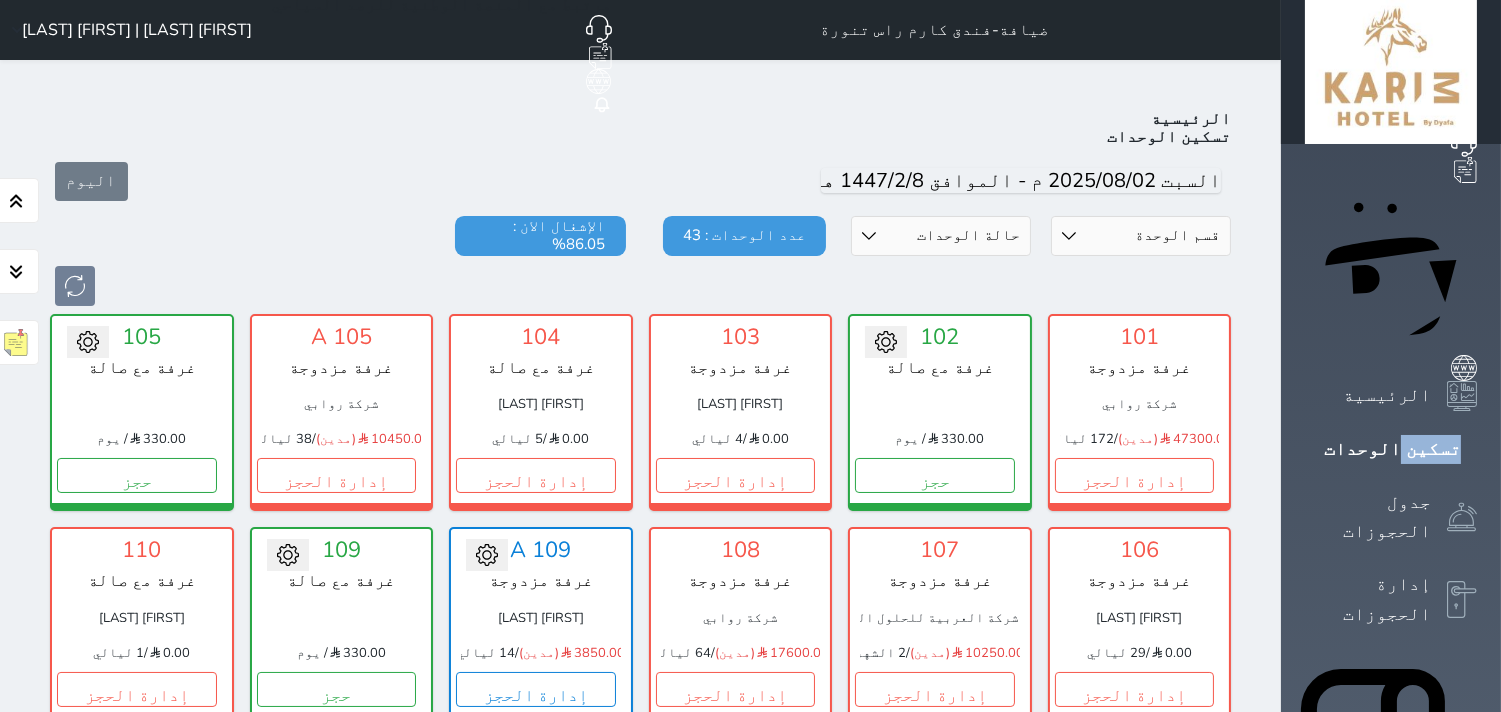 click on "[FIRST] [LAST] | [FIRST] [LAST]" at bounding box center (137, 30) 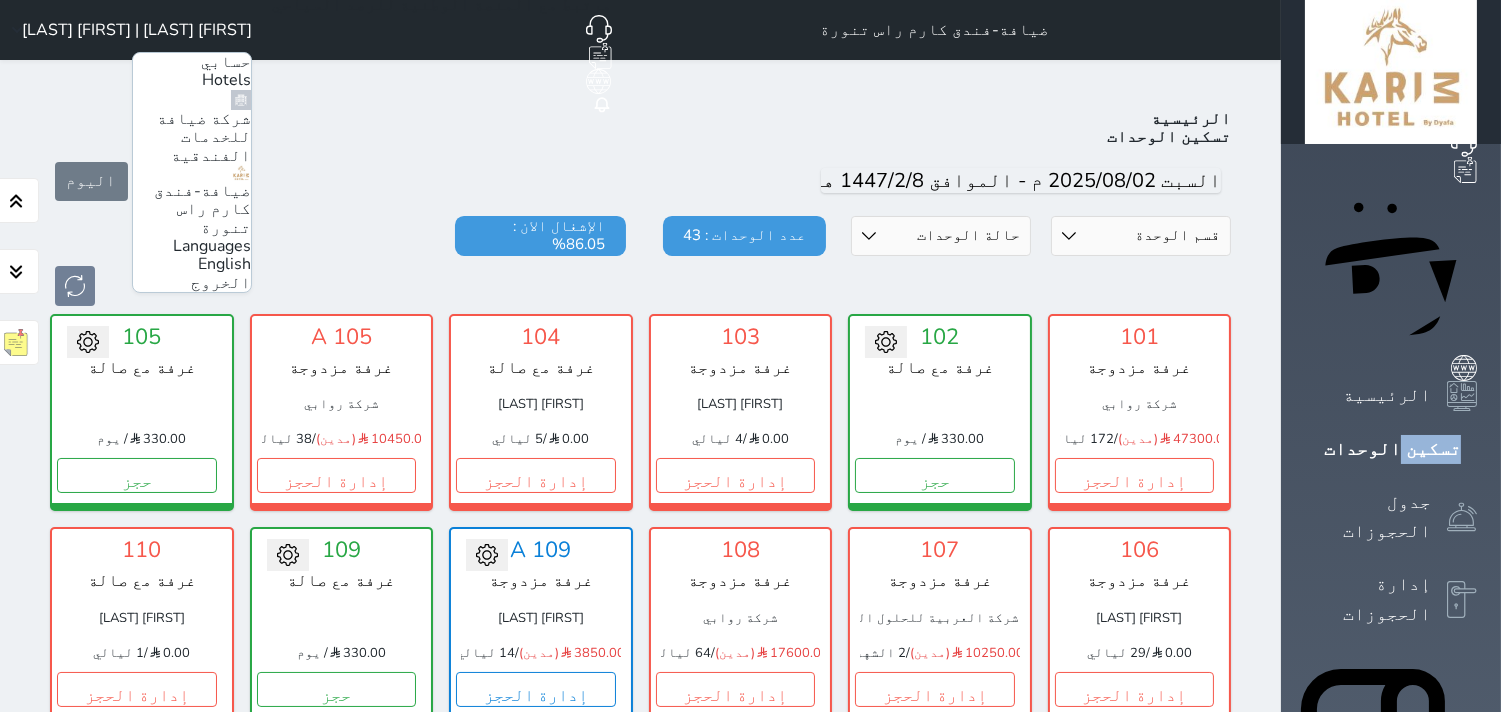 click on "حسابي
Hotels     شركة ضيافة للخدمات الفندقية       ضيافة-فندق كارم راس تنورة      Languages   English        الخروج" at bounding box center [192, 172] 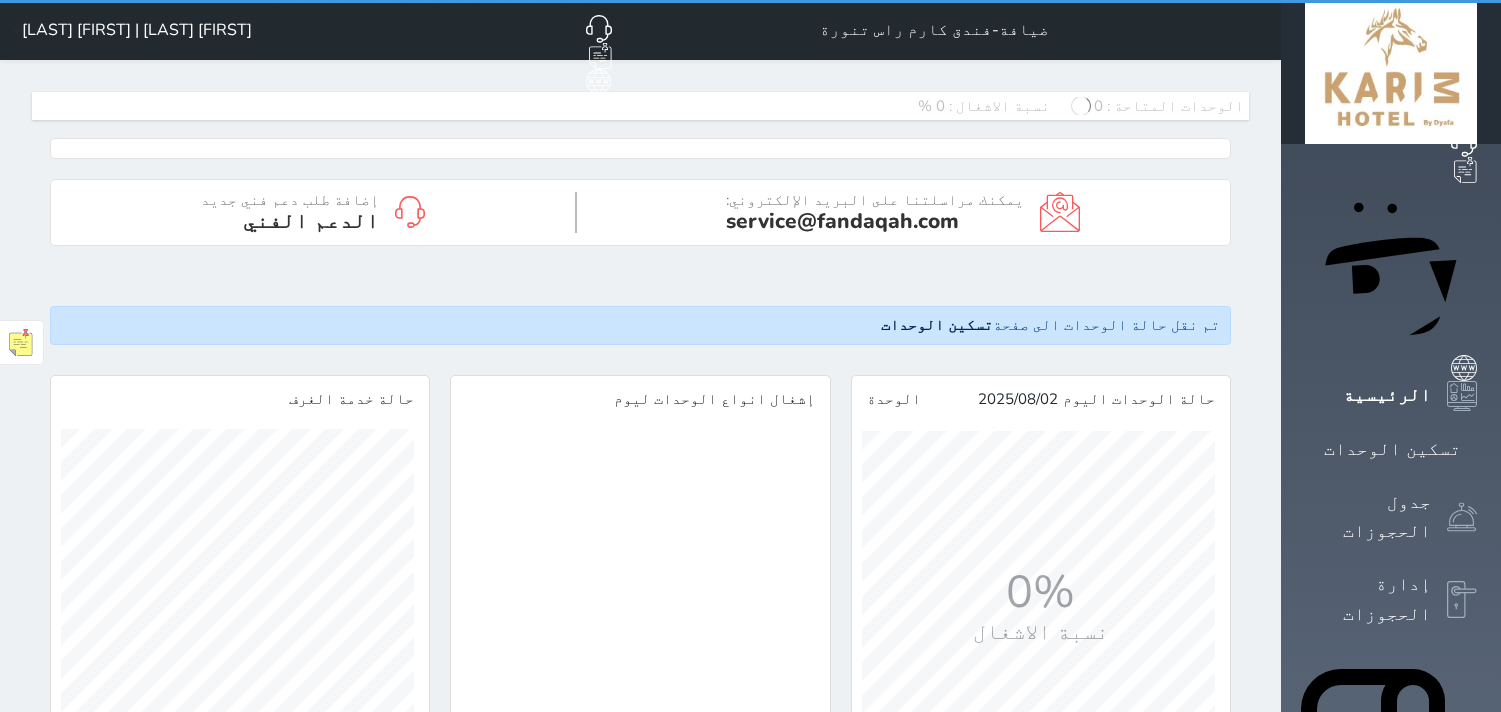 scroll, scrollTop: 0, scrollLeft: 0, axis: both 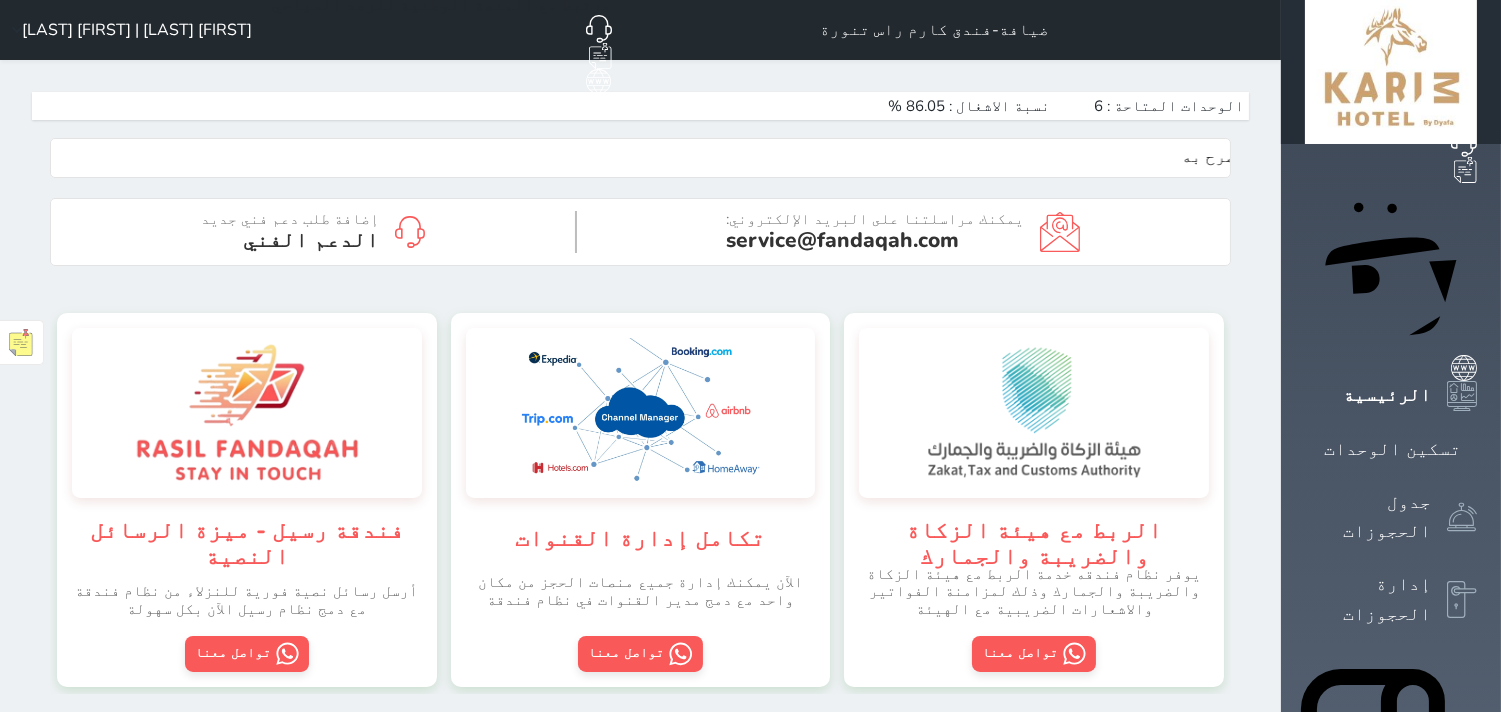 click on "حجز جماعي جديد   حجز جديد               الرئيسية     تسكين الوحدات     جدول الحجوزات     إدارة الحجوزات     POS       الإدارة المالية     العملاء           التقارير       الدعم الفني" at bounding box center [1391, 1069] 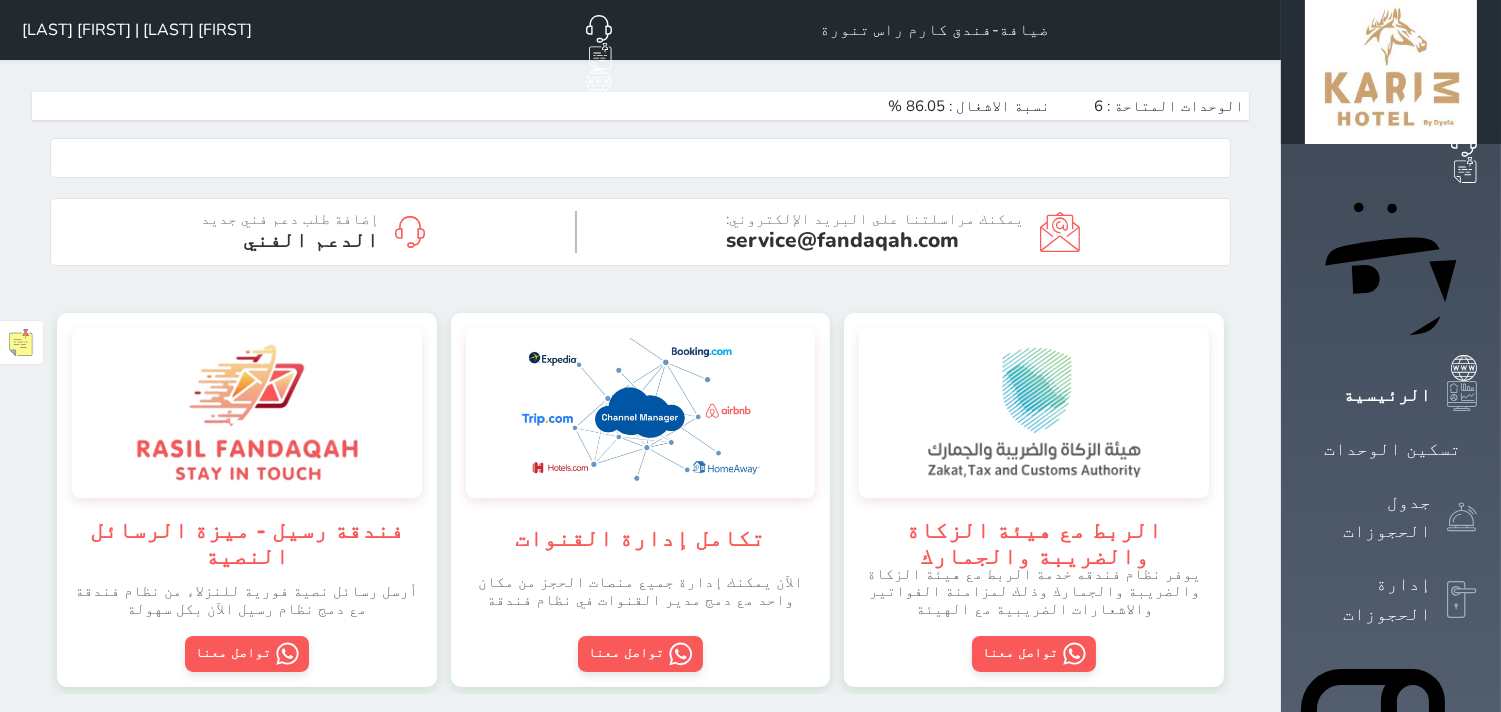 click on "حجز جماعي جديد   حجز جديد               الرئيسية     تسكين الوحدات     جدول الحجوزات     إدارة الحجوزات     POS       الإدارة المالية     العملاء           التقارير       الدعم الفني" at bounding box center [1391, 1069] 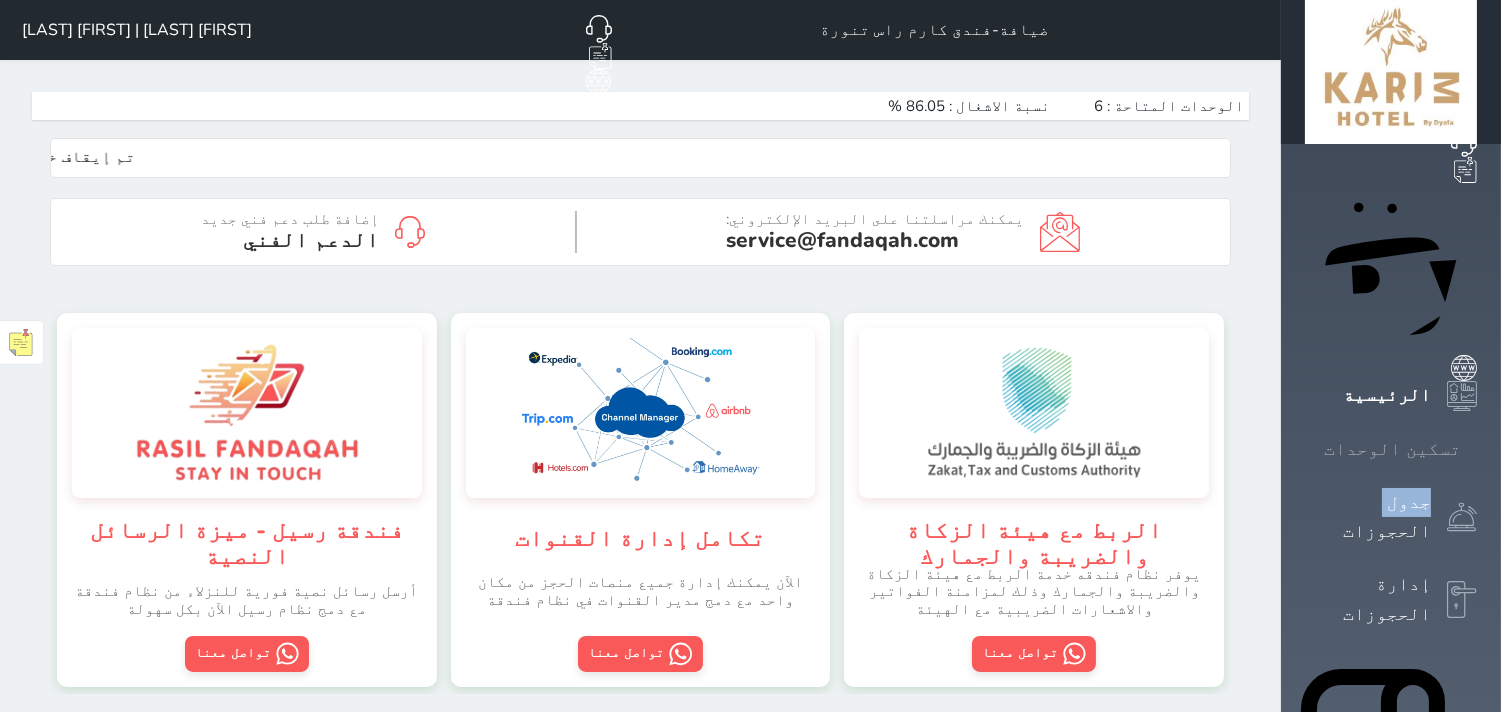 click on "تسكين الوحدات" at bounding box center [1392, 449] 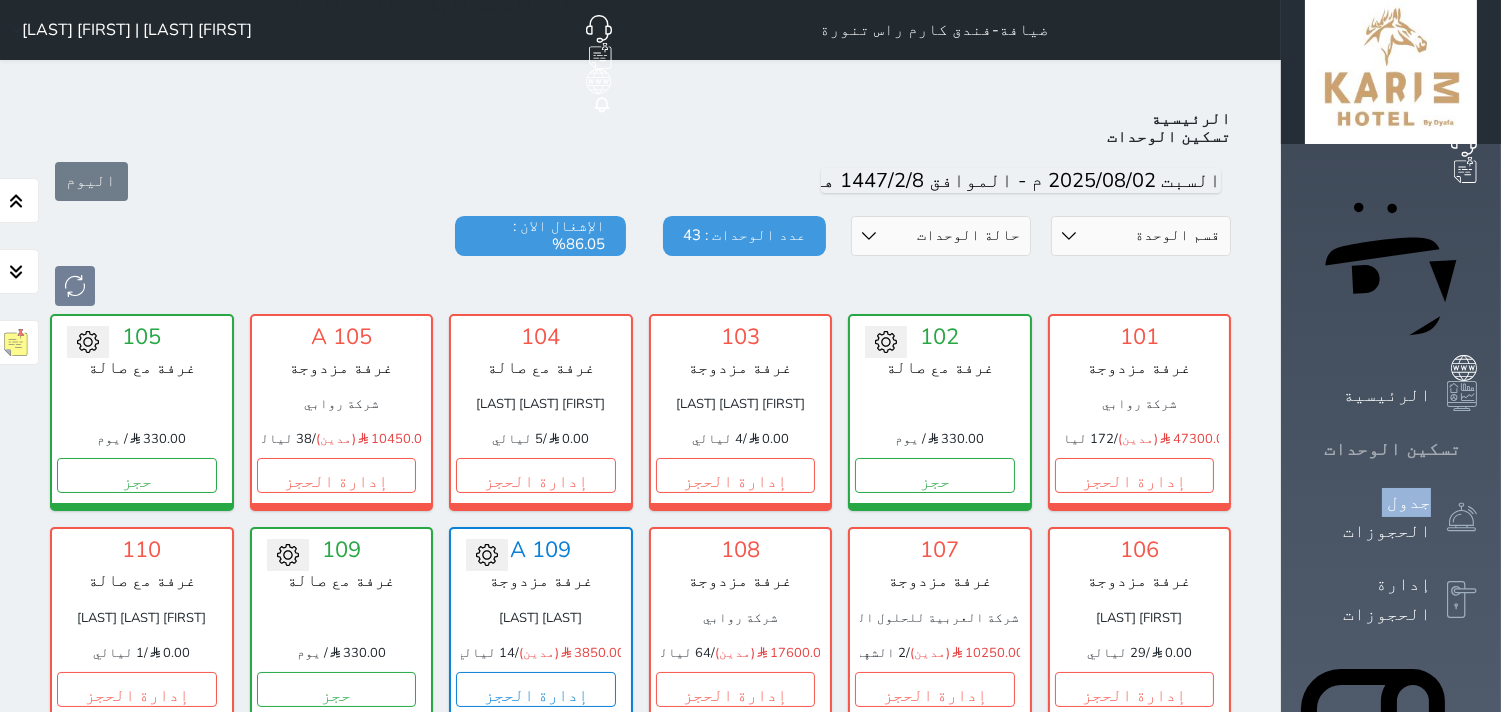 scroll, scrollTop: 77, scrollLeft: 0, axis: vertical 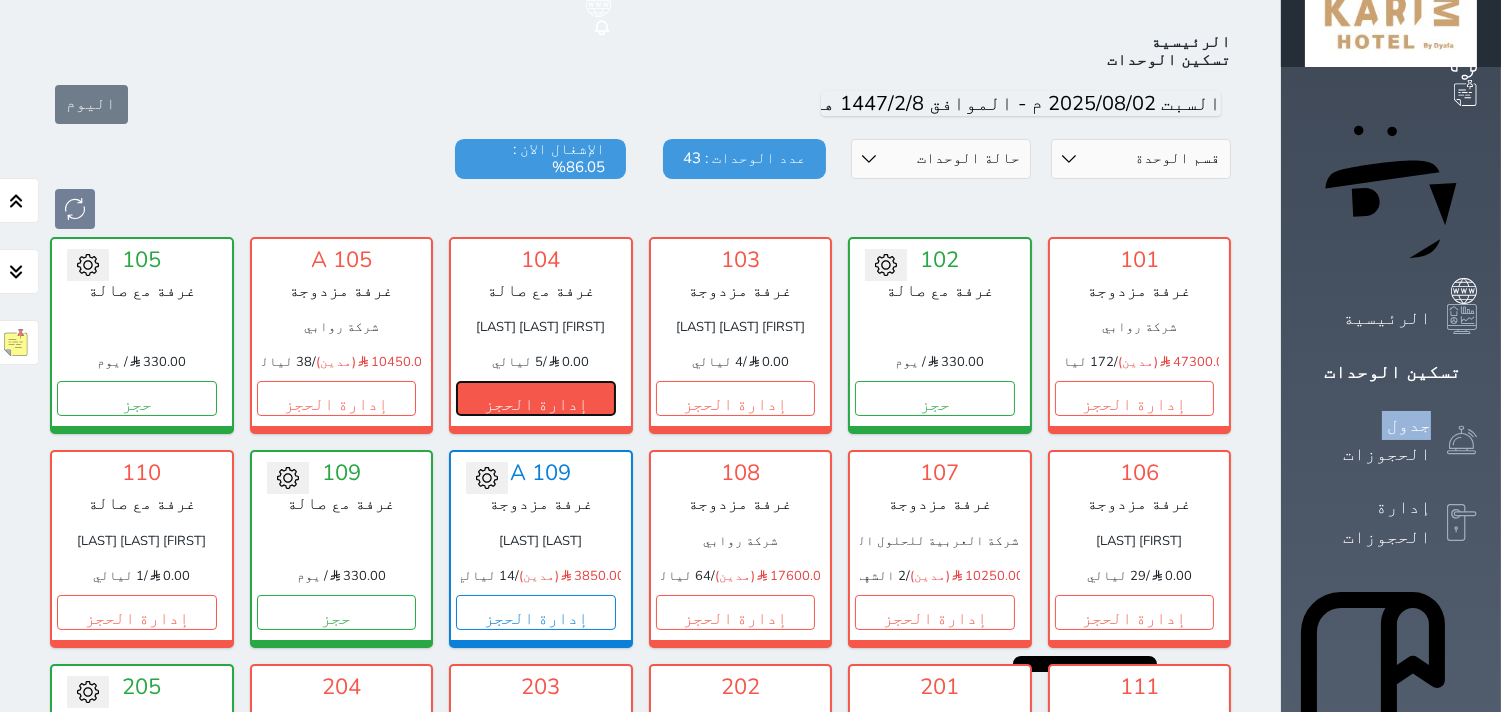 click on "إدارة الحجز" at bounding box center [536, 398] 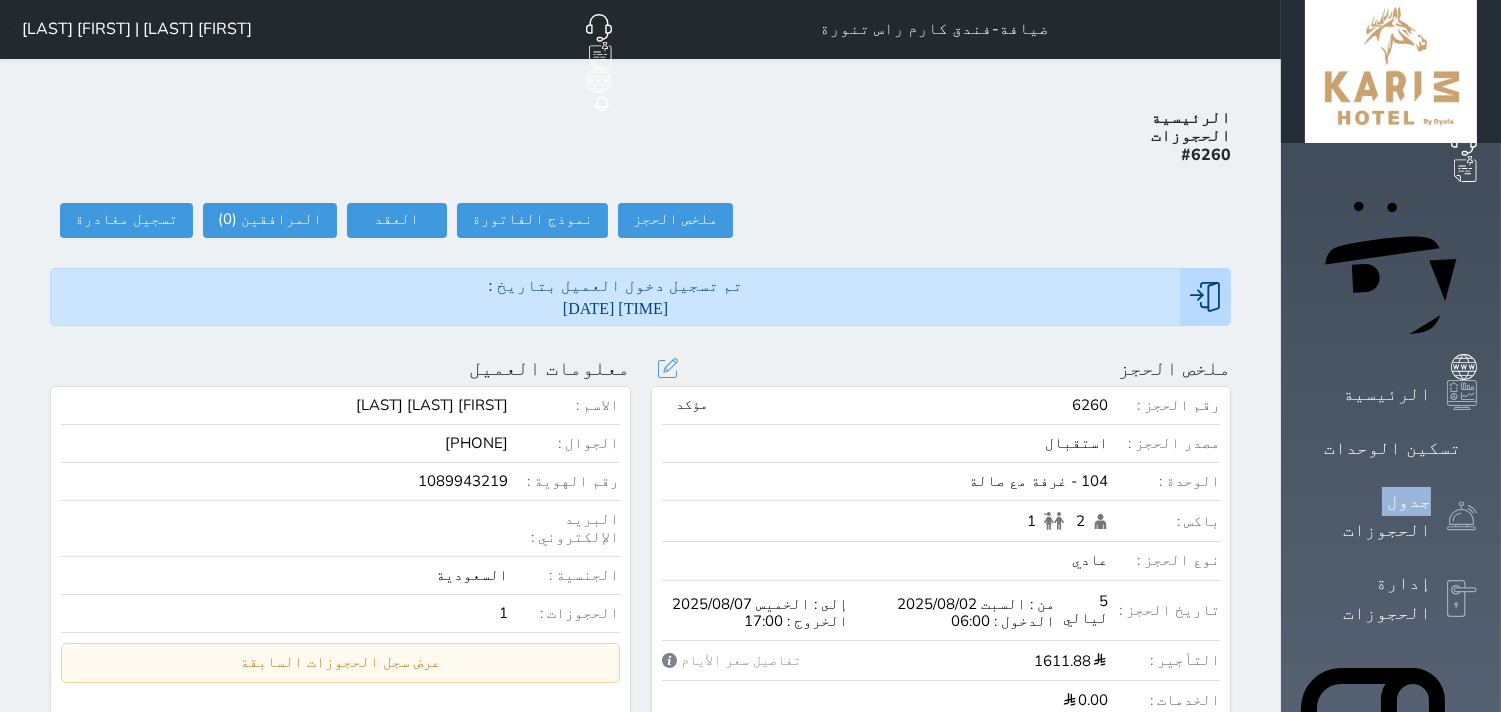 scroll, scrollTop: 0, scrollLeft: 0, axis: both 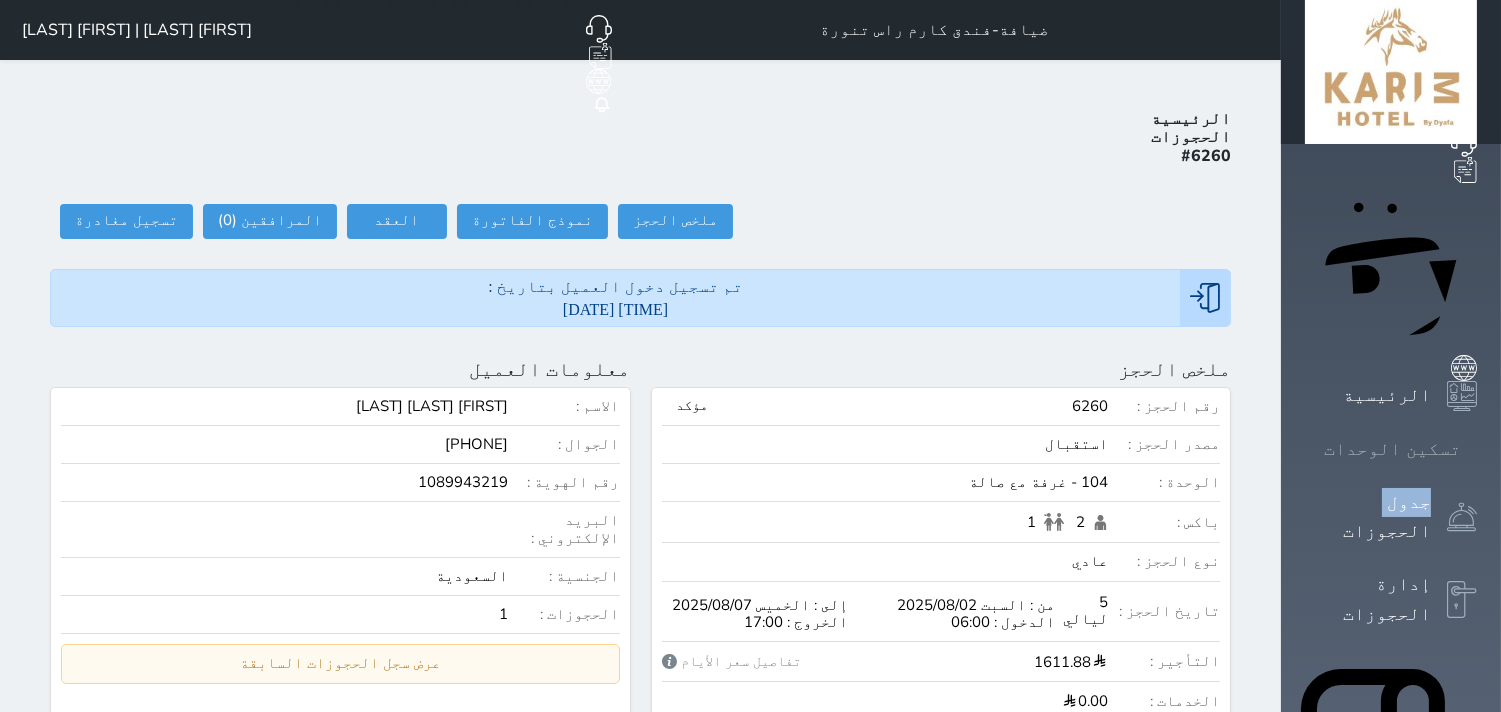 click on "تسكين الوحدات" at bounding box center [1392, 449] 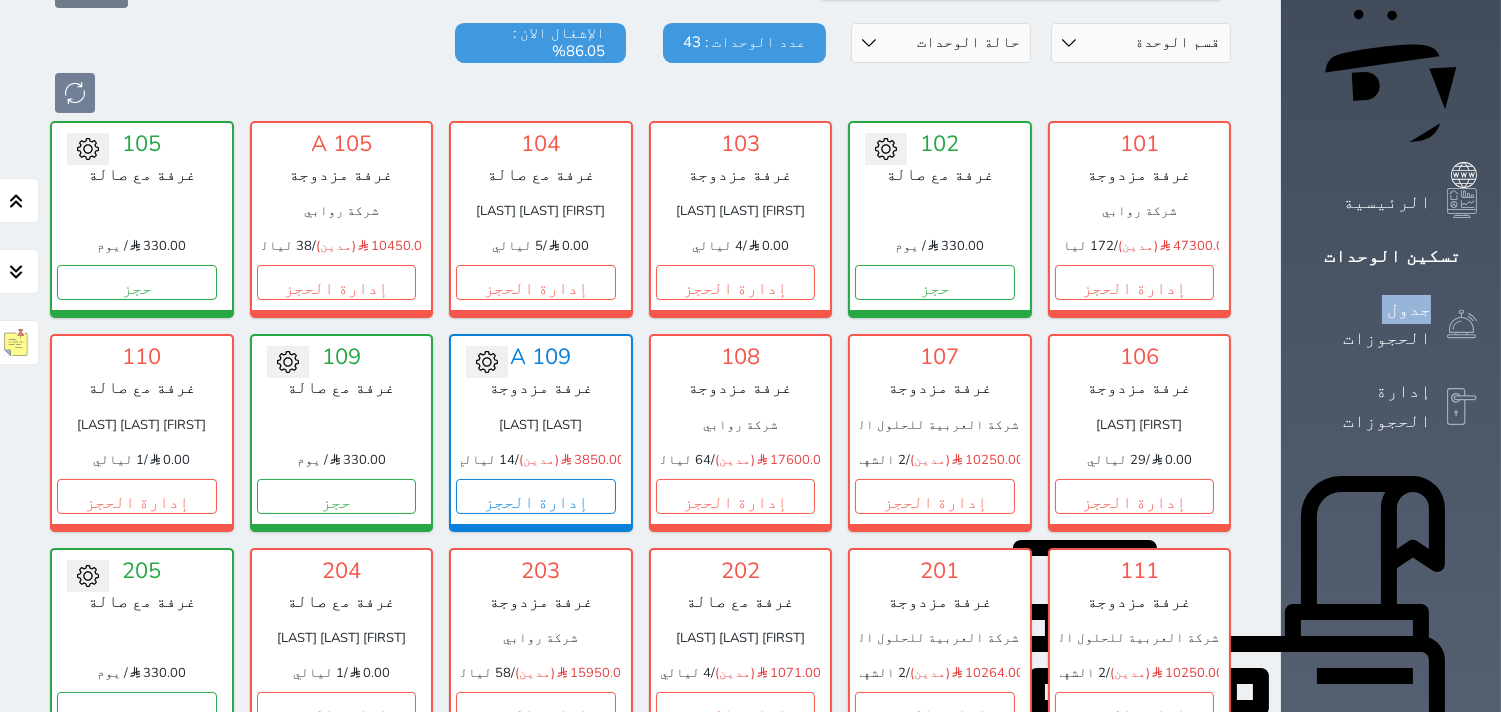 scroll, scrollTop: 300, scrollLeft: 0, axis: vertical 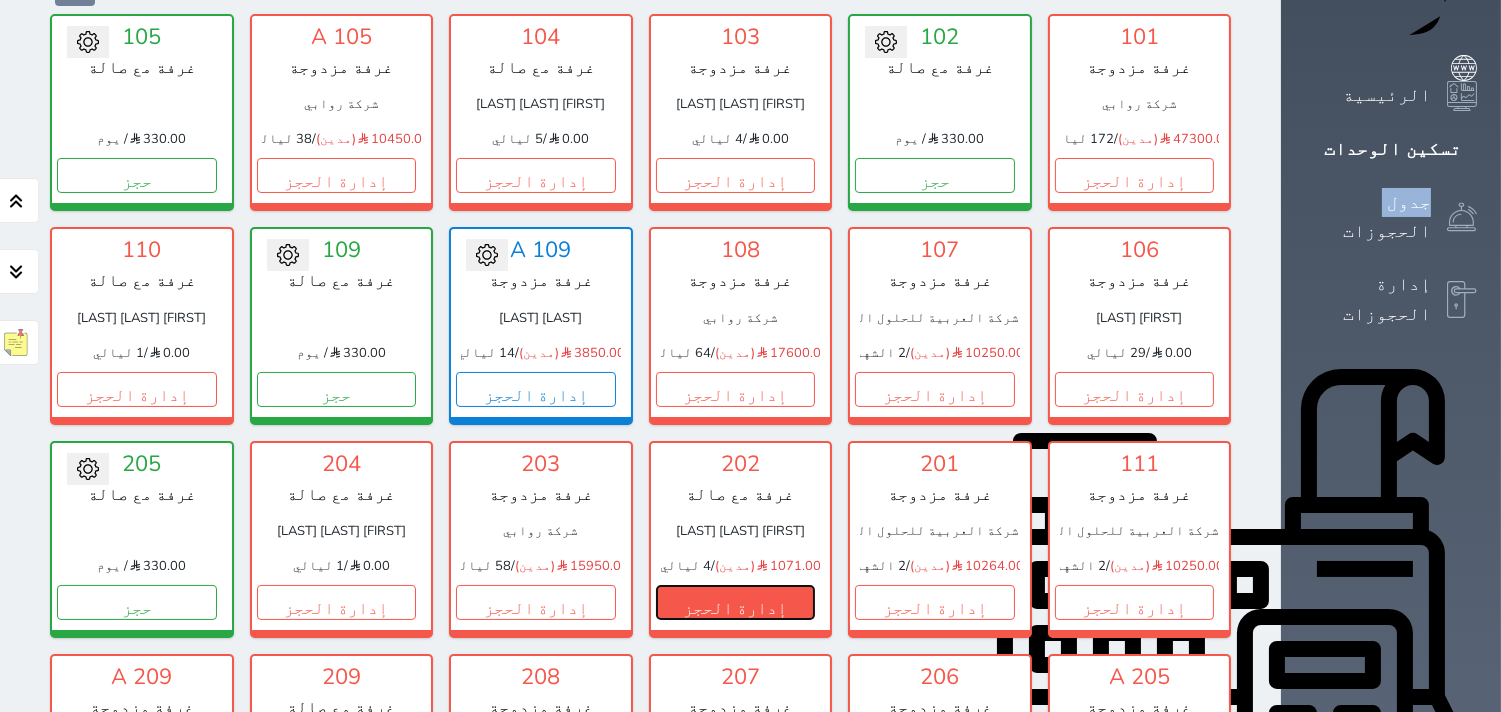 click on "إدارة الحجز" at bounding box center (736, 602) 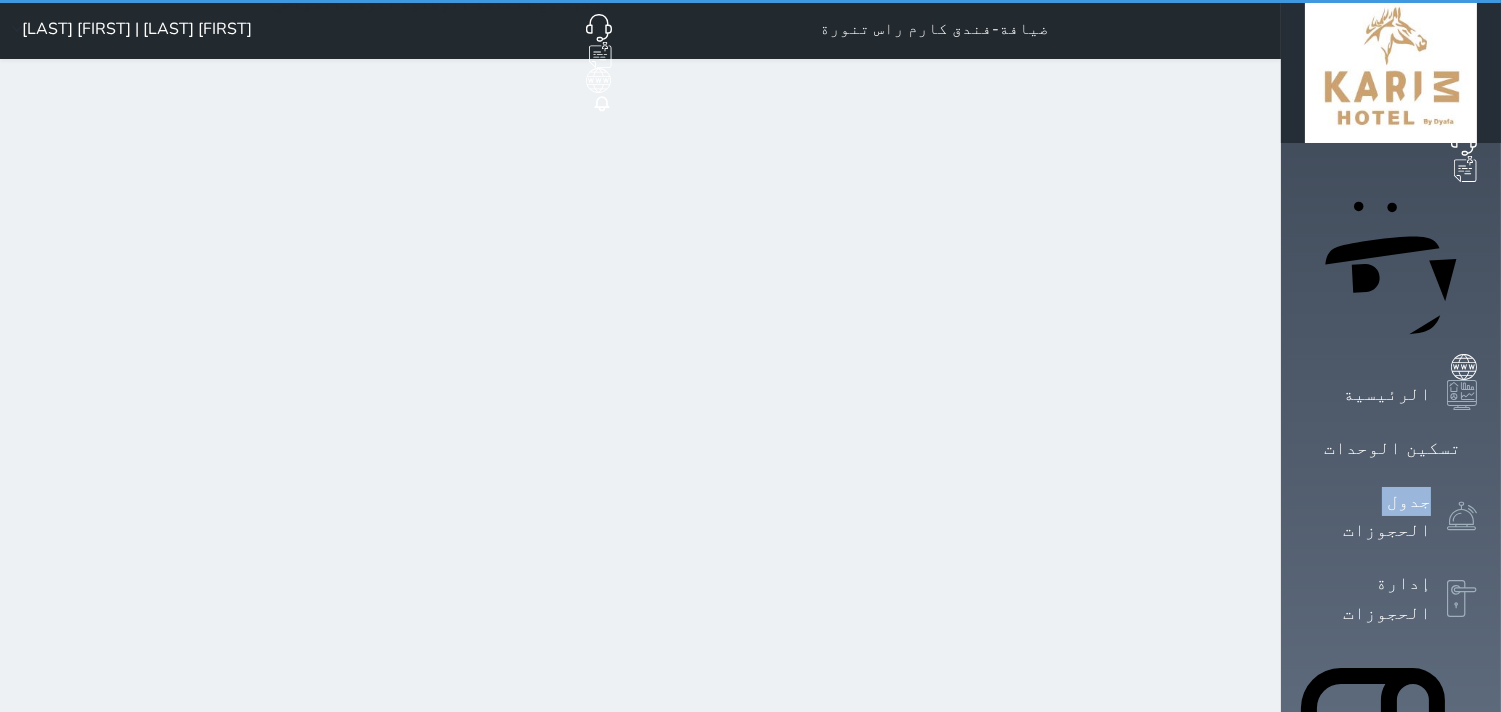 scroll, scrollTop: 0, scrollLeft: 0, axis: both 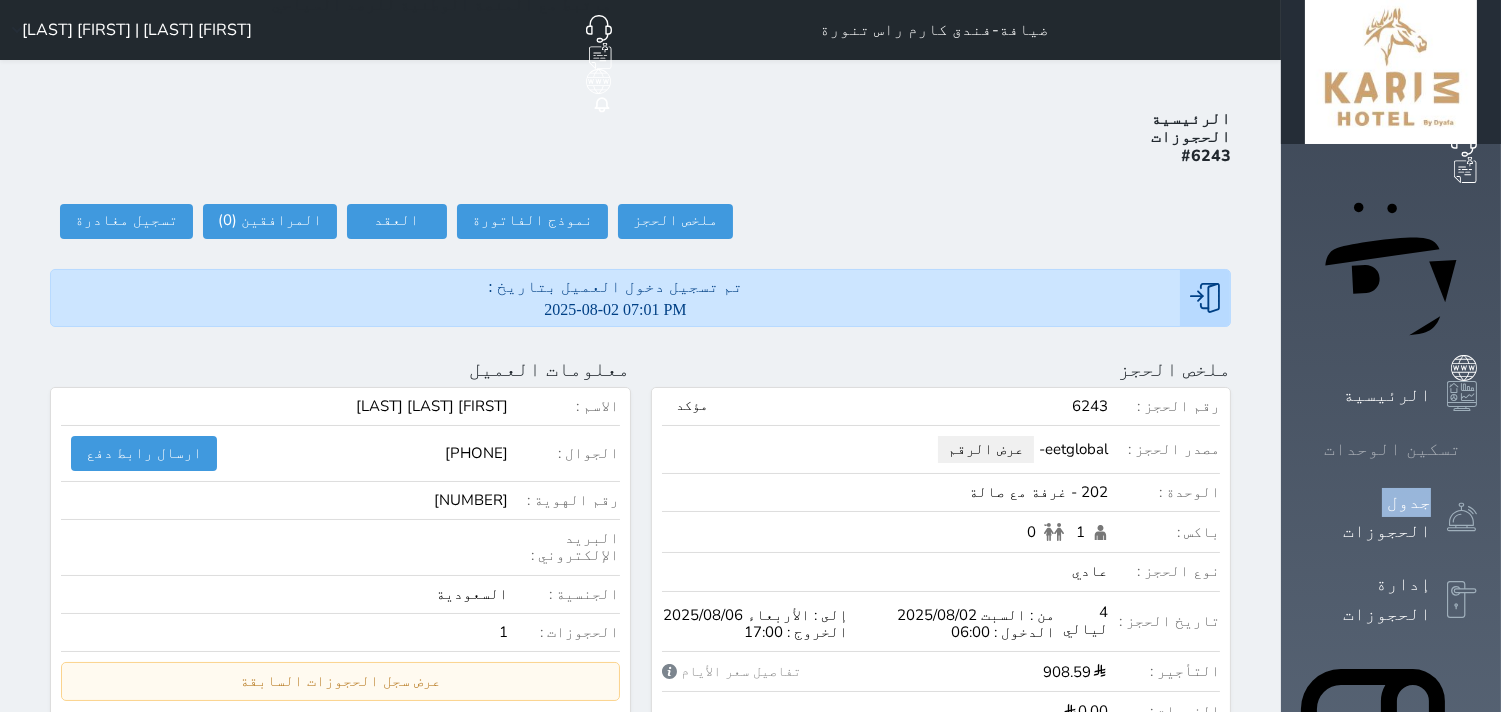 click on "تسكين الوحدات" at bounding box center (1392, 449) 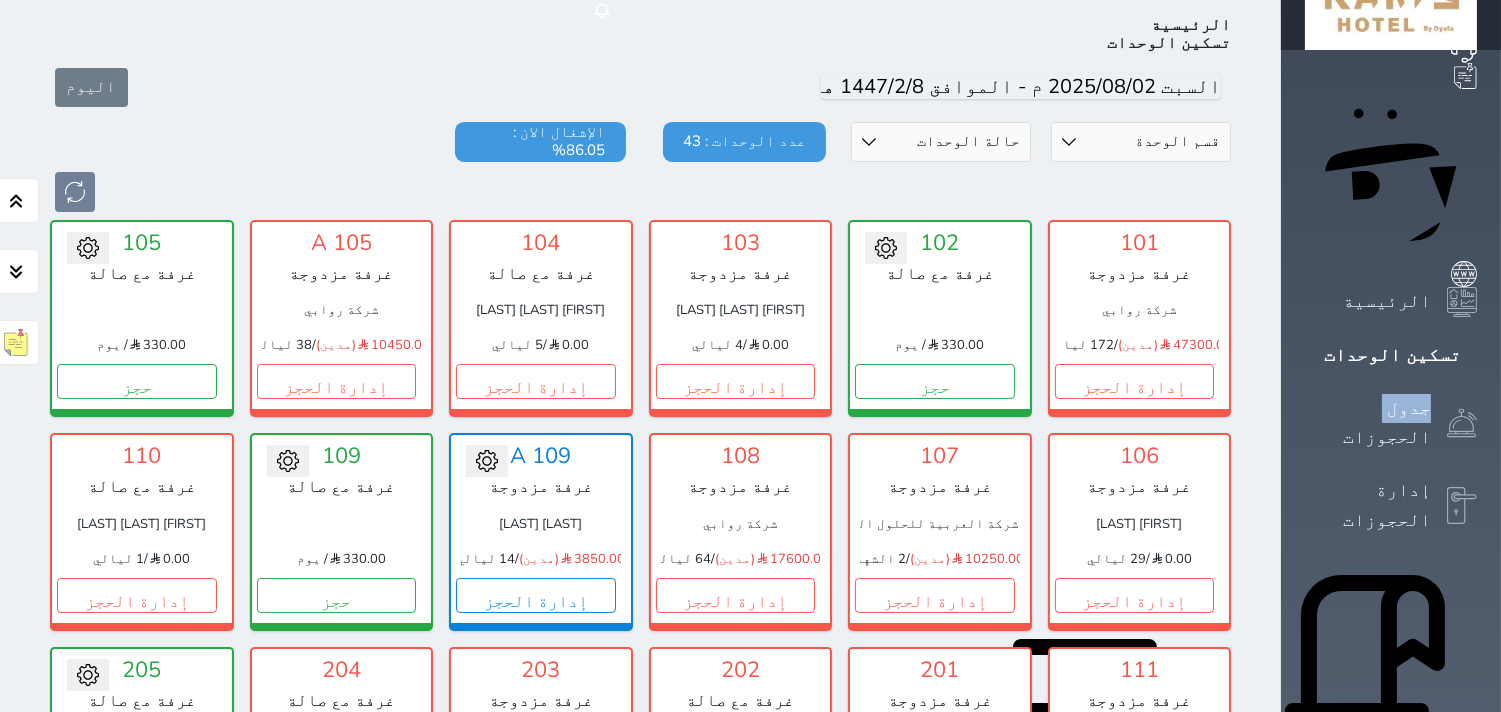 scroll, scrollTop: 0, scrollLeft: 0, axis: both 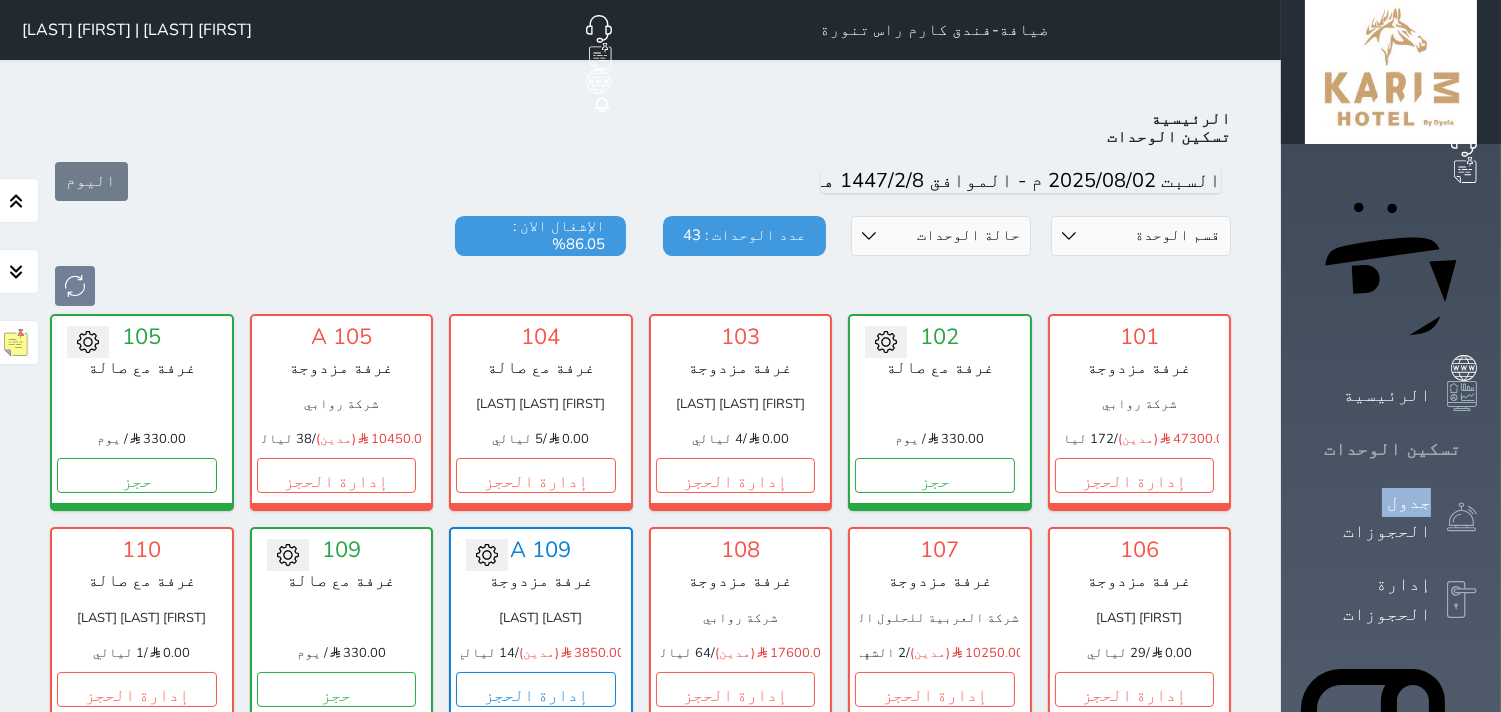 click on "تسكين الوحدات" at bounding box center (1392, 449) 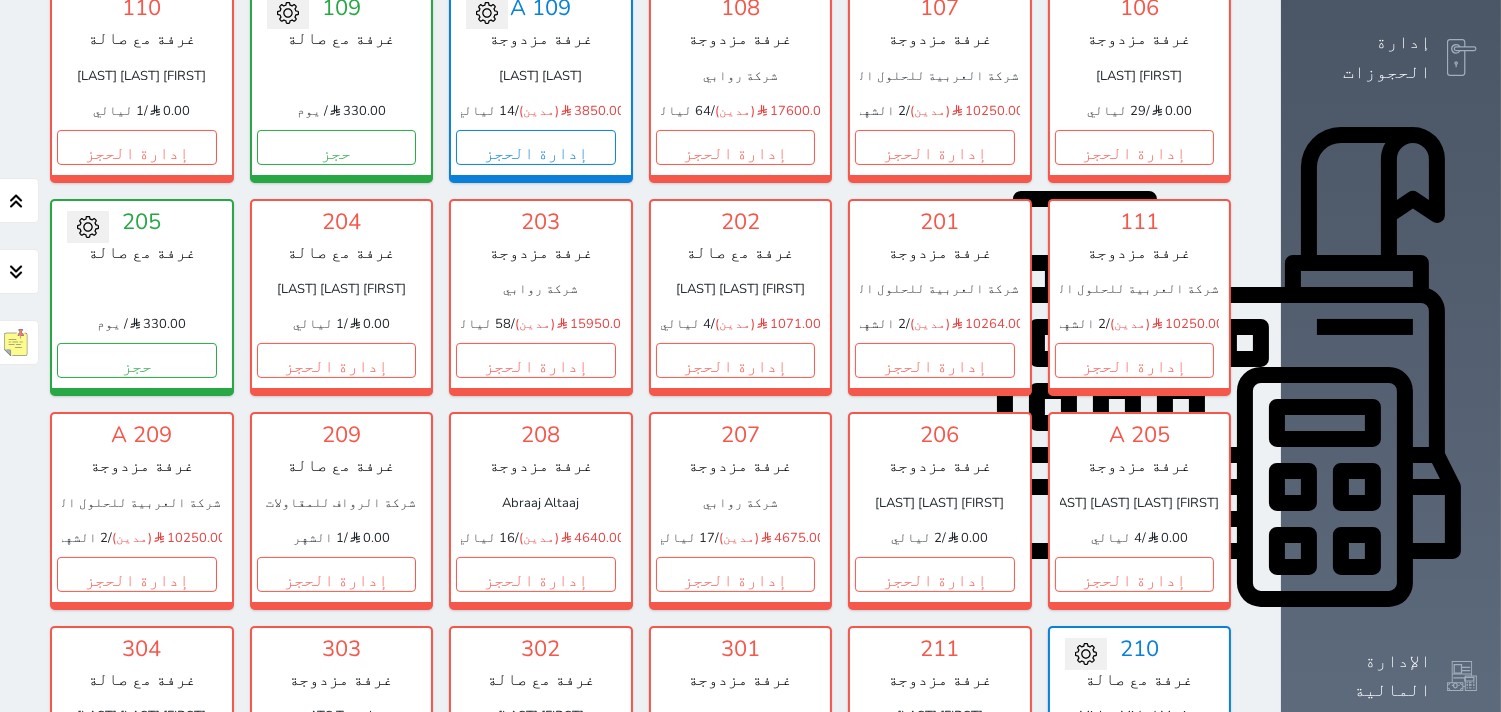 scroll, scrollTop: 666, scrollLeft: 0, axis: vertical 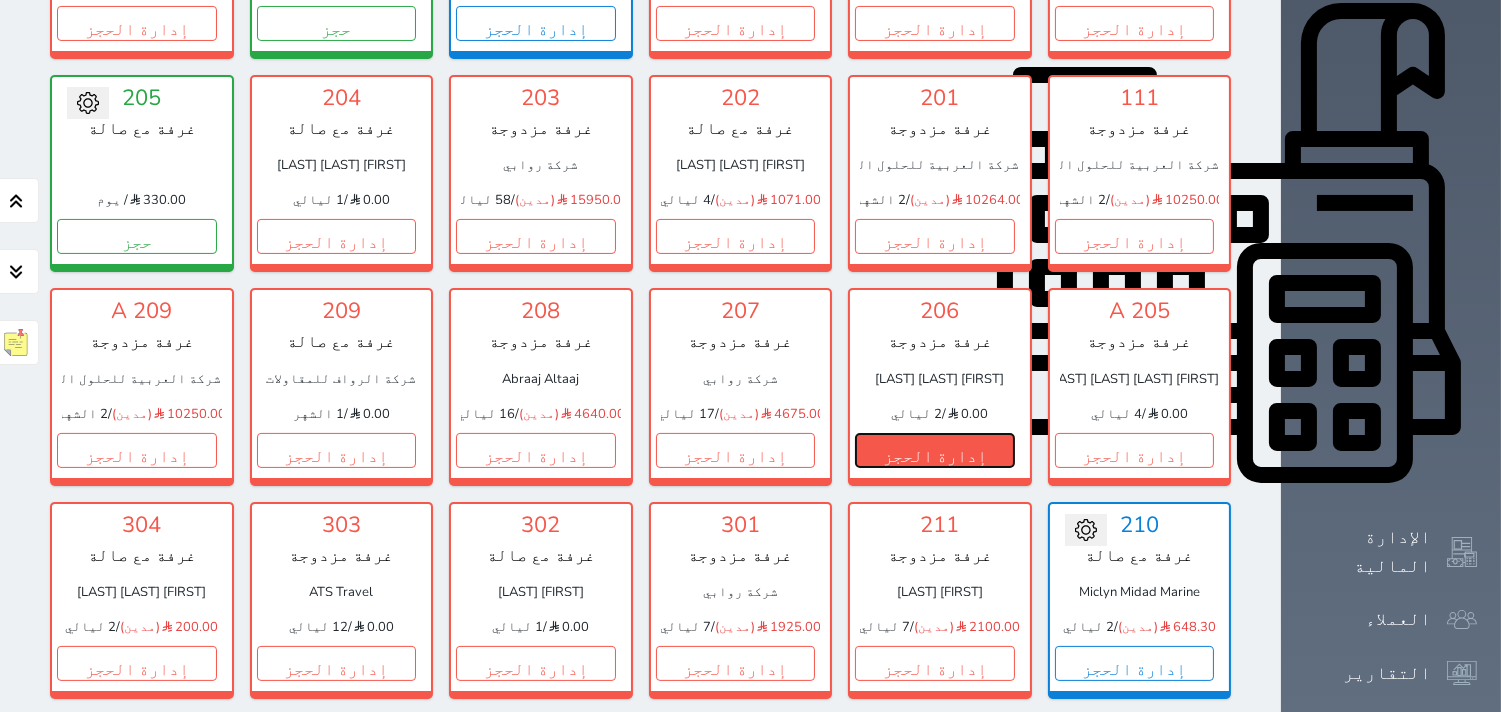 click on "إدارة الحجز" at bounding box center [935, 450] 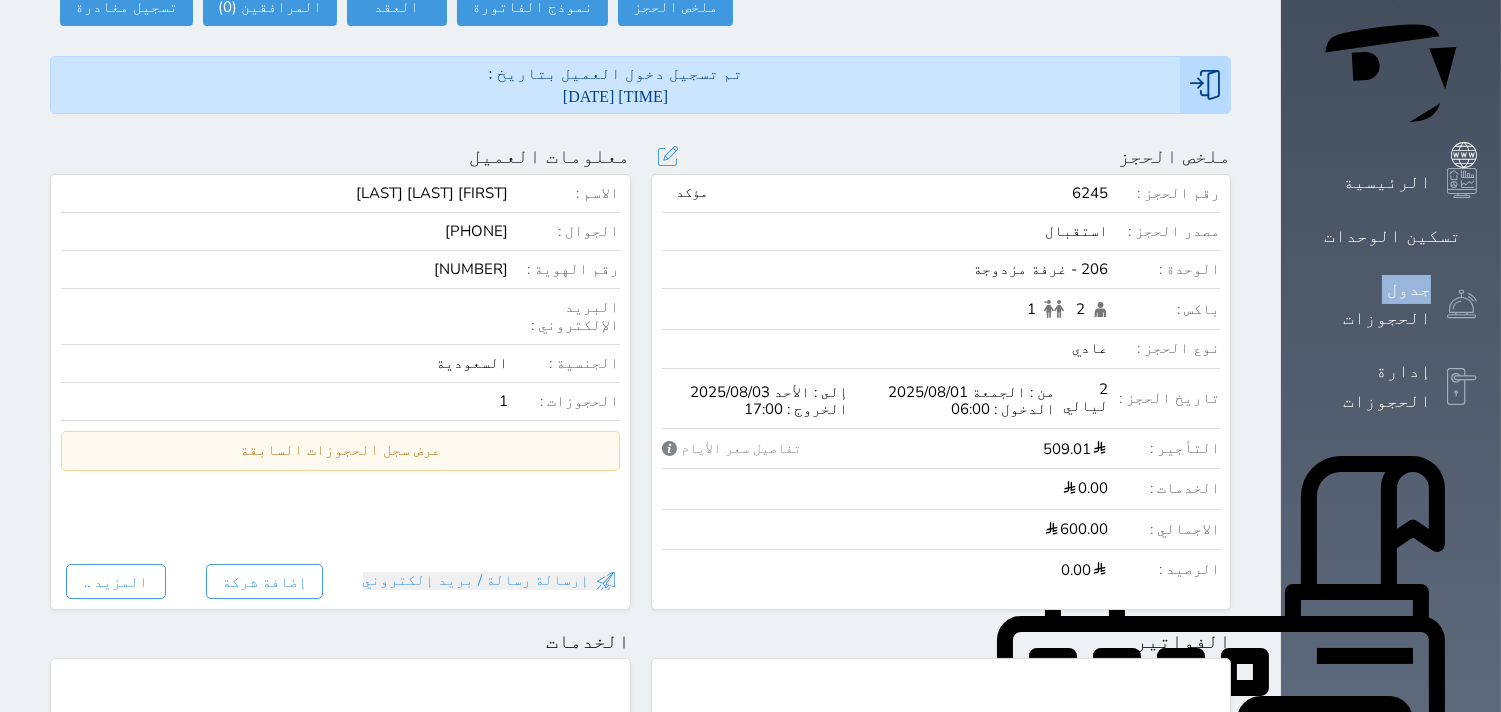 scroll, scrollTop: 0, scrollLeft: 0, axis: both 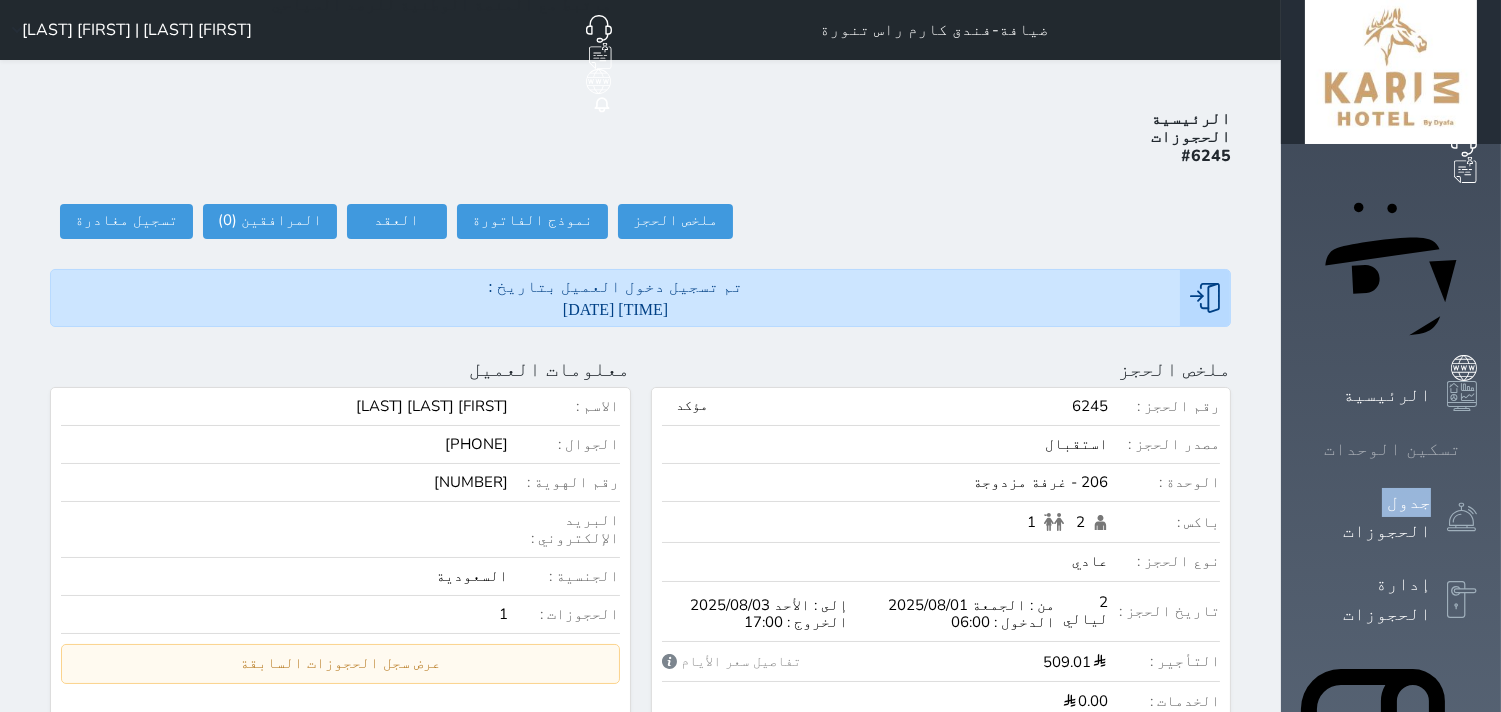 click on "تسكين الوحدات" at bounding box center [1391, 449] 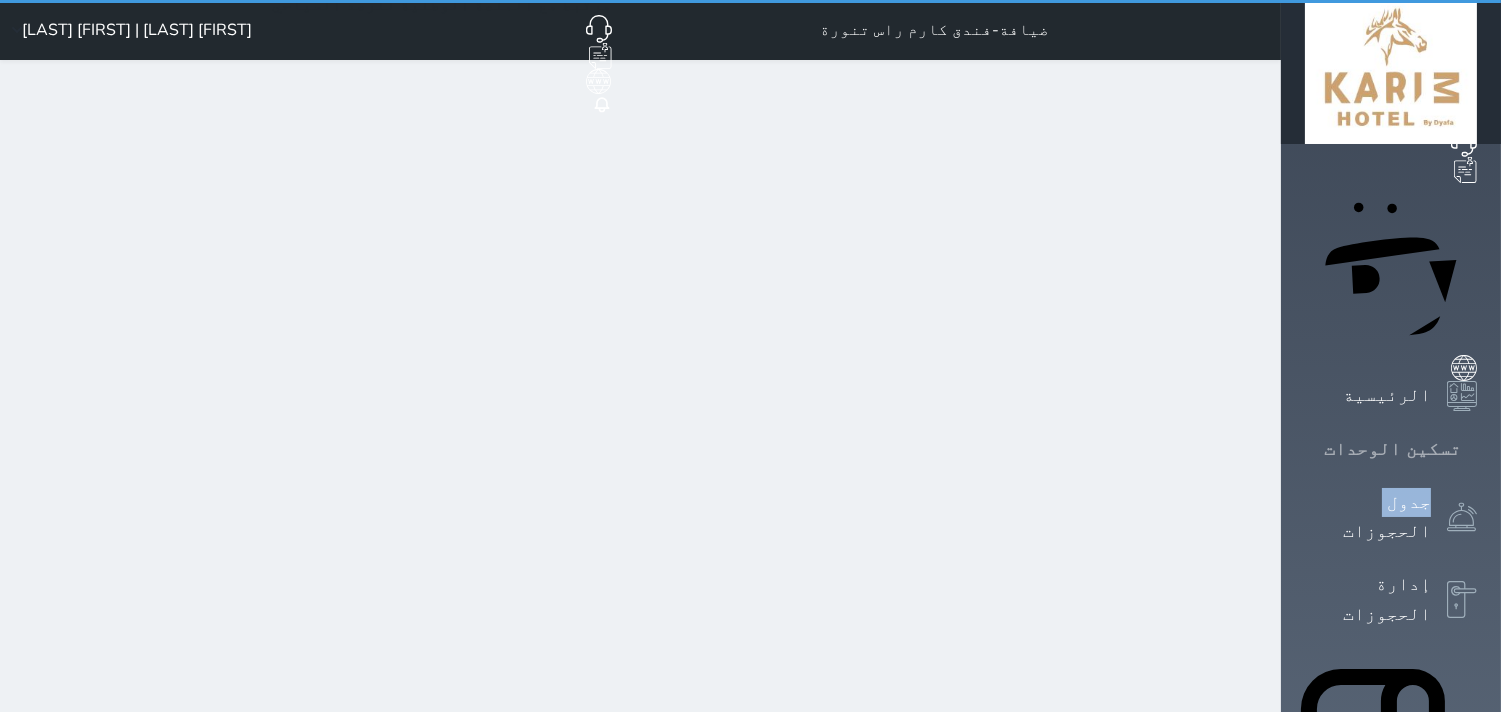 click on "تسكين الوحدات" at bounding box center (1391, 449) 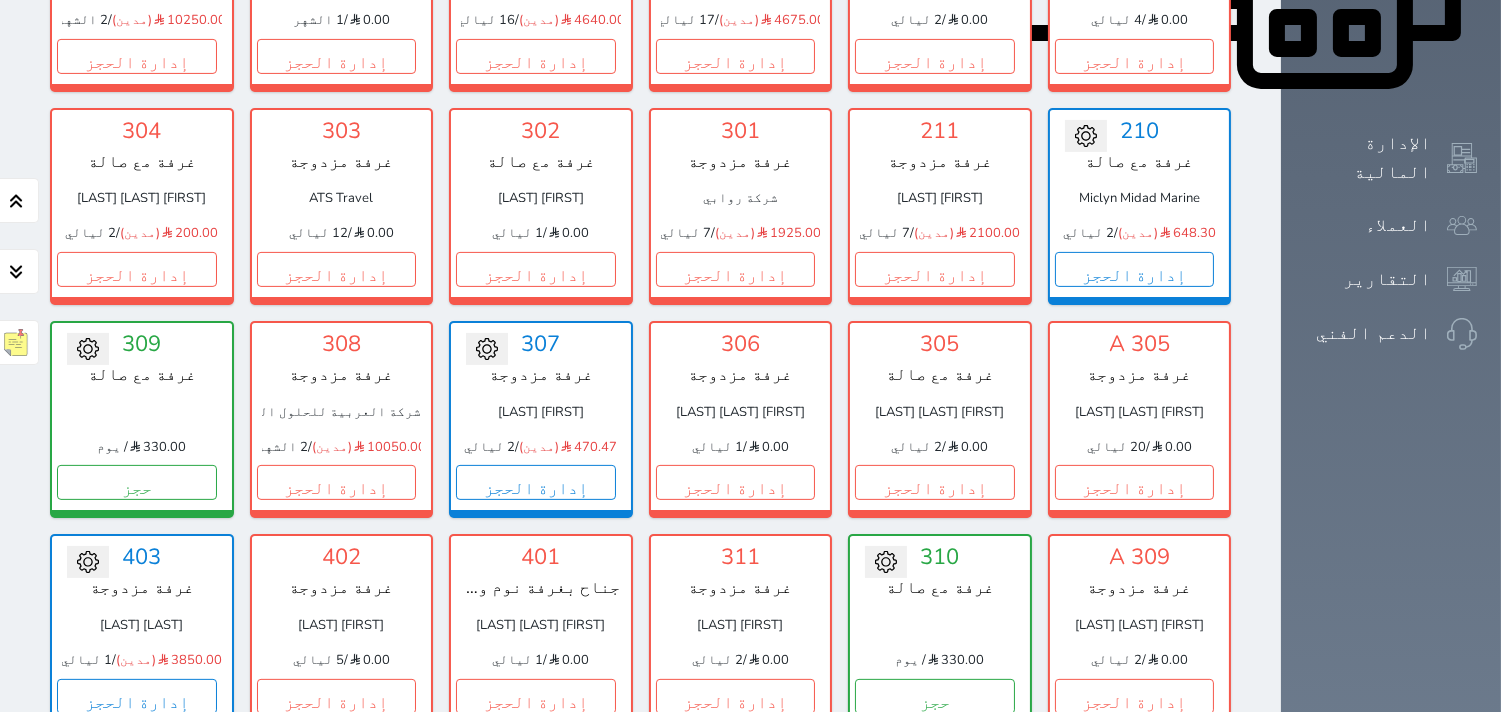 scroll, scrollTop: 1188, scrollLeft: 0, axis: vertical 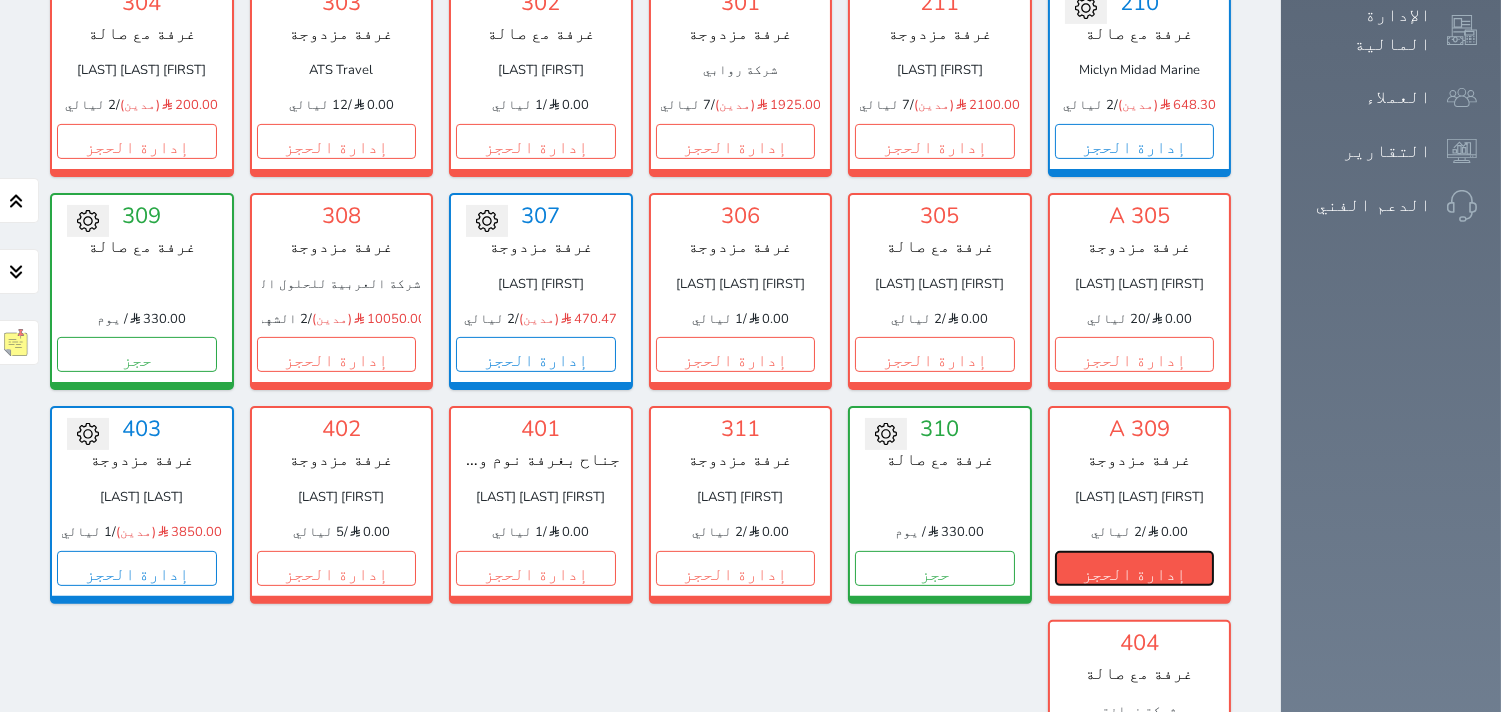 click on "إدارة الحجز" at bounding box center [1135, 568] 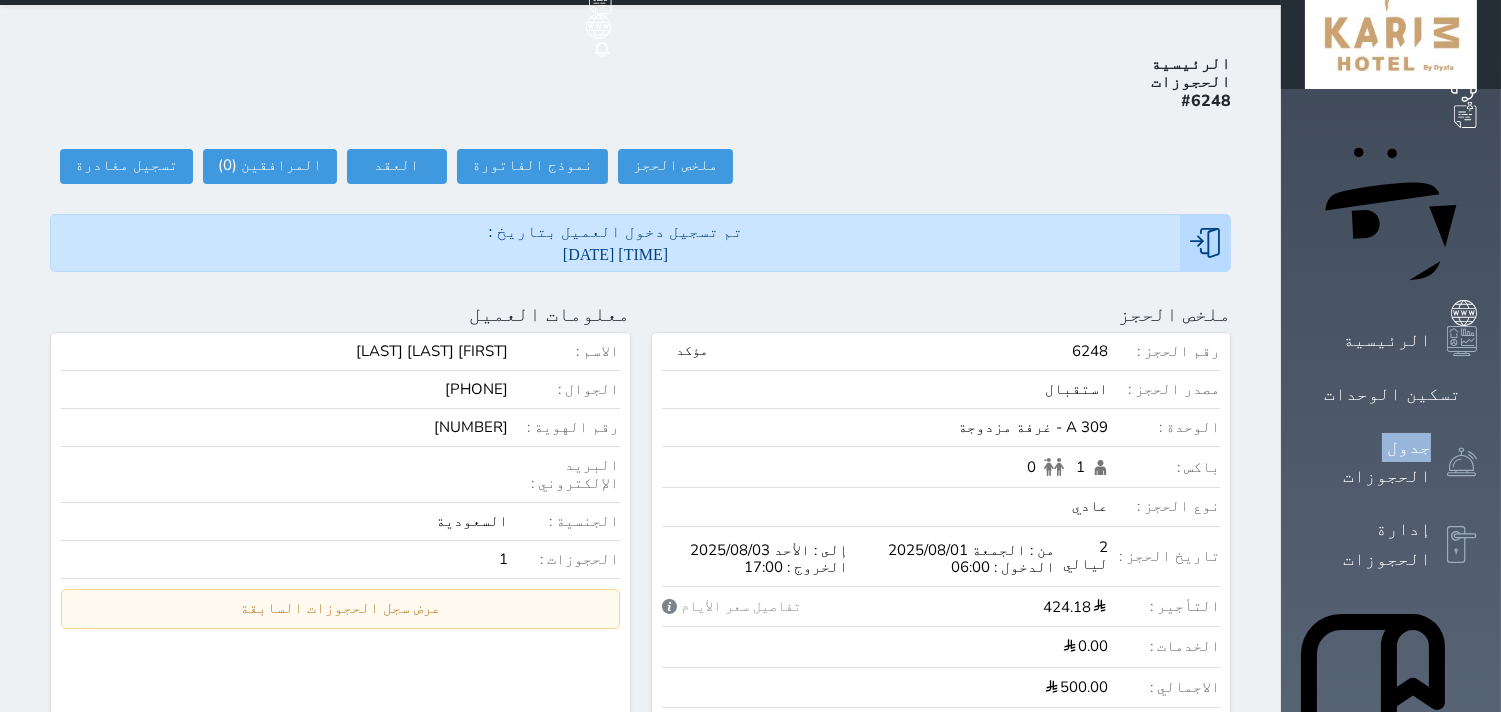 scroll, scrollTop: 0, scrollLeft: 0, axis: both 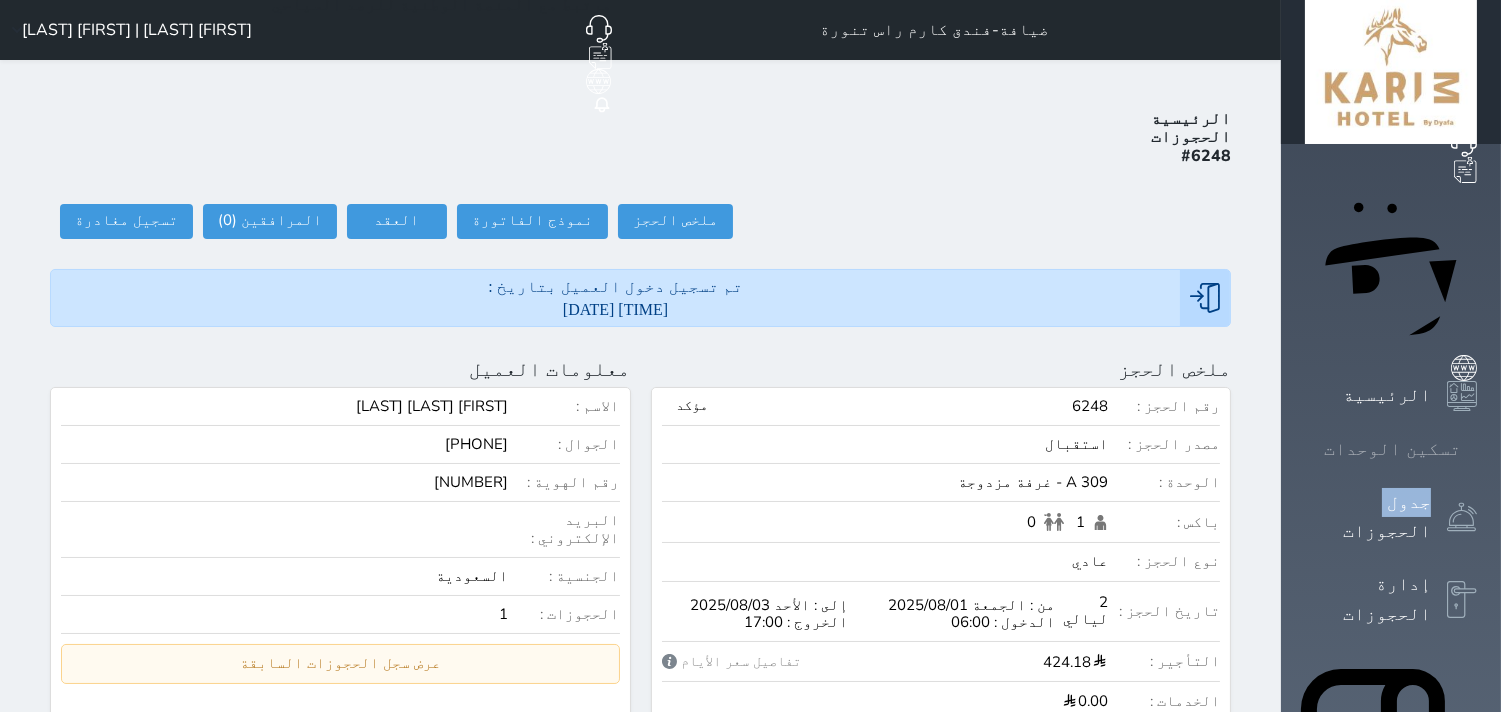 click 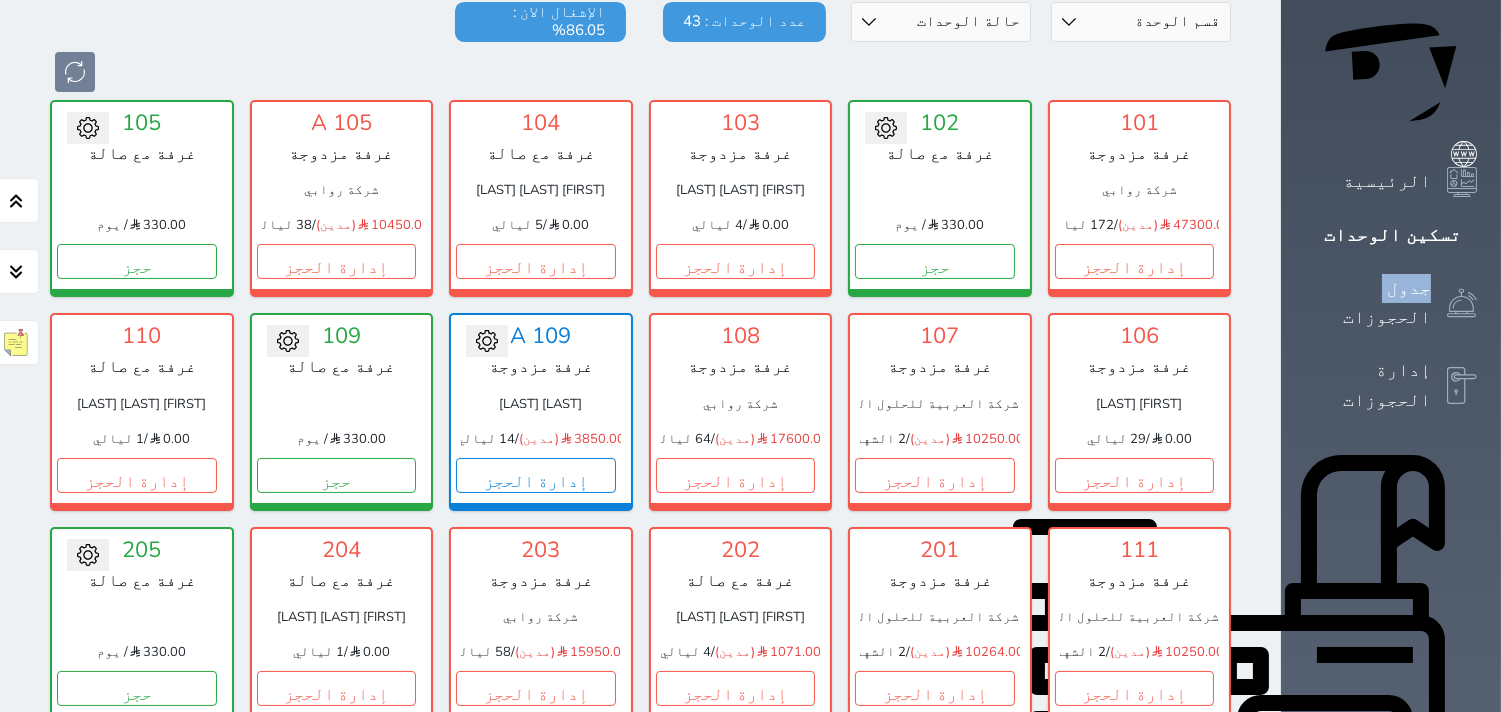 scroll, scrollTop: 411, scrollLeft: 0, axis: vertical 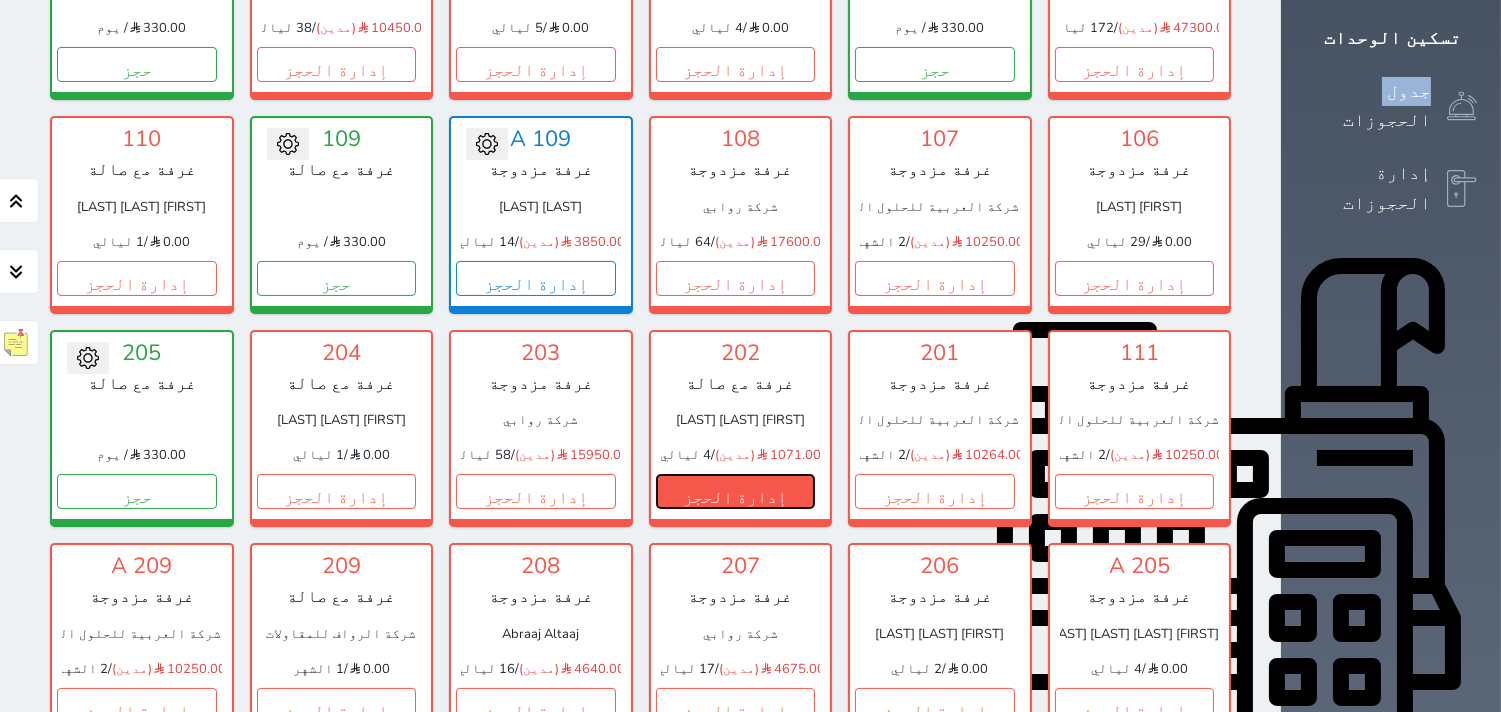 click on "إدارة الحجز" at bounding box center [736, 491] 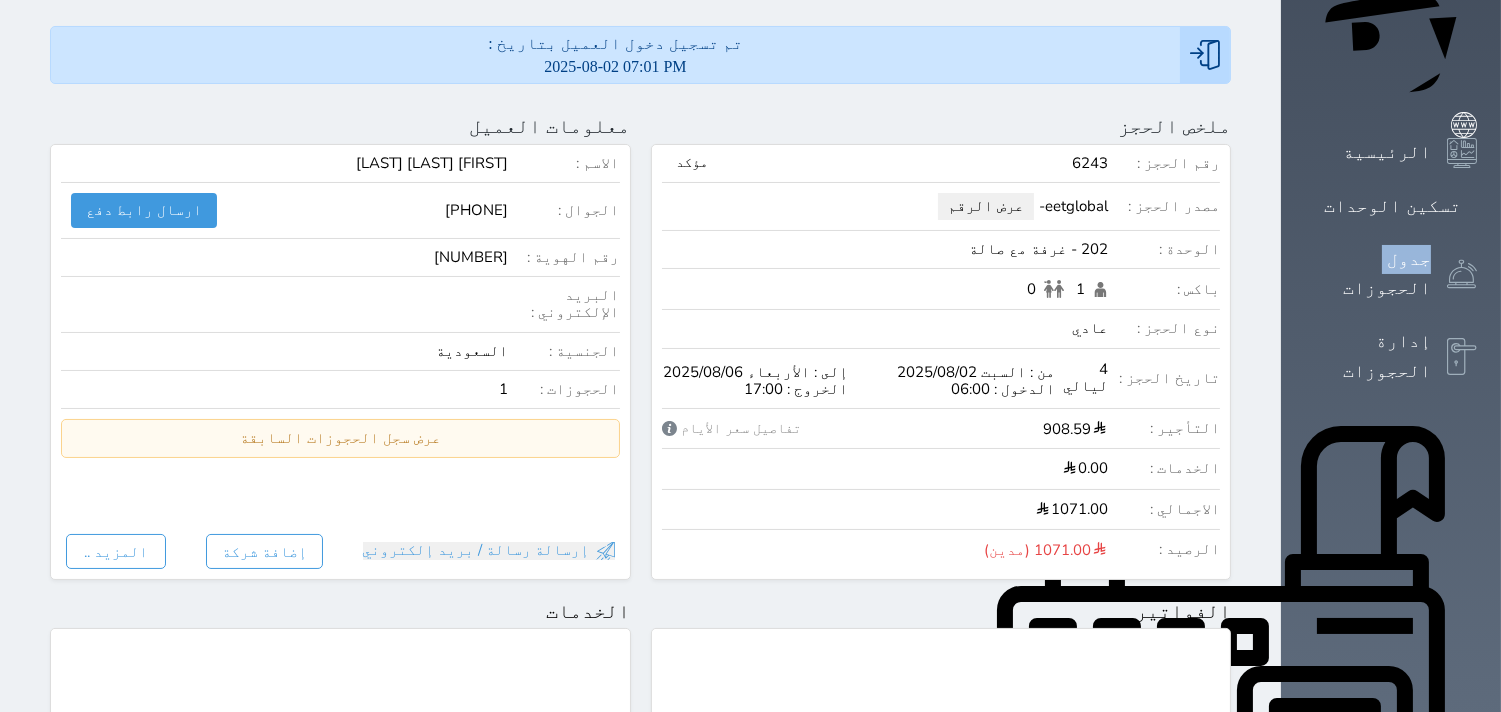 scroll, scrollTop: 0, scrollLeft: 0, axis: both 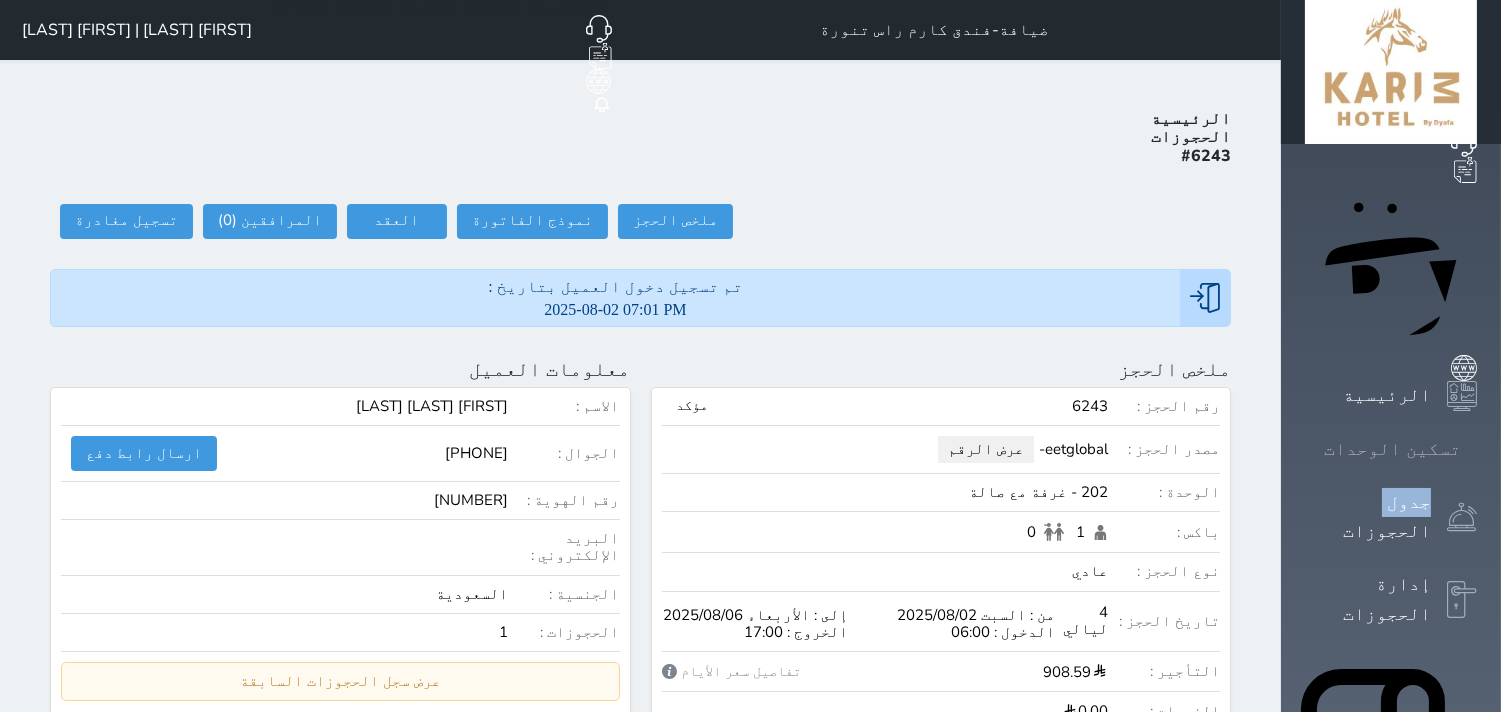 click 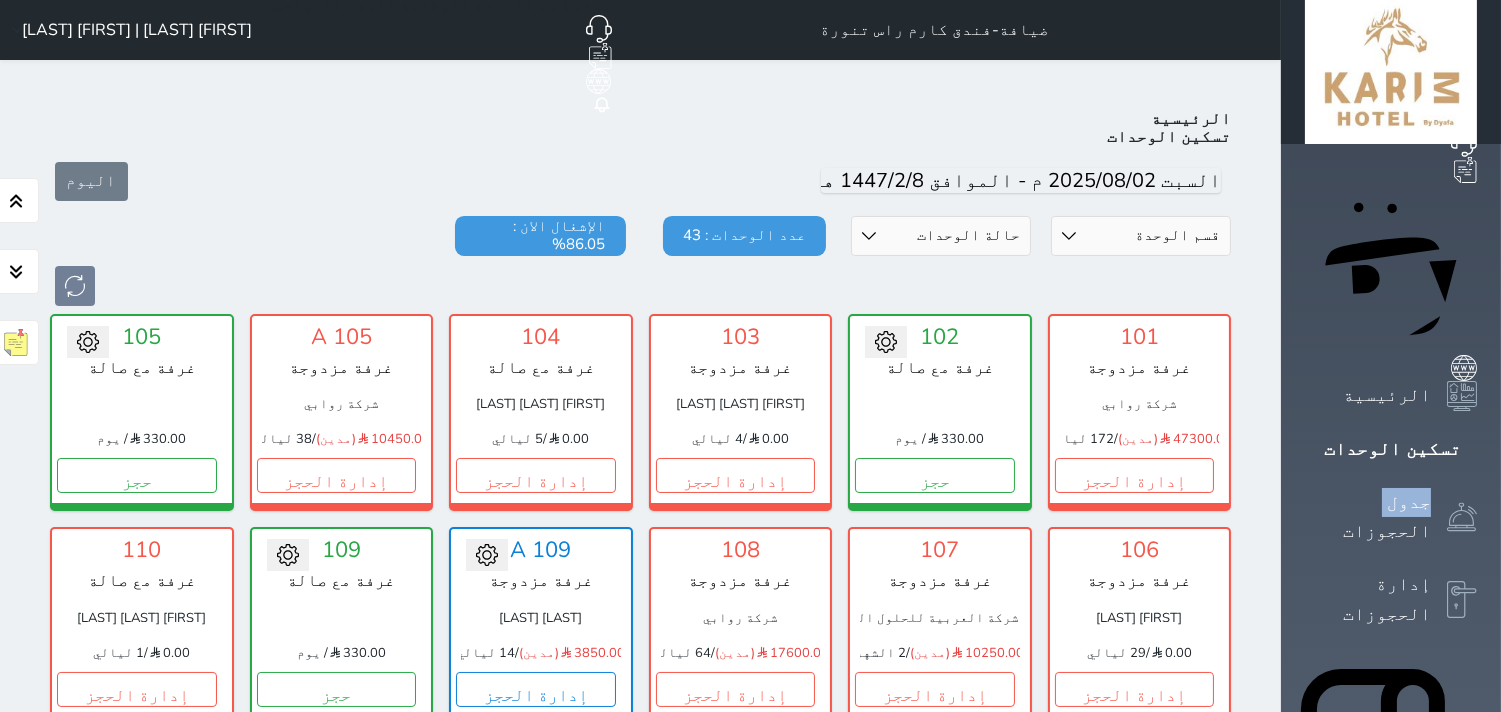 scroll, scrollTop: 77, scrollLeft: 0, axis: vertical 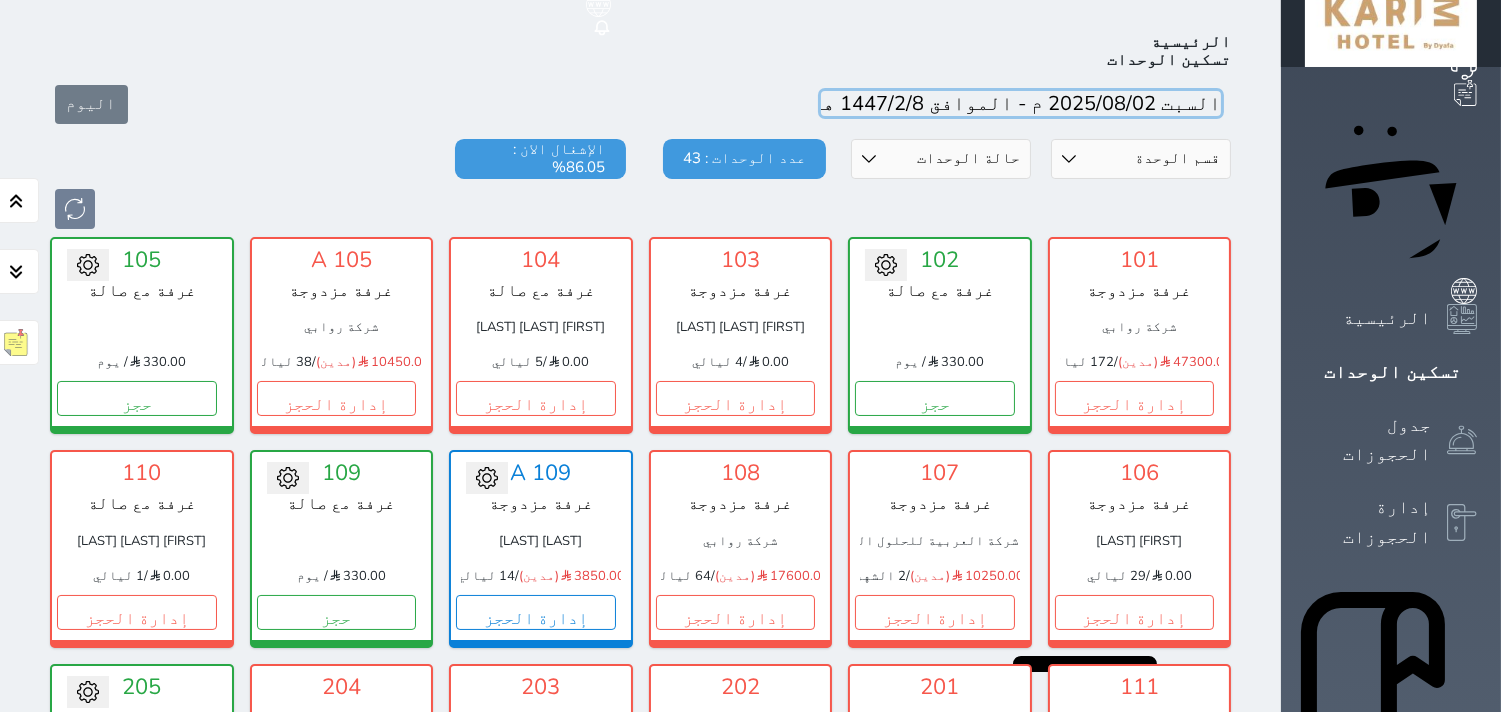 click at bounding box center (1021, 103) 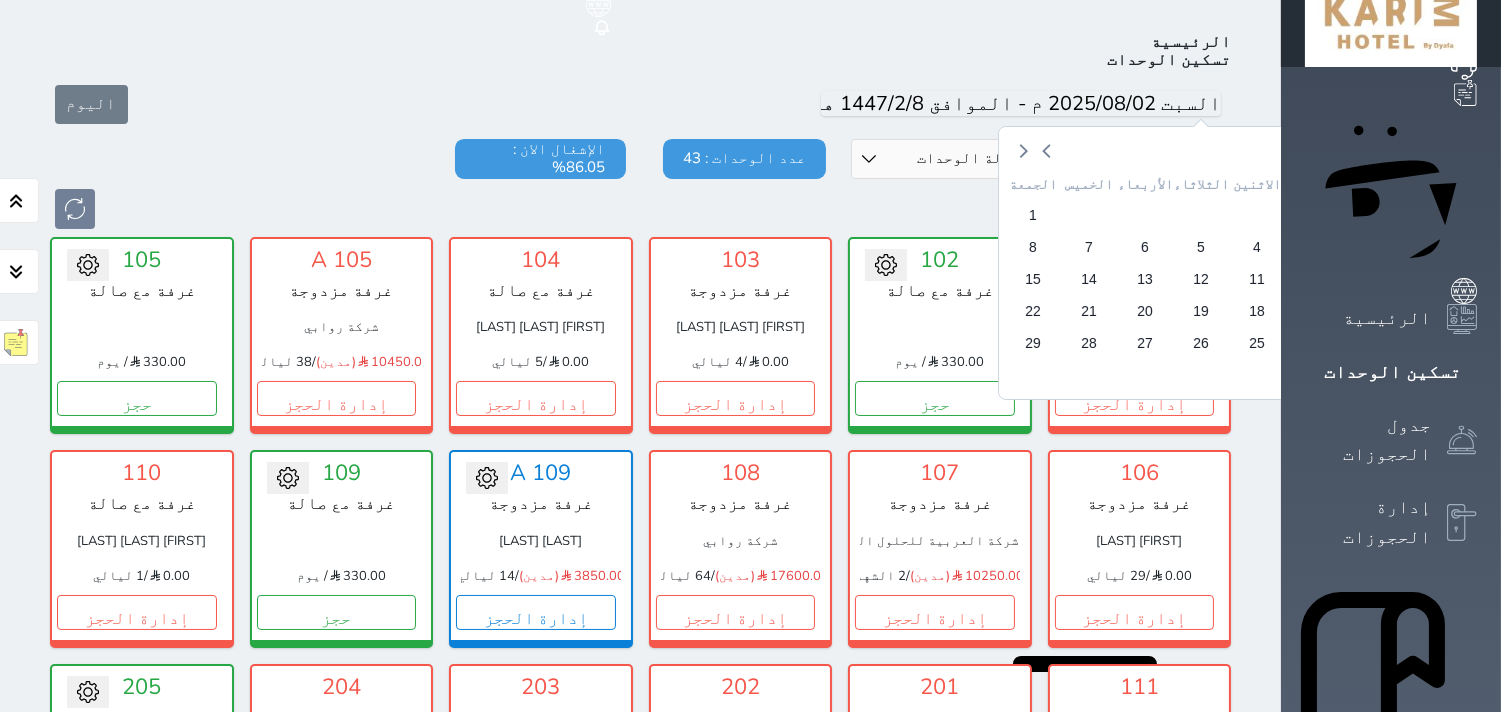 click on "3" at bounding box center (1313, 247) 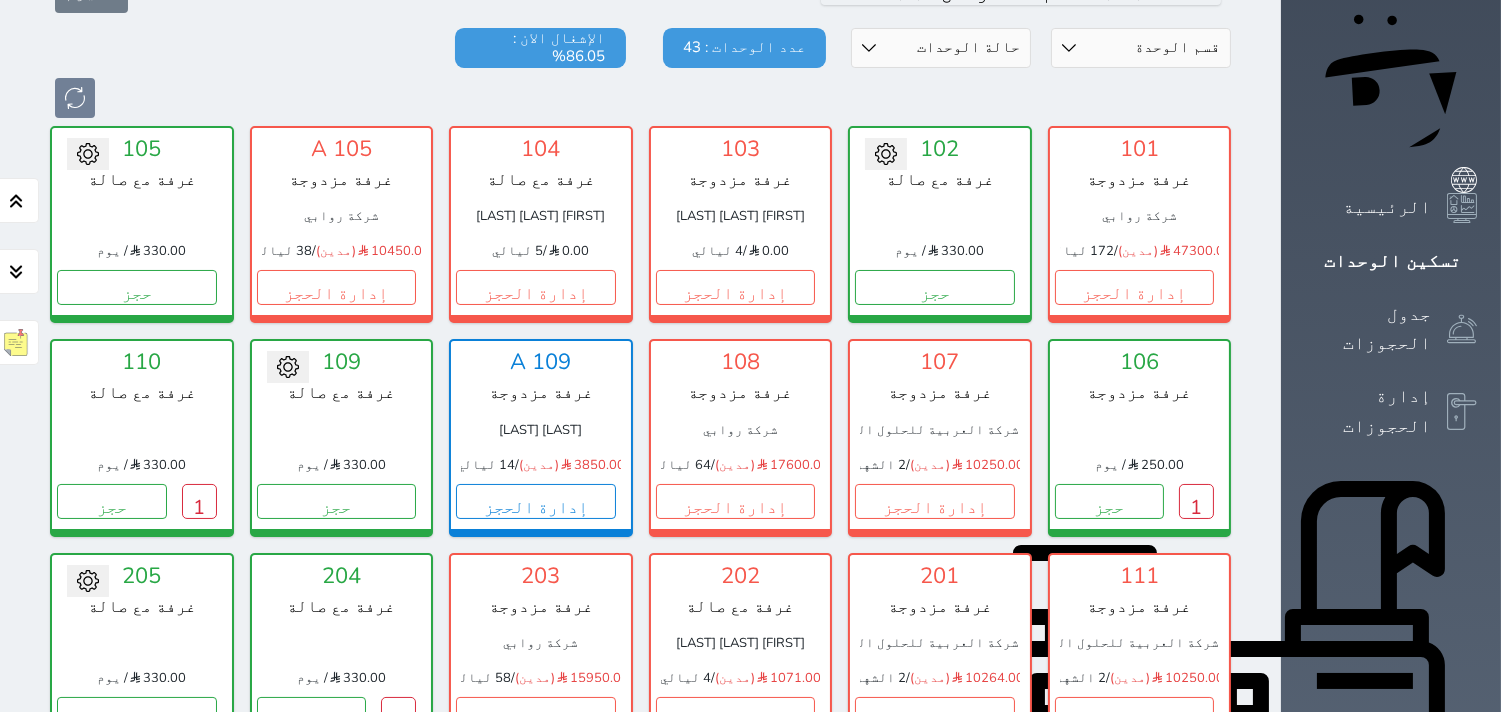 scroll, scrollTop: 0, scrollLeft: 0, axis: both 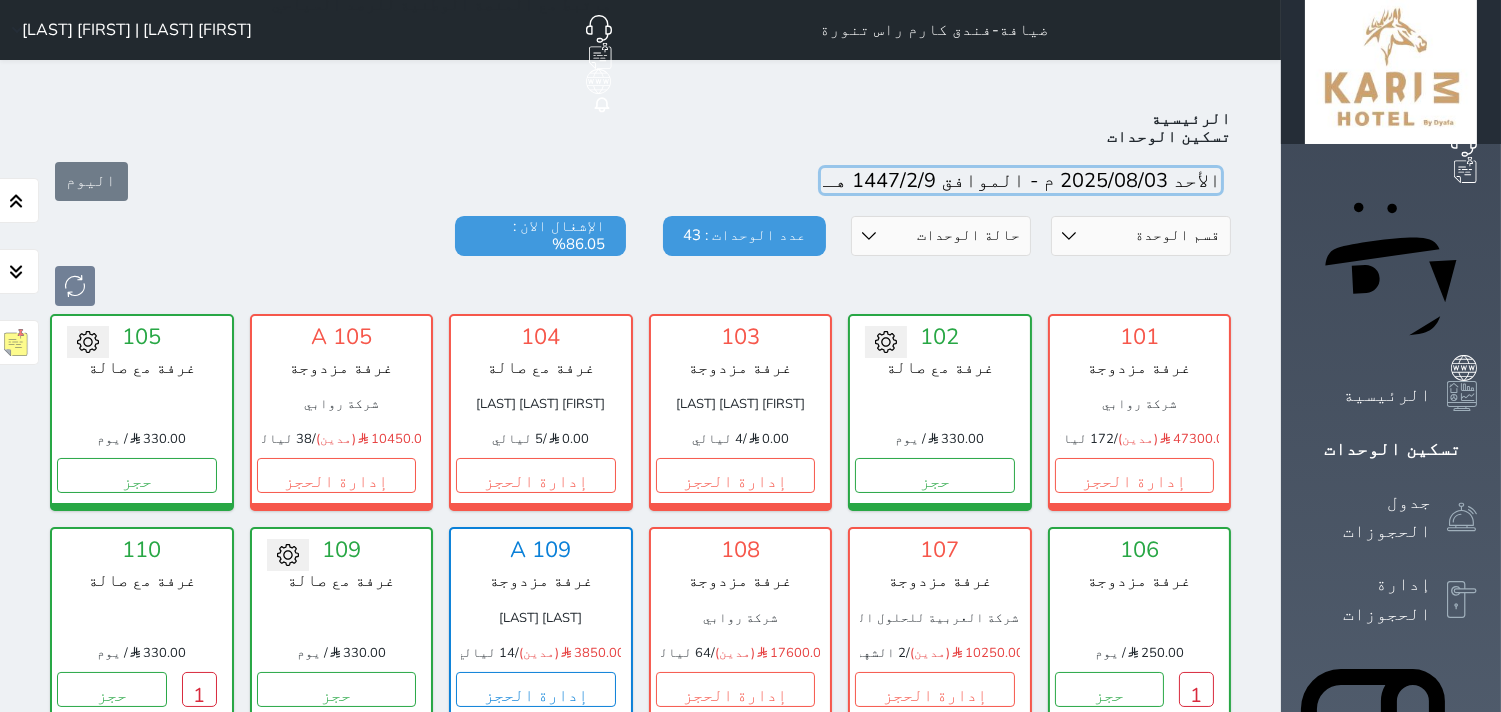 click at bounding box center (1021, 180) 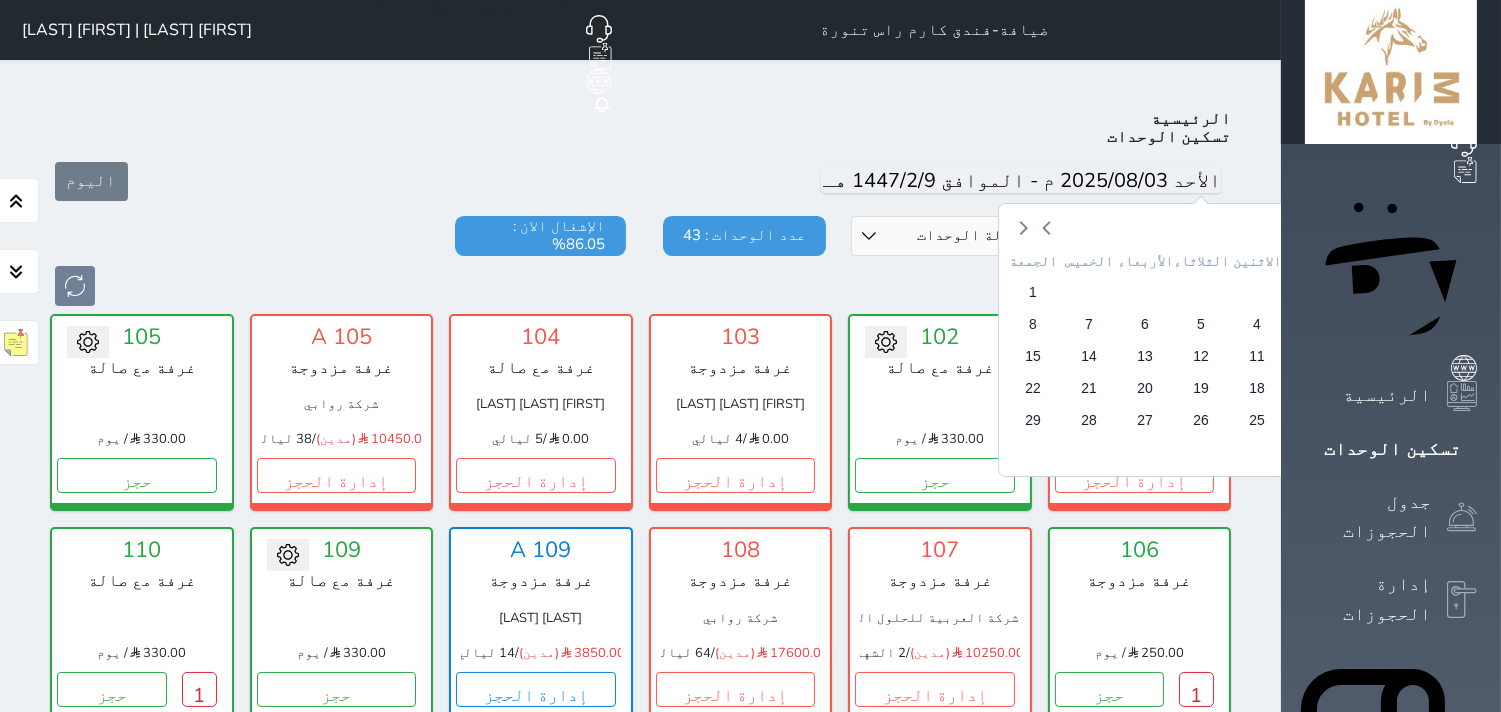 click on "2" at bounding box center (1369, 324) 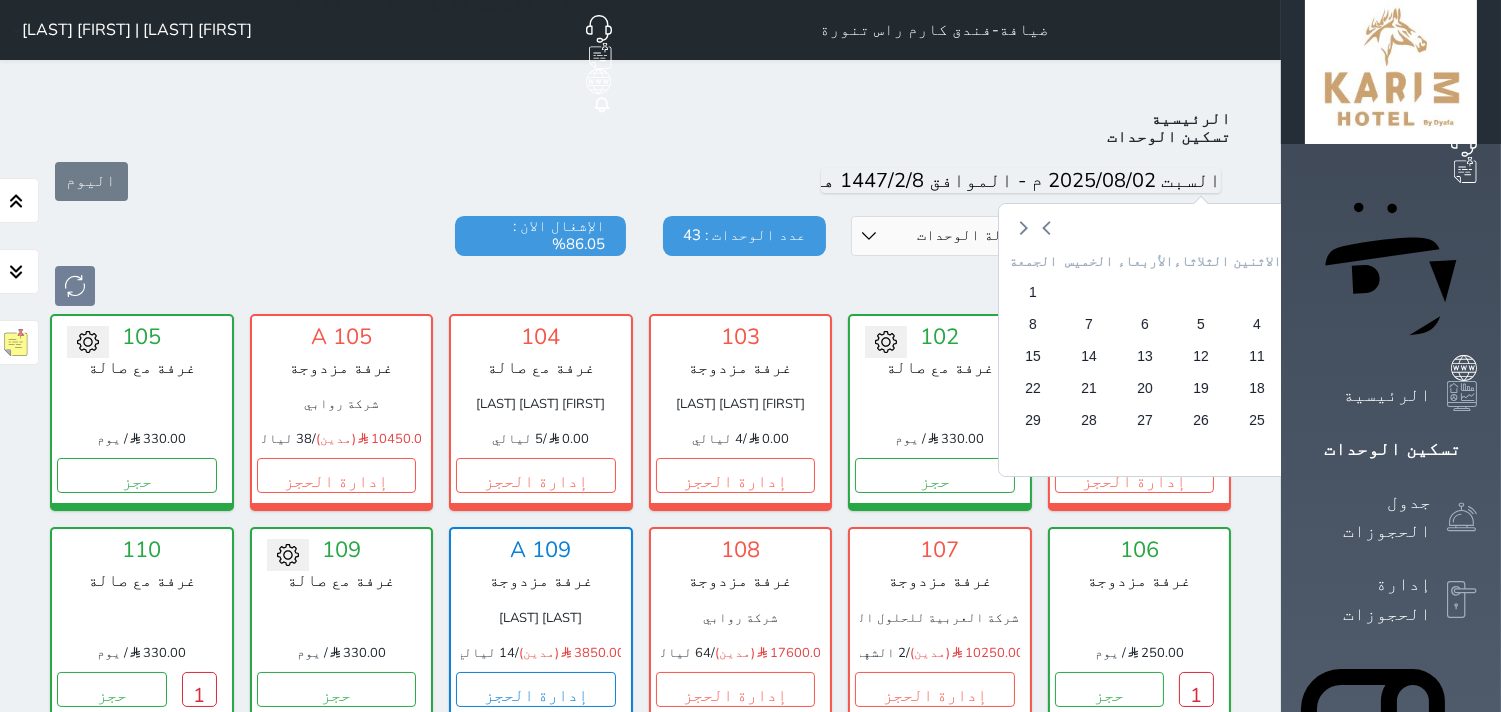 click on "2" at bounding box center (1369, 324) 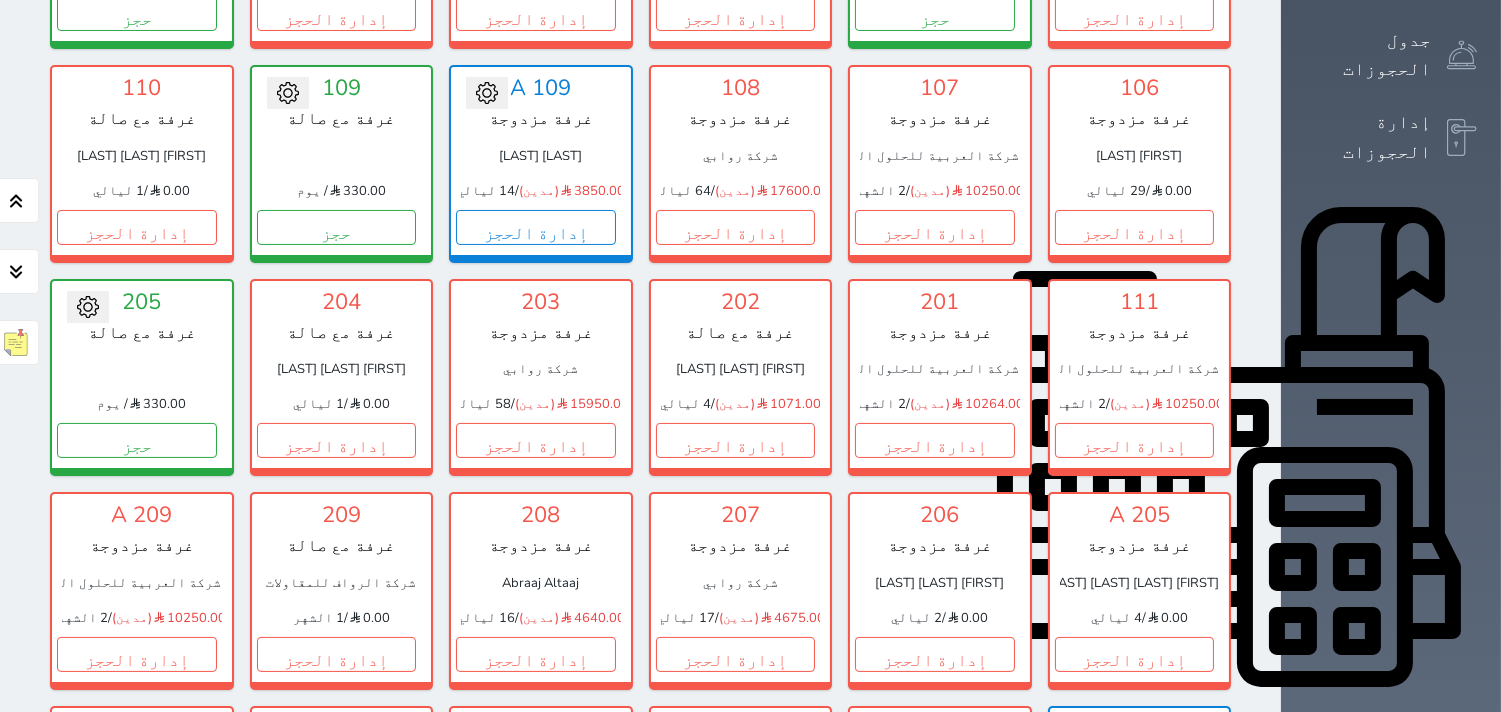 scroll, scrollTop: 333, scrollLeft: 0, axis: vertical 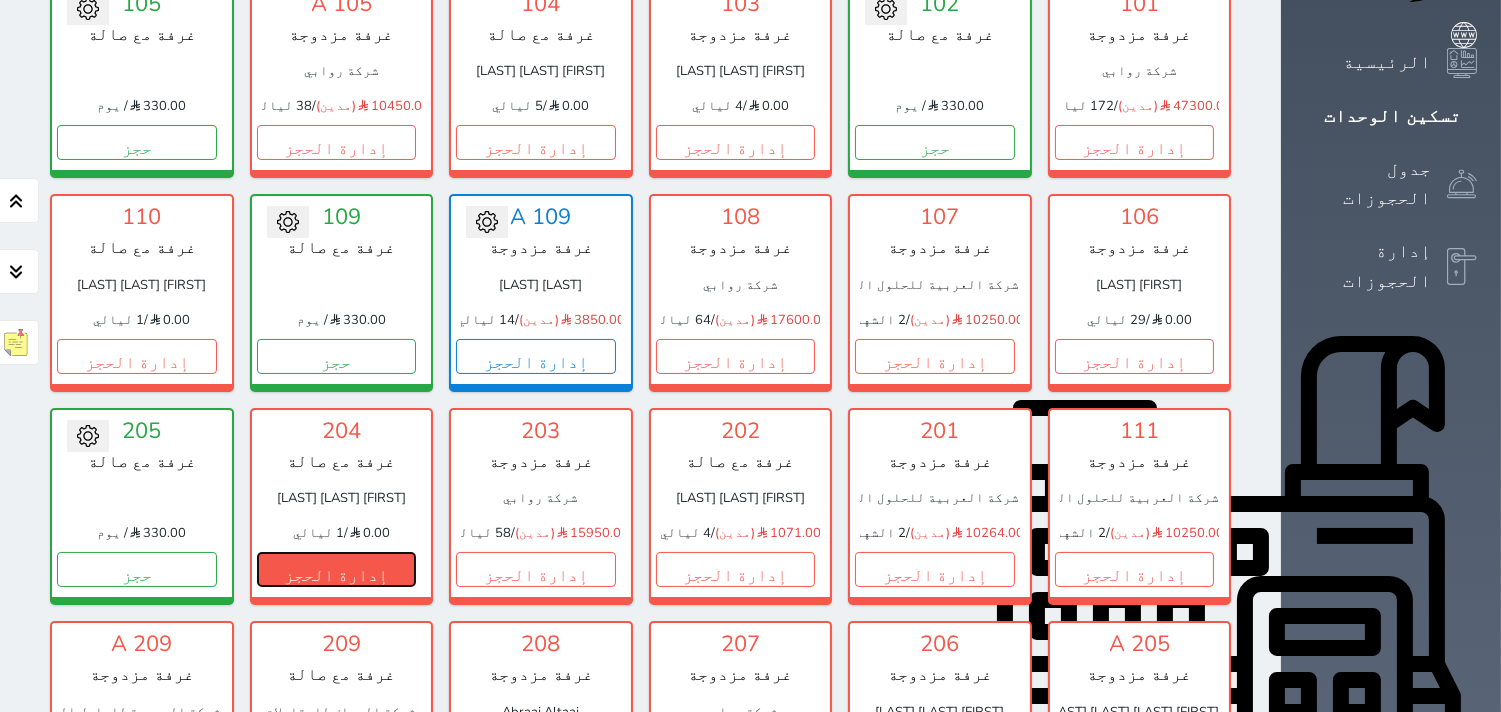 click on "إدارة الحجز" at bounding box center [337, 569] 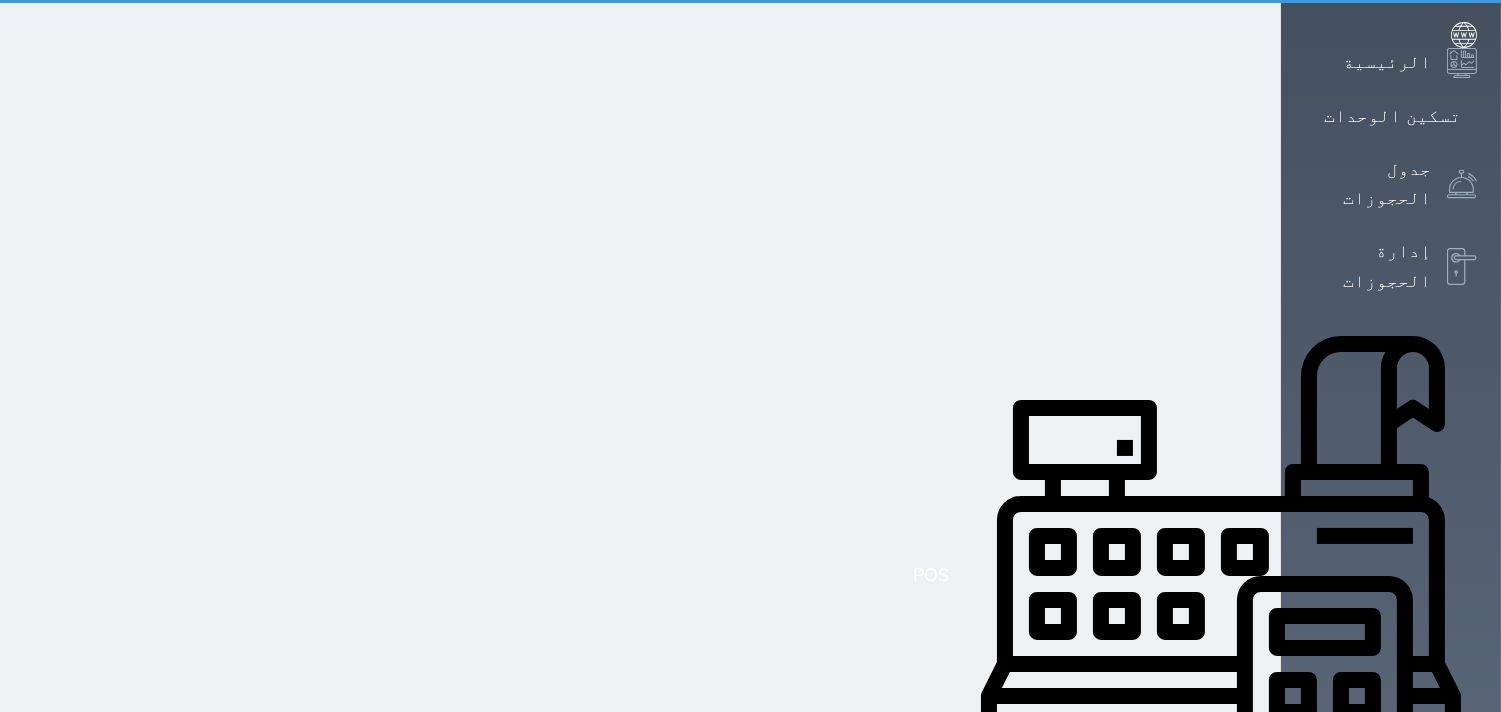 scroll, scrollTop: 0, scrollLeft: 0, axis: both 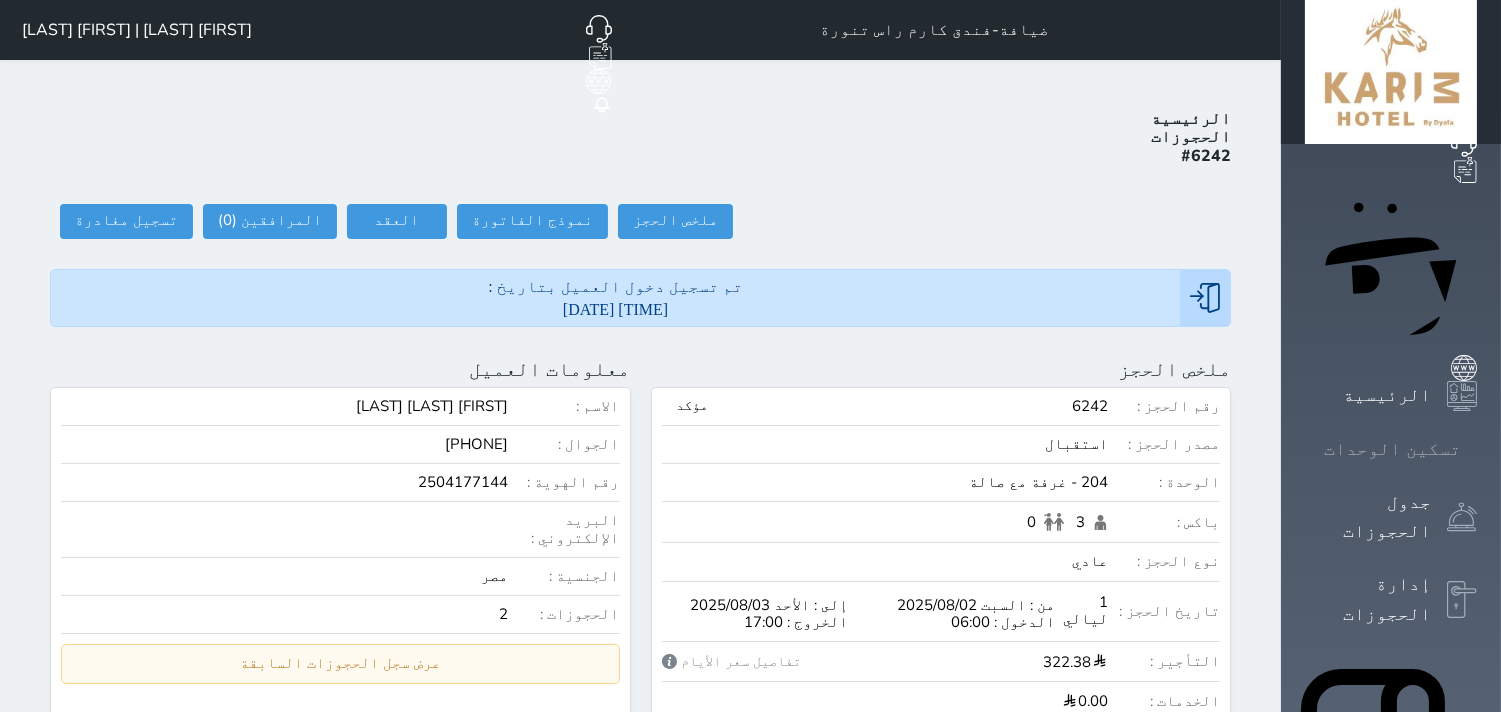 click on "تسكين الوحدات" at bounding box center [1391, 449] 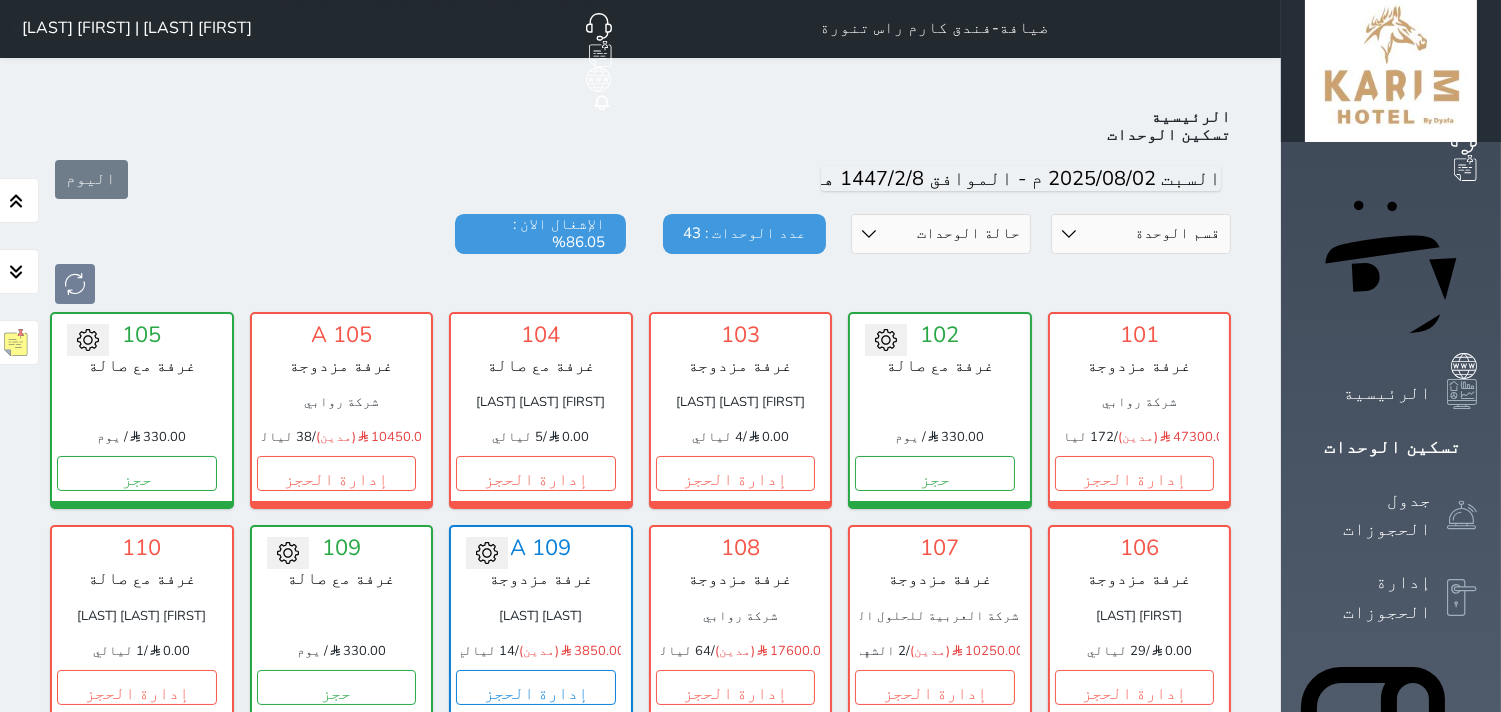 scroll, scrollTop: 0, scrollLeft: 0, axis: both 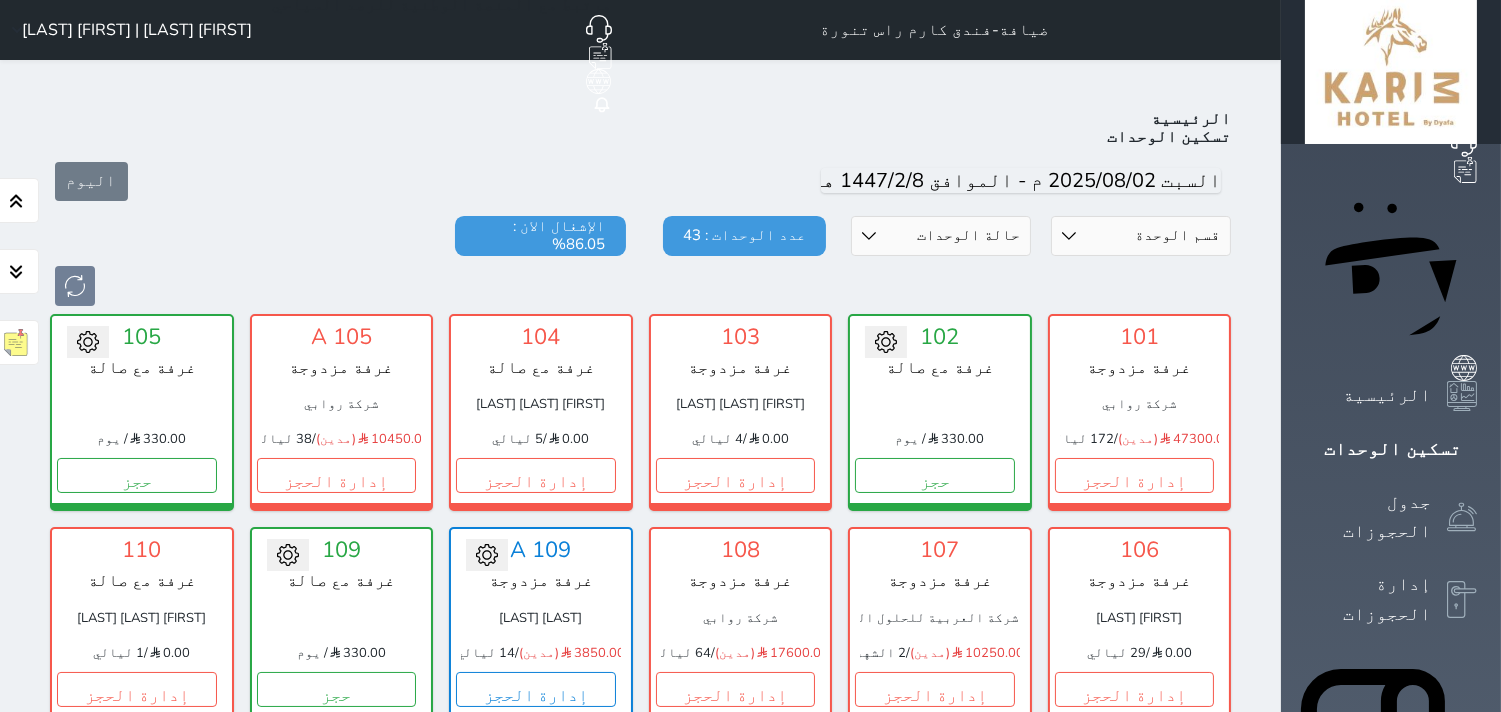 drag, startPoint x: 1203, startPoint y: 184, endPoint x: 1210, endPoint y: 198, distance: 15.652476 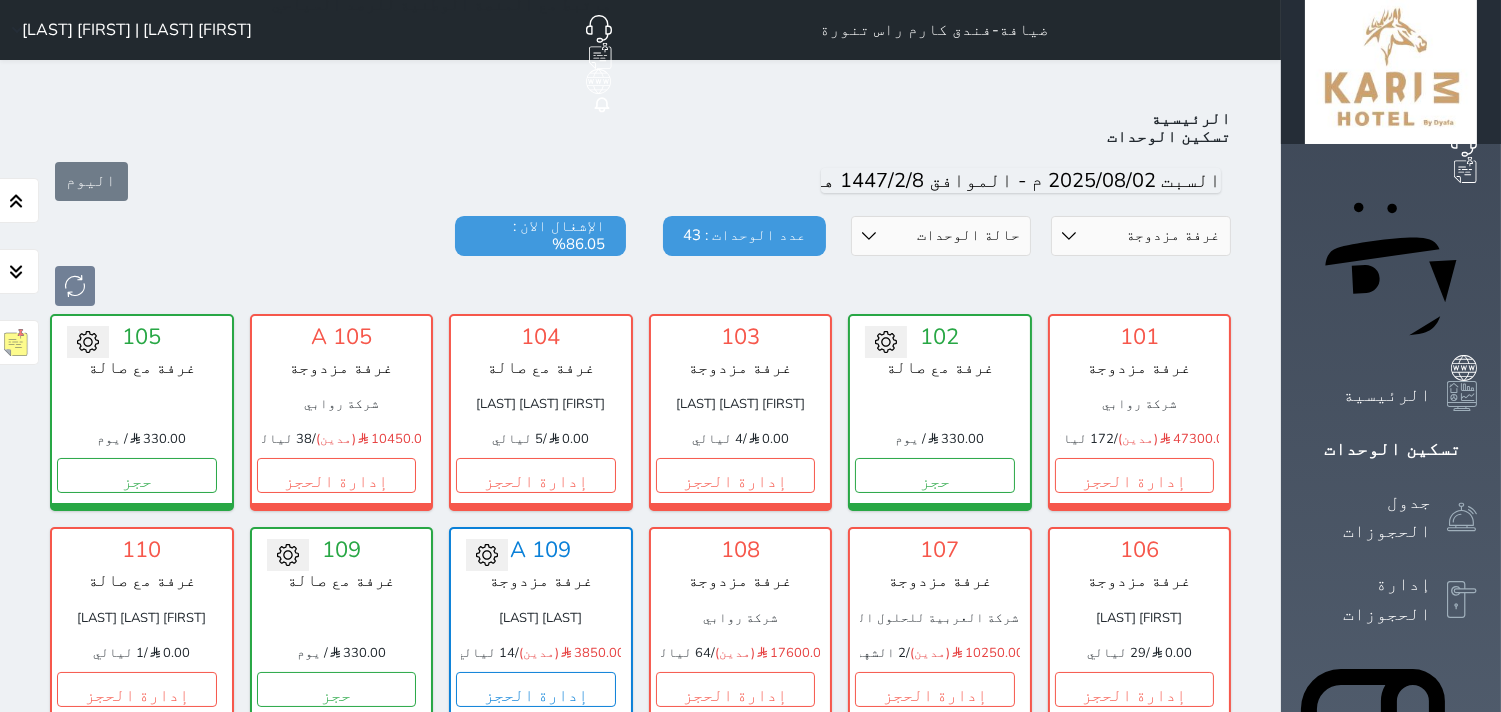 click on "قسم الوحدة   جناح بغرفة نوم واحدة غرفة مزدوجة غرفة مع صالة" at bounding box center [1141, 236] 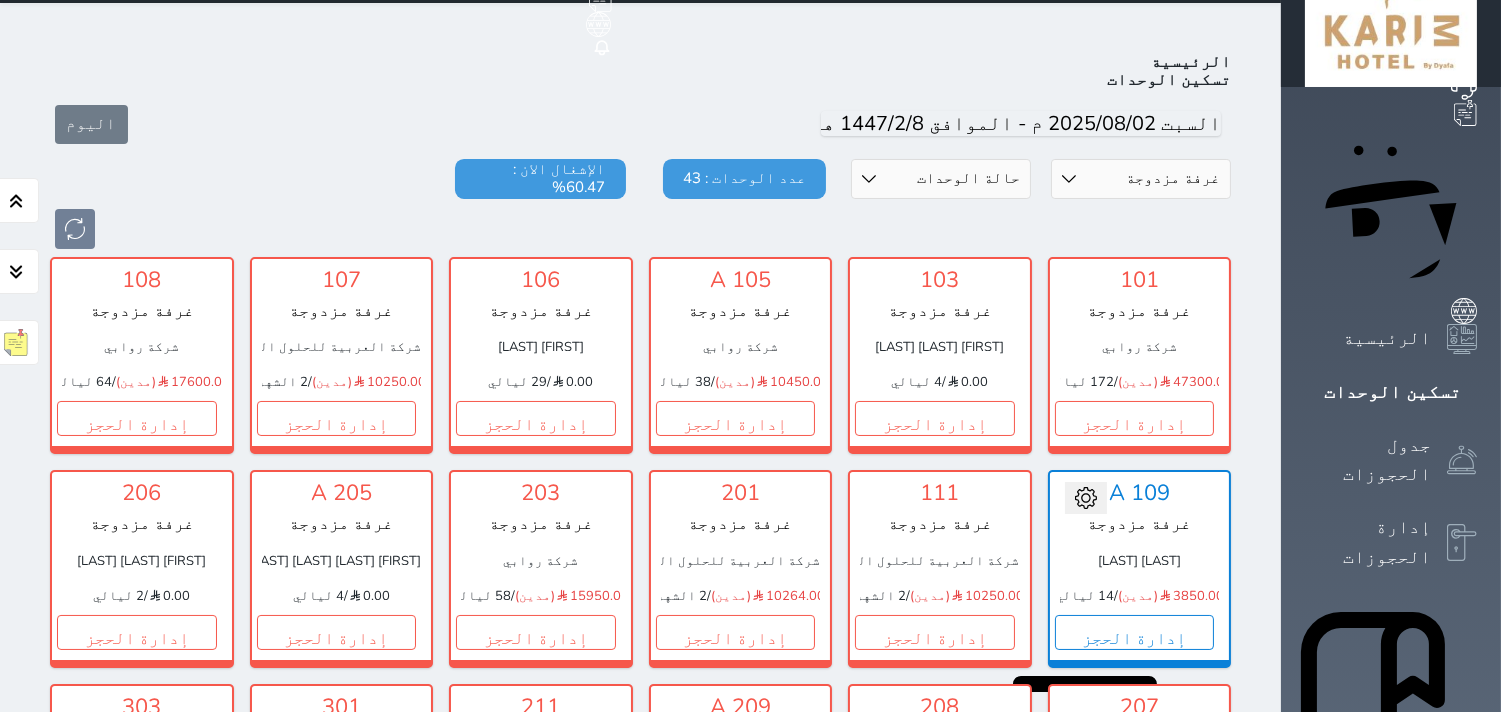 scroll, scrollTop: 0, scrollLeft: 0, axis: both 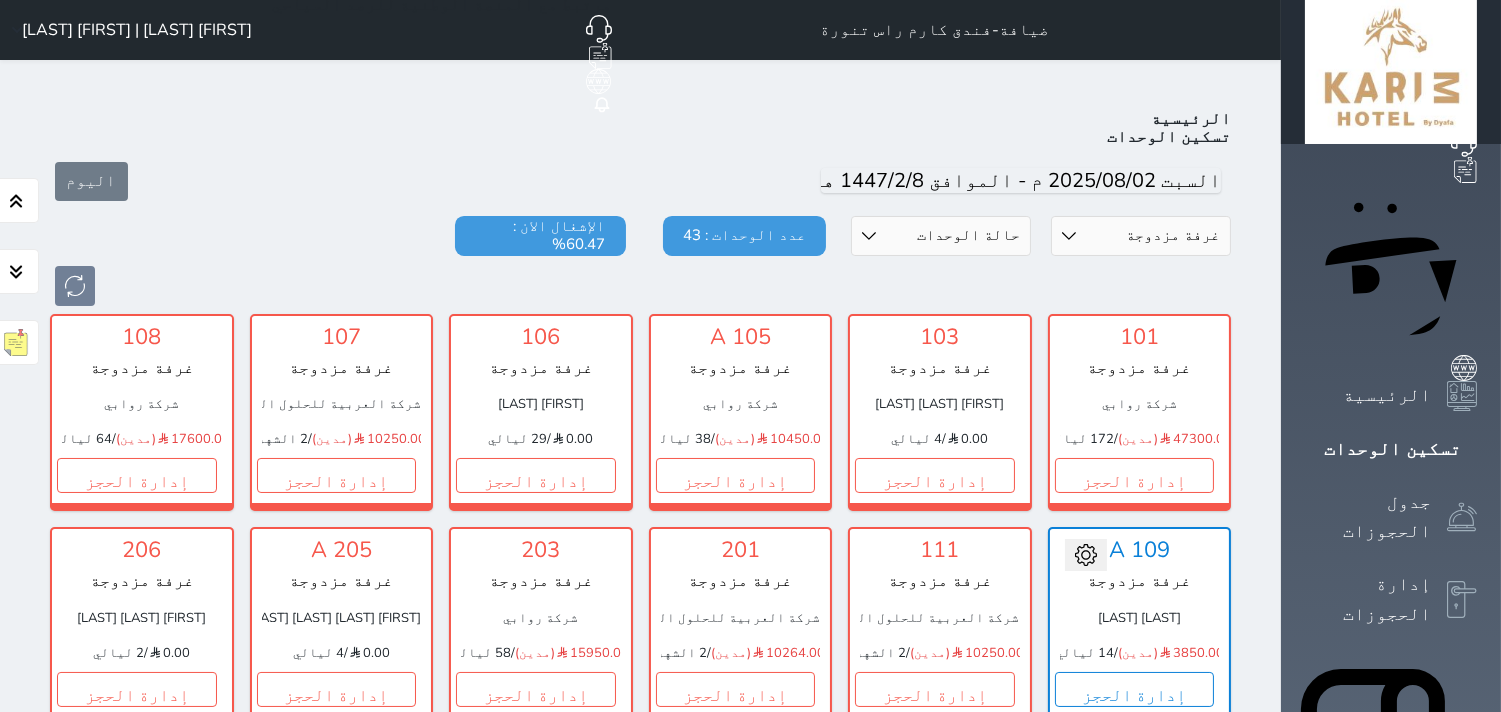 click on "قسم الوحدة   جناح بغرفة نوم واحدة غرفة مزدوجة غرفة مع صالة" at bounding box center (1141, 236) 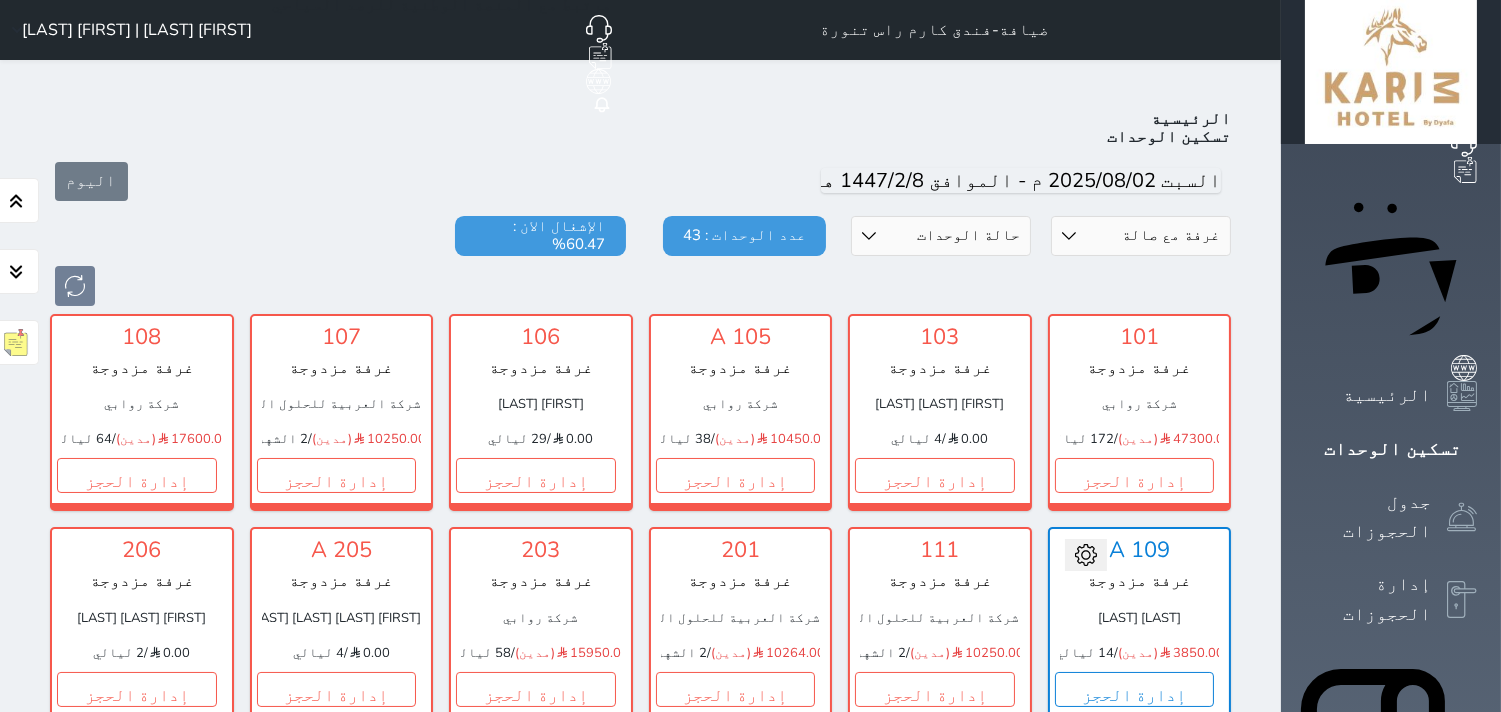 click on "قسم الوحدة   جناح بغرفة نوم واحدة غرفة مزدوجة غرفة مع صالة" at bounding box center [1141, 236] 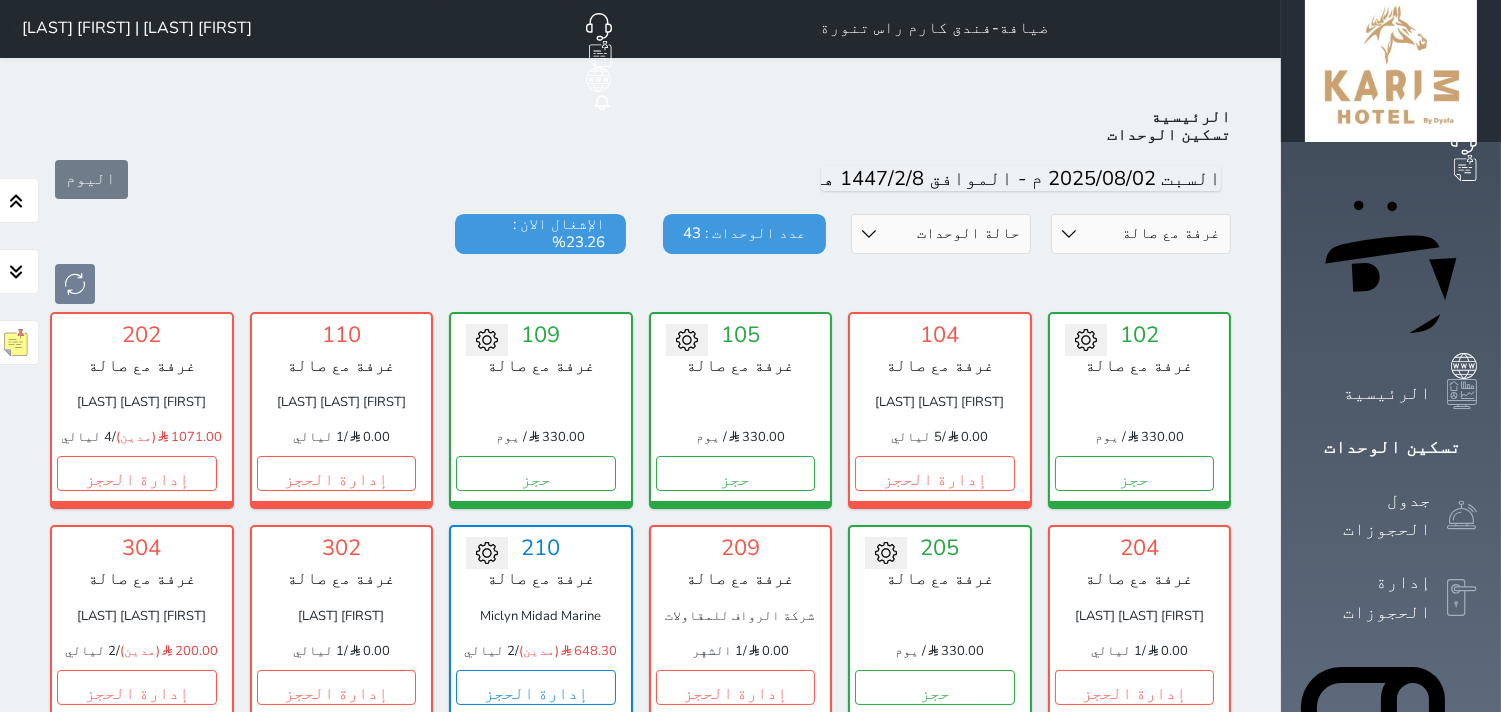 scroll, scrollTop: 0, scrollLeft: 0, axis: both 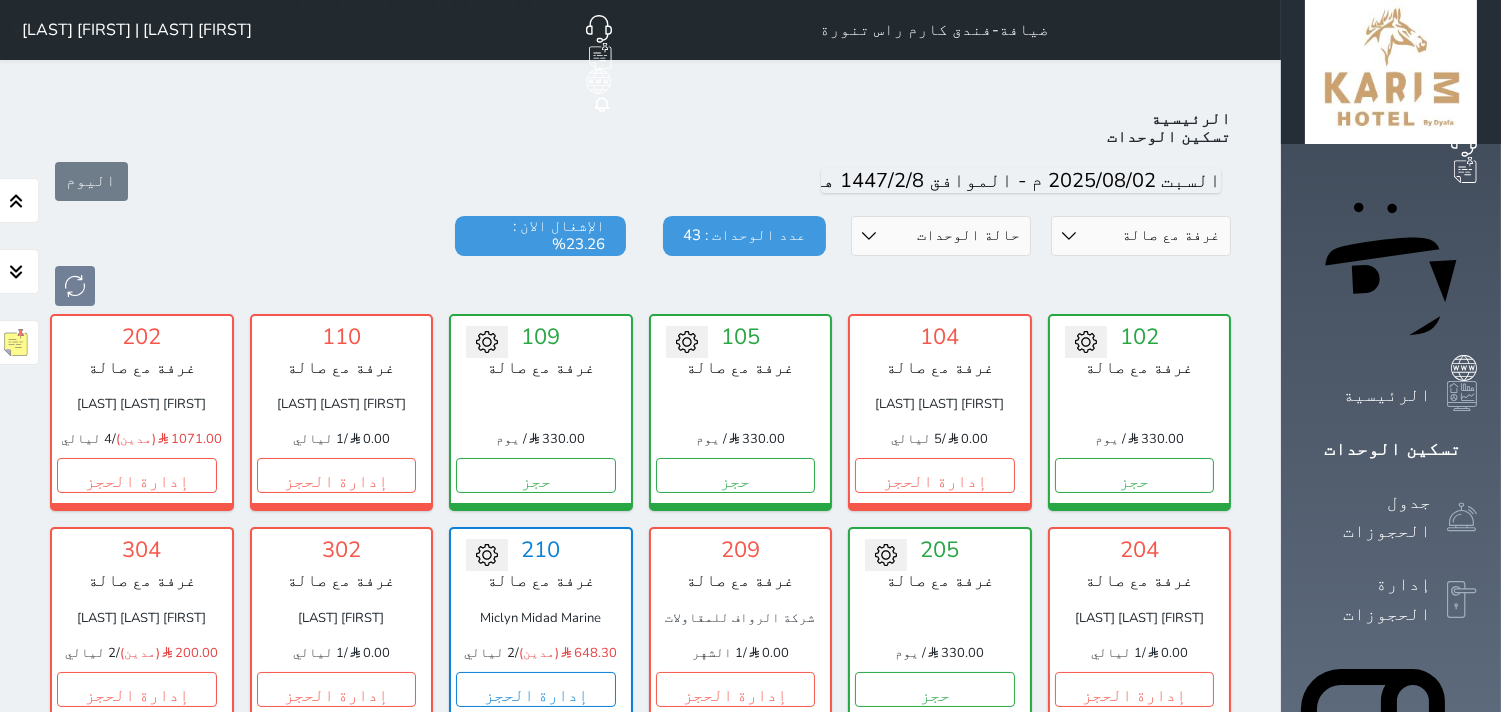 click on "قسم الوحدة   جناح بغرفة نوم واحدة غرفة مزدوجة غرفة مع صالة" at bounding box center [1141, 236] 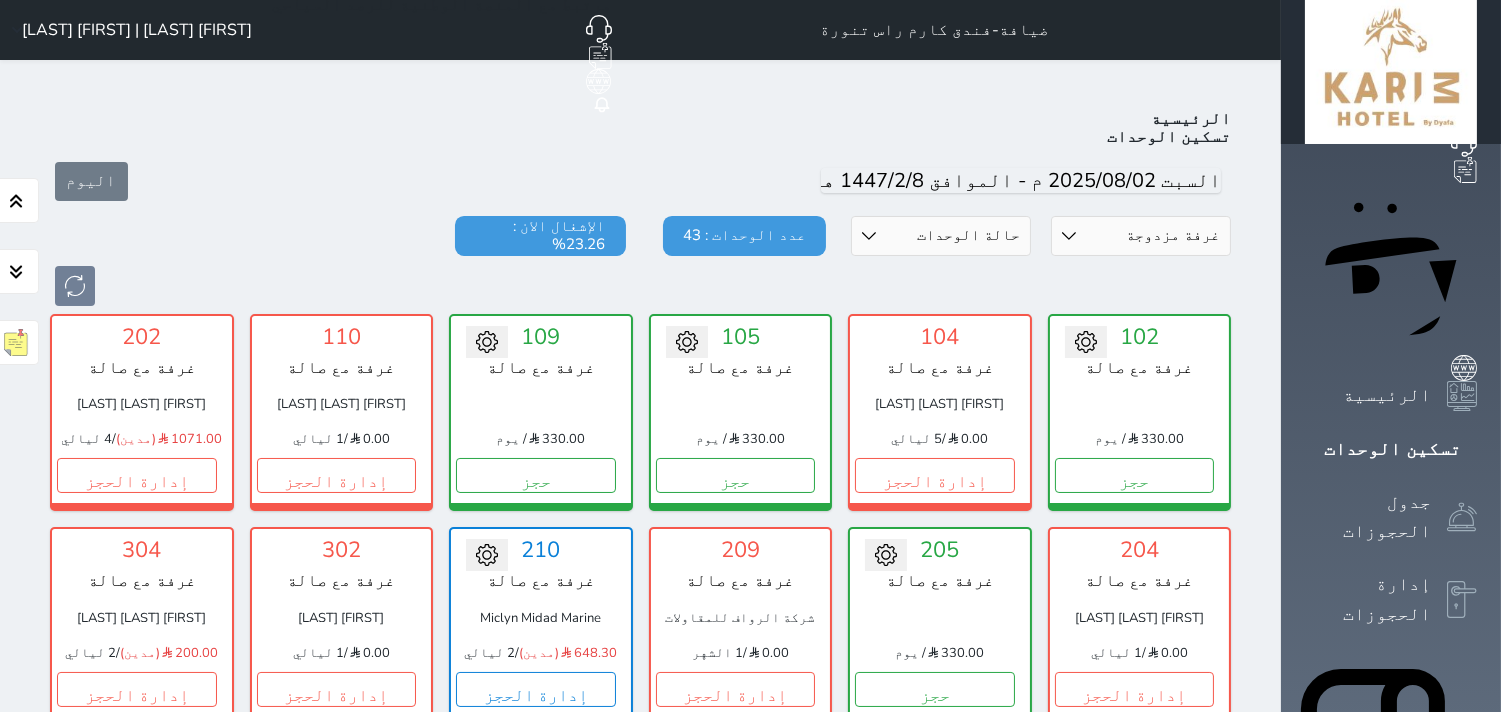 click on "قسم الوحدة   جناح بغرفة نوم واحدة غرفة مزدوجة غرفة مع صالة" at bounding box center (1141, 236) 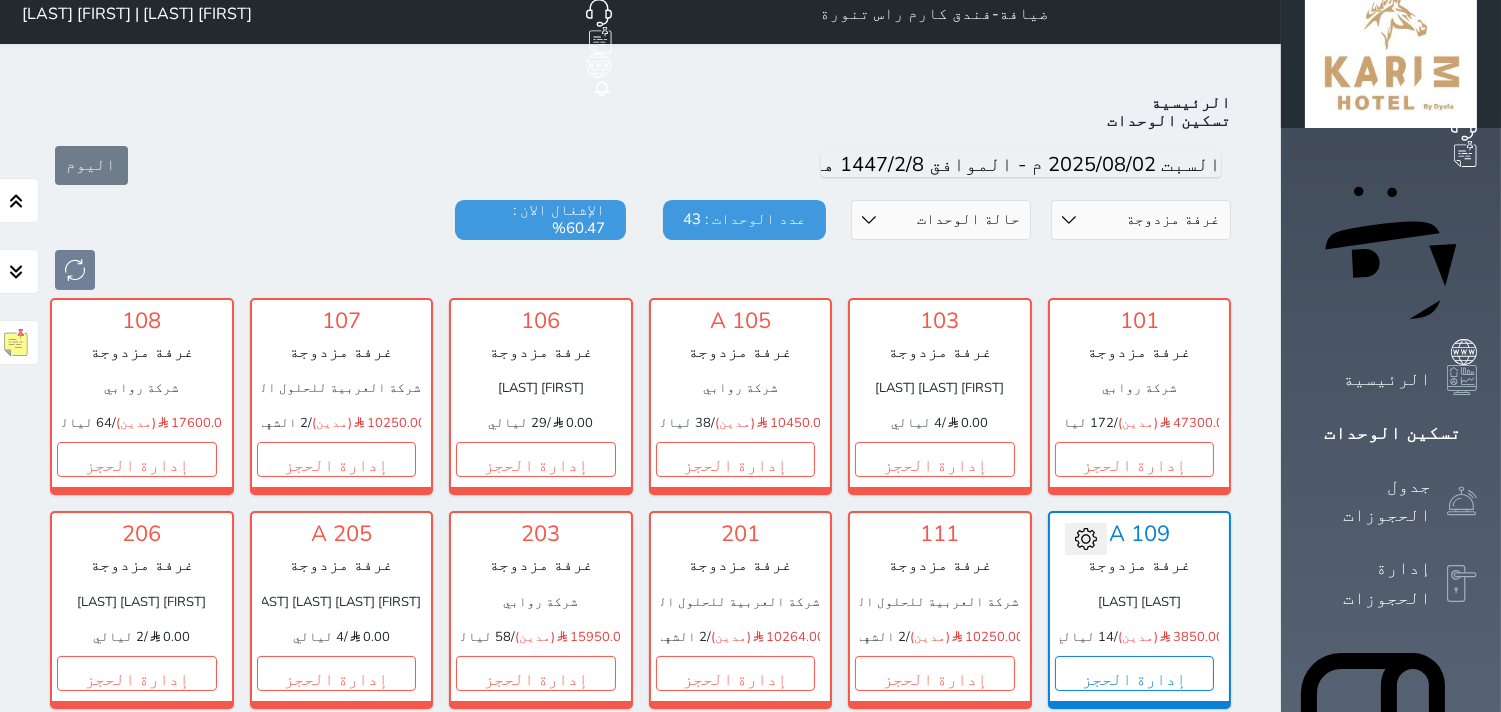 scroll, scrollTop: 0, scrollLeft: 0, axis: both 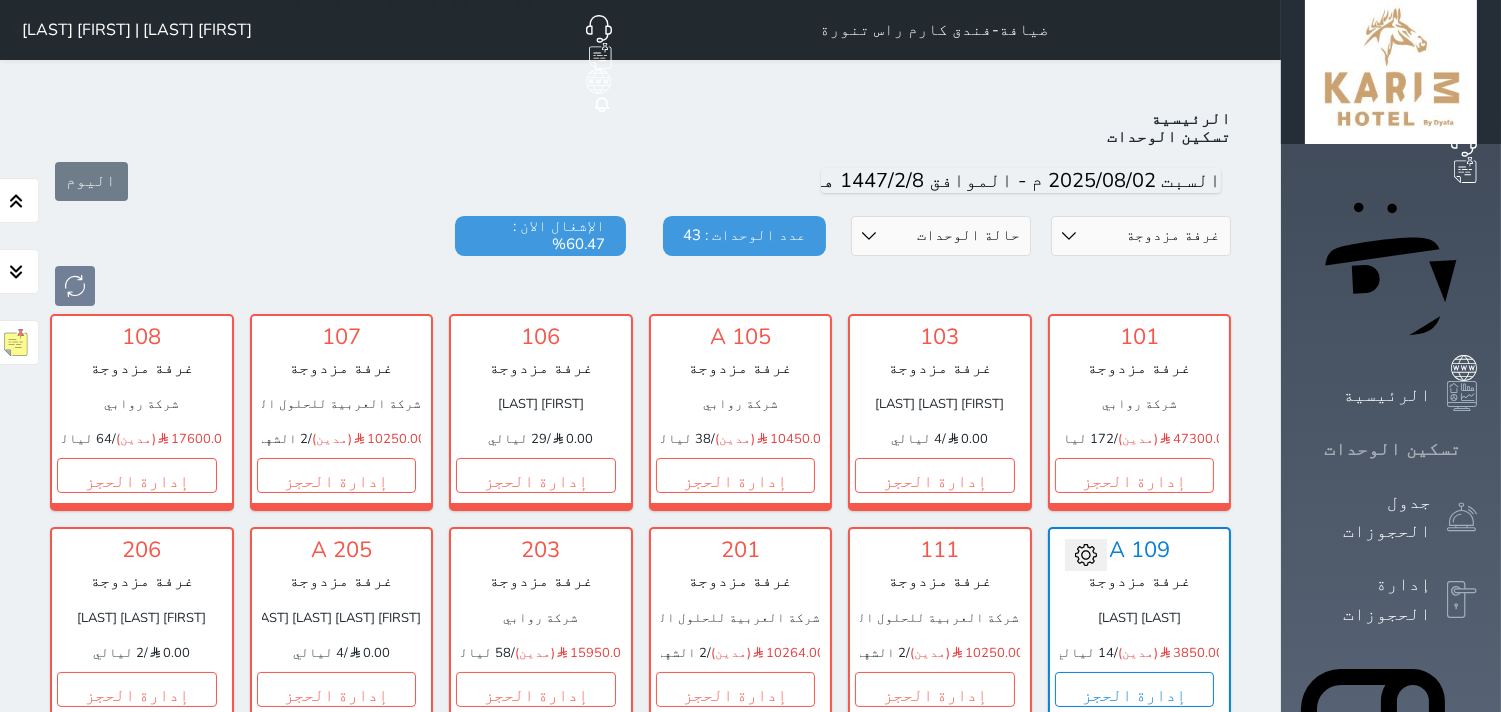 click on "تسكين الوحدات" at bounding box center [1392, 449] 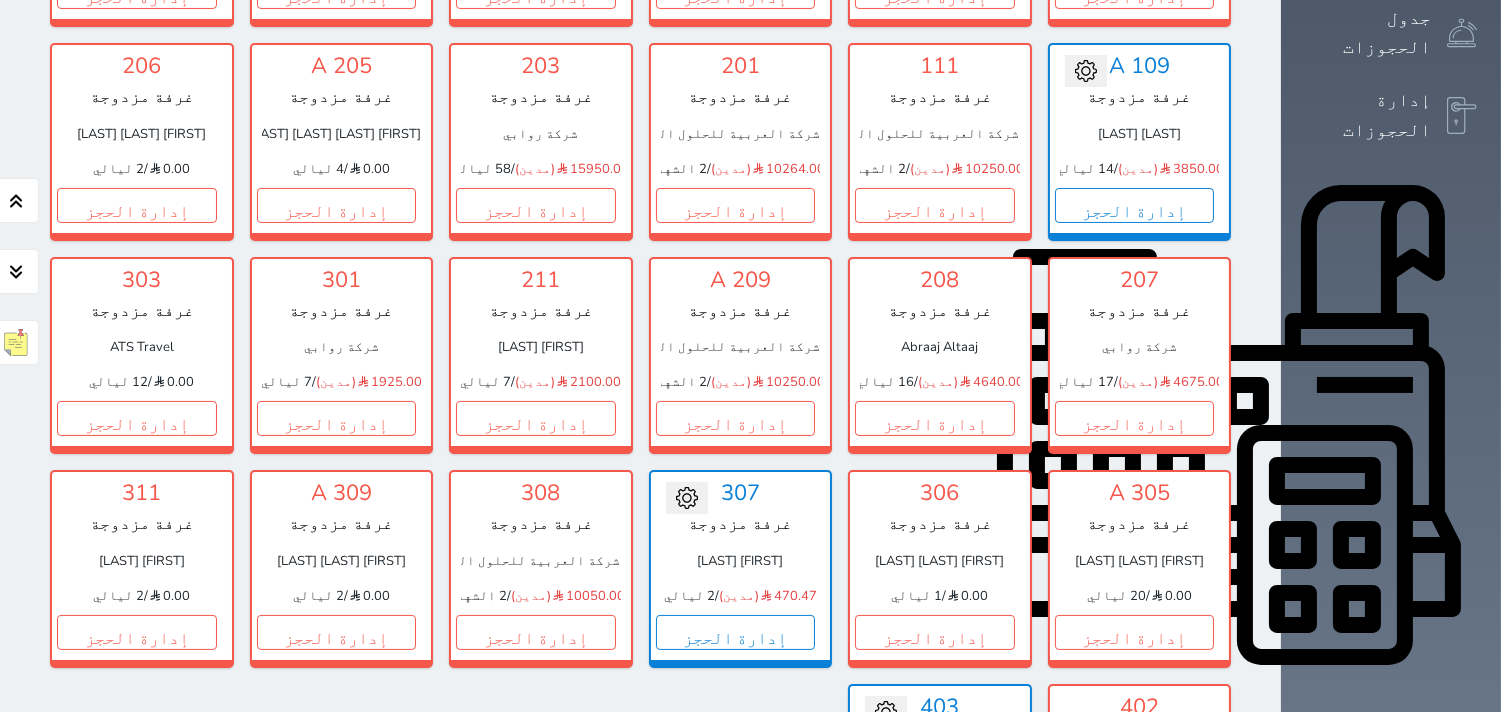 scroll, scrollTop: 0, scrollLeft: 0, axis: both 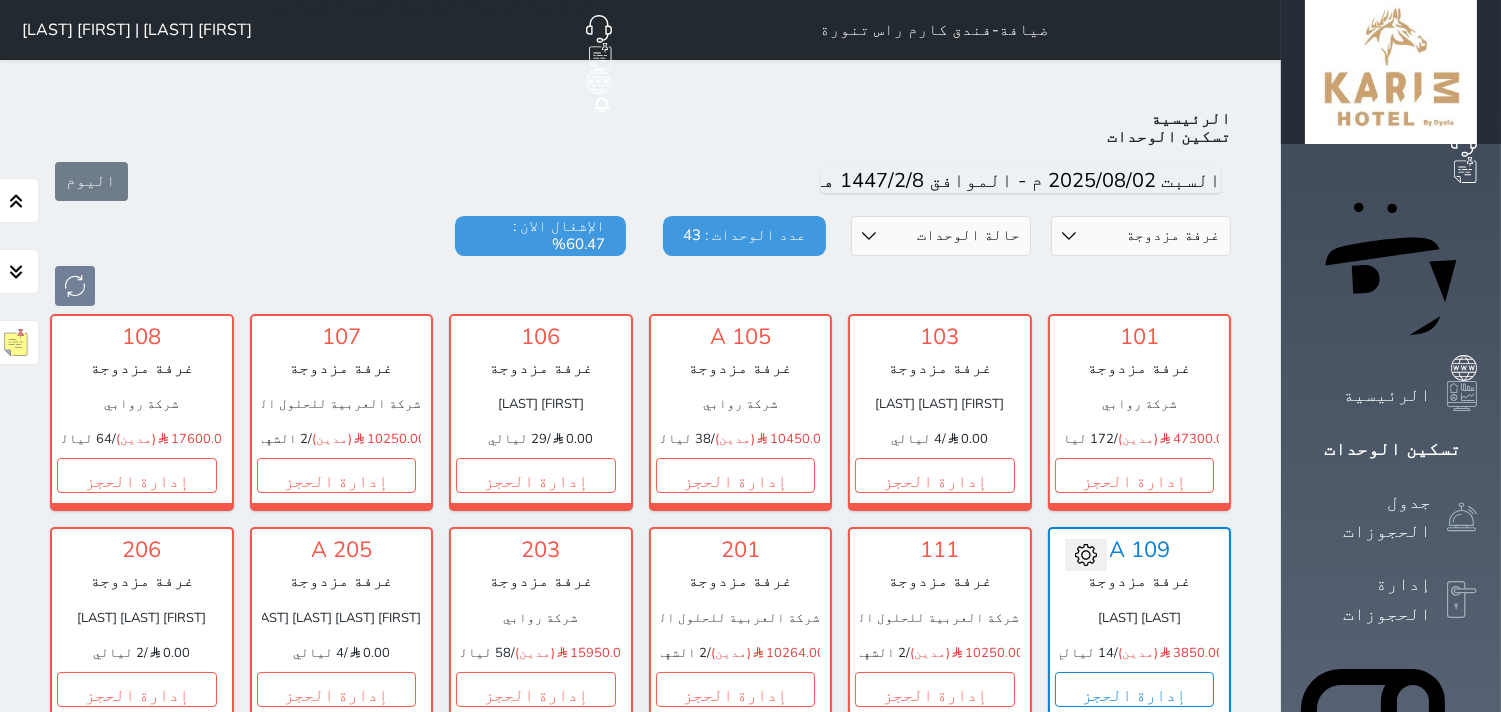 click on "قسم الوحدة   جناح بغرفة نوم واحدة غرفة مزدوجة غرفة مع صالة" at bounding box center [1141, 236] 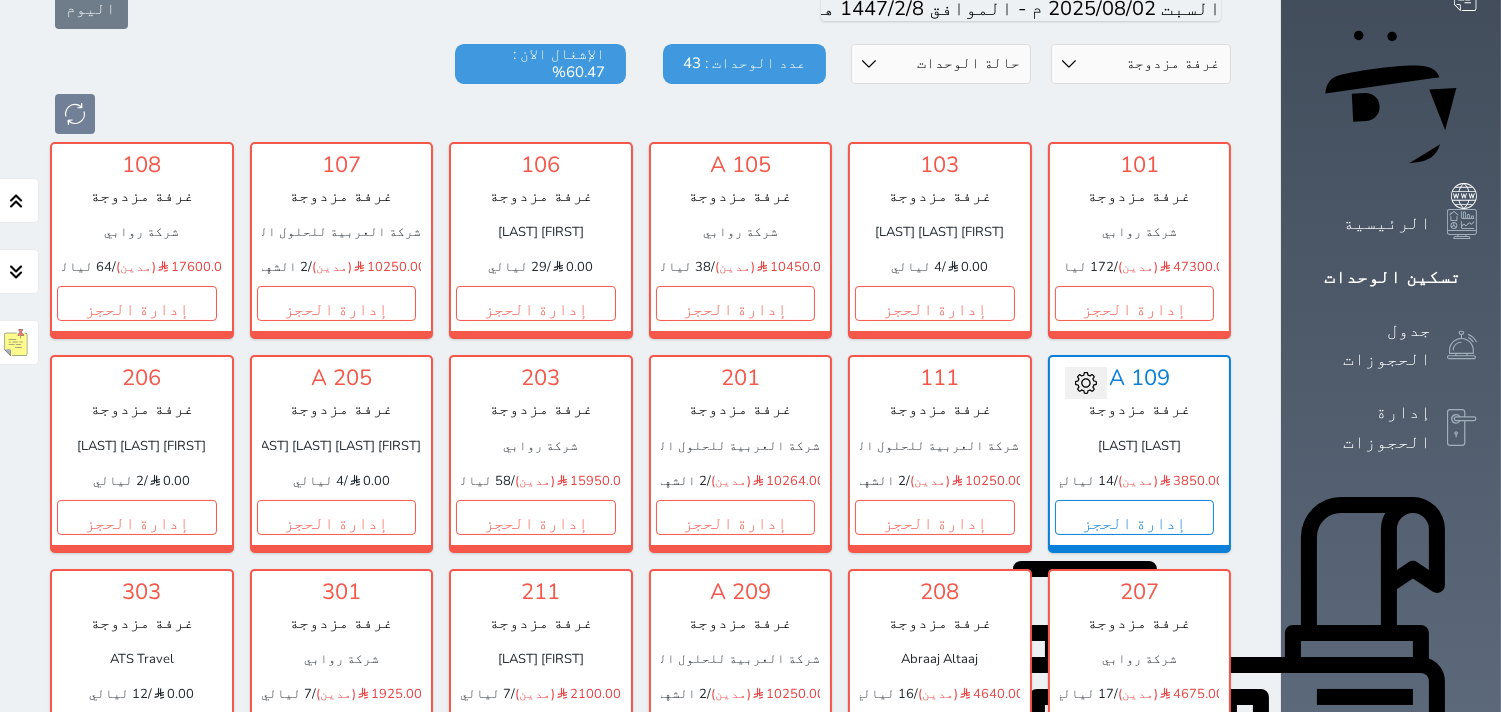 scroll, scrollTop: 0, scrollLeft: 0, axis: both 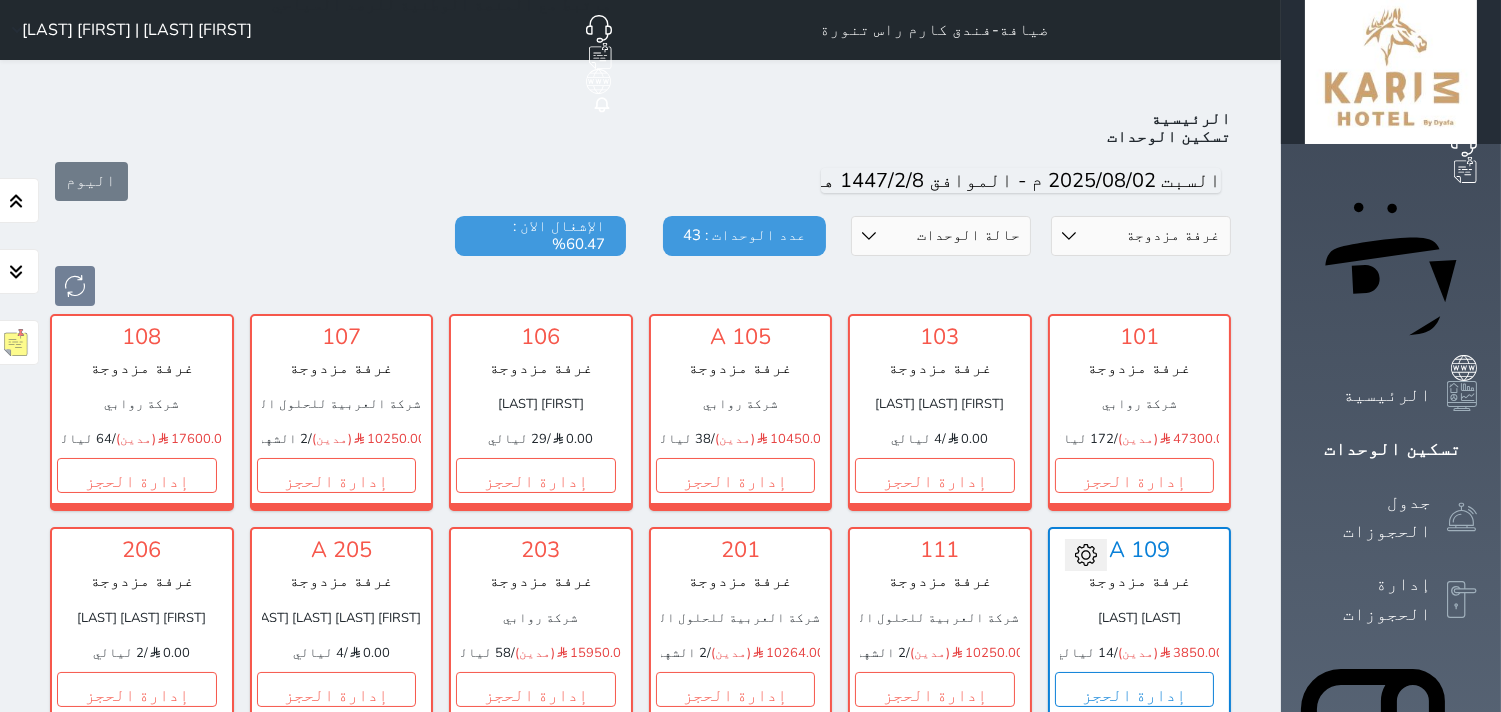 click on "قسم الوحدة   جناح بغرفة نوم واحدة غرفة مزدوجة غرفة مع صالة" at bounding box center (1141, 236) 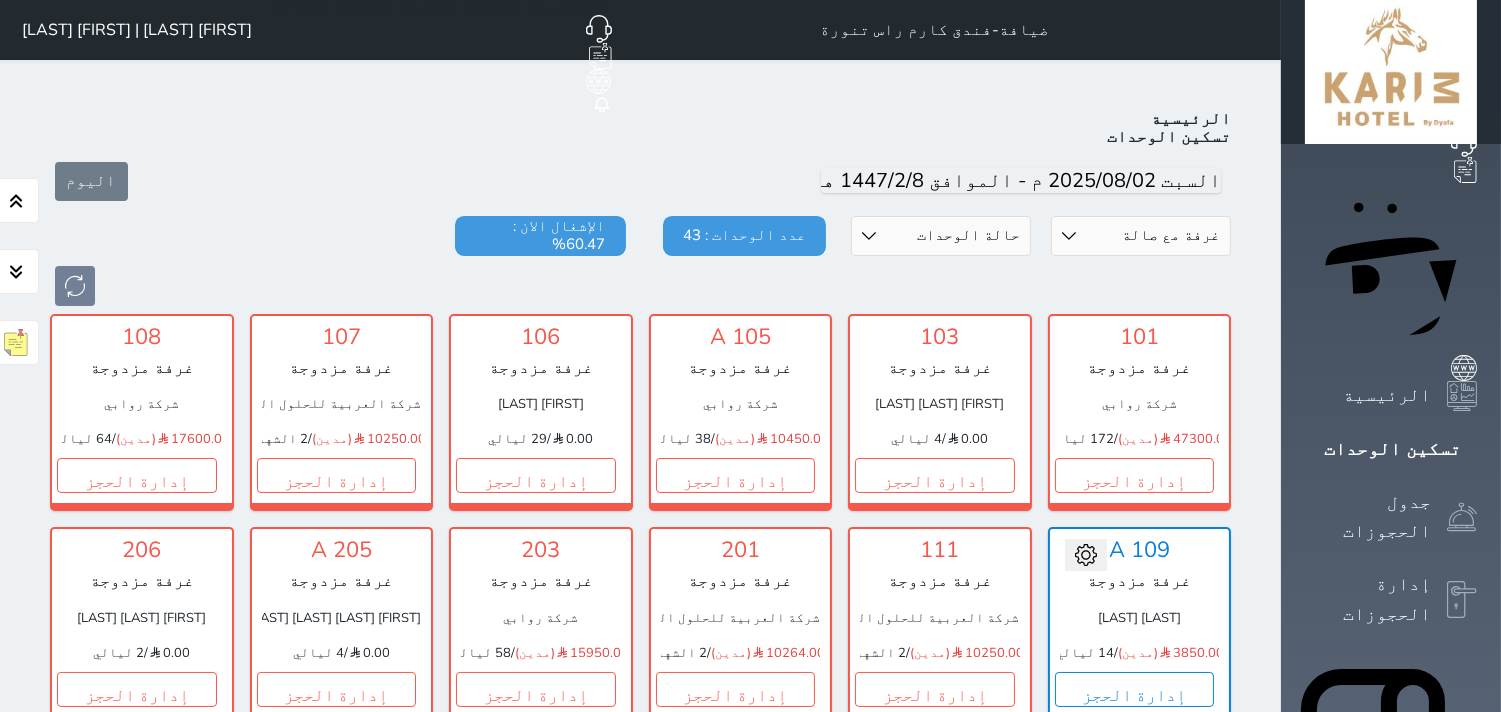click on "قسم الوحدة   جناح بغرفة نوم واحدة غرفة مزدوجة غرفة مع صالة" at bounding box center (1141, 236) 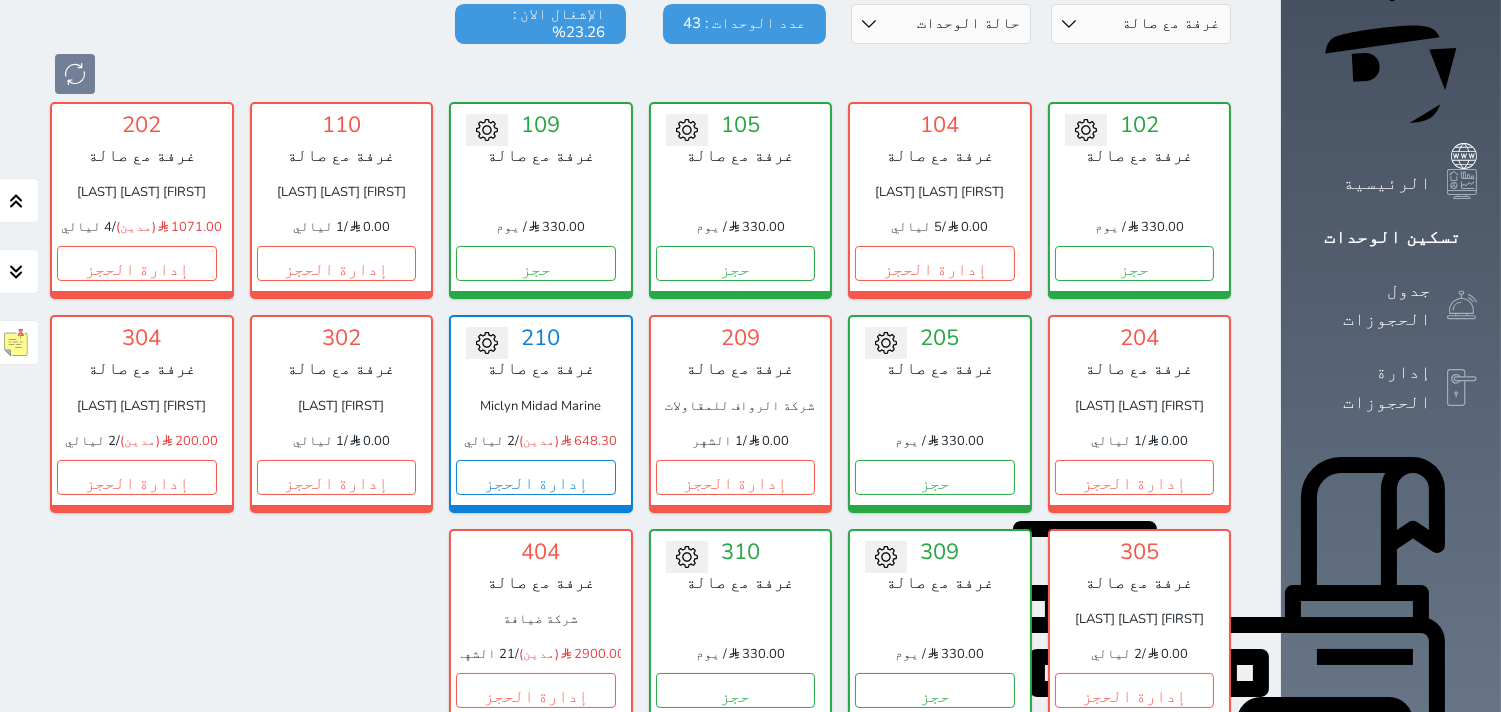 scroll, scrollTop: 74, scrollLeft: 0, axis: vertical 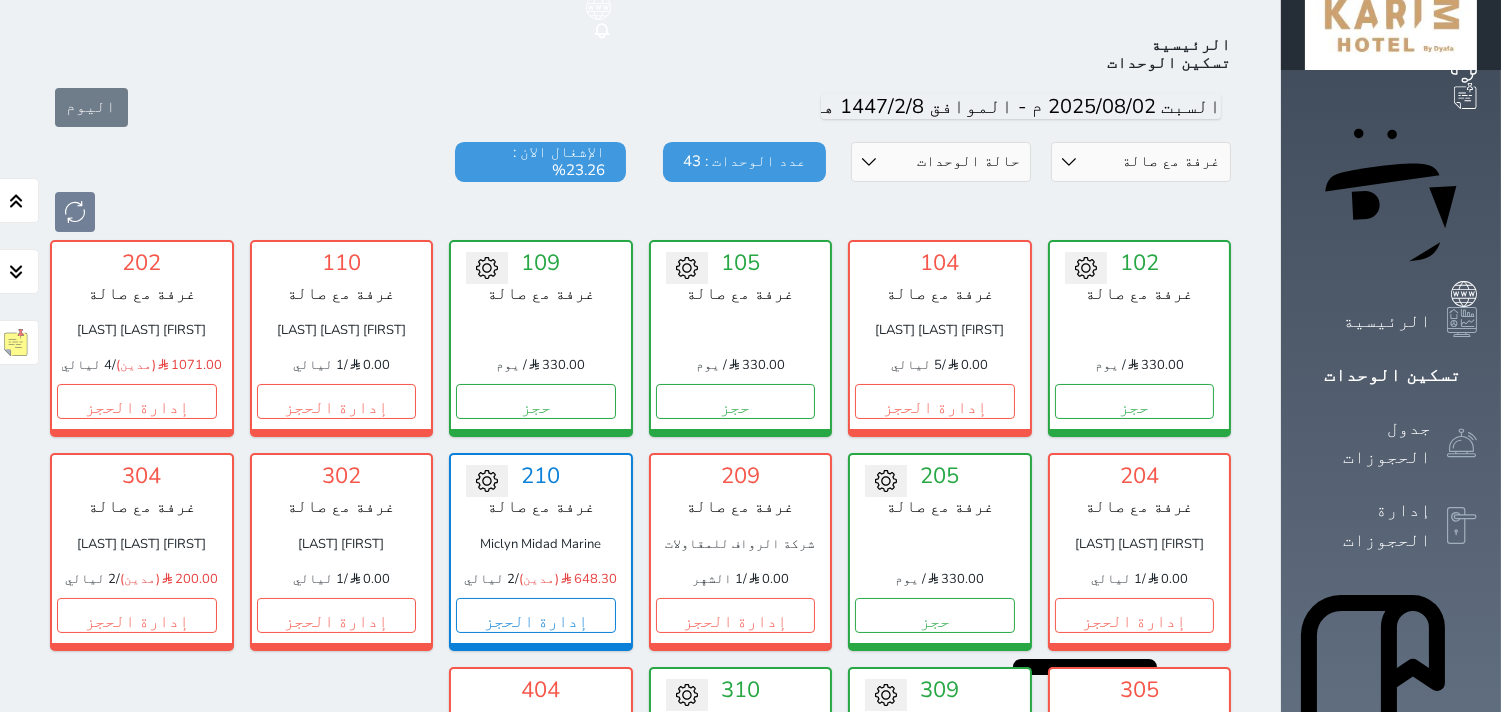 click on "قسم الوحدة   جناح بغرفة نوم واحدة غرفة مزدوجة غرفة مع صالة" at bounding box center [1141, 162] 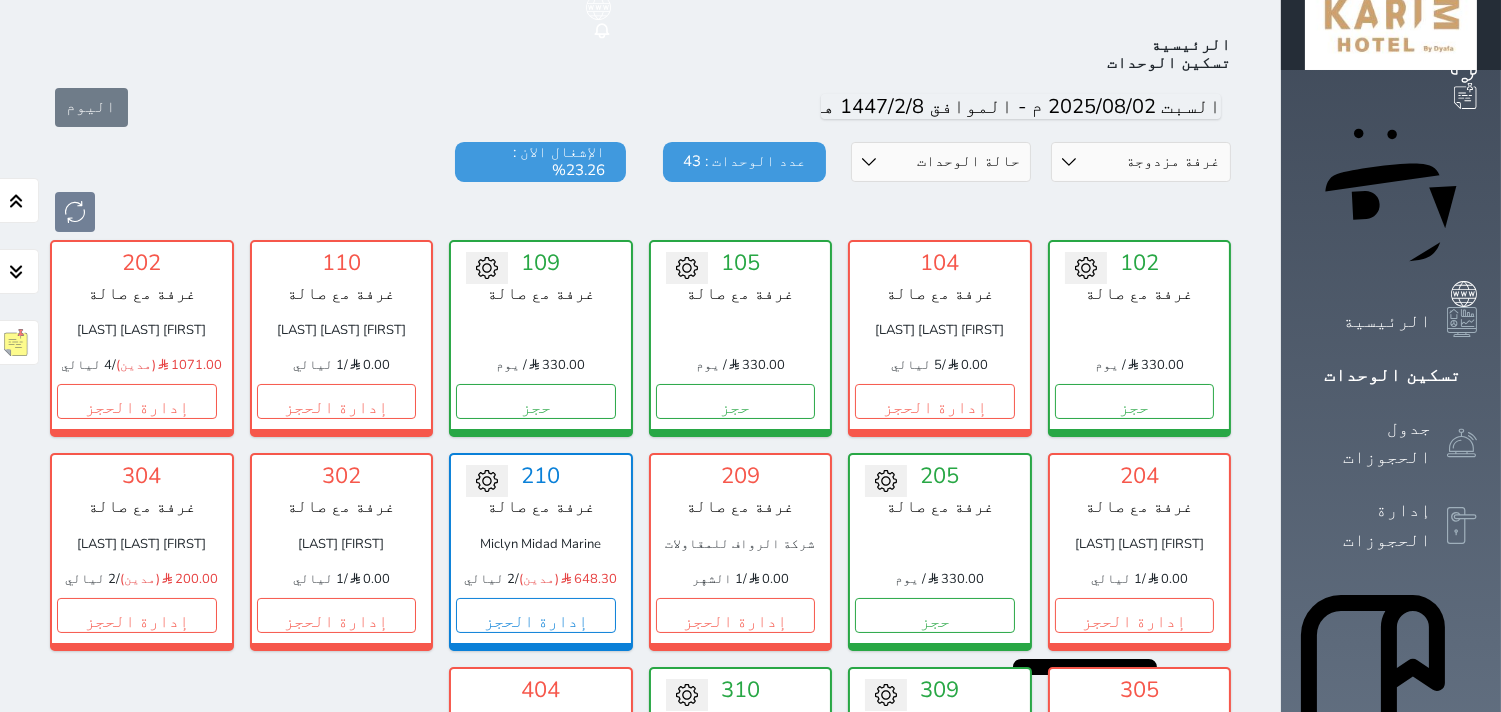 click on "قسم الوحدة   جناح بغرفة نوم واحدة غرفة مزدوجة غرفة مع صالة" at bounding box center [1141, 162] 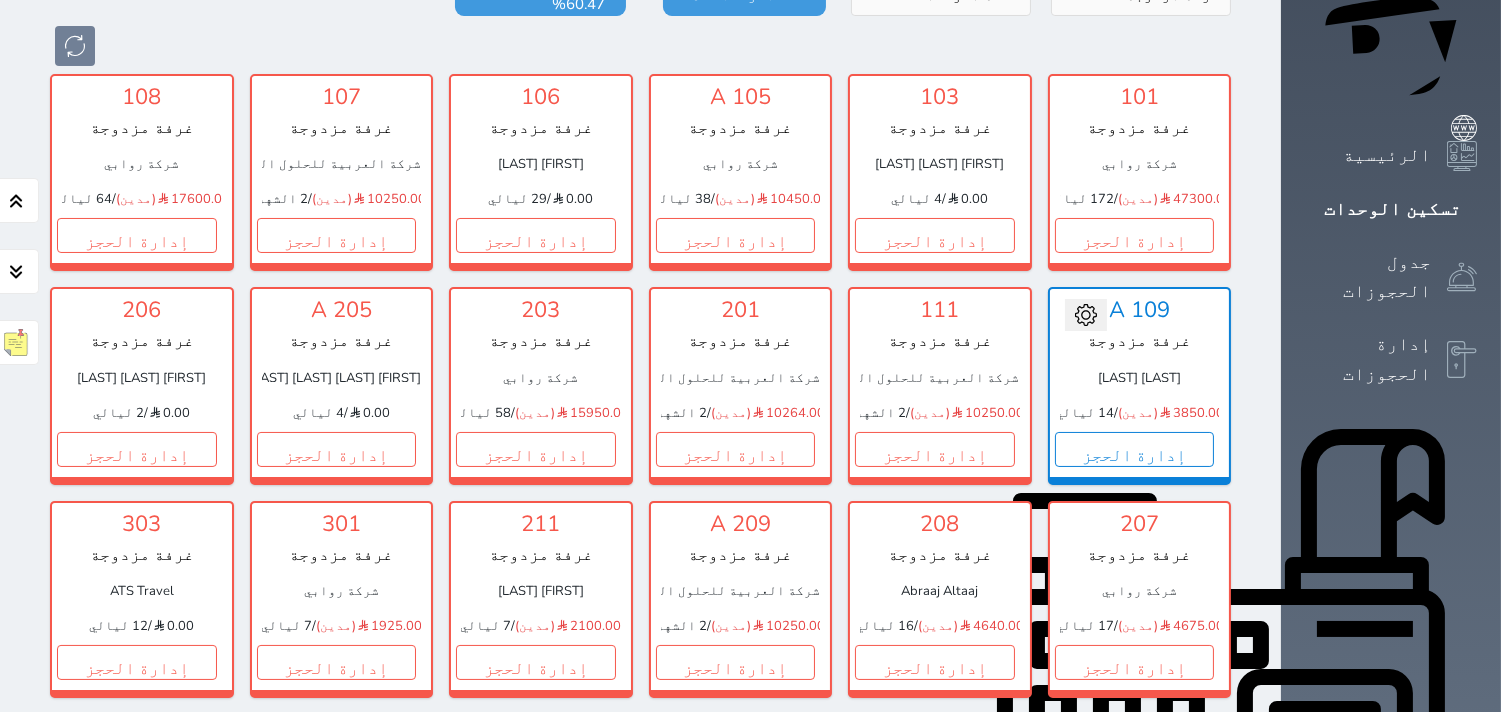 scroll, scrollTop: 188, scrollLeft: 0, axis: vertical 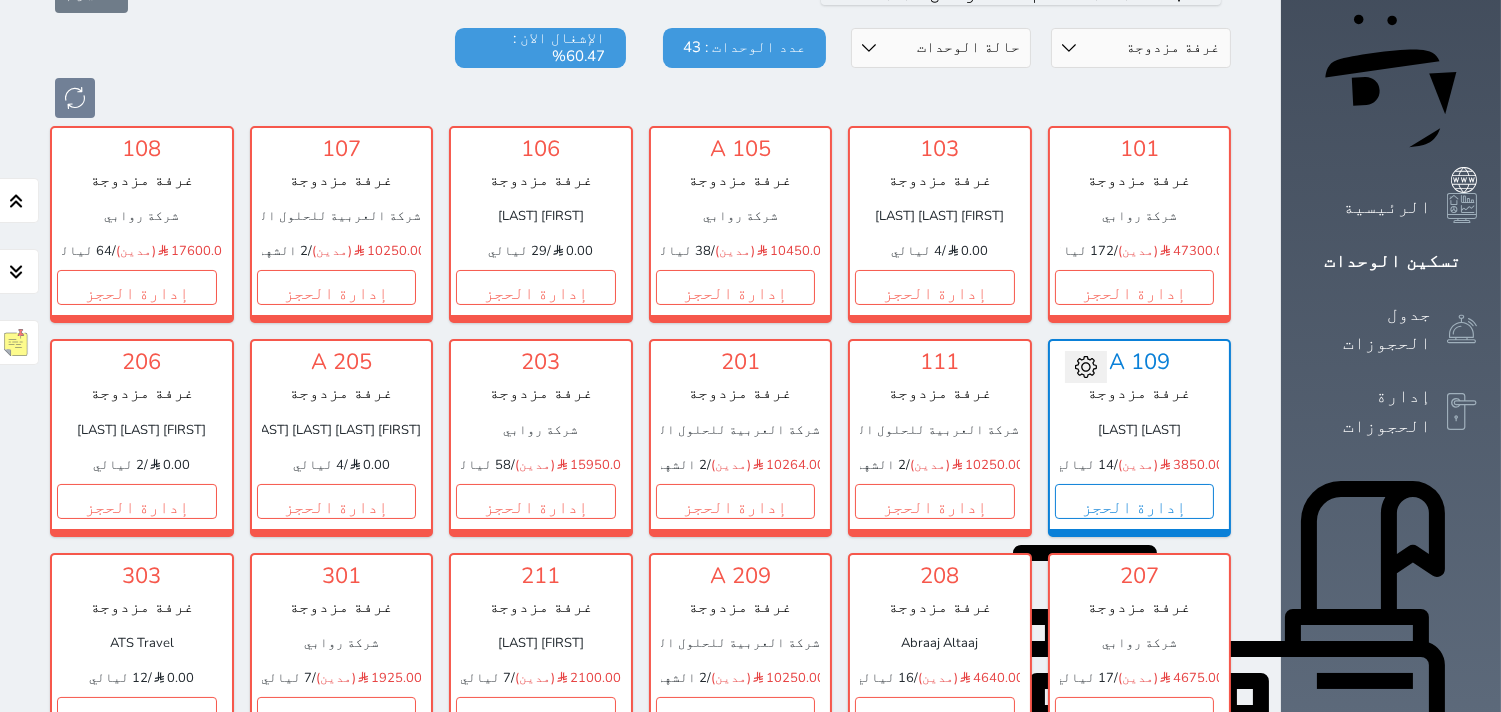 click on "3850.00
(مدين)
/   14 ليالي" at bounding box center [1140, 466] 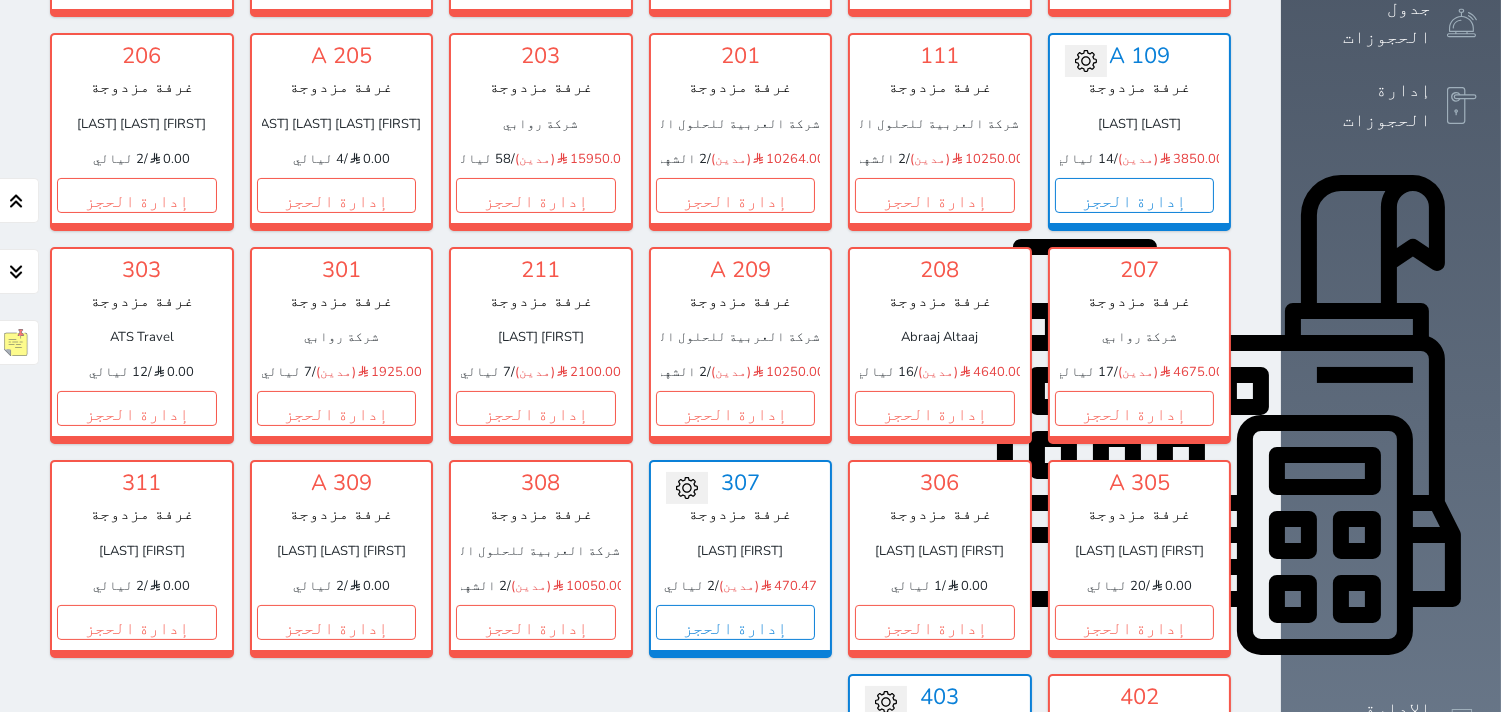 scroll, scrollTop: 522, scrollLeft: 0, axis: vertical 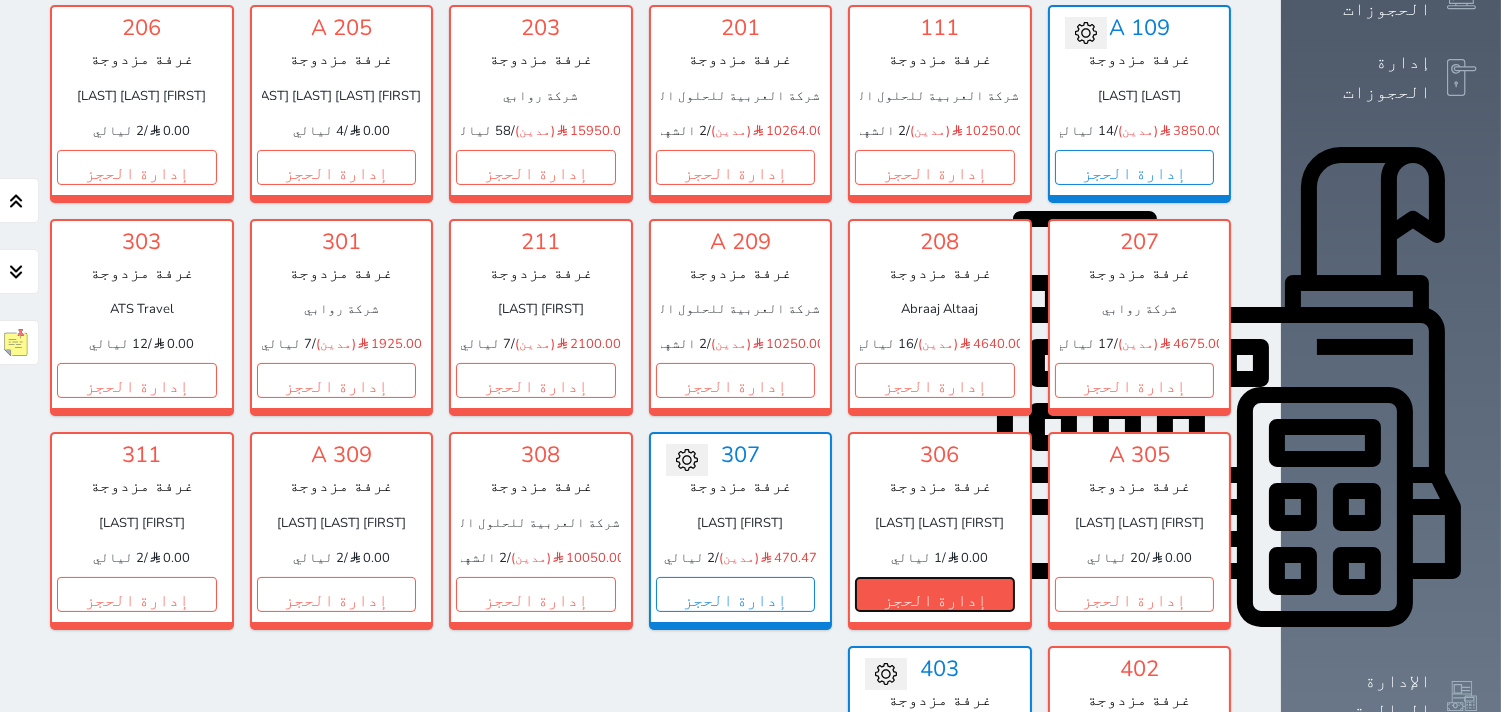 click on "إدارة الحجز" at bounding box center (935, 594) 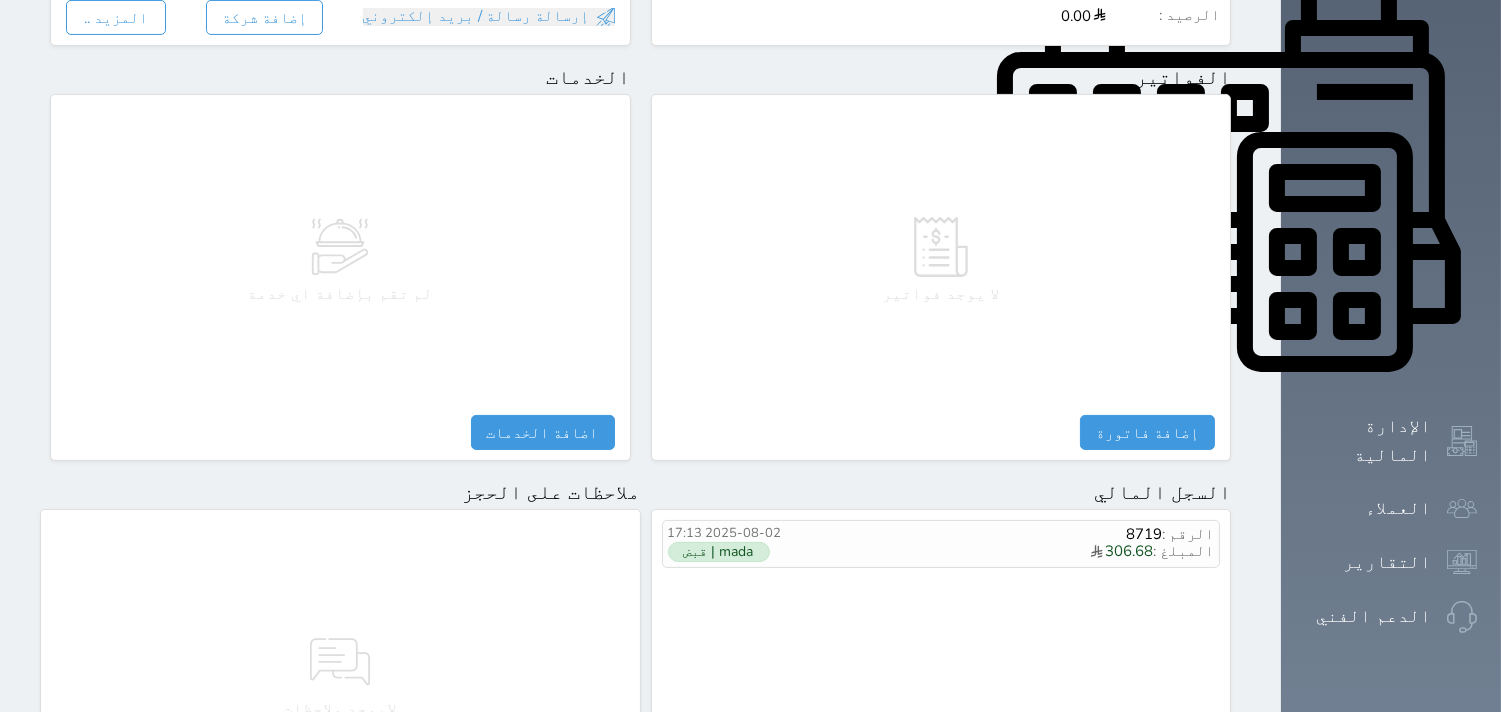 scroll, scrollTop: 0, scrollLeft: 0, axis: both 